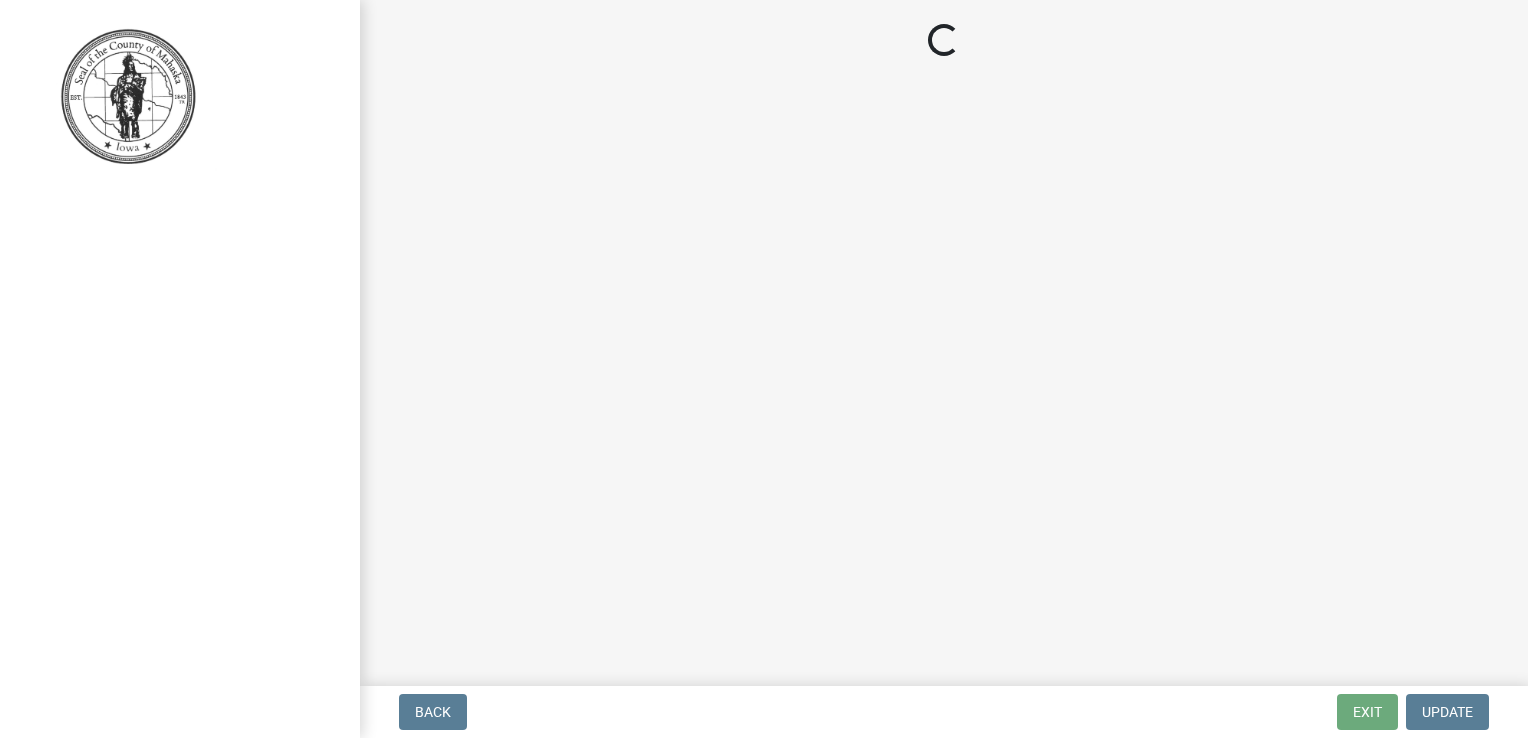 scroll, scrollTop: 0, scrollLeft: 0, axis: both 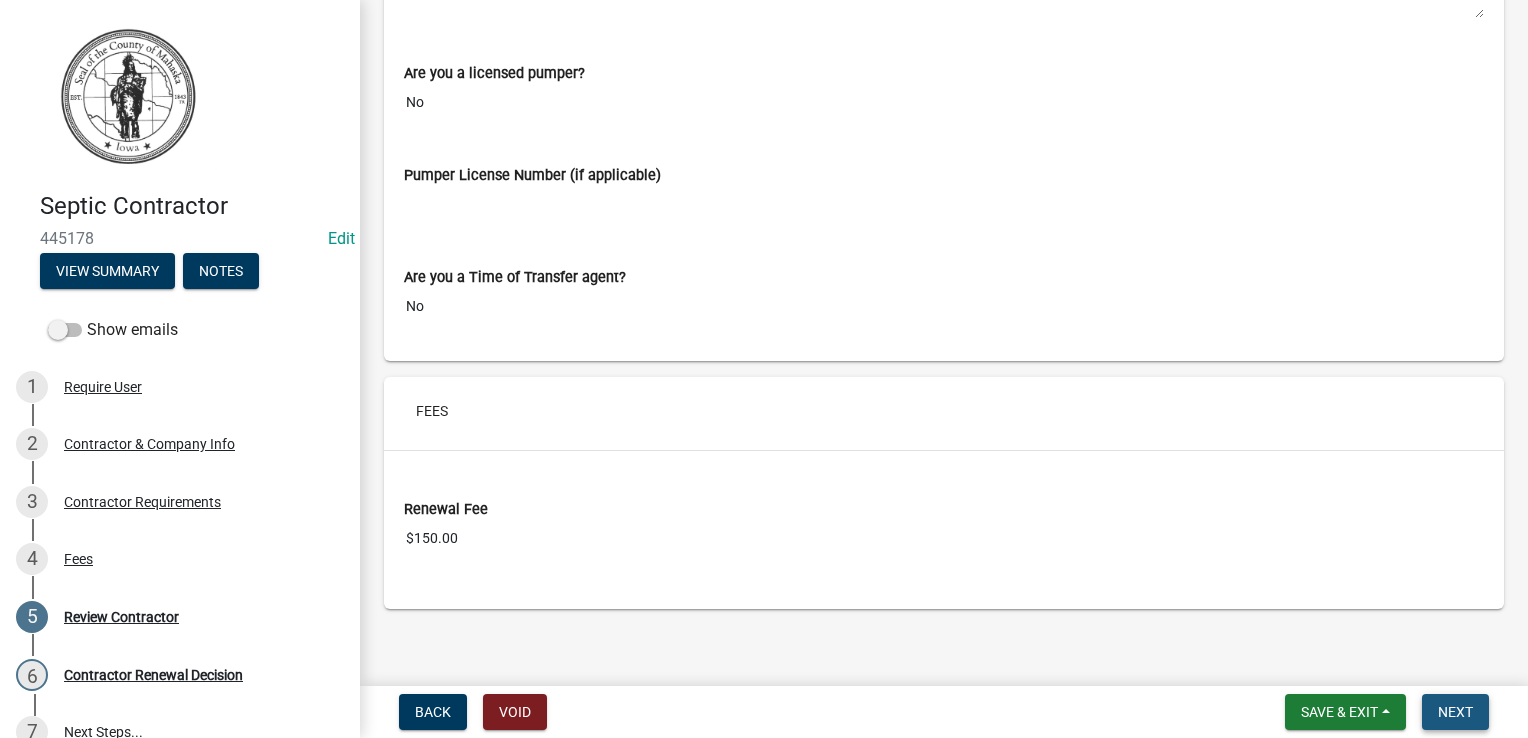 click on "Next" at bounding box center [1455, 712] 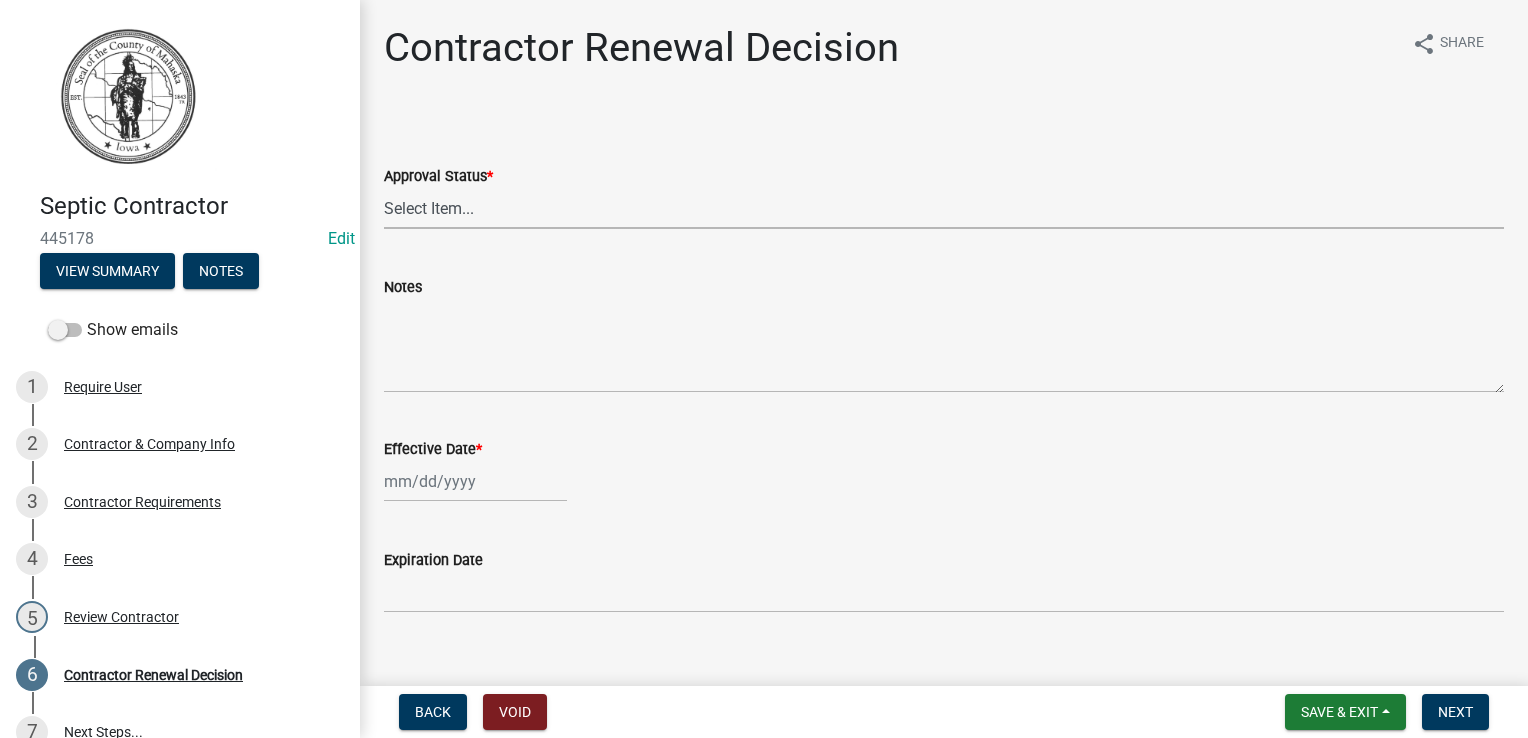 click on "Select Item...   Approved   Denied" at bounding box center [944, 208] 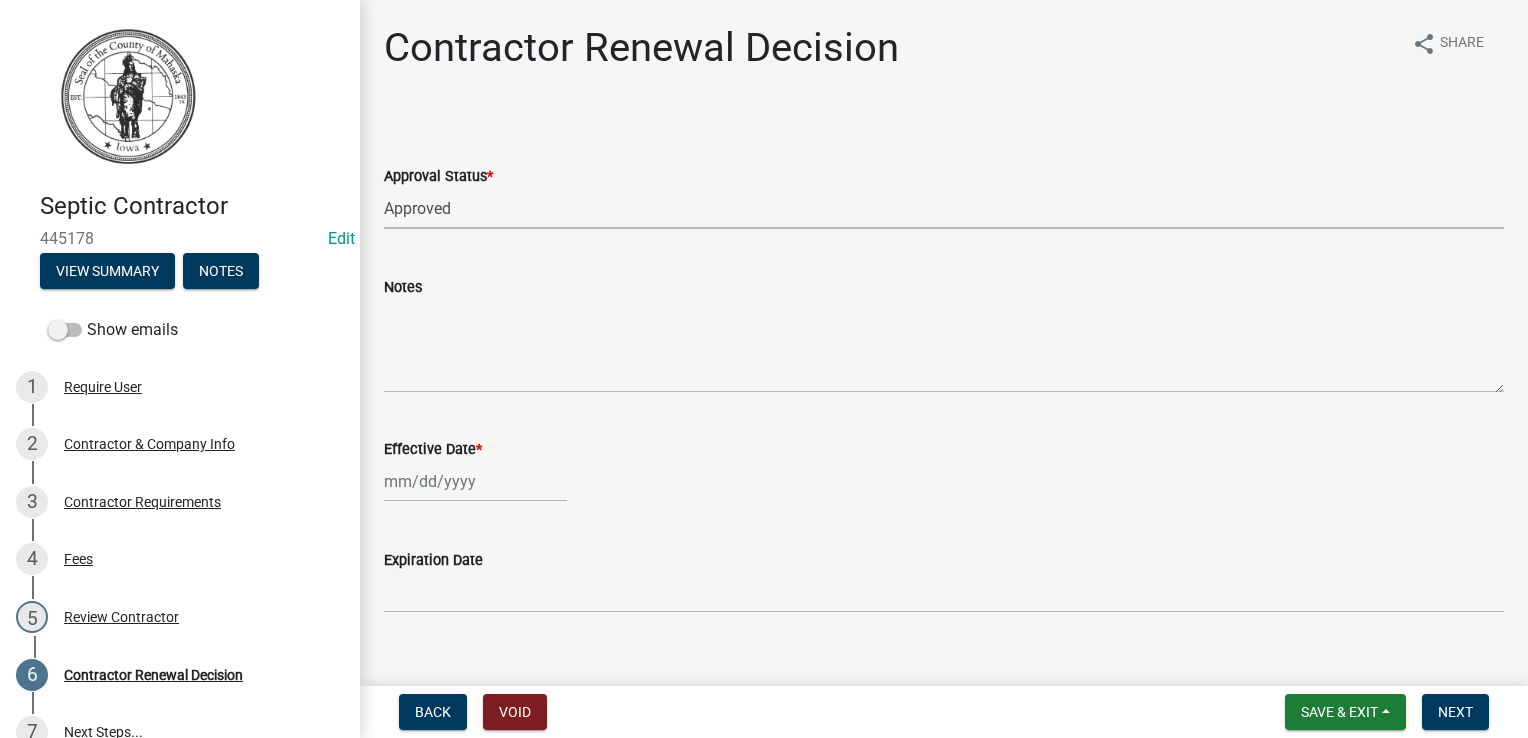 click on "Select Item...   Approved   Denied" at bounding box center (944, 208) 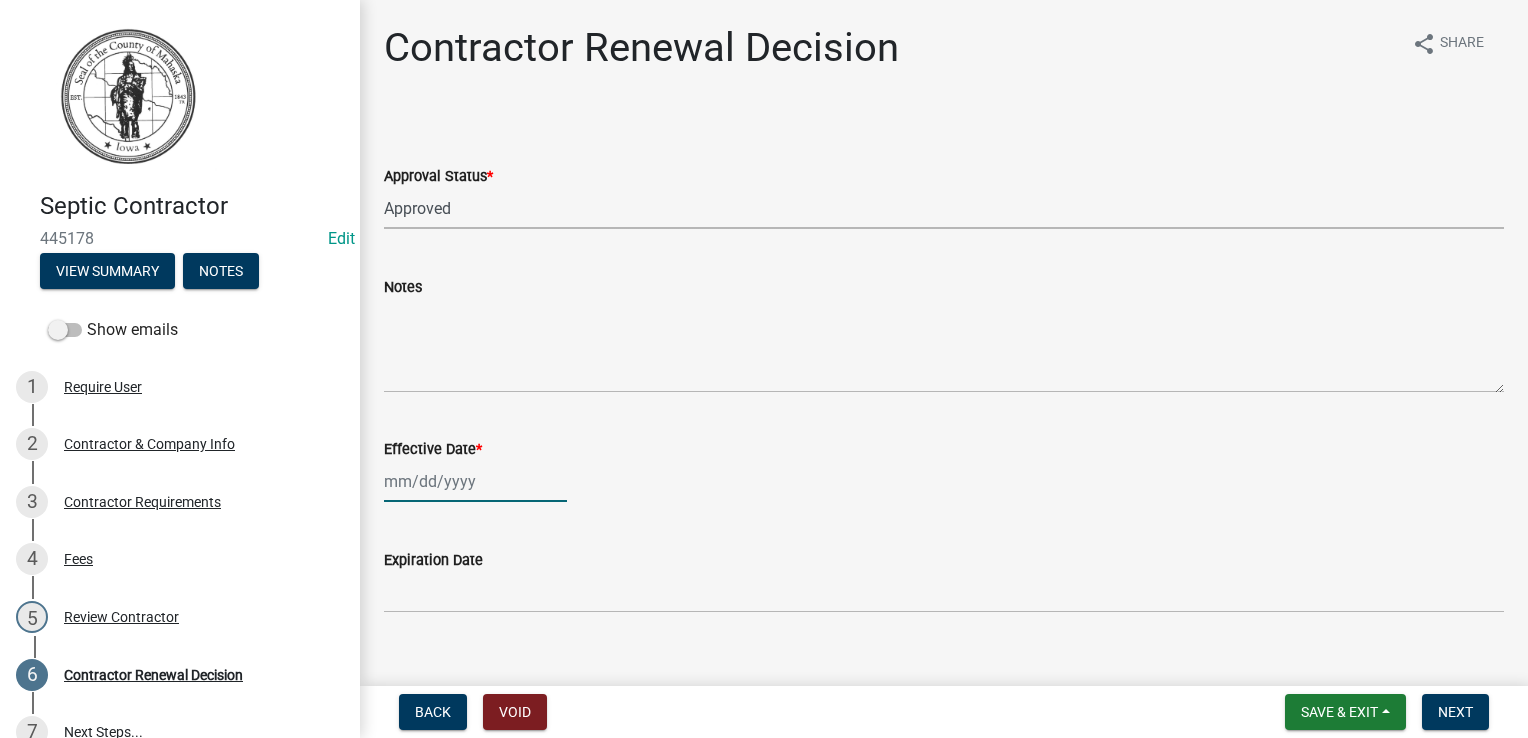 click 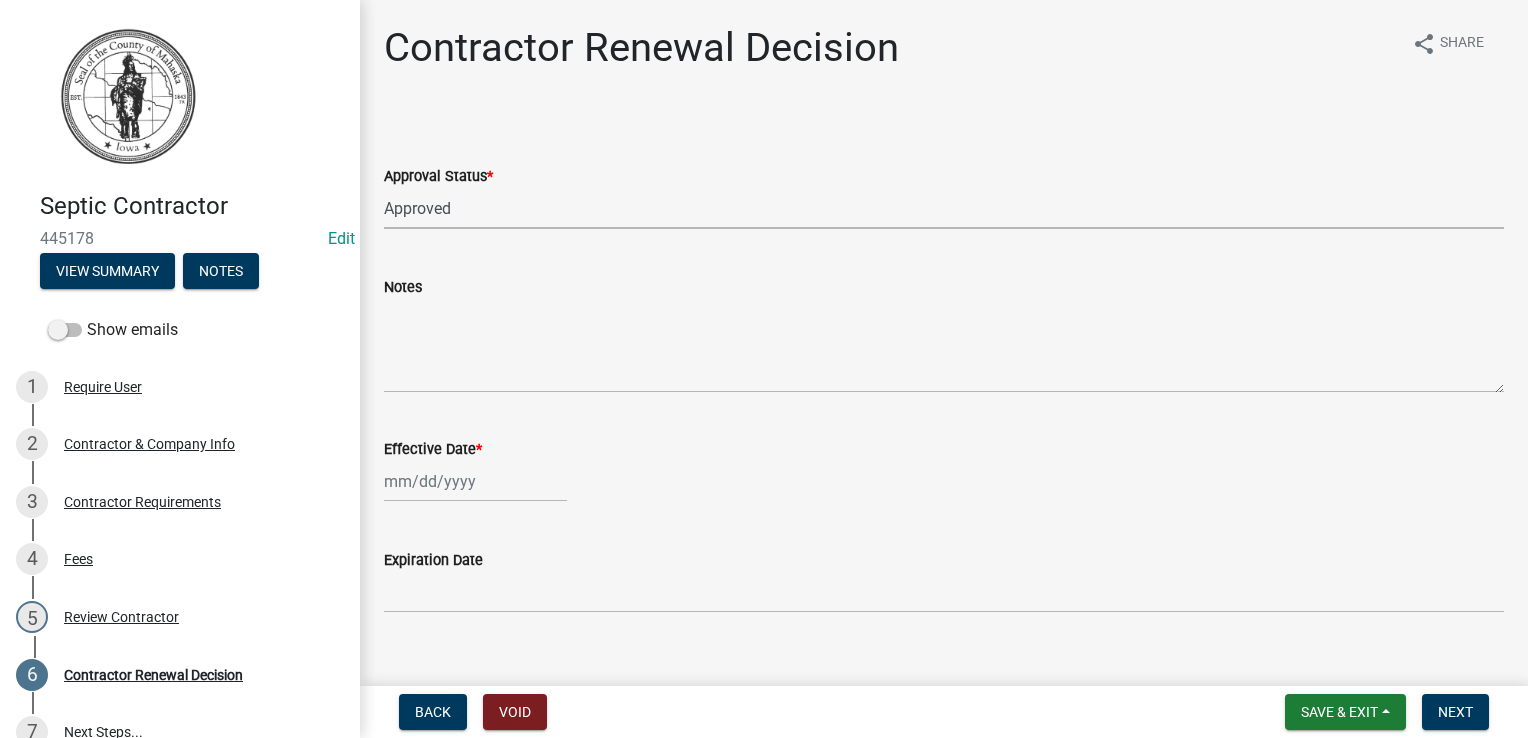 select on "7" 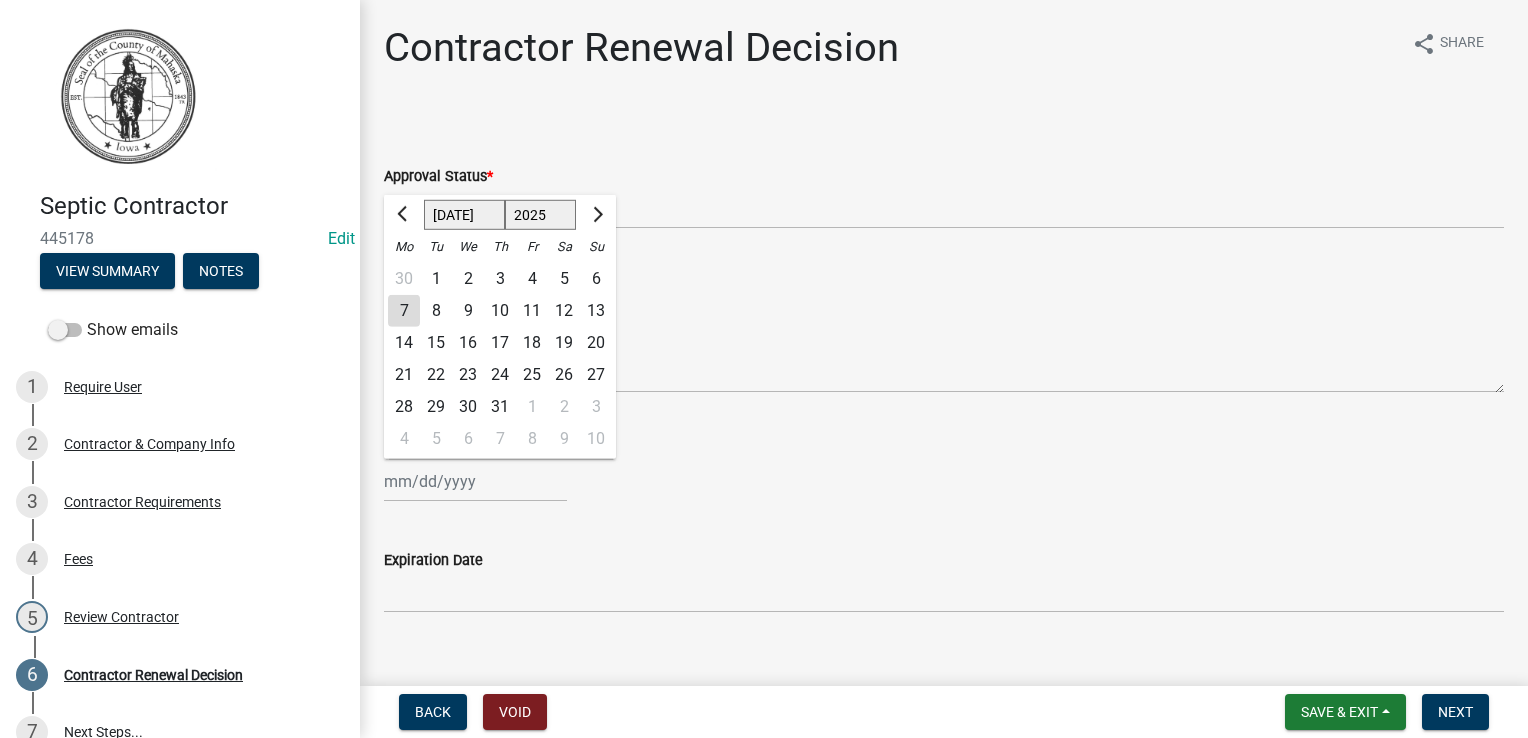 click on "1" 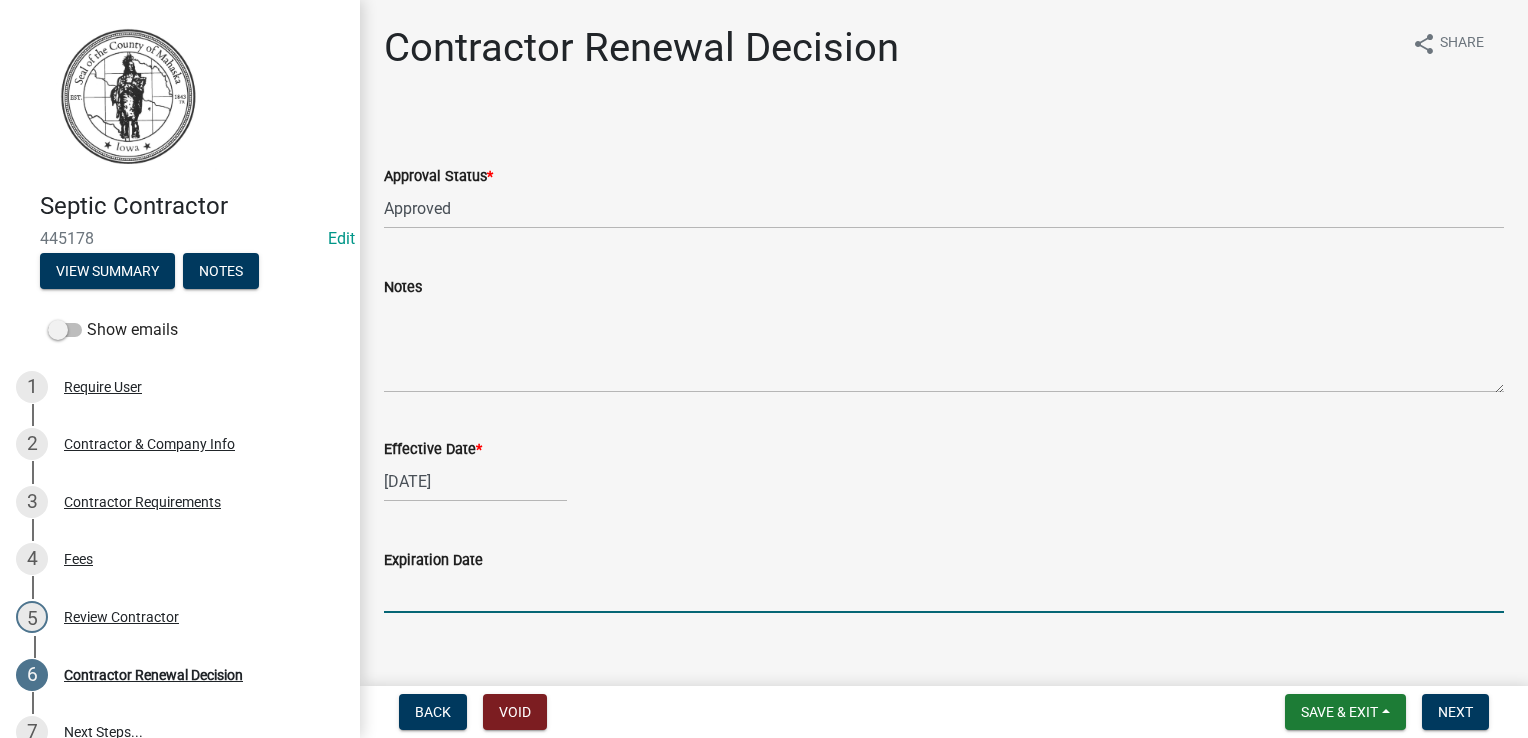 click on "Expiration Date" at bounding box center [944, 592] 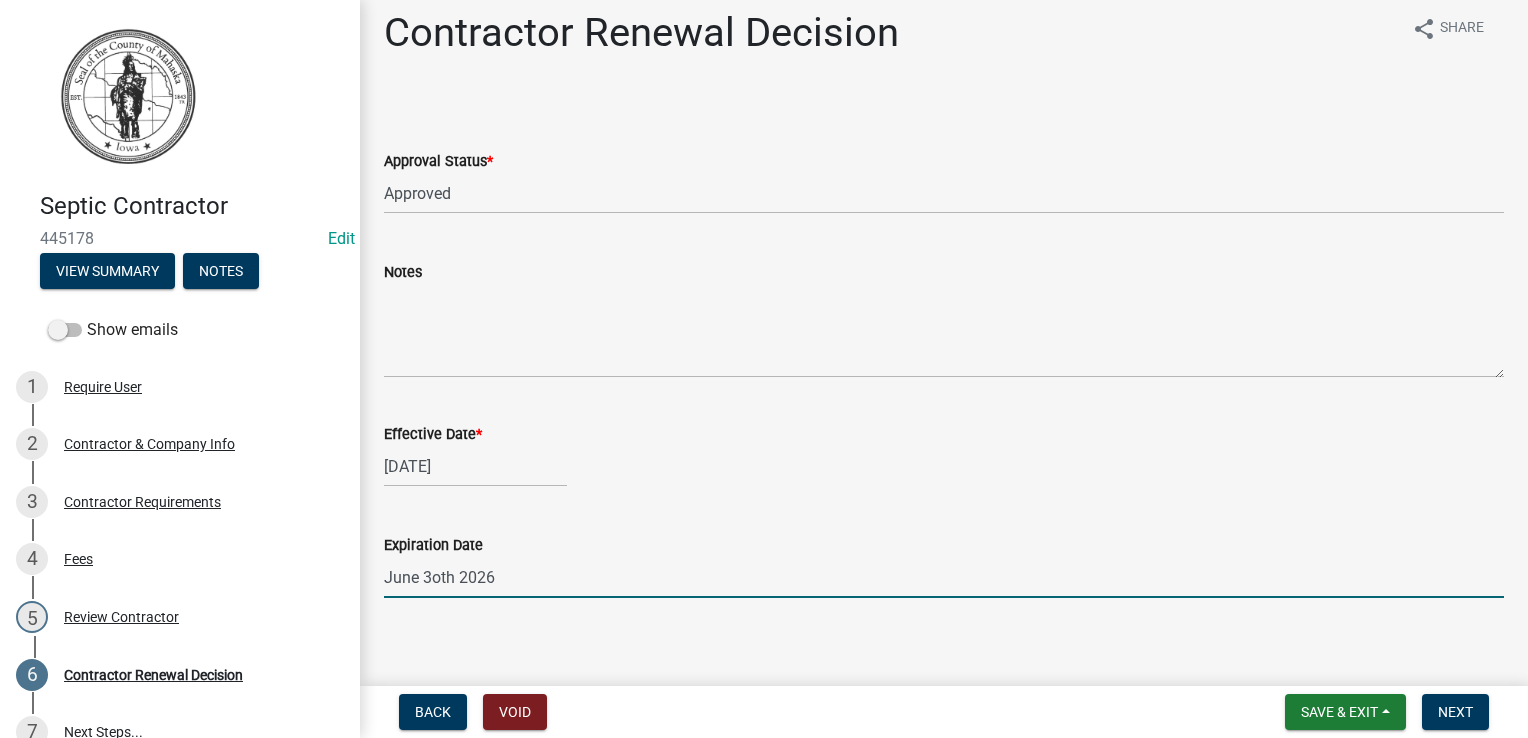 scroll, scrollTop: 30, scrollLeft: 0, axis: vertical 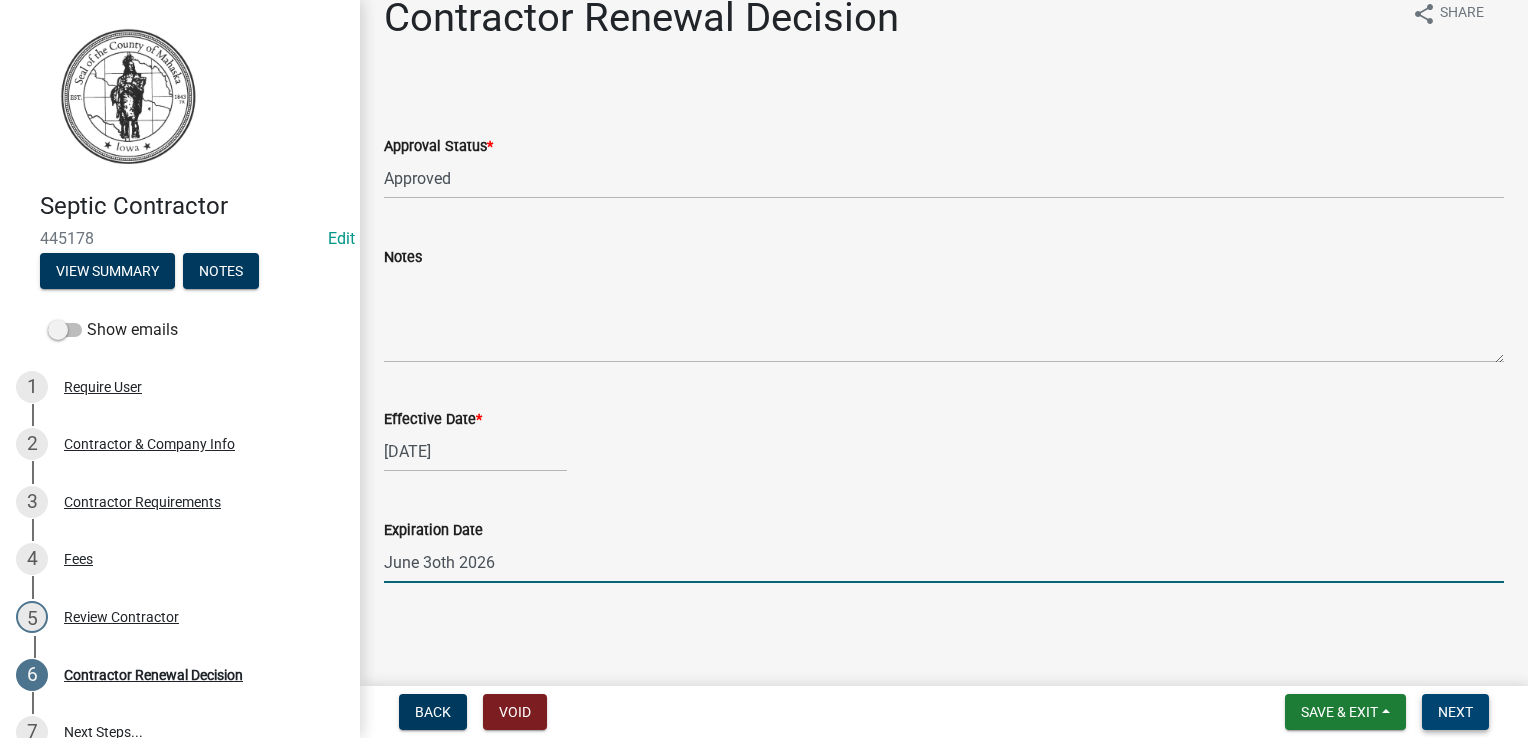 type on "June 3oth 2026" 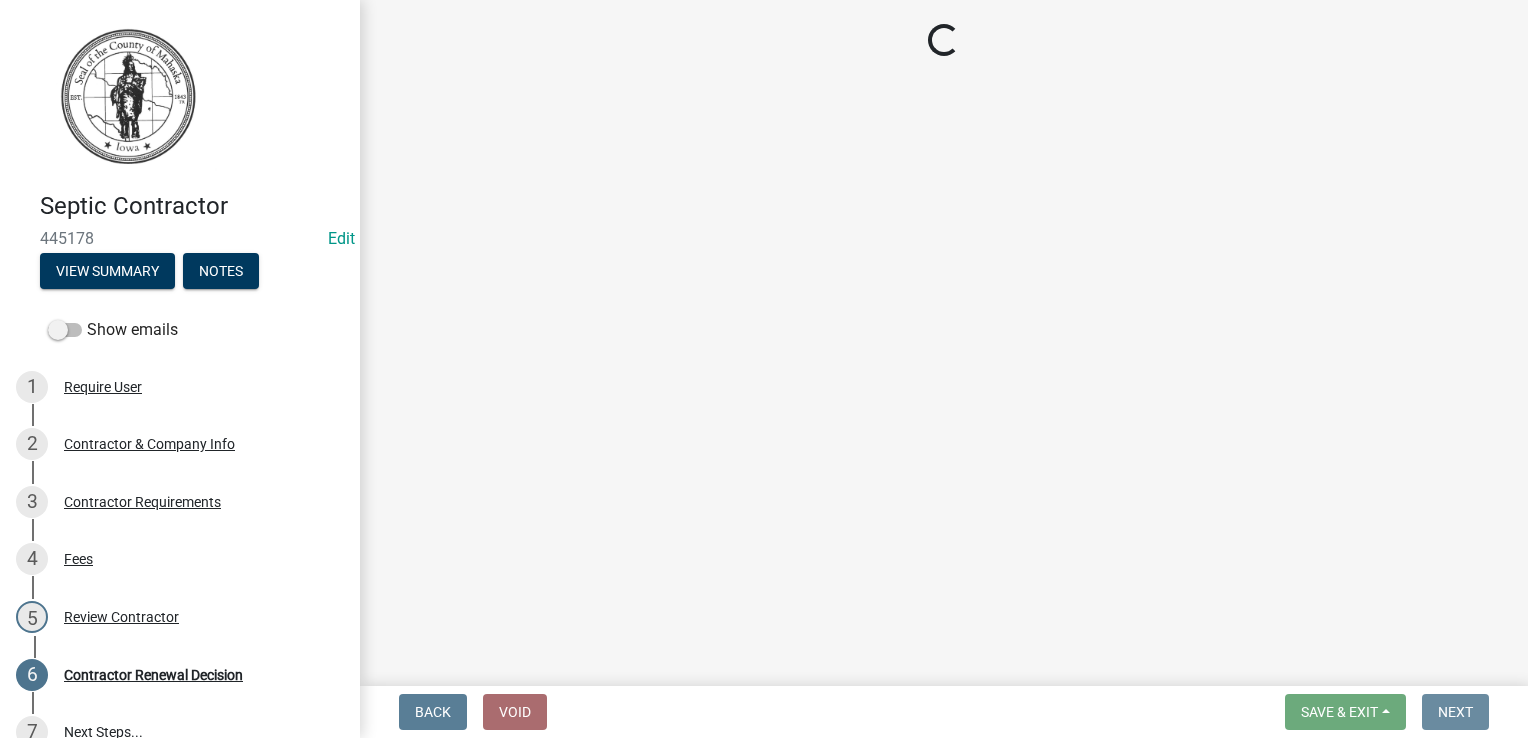 scroll, scrollTop: 0, scrollLeft: 0, axis: both 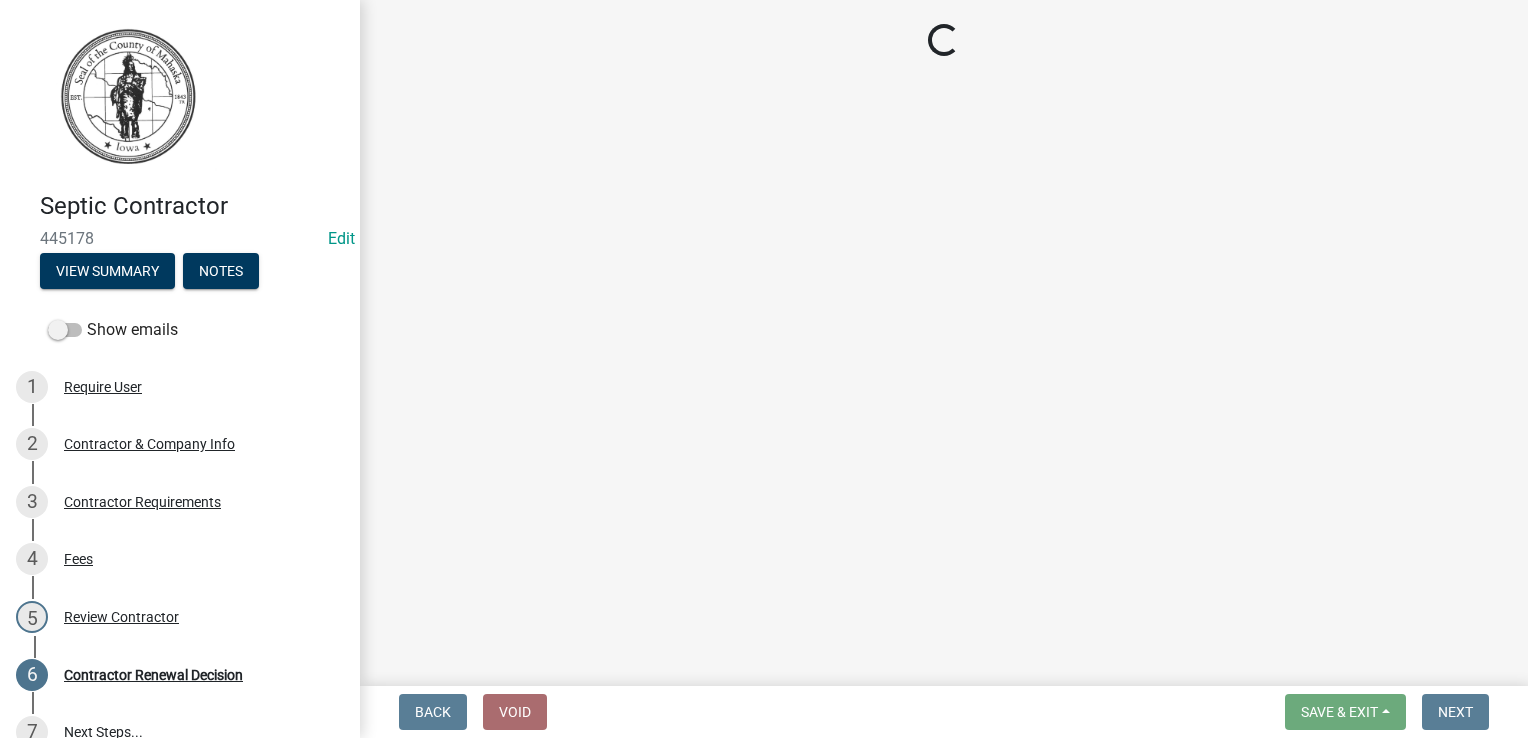 select on "30db8998-795d-4bbe-8e49-f1ade8865815" 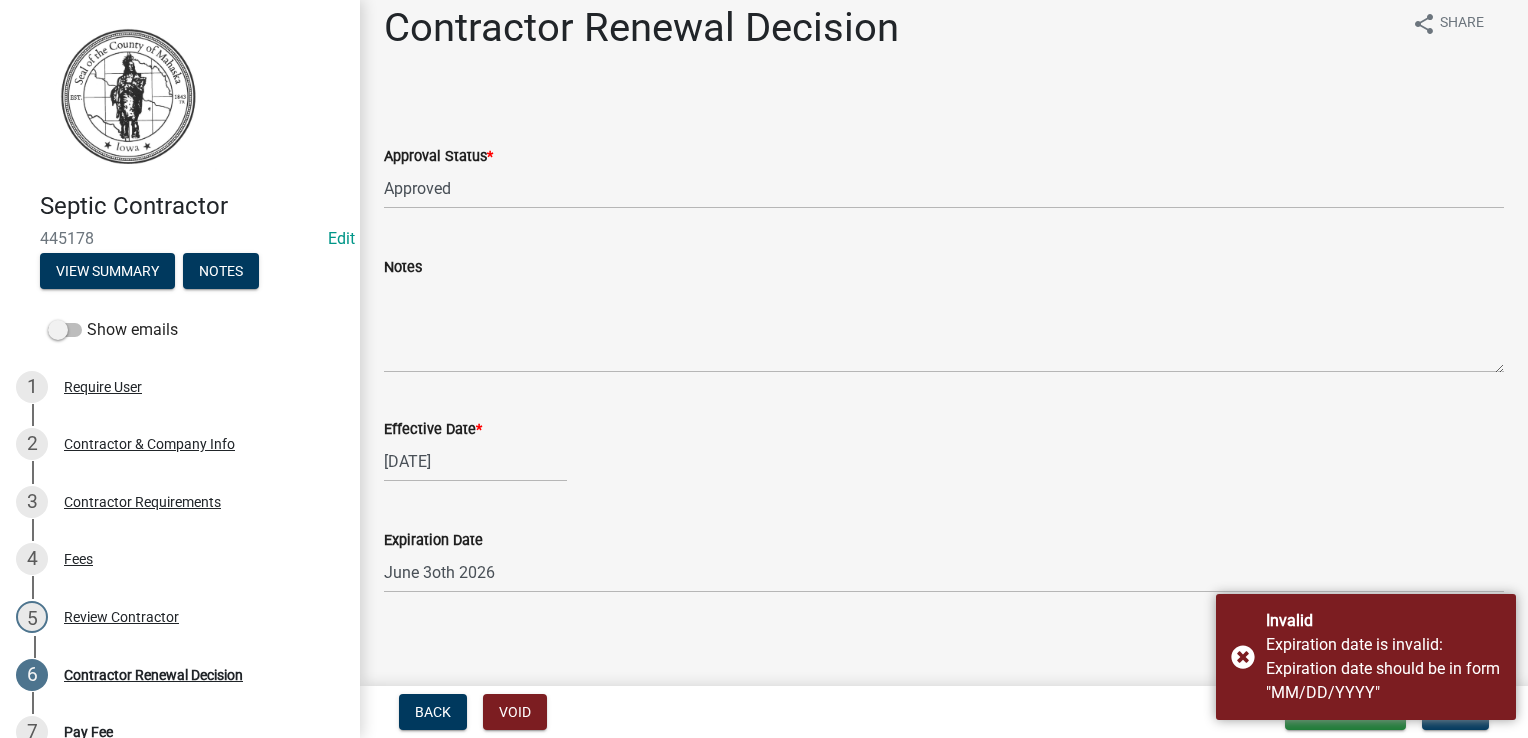 scroll, scrollTop: 30, scrollLeft: 0, axis: vertical 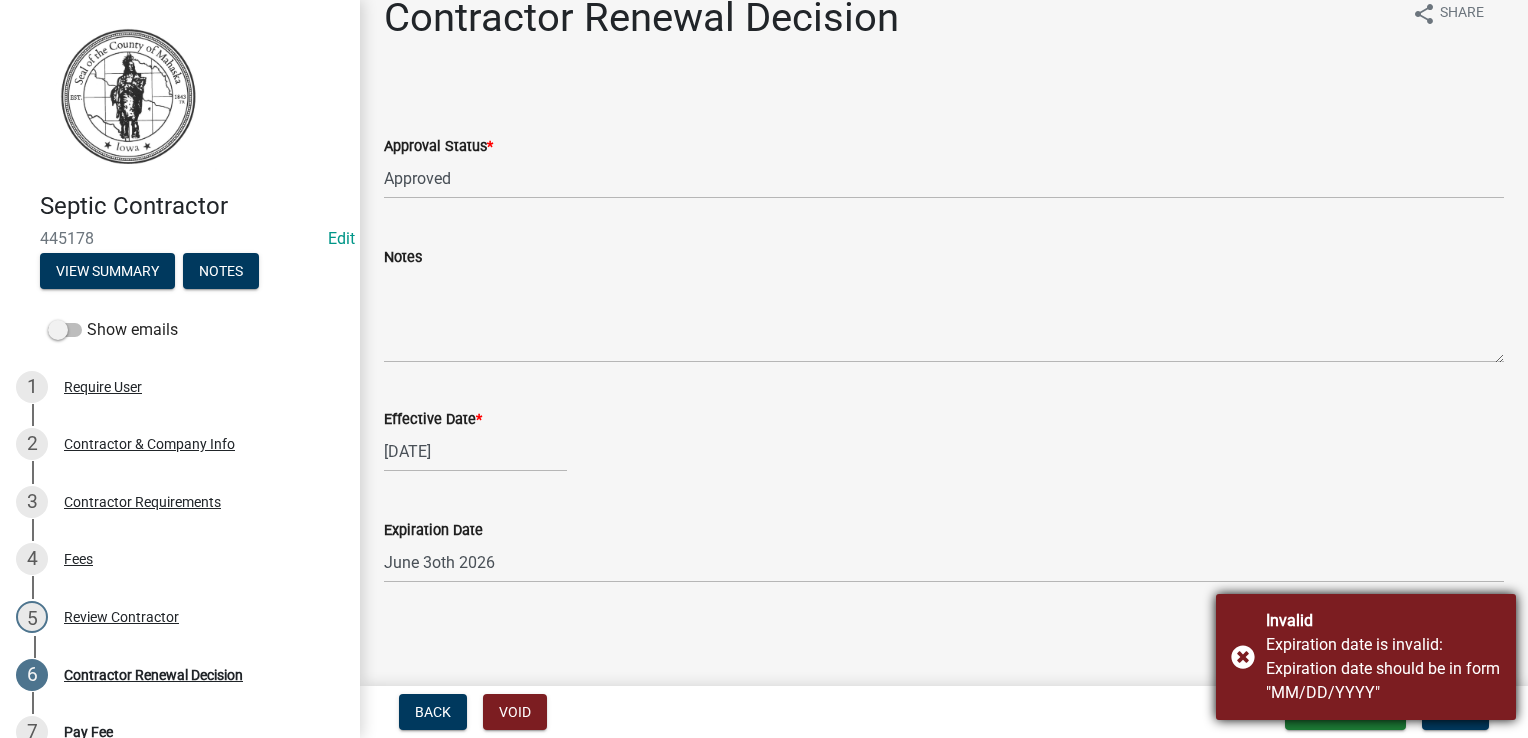 click on "Invalid   Expiration date is invalid:  Expiration date should be in form "MM/DD/YYYY"" at bounding box center [1366, 657] 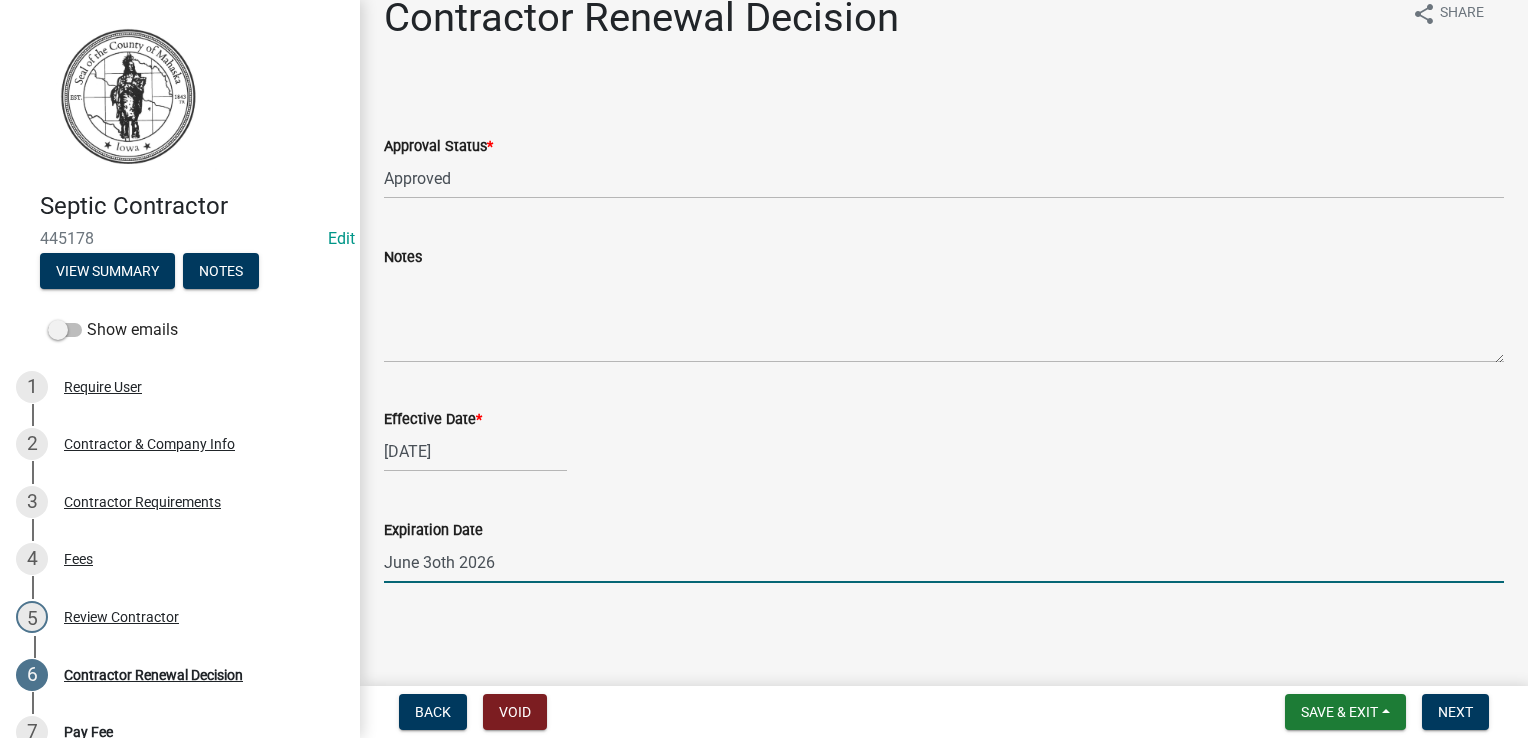 click on "June 3oth 2026" at bounding box center [944, 562] 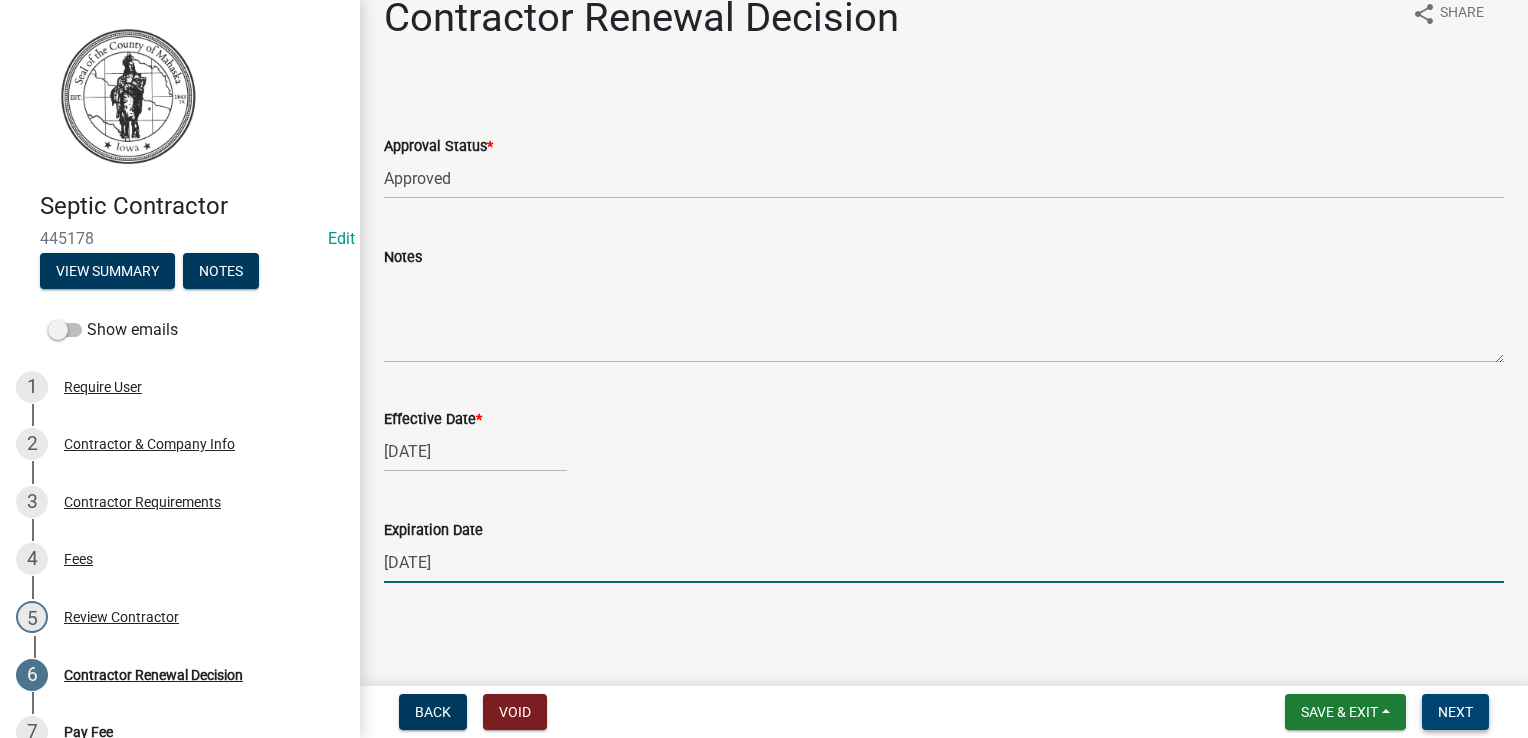 type on "[DATE]" 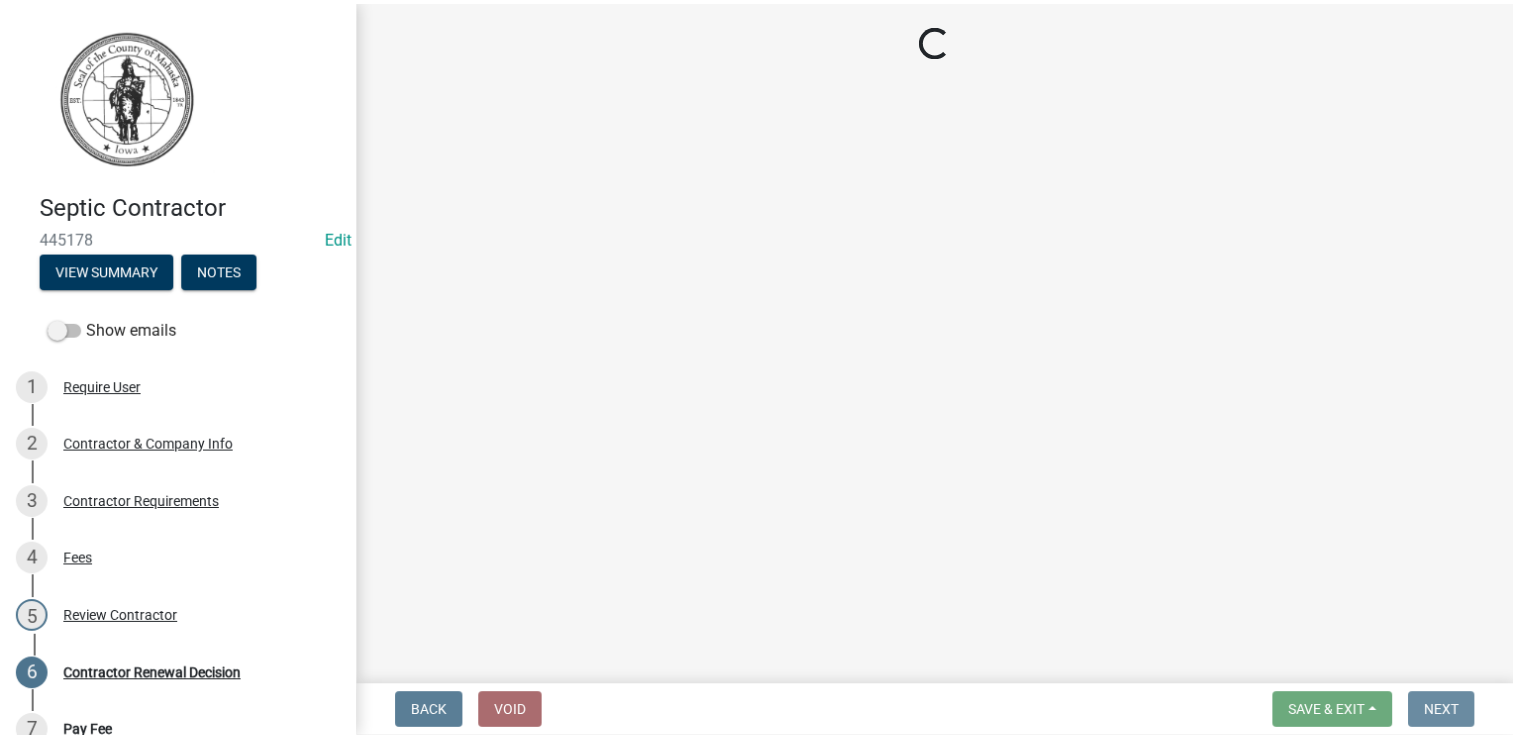scroll, scrollTop: 0, scrollLeft: 0, axis: both 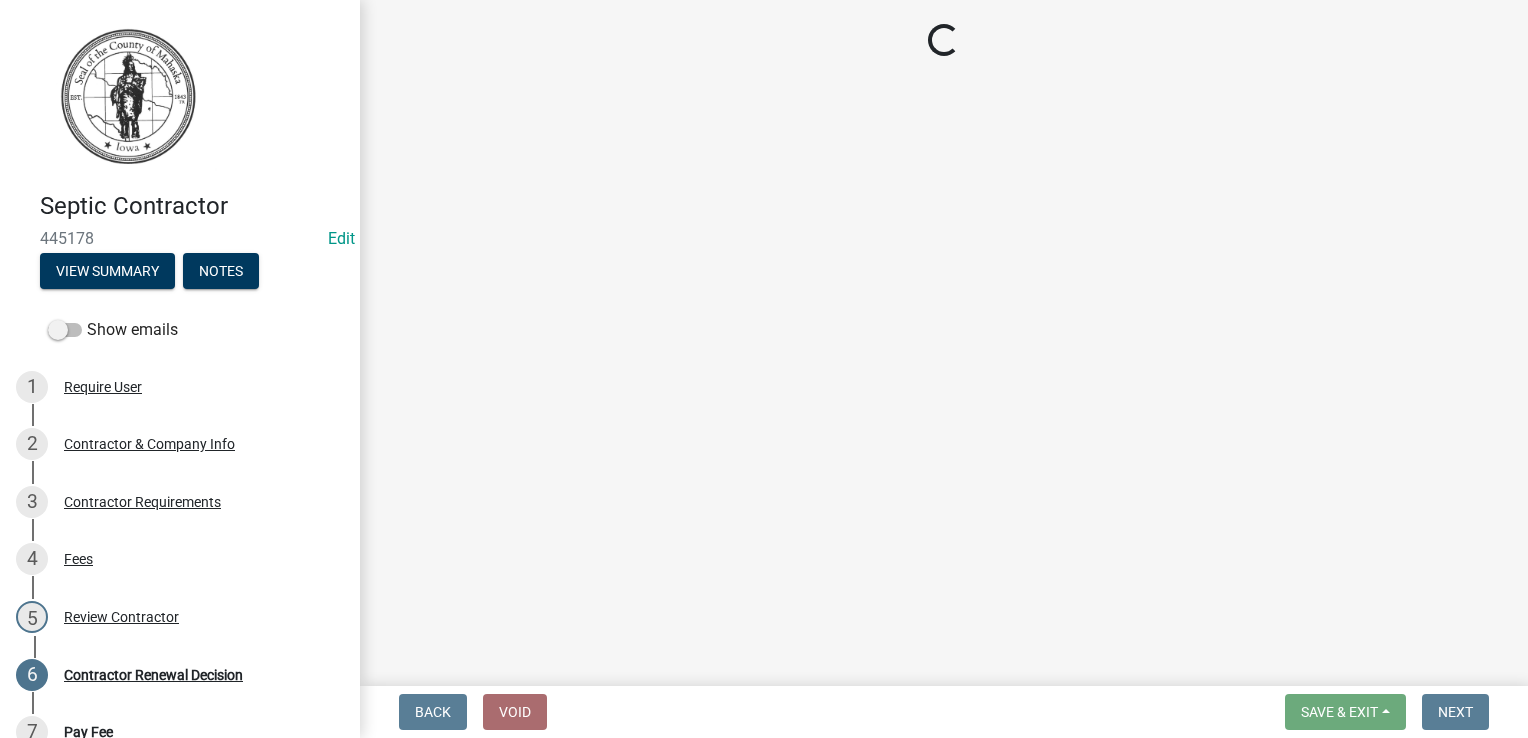 select on "3: 3" 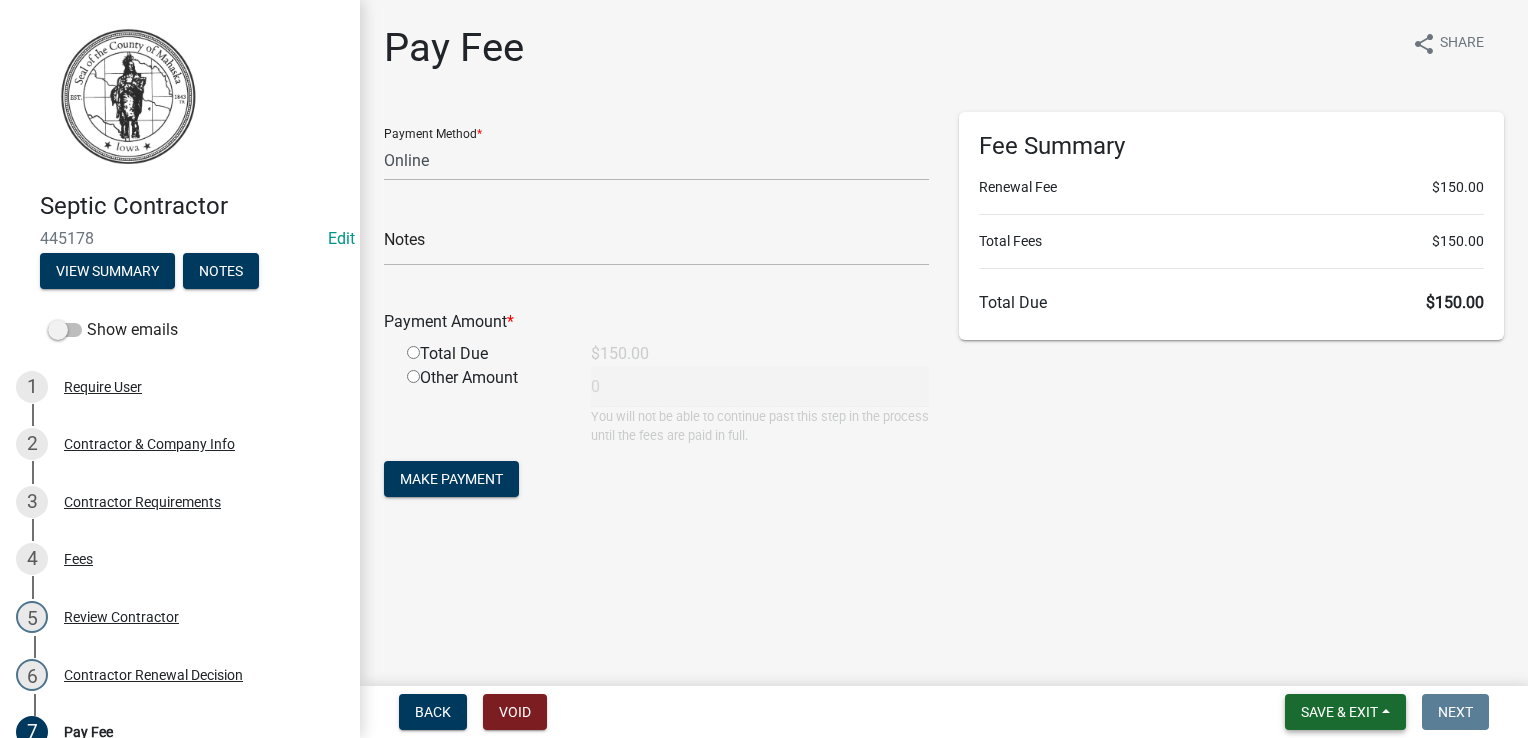 click on "Save & Exit" at bounding box center (1339, 712) 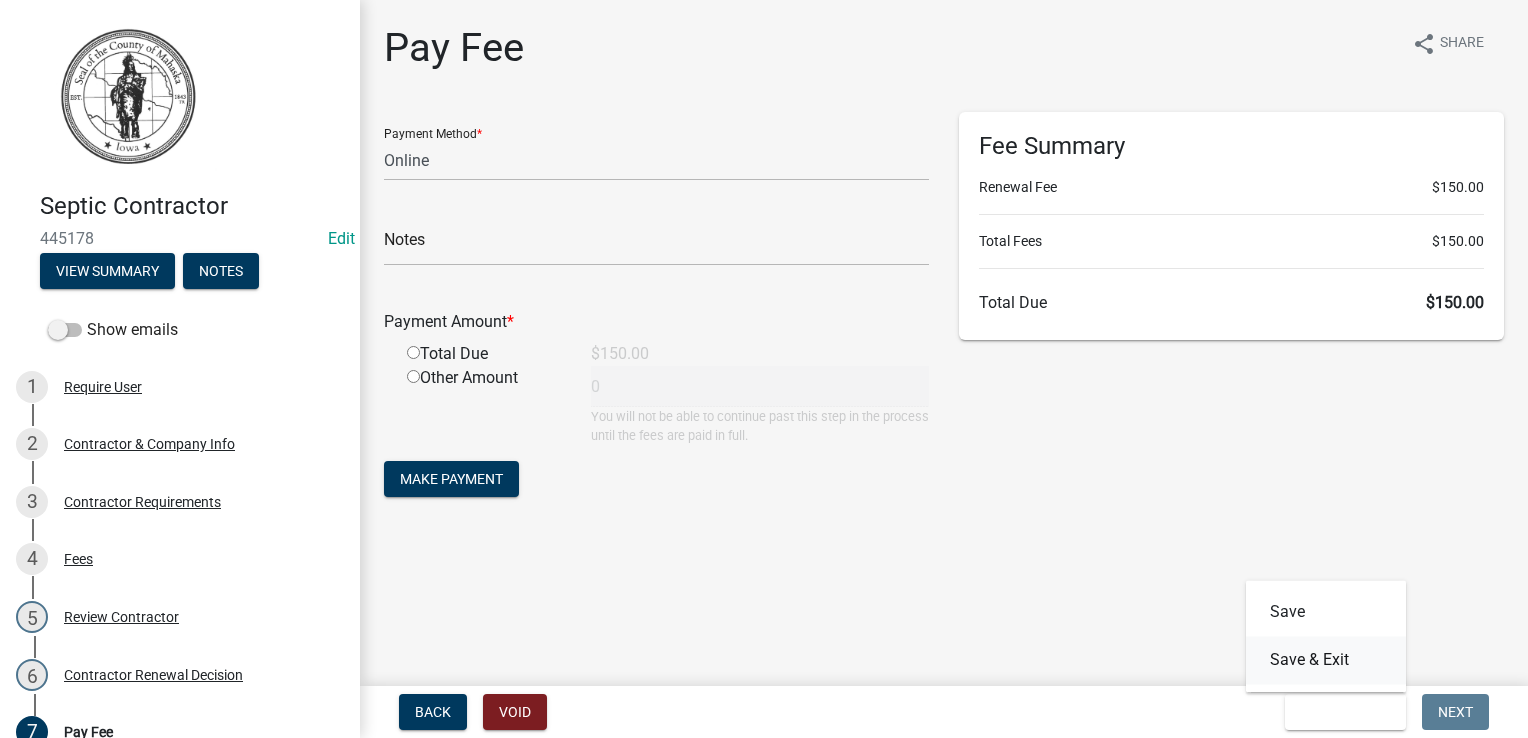 click on "Save & Exit" at bounding box center (1326, 660) 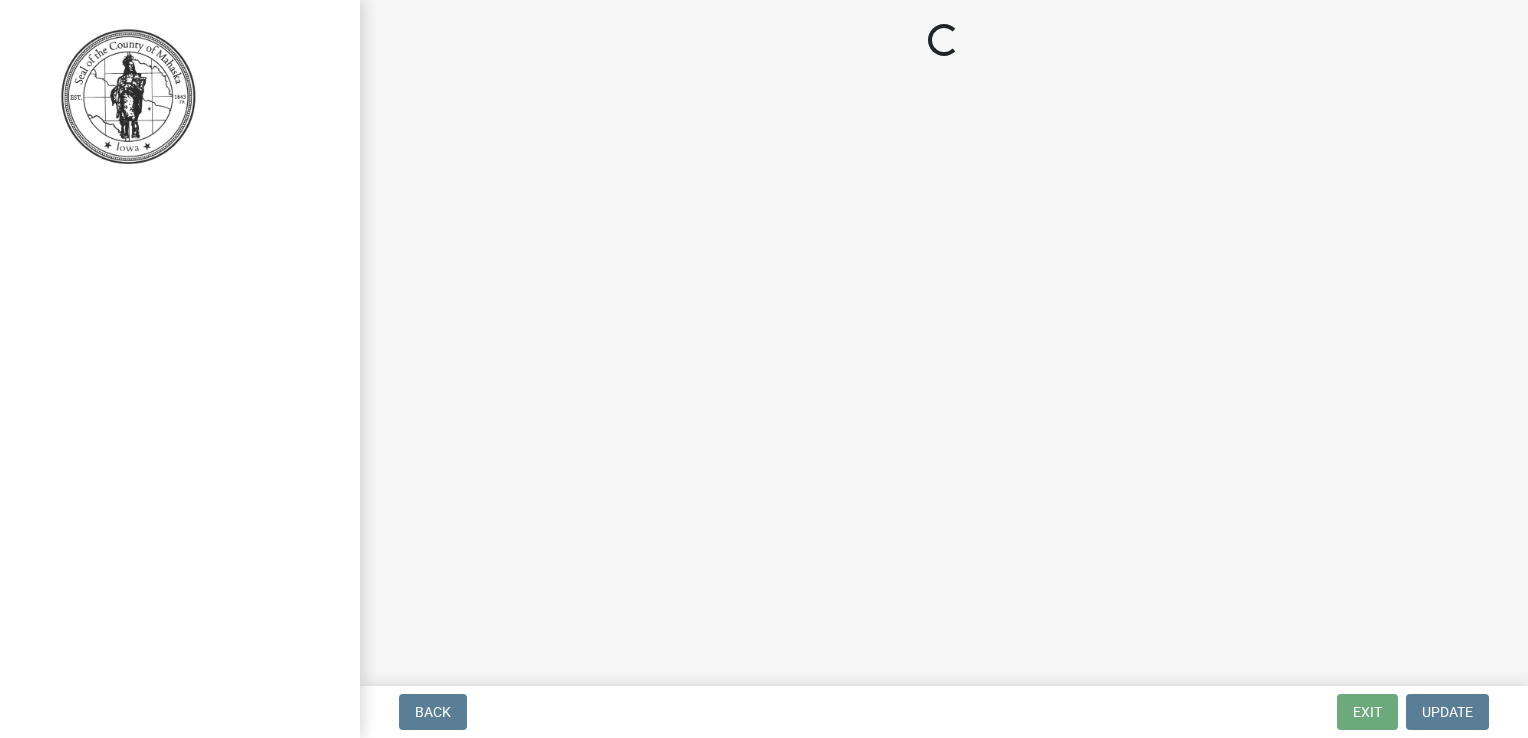 select on "3: 3" 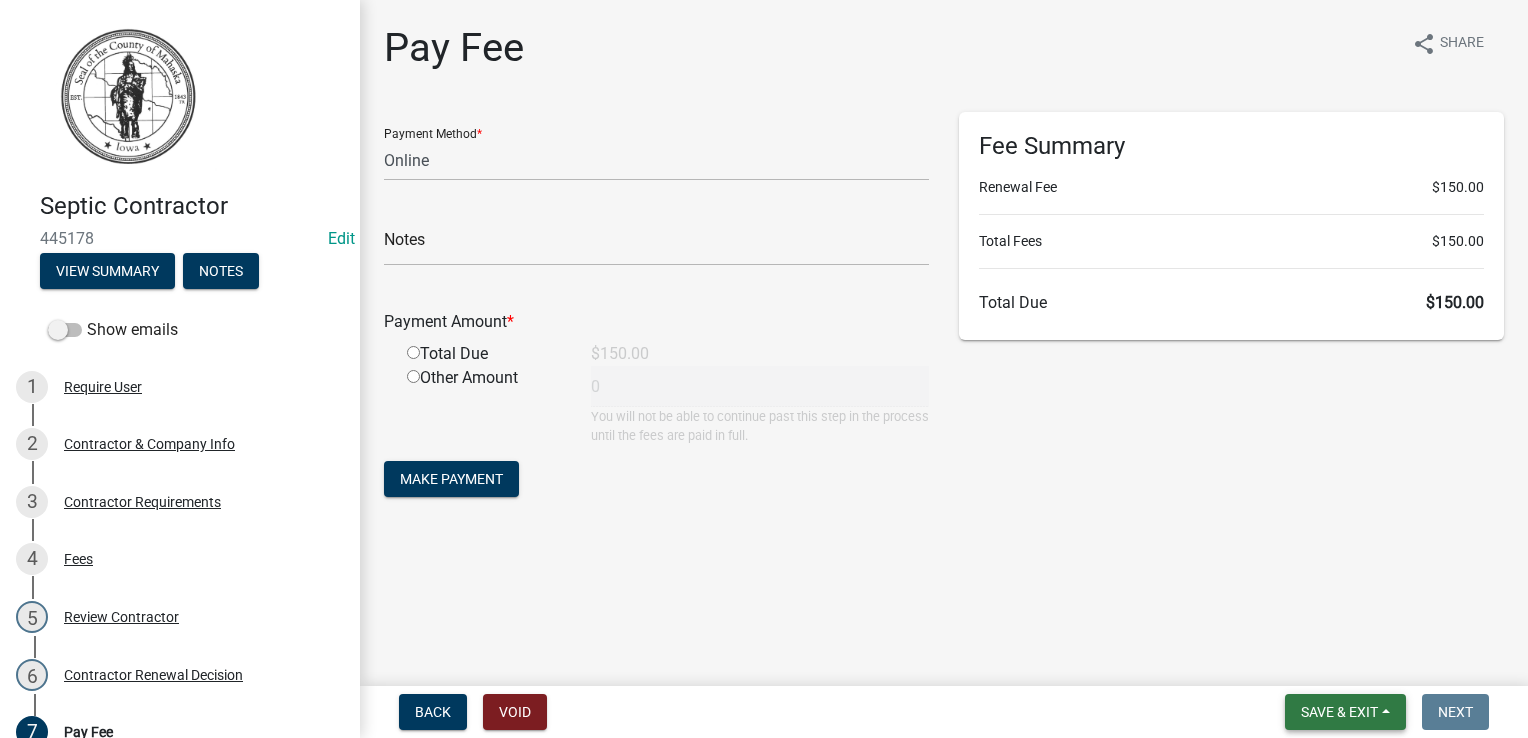 click on "Save & Exit" at bounding box center (1339, 712) 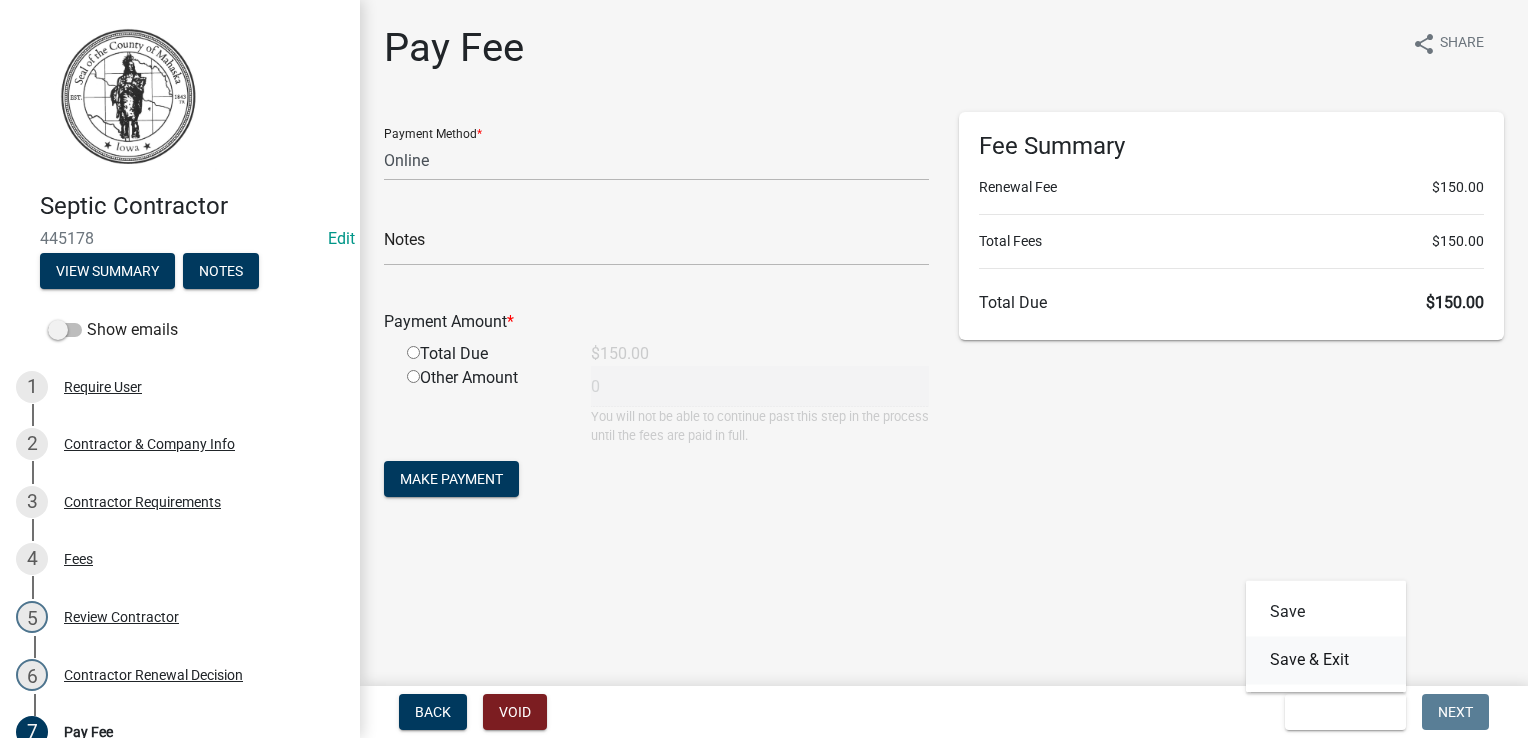 click on "Save & Exit" at bounding box center [1326, 660] 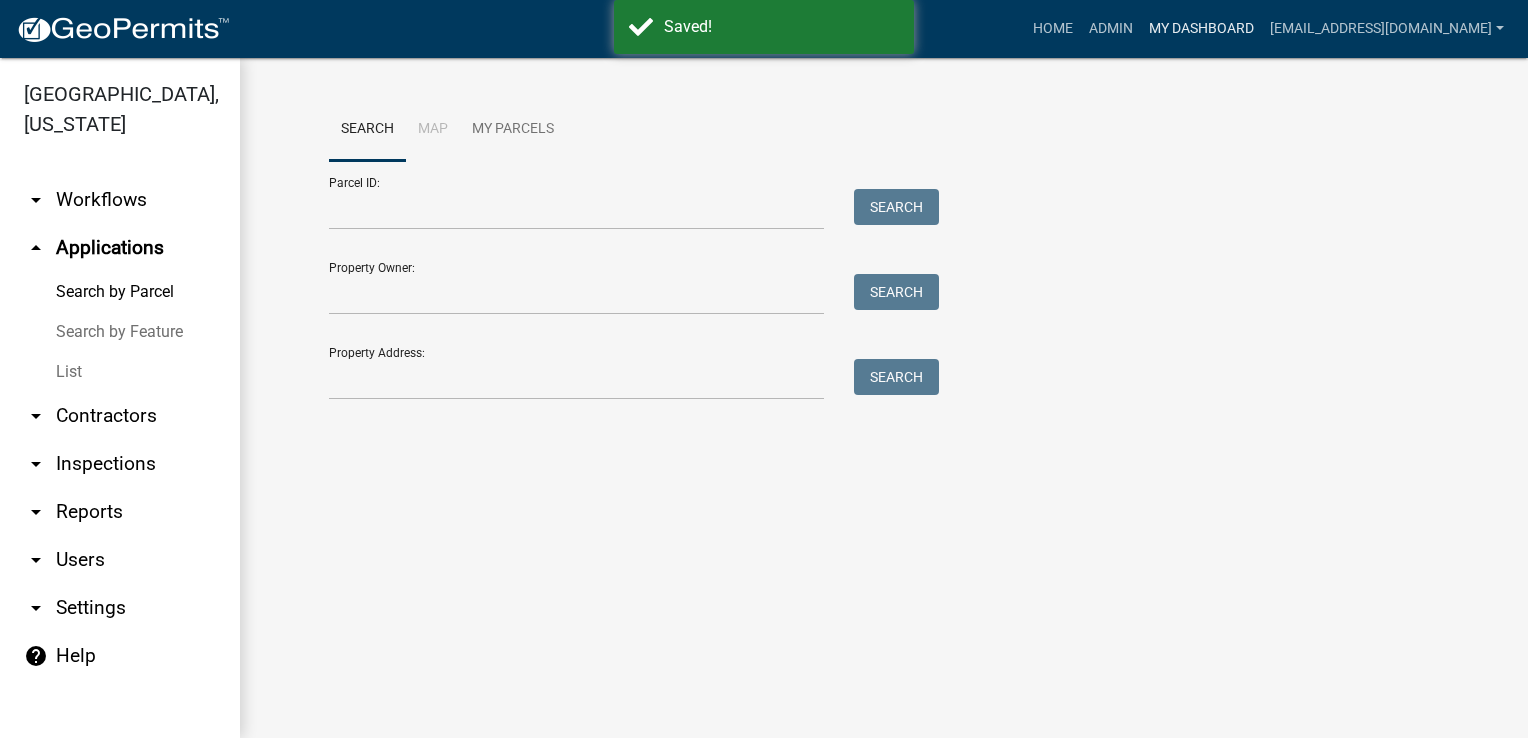 click on "My Dashboard" at bounding box center (1201, 29) 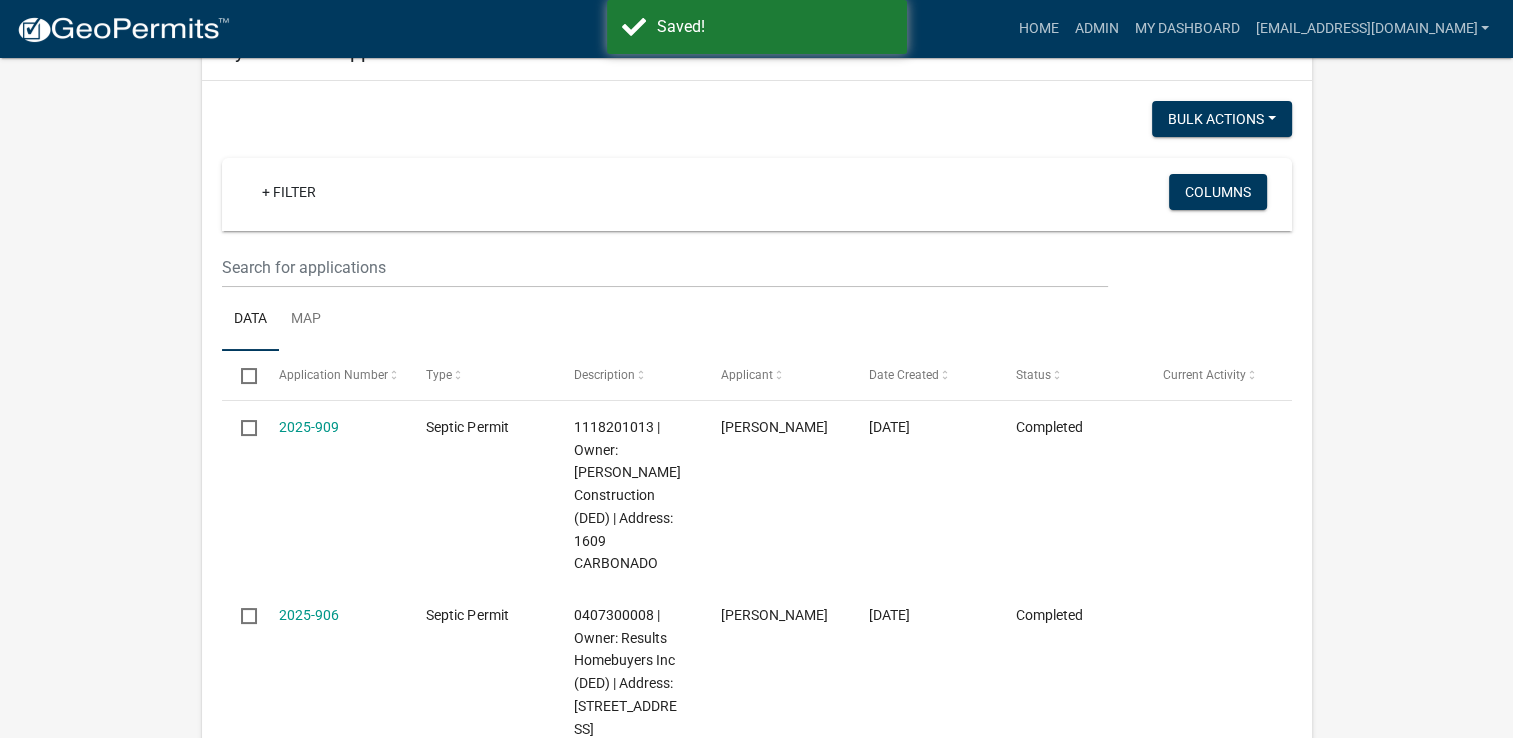 scroll, scrollTop: 200, scrollLeft: 0, axis: vertical 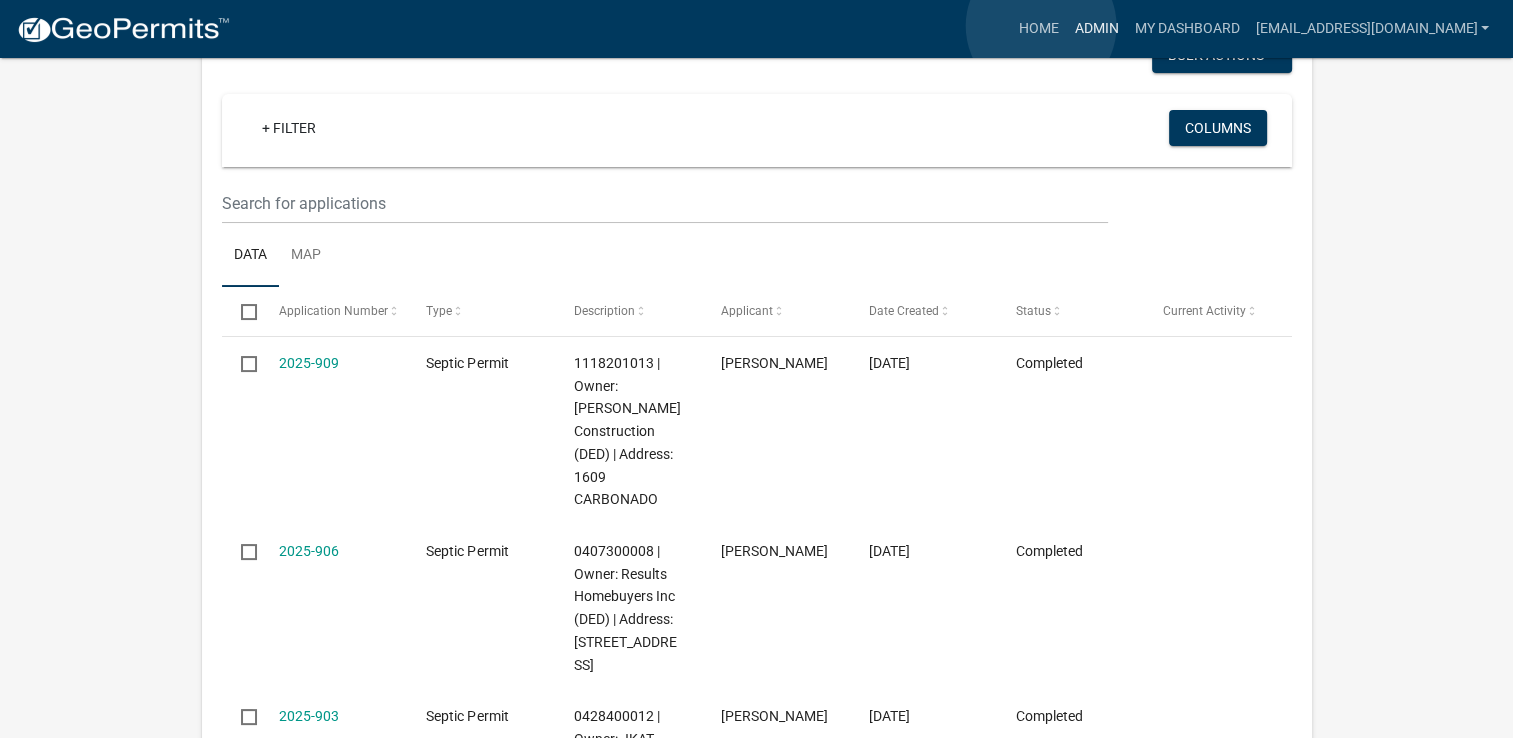 click on "Admin" at bounding box center (1096, 29) 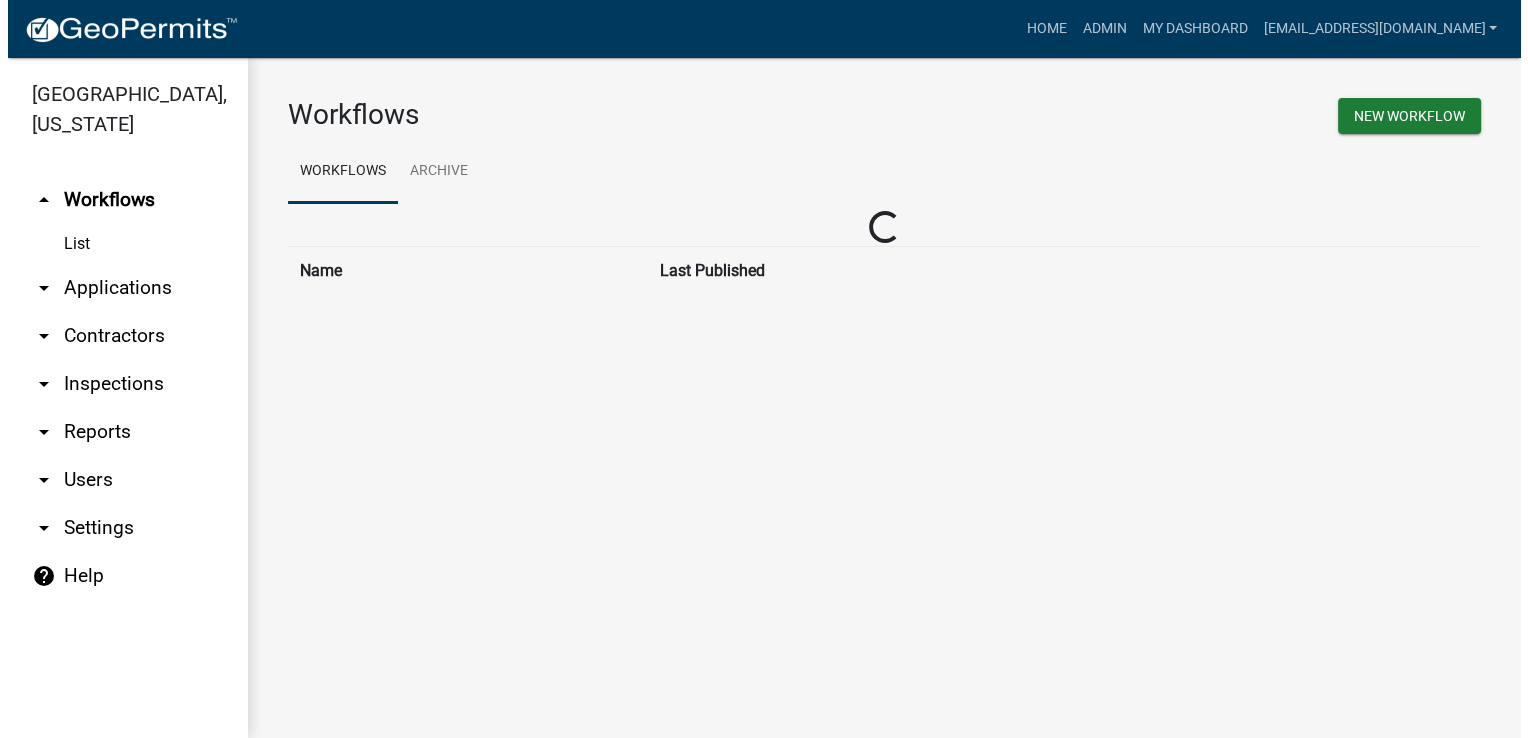 scroll, scrollTop: 0, scrollLeft: 0, axis: both 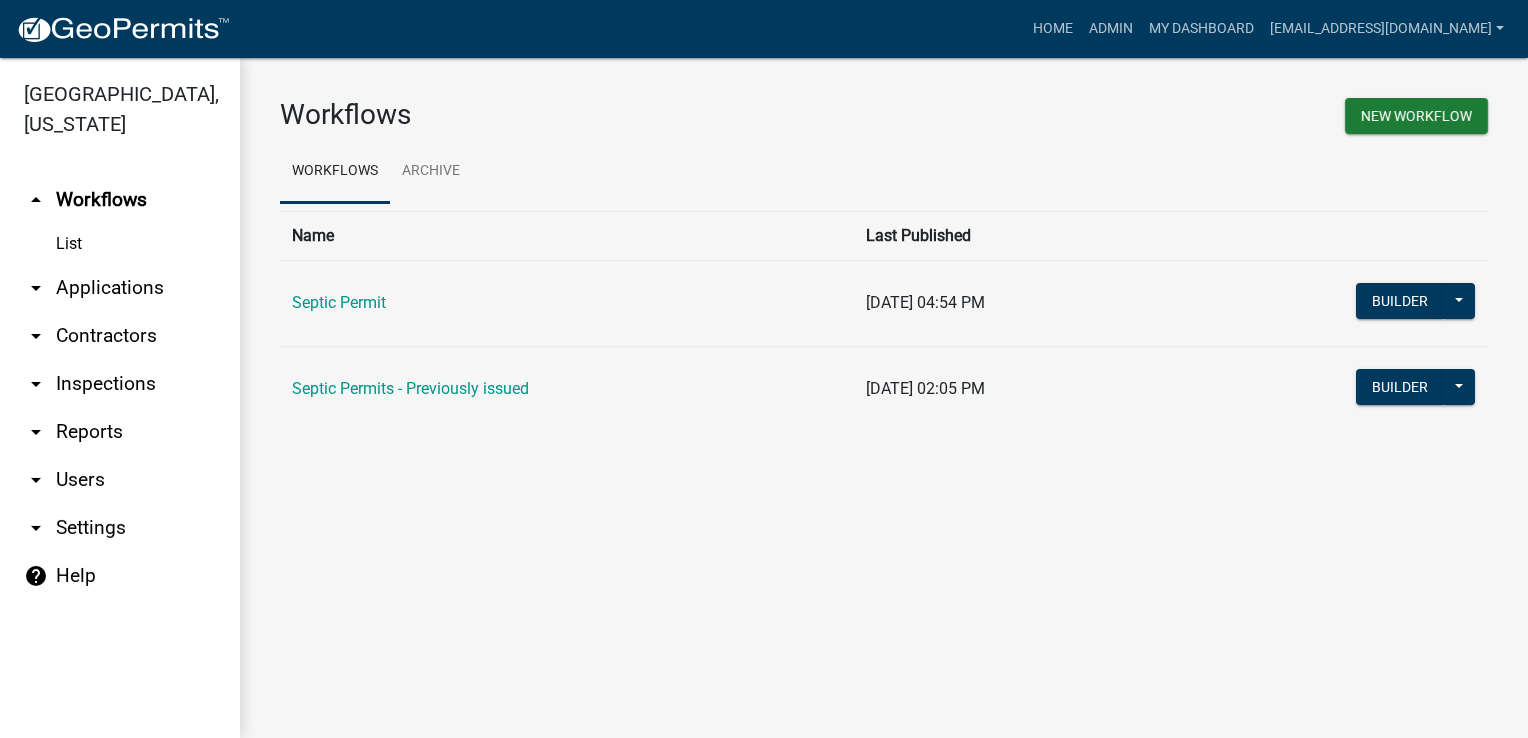 click on "arrow_drop_down   Contractors" at bounding box center [120, 336] 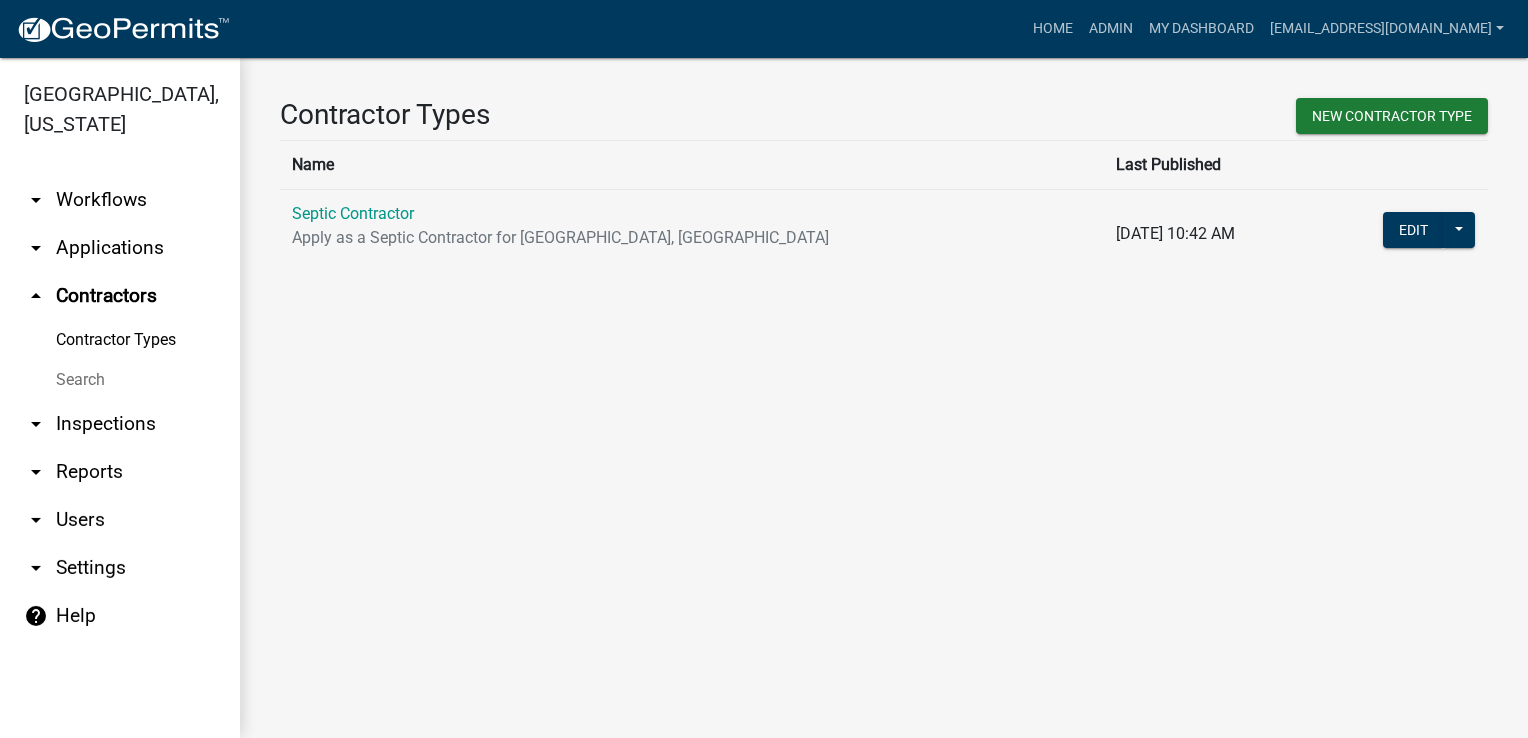 click on "arrow_drop_down   Reports" at bounding box center [120, 472] 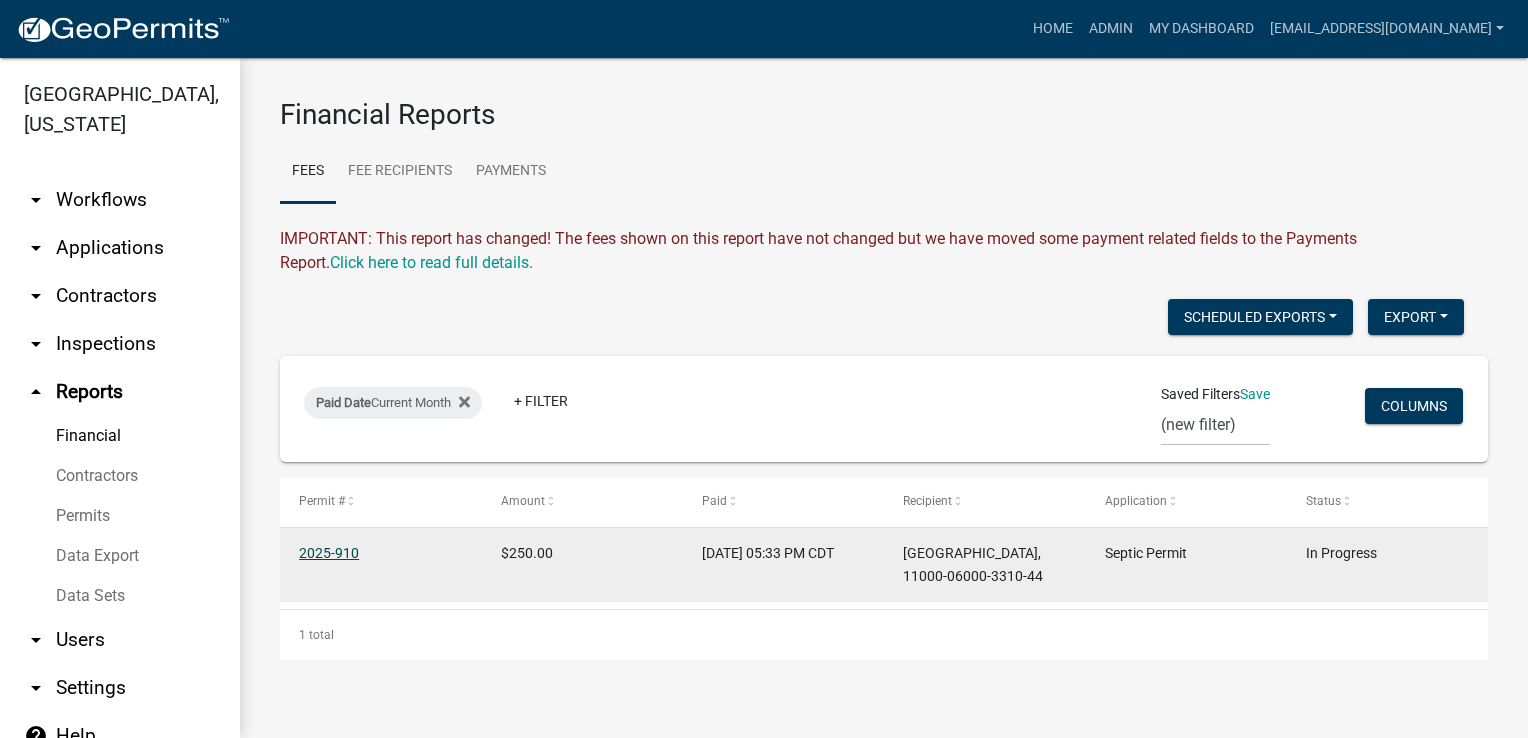 click on "2025-910" 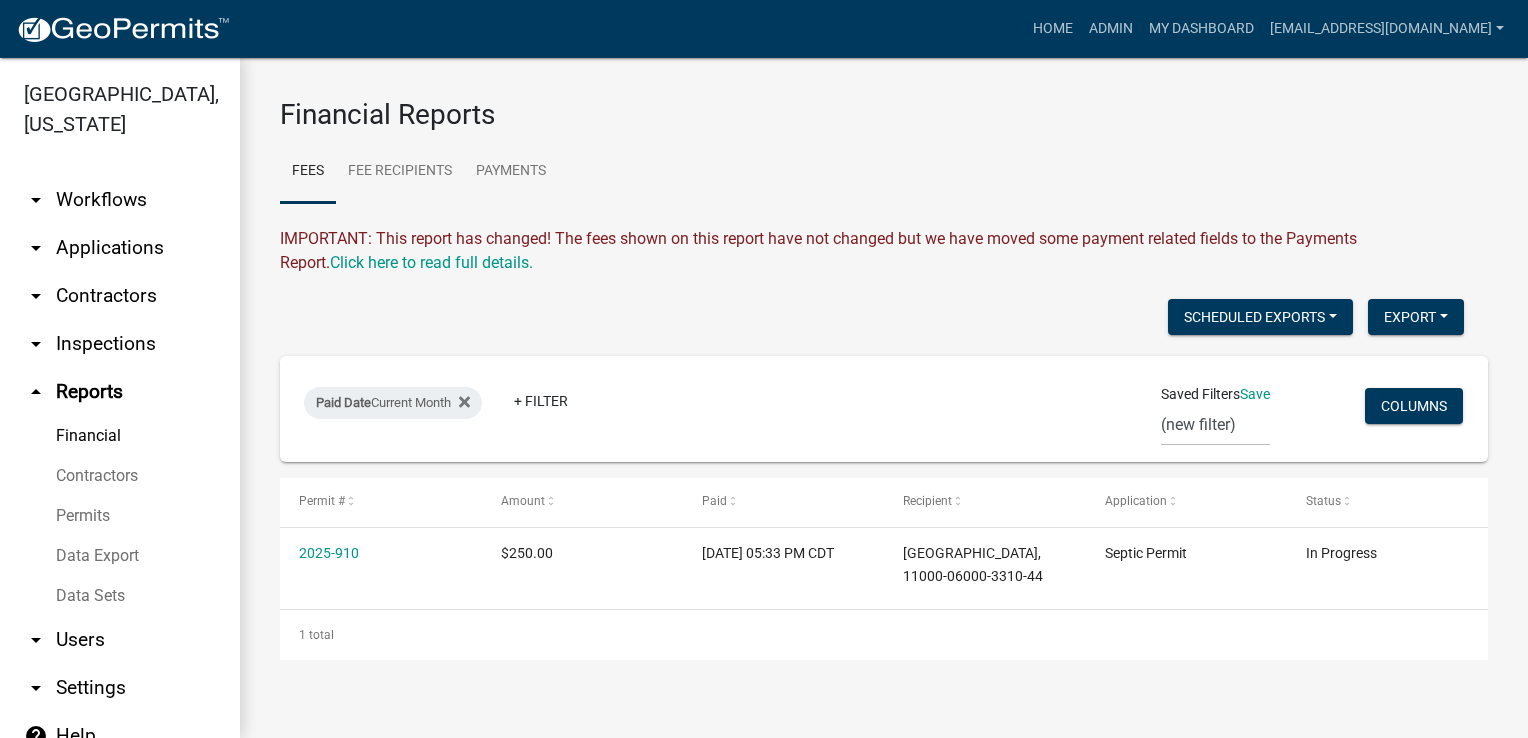 click on "Contractors" at bounding box center (120, 476) 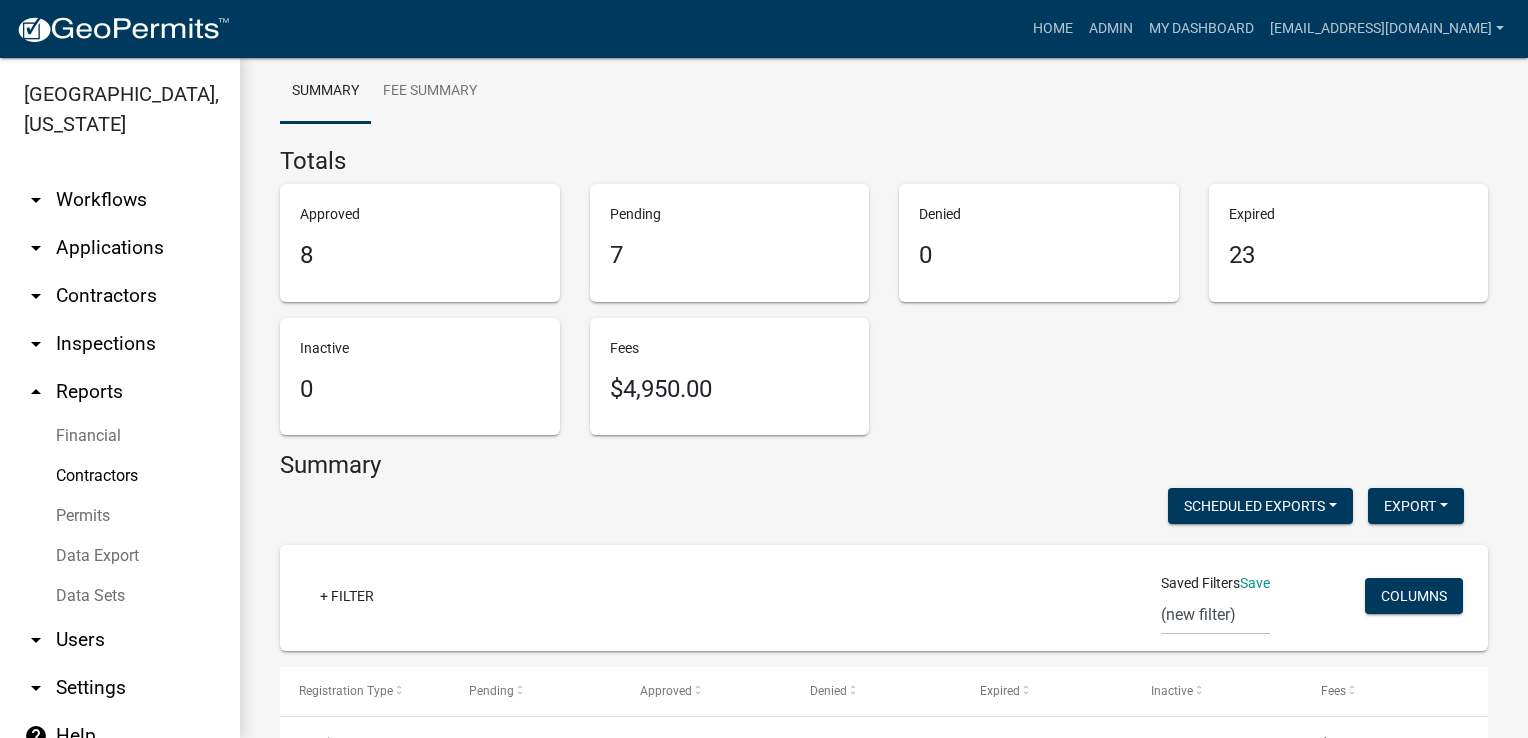 scroll, scrollTop: 0, scrollLeft: 0, axis: both 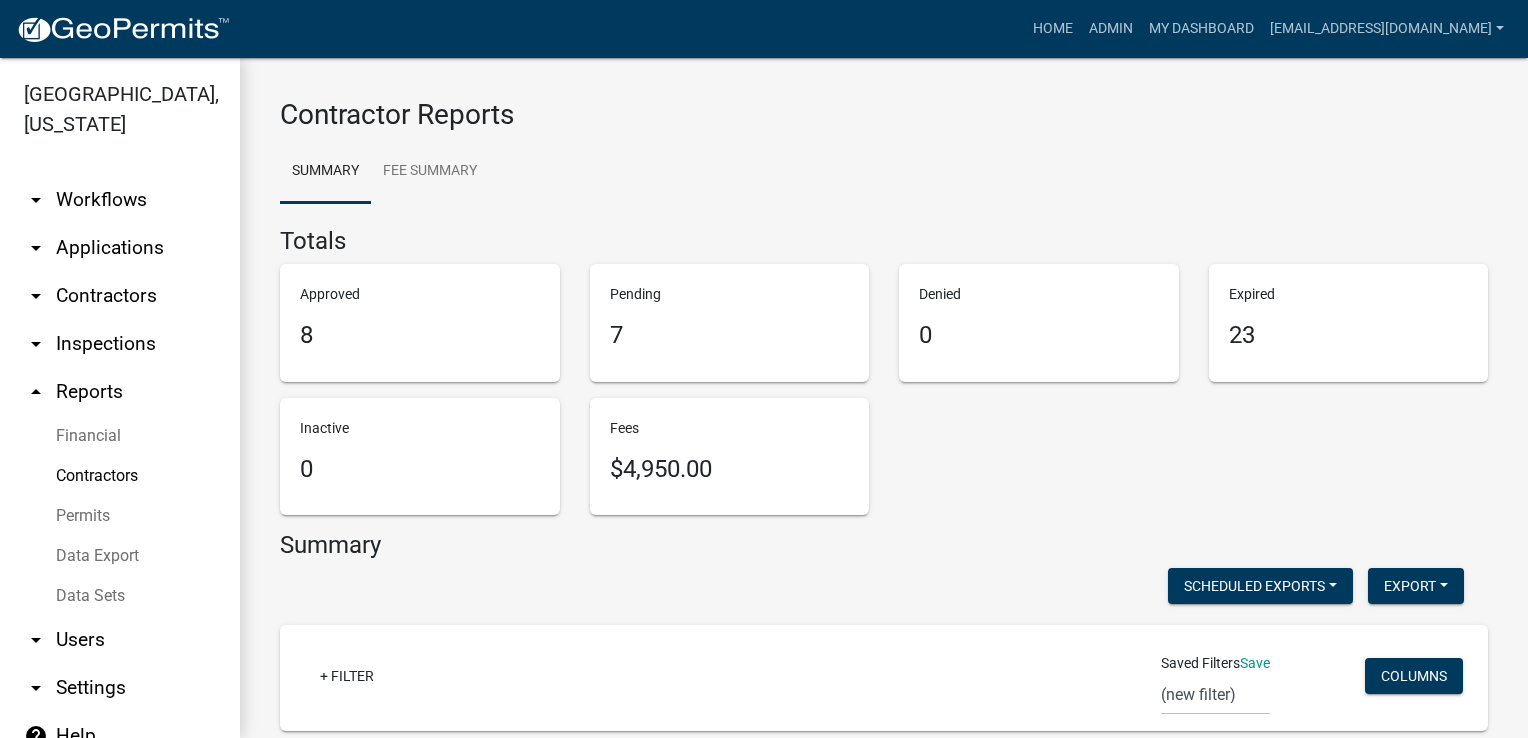 click on "Pending" at bounding box center [730, 294] 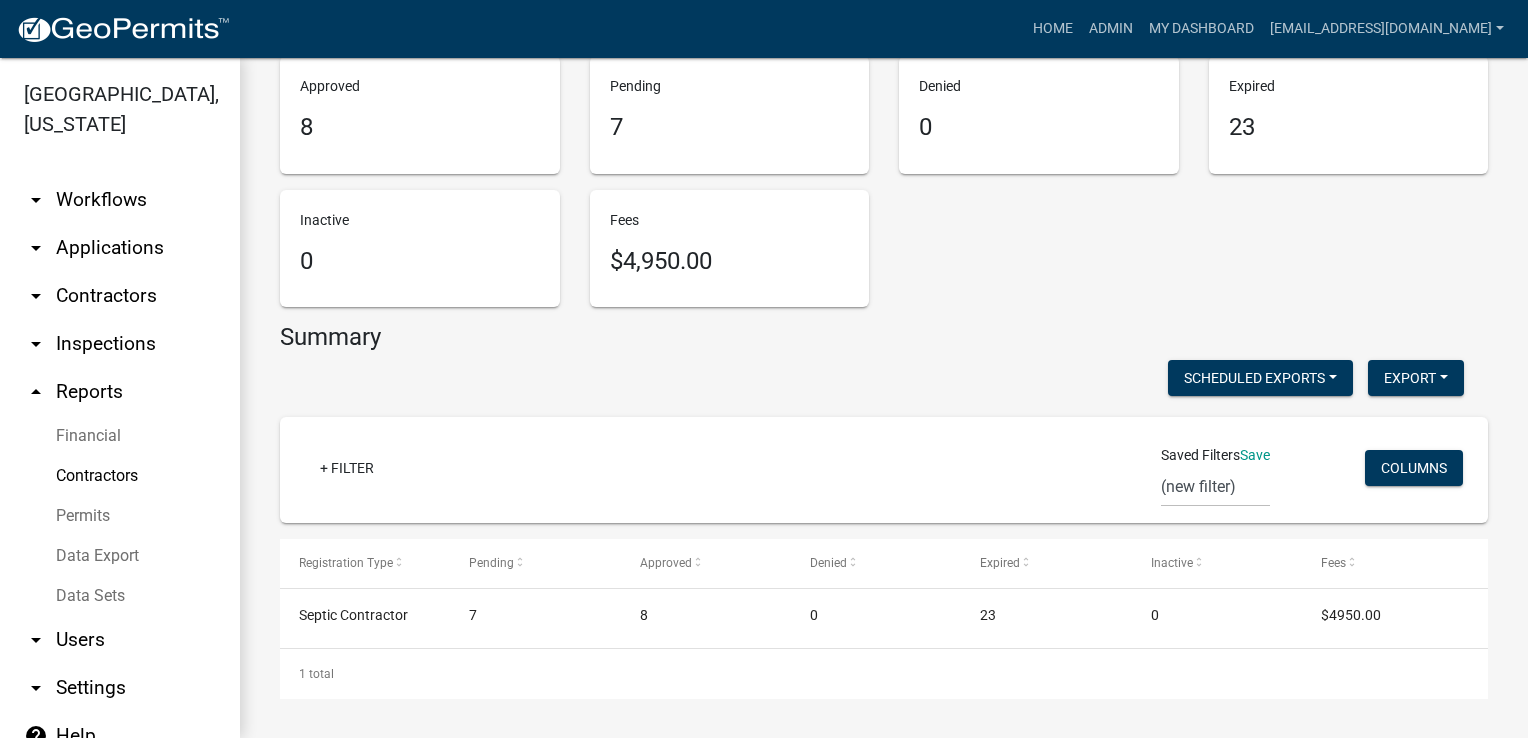 click on "1 total" 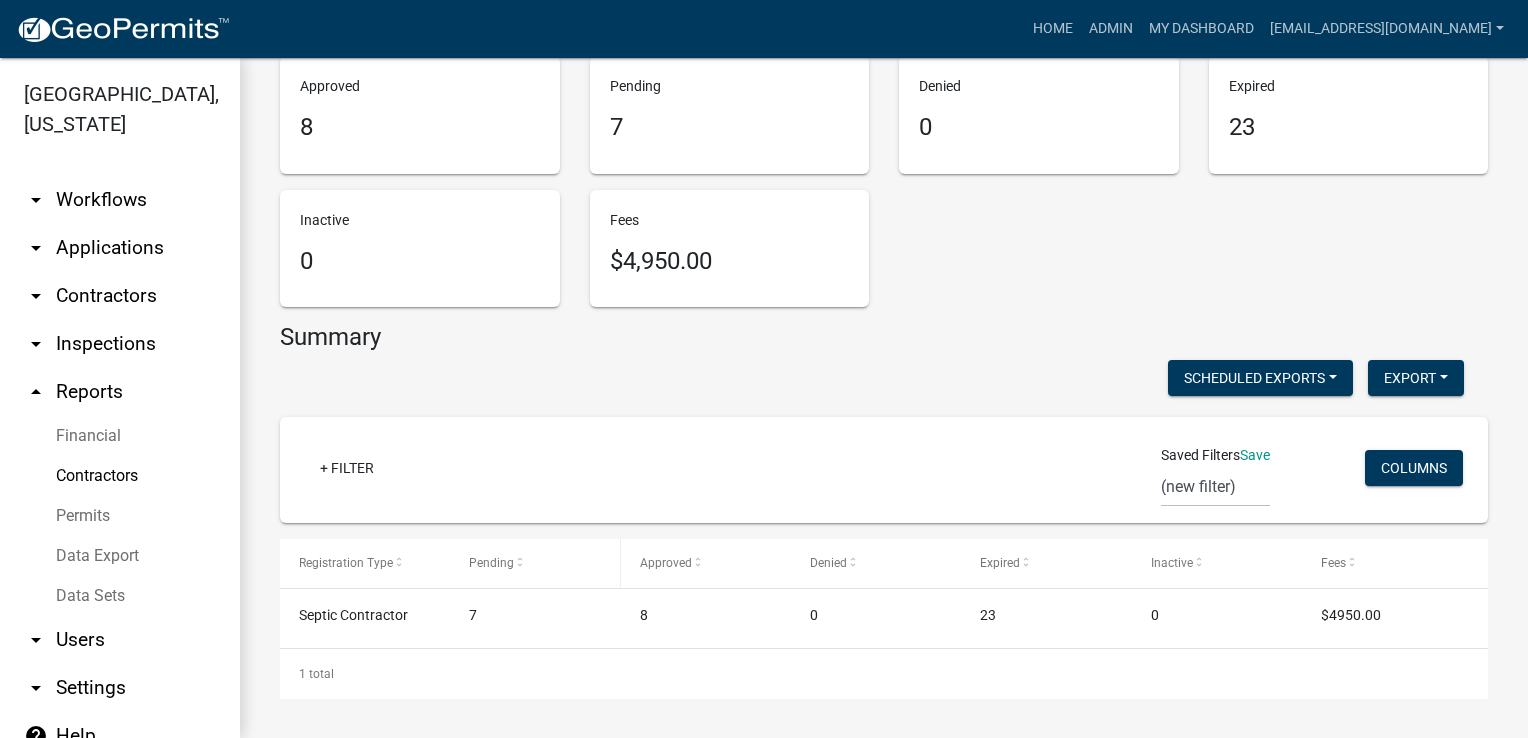 click 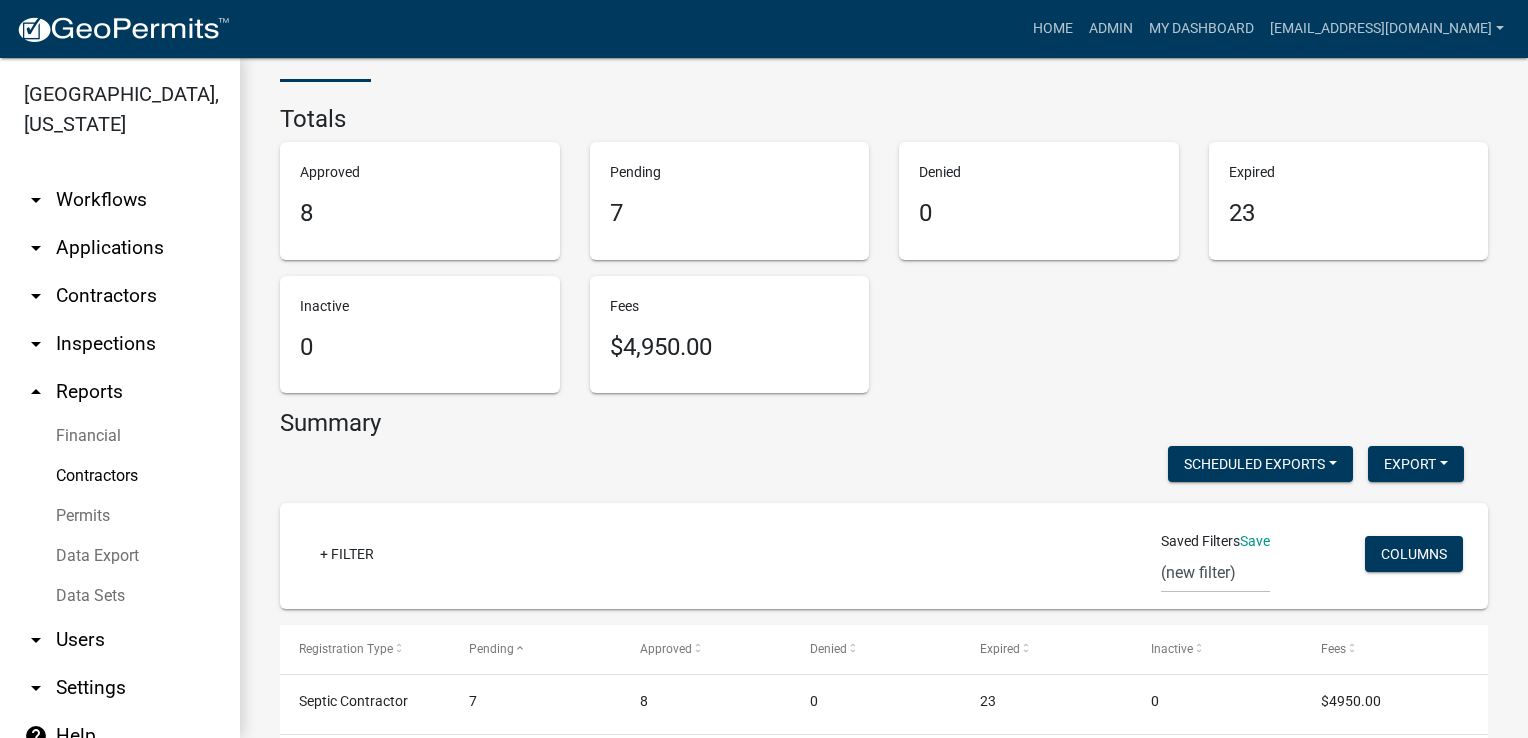 scroll, scrollTop: 0, scrollLeft: 0, axis: both 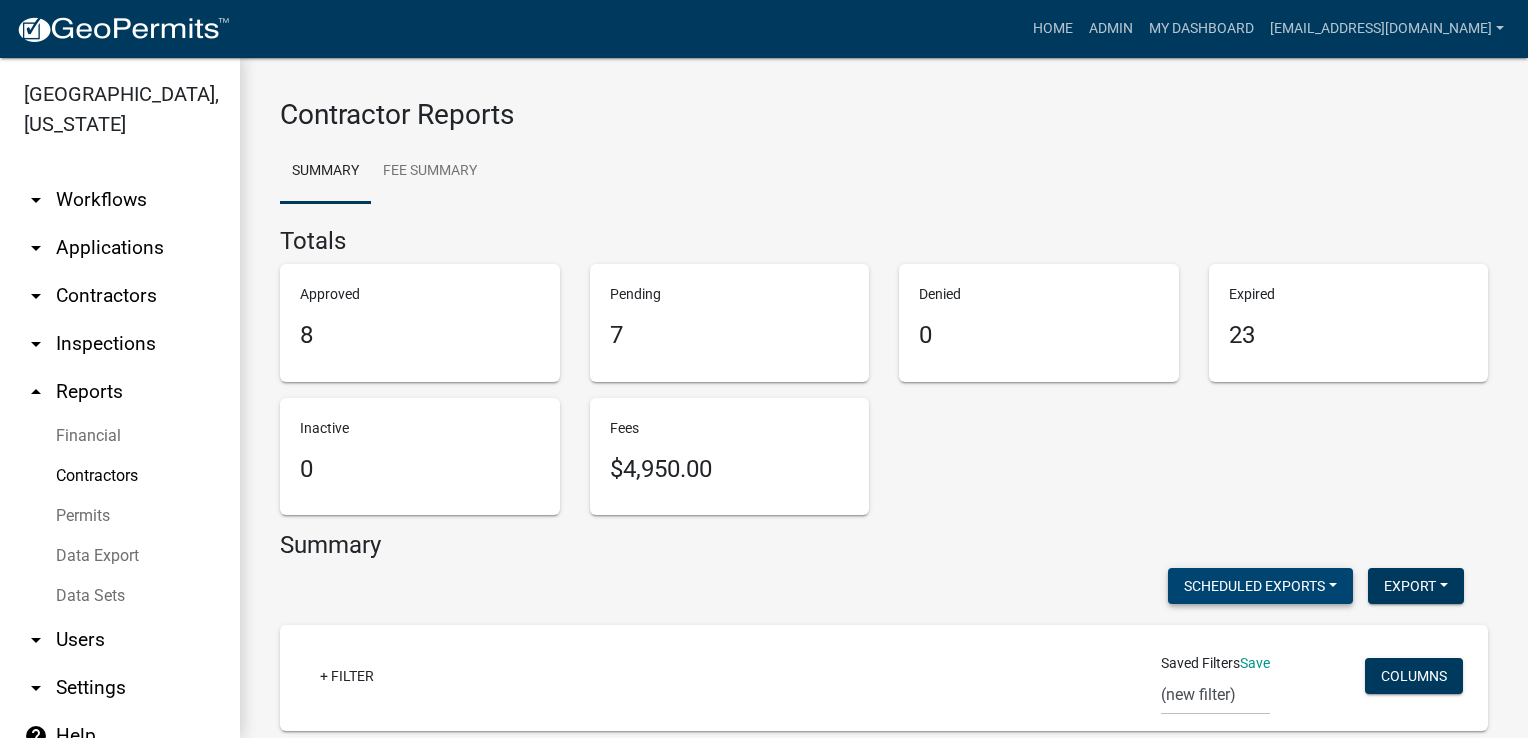 click on "Scheduled Exports" at bounding box center [1260, 586] 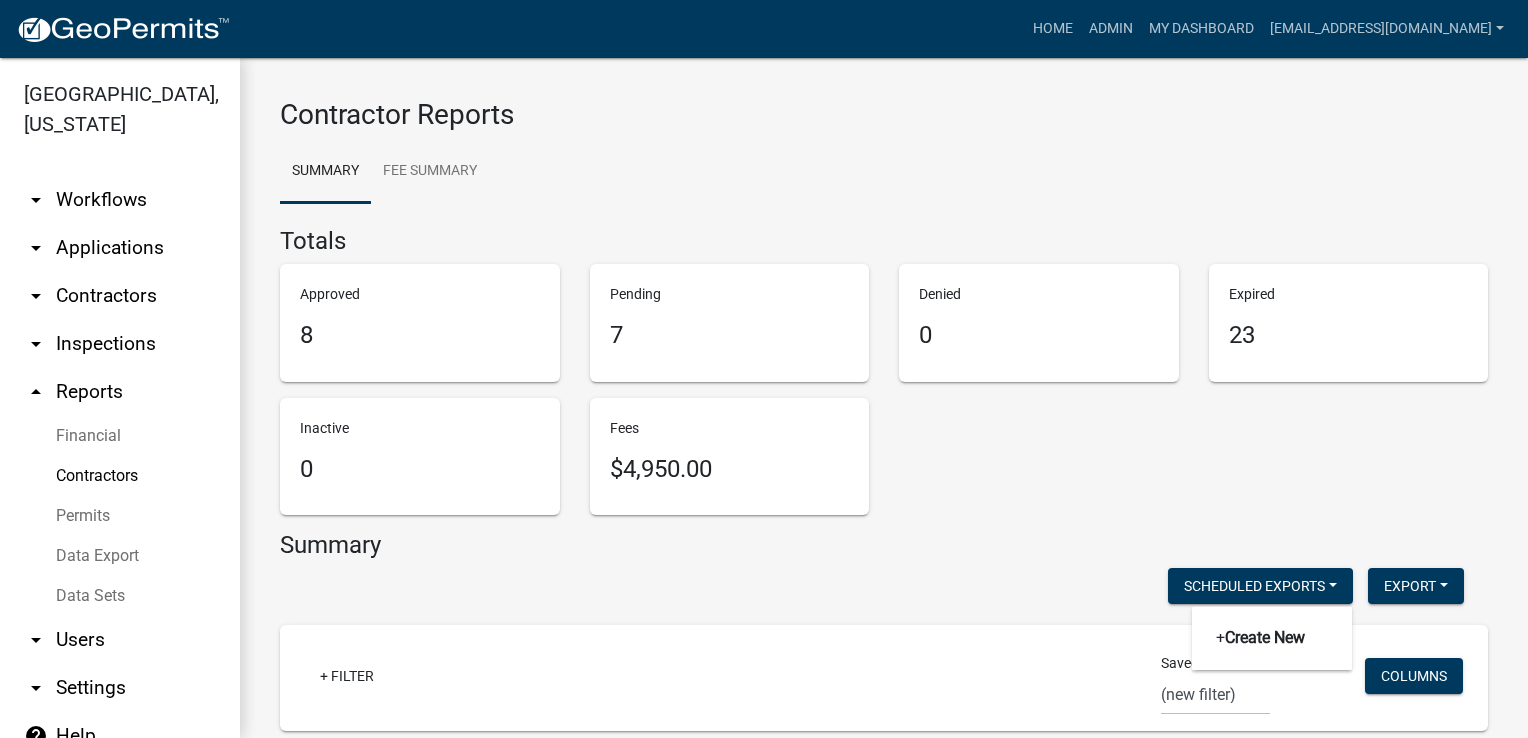 click on "Approved  8  Pending  7  Denied  0  Expired  23  Inactive  0  Fees  $4,950.00" at bounding box center [884, 398] 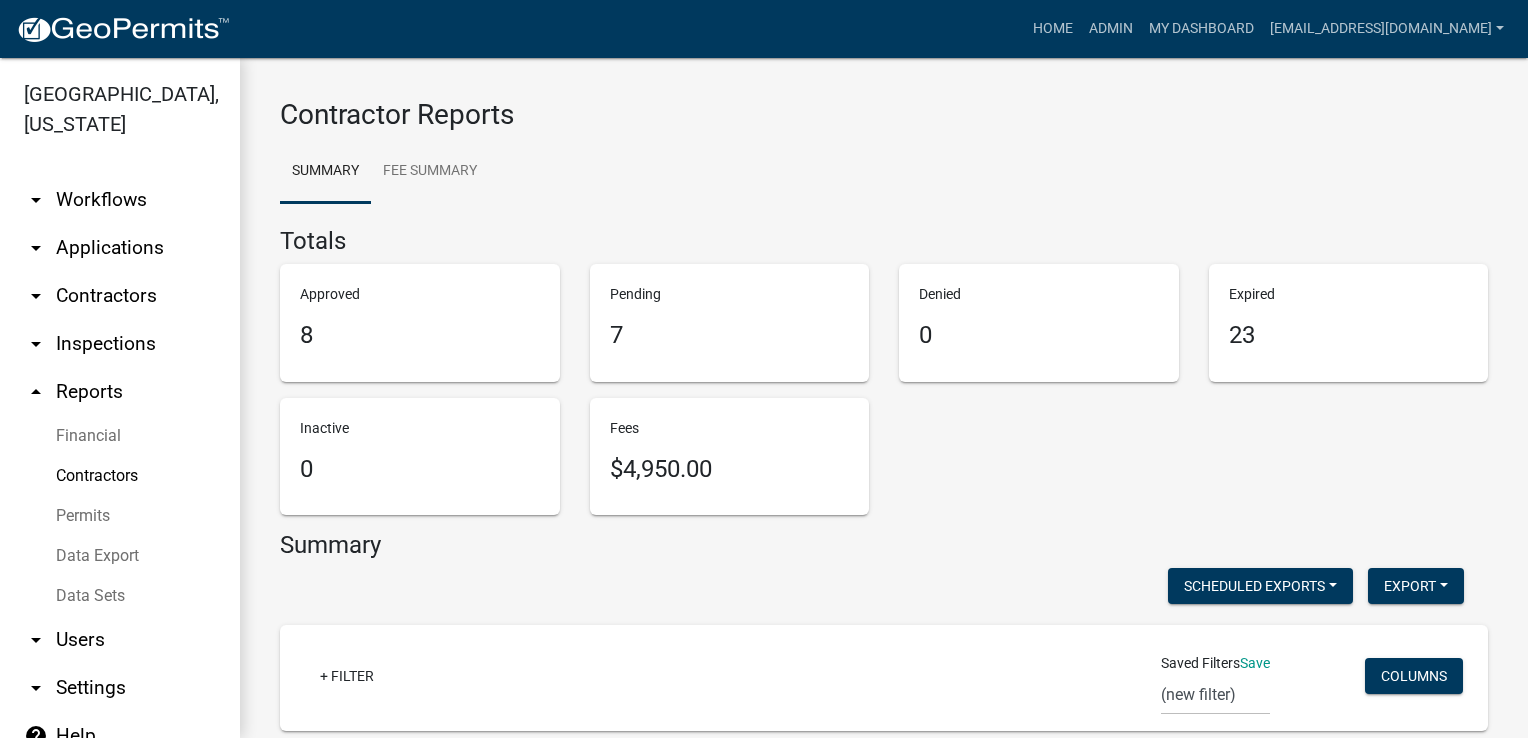 click on "Contractors" at bounding box center (120, 476) 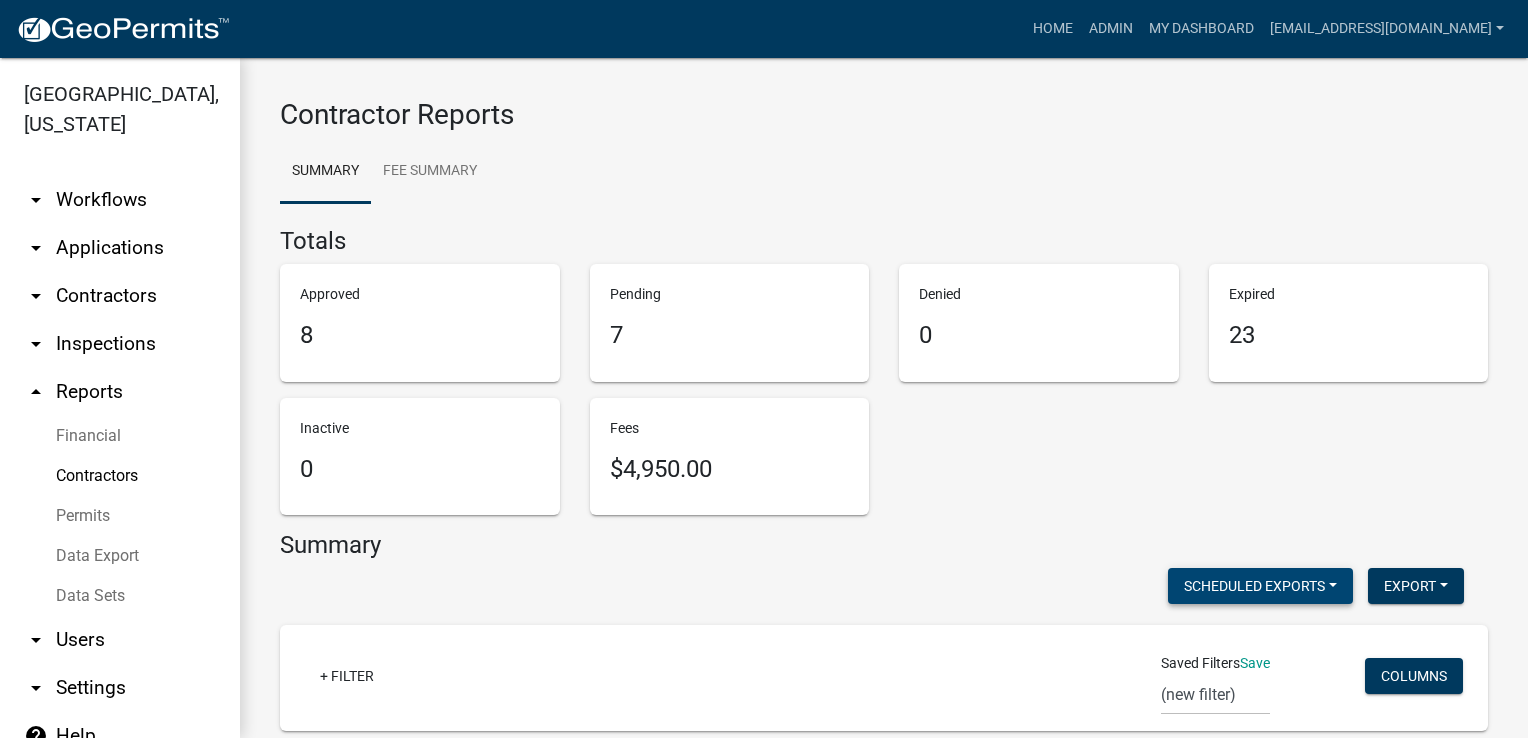 click on "Scheduled Exports" at bounding box center [1260, 586] 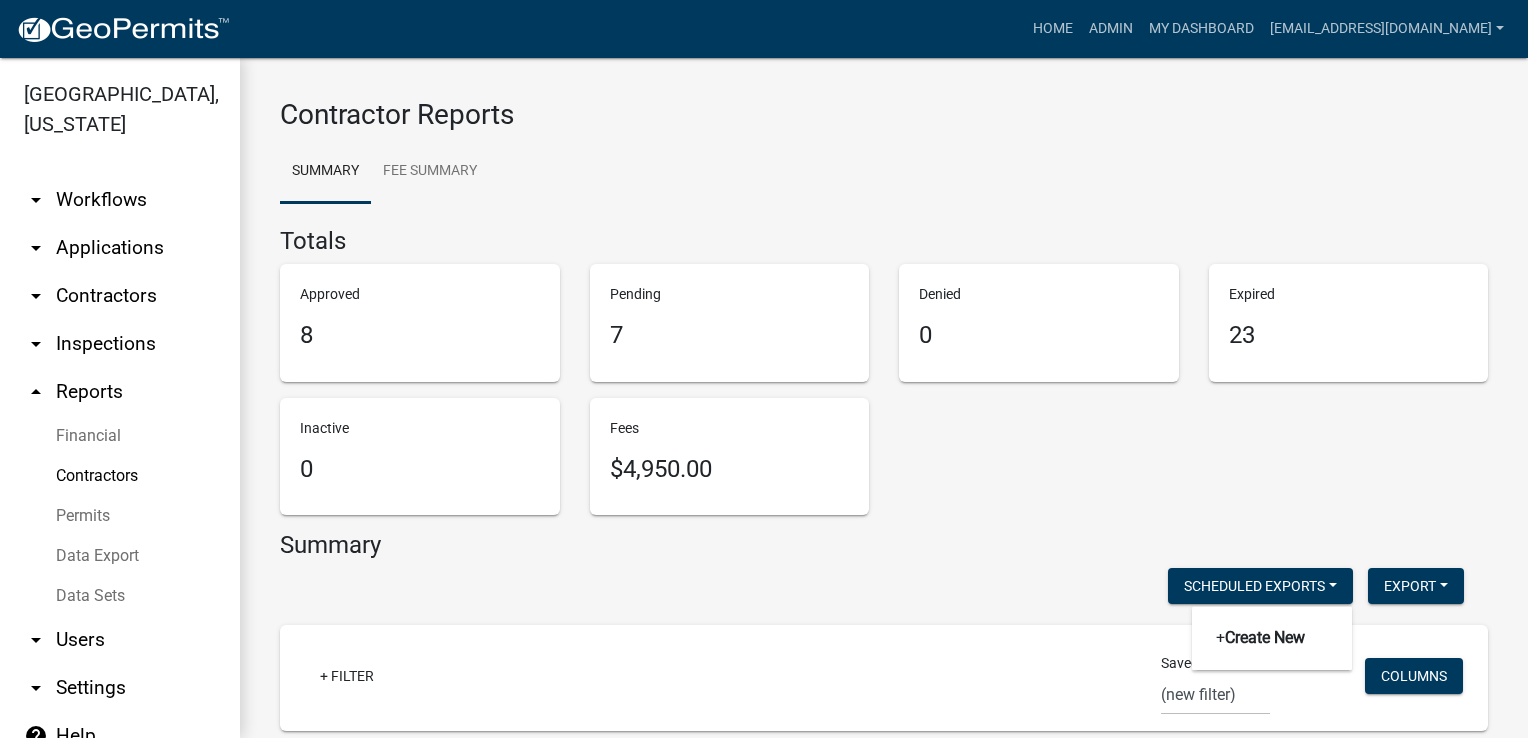 click on "Approved  8  Pending  7  Denied  0  Expired  23  Inactive  0  Fees  $4,950.00" at bounding box center [884, 398] 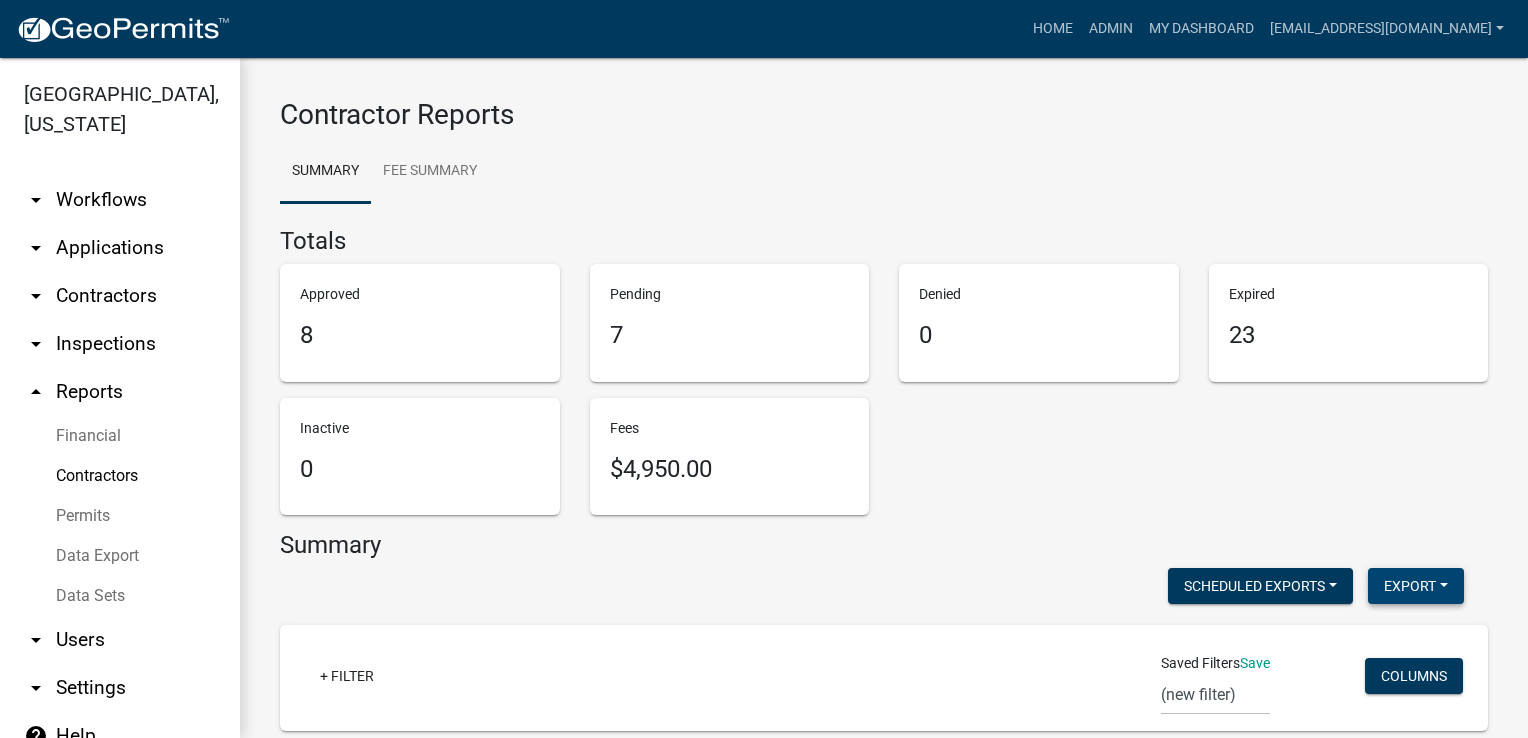 click on "Export" at bounding box center (1416, 586) 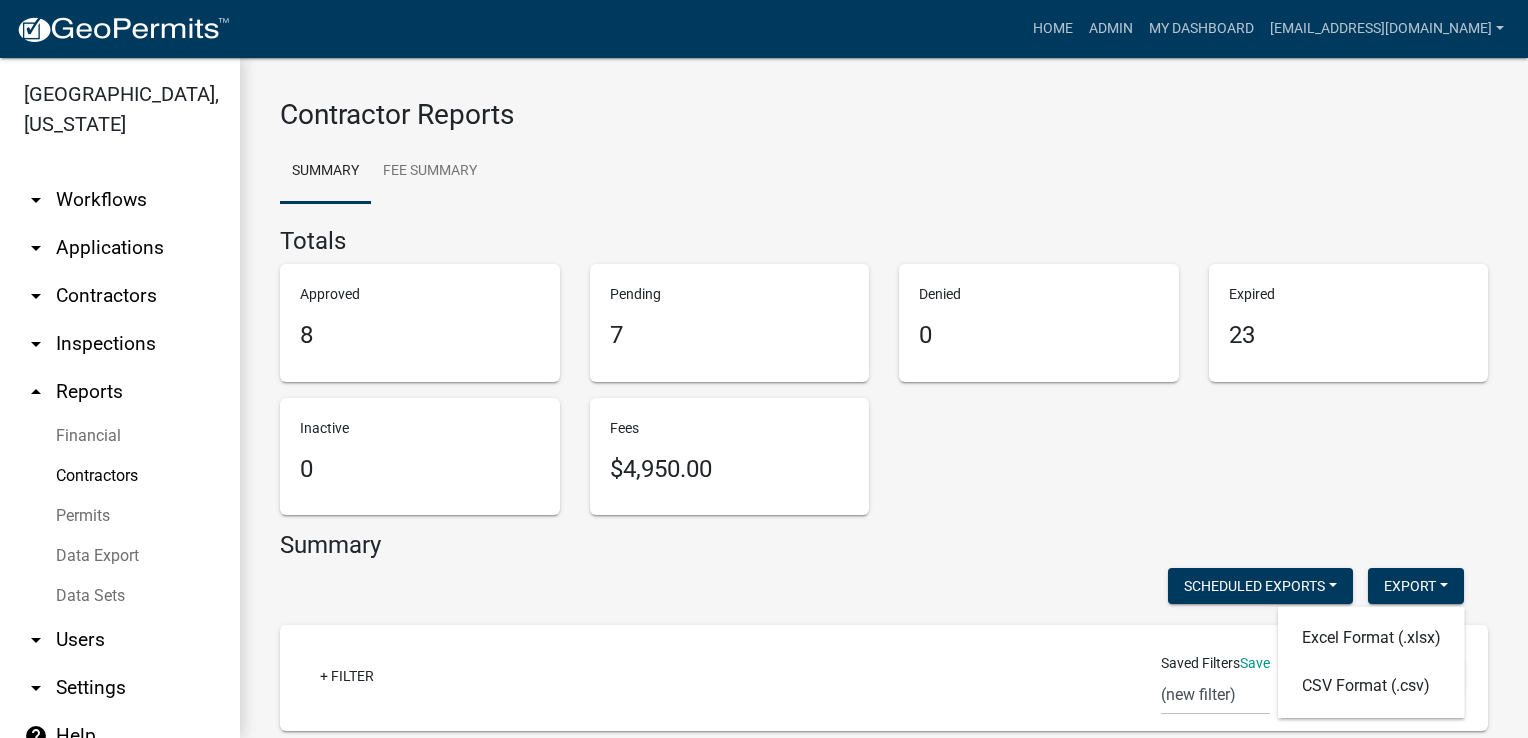 click on "Approved  8  Pending  7  Denied  0  Expired  23  Inactive  0  Fees  $4,950.00" at bounding box center (884, 398) 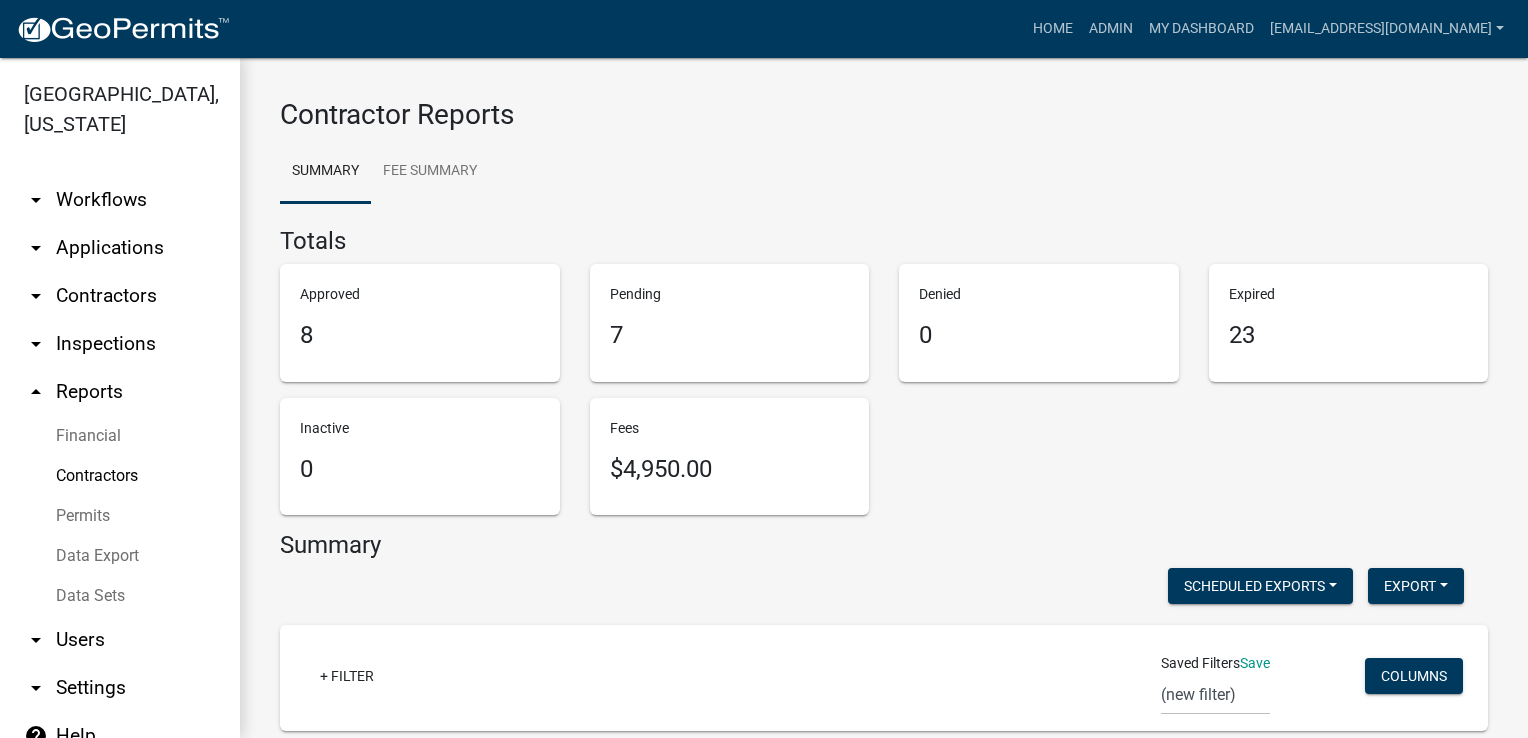 scroll, scrollTop: 208, scrollLeft: 0, axis: vertical 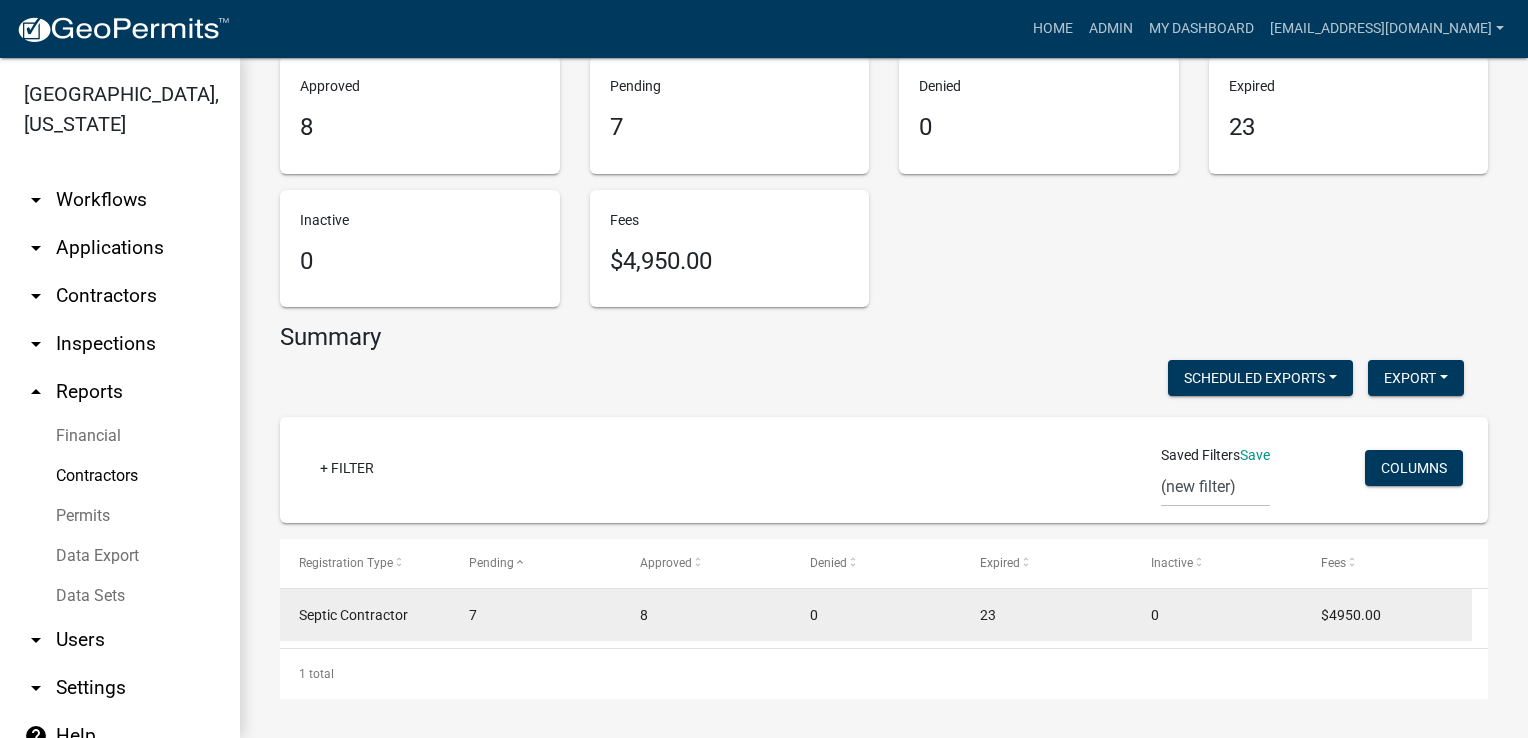 click on "Septic Contractor" 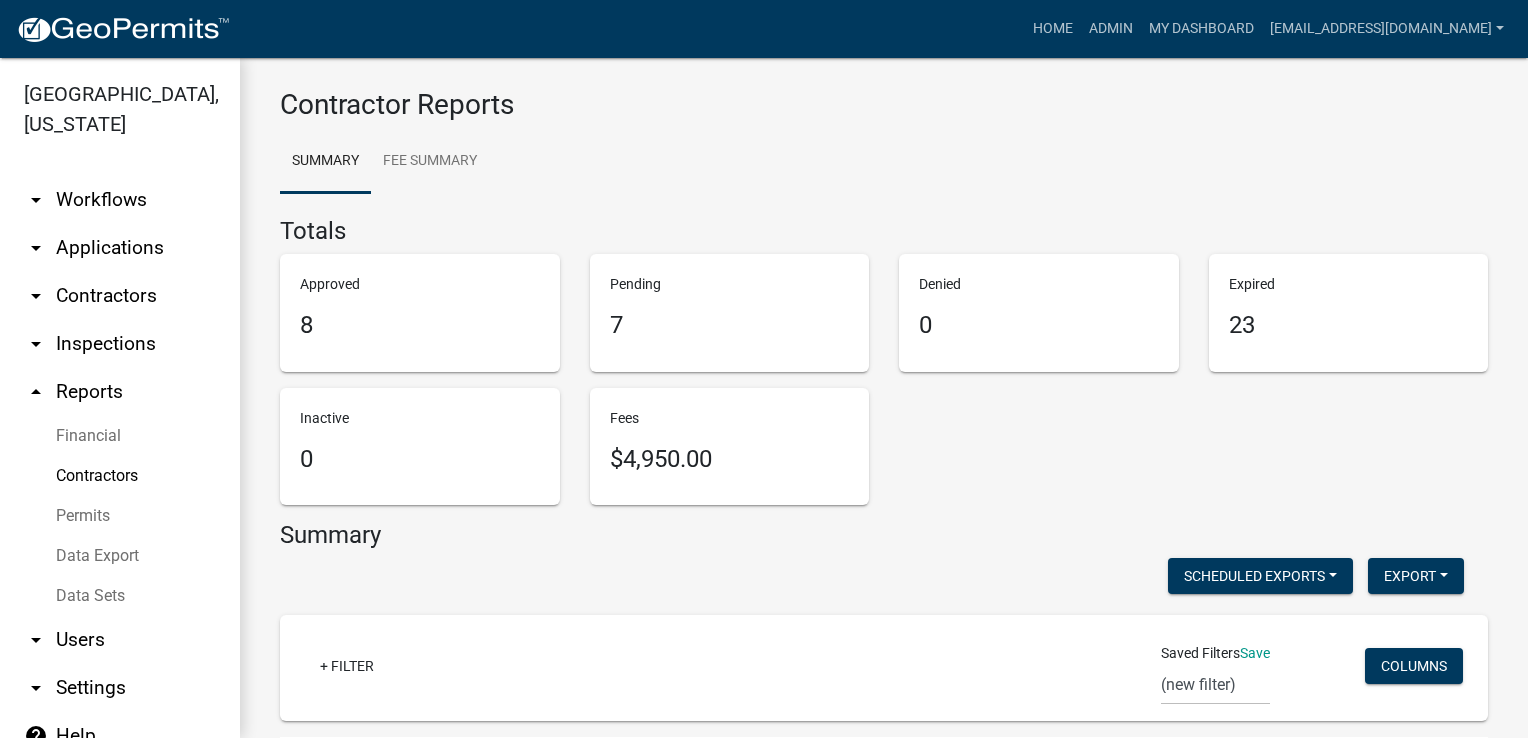 scroll, scrollTop: 0, scrollLeft: 0, axis: both 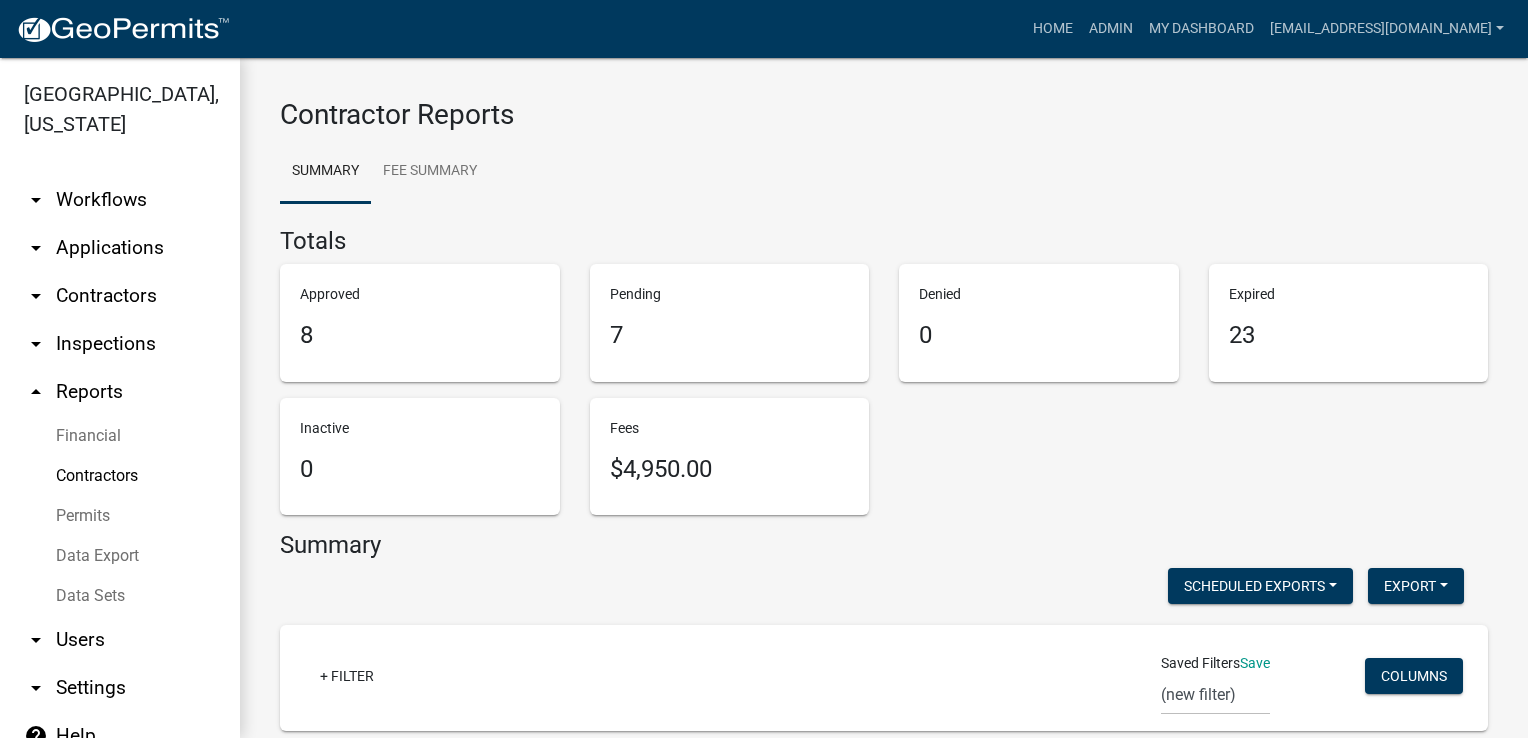 click on "Permits" at bounding box center (120, 516) 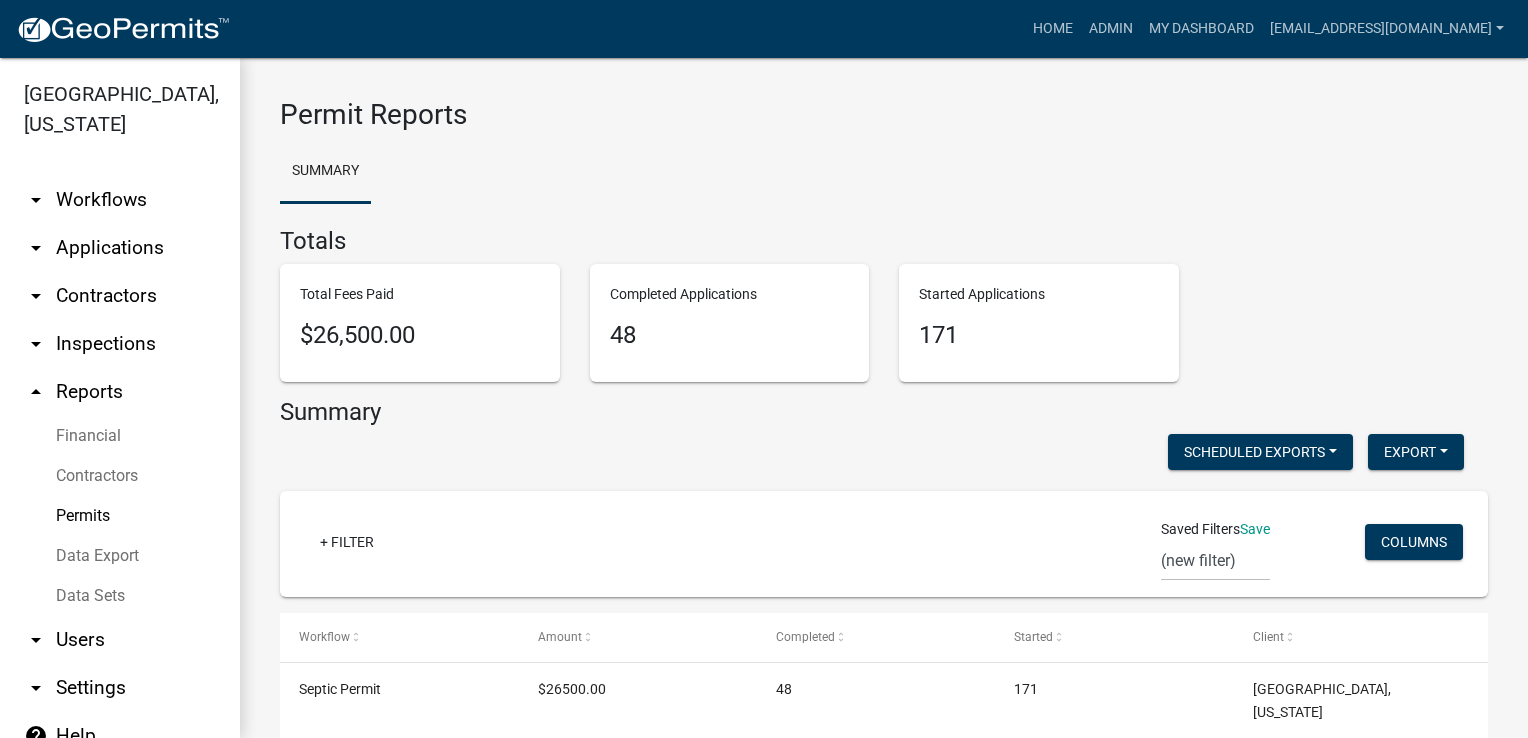 scroll, scrollTop: 73, scrollLeft: 0, axis: vertical 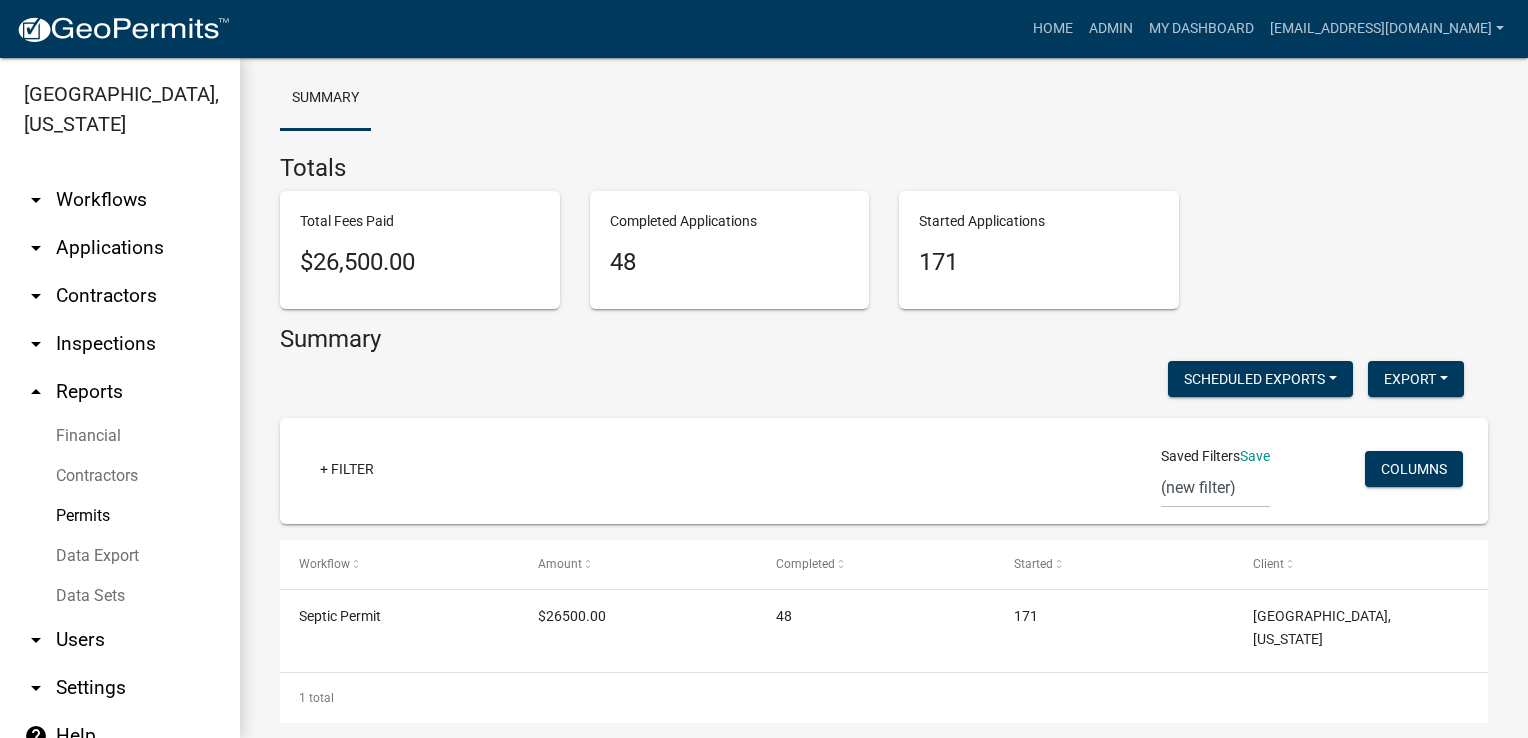 click on "Data Export" at bounding box center [120, 556] 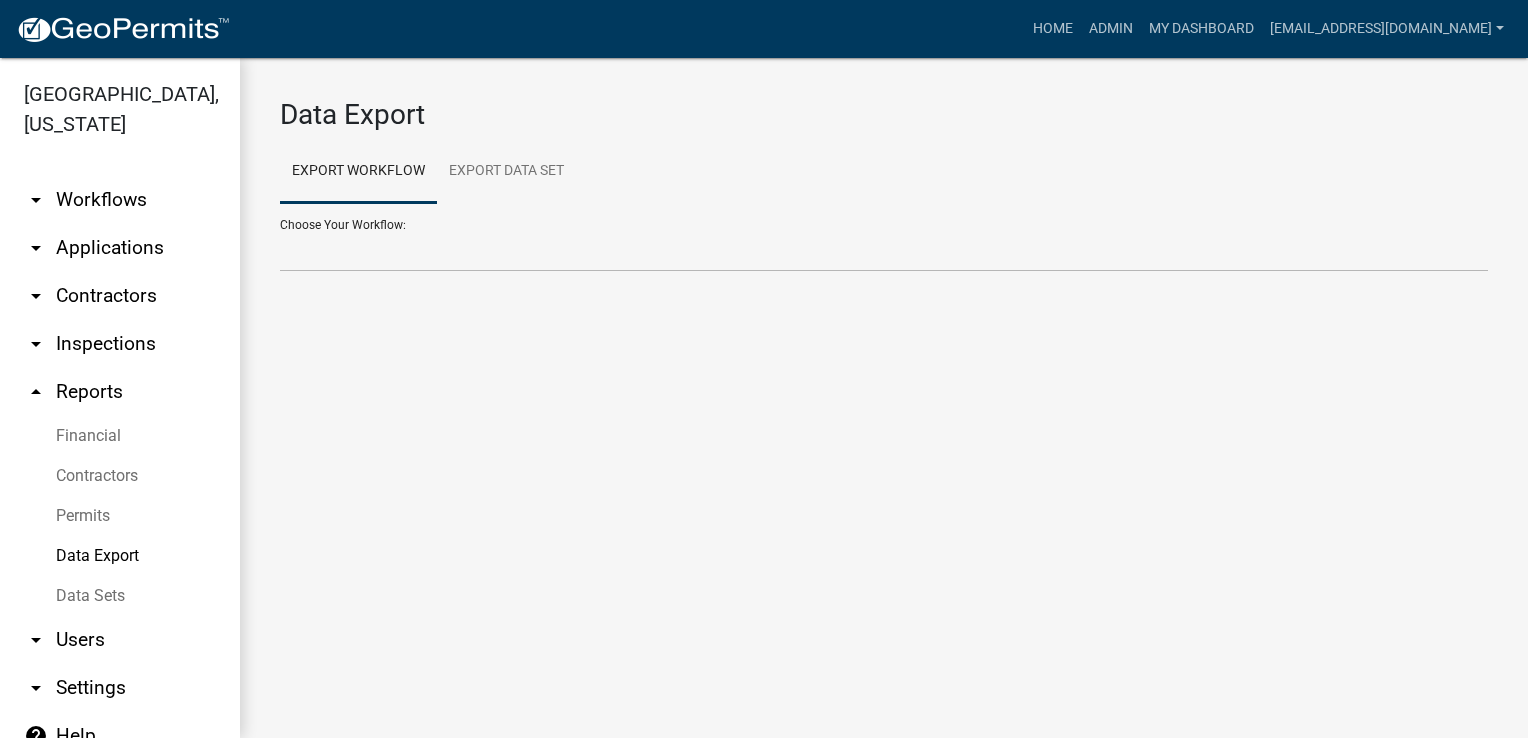scroll, scrollTop: 0, scrollLeft: 0, axis: both 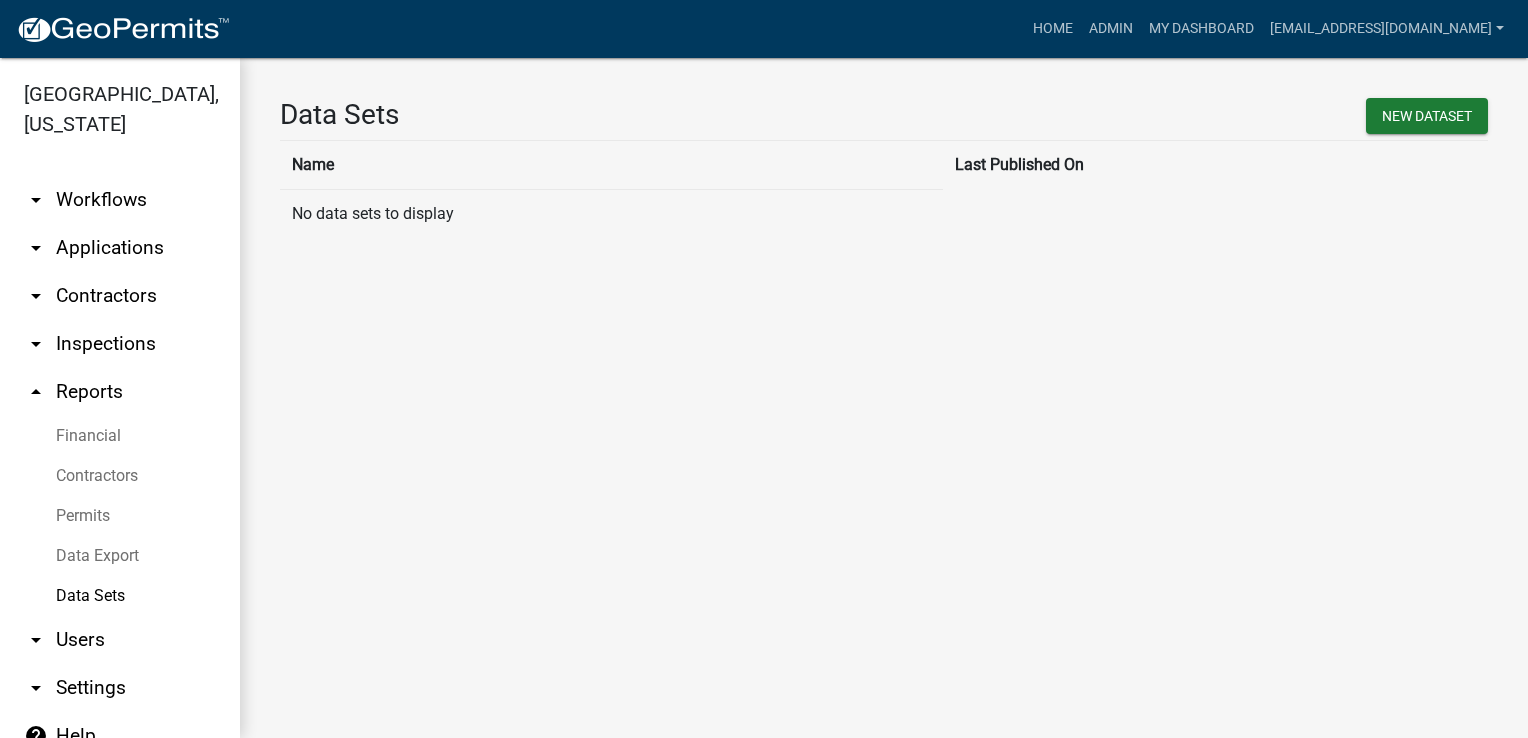 click on "arrow_drop_down   Contractors" at bounding box center (120, 296) 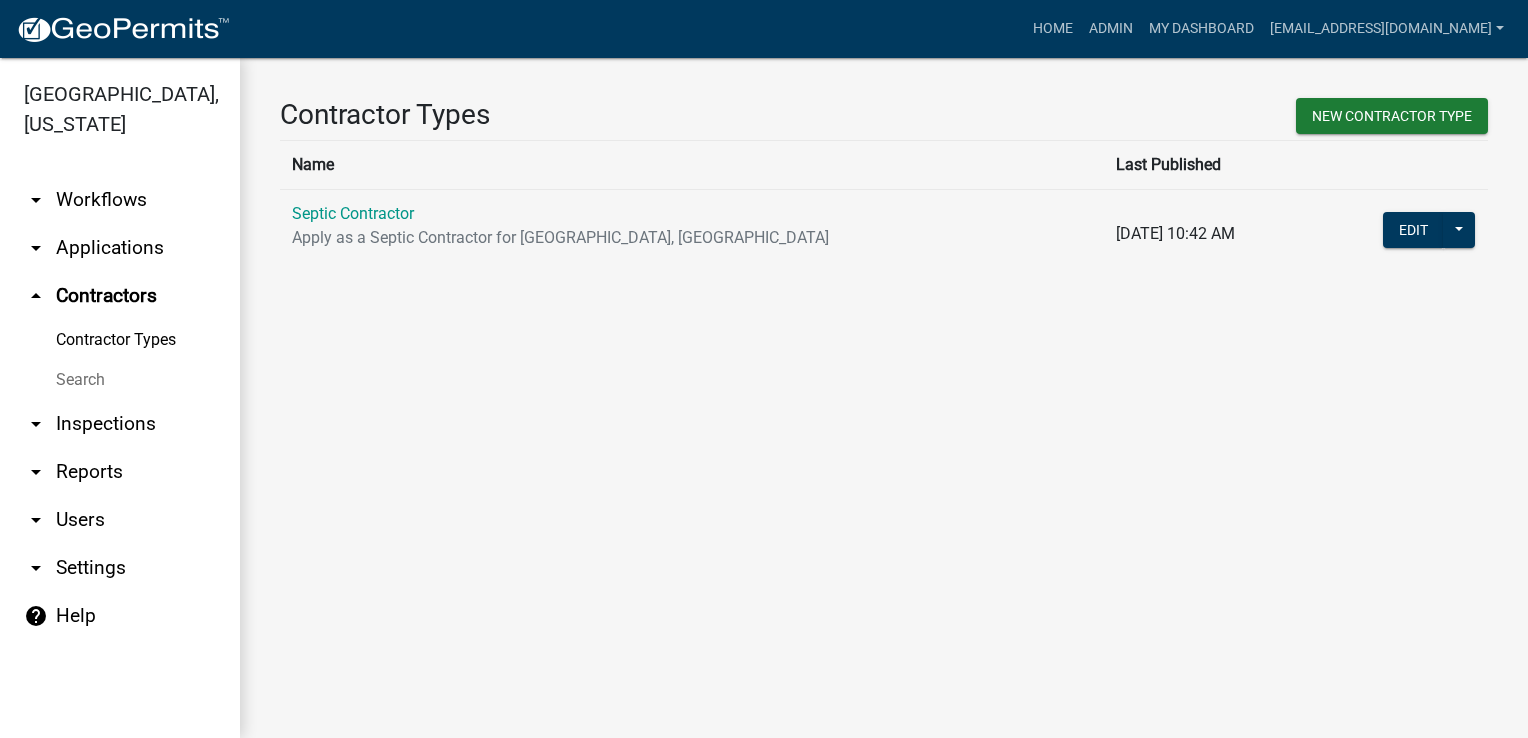 click on "Septic Contractor" 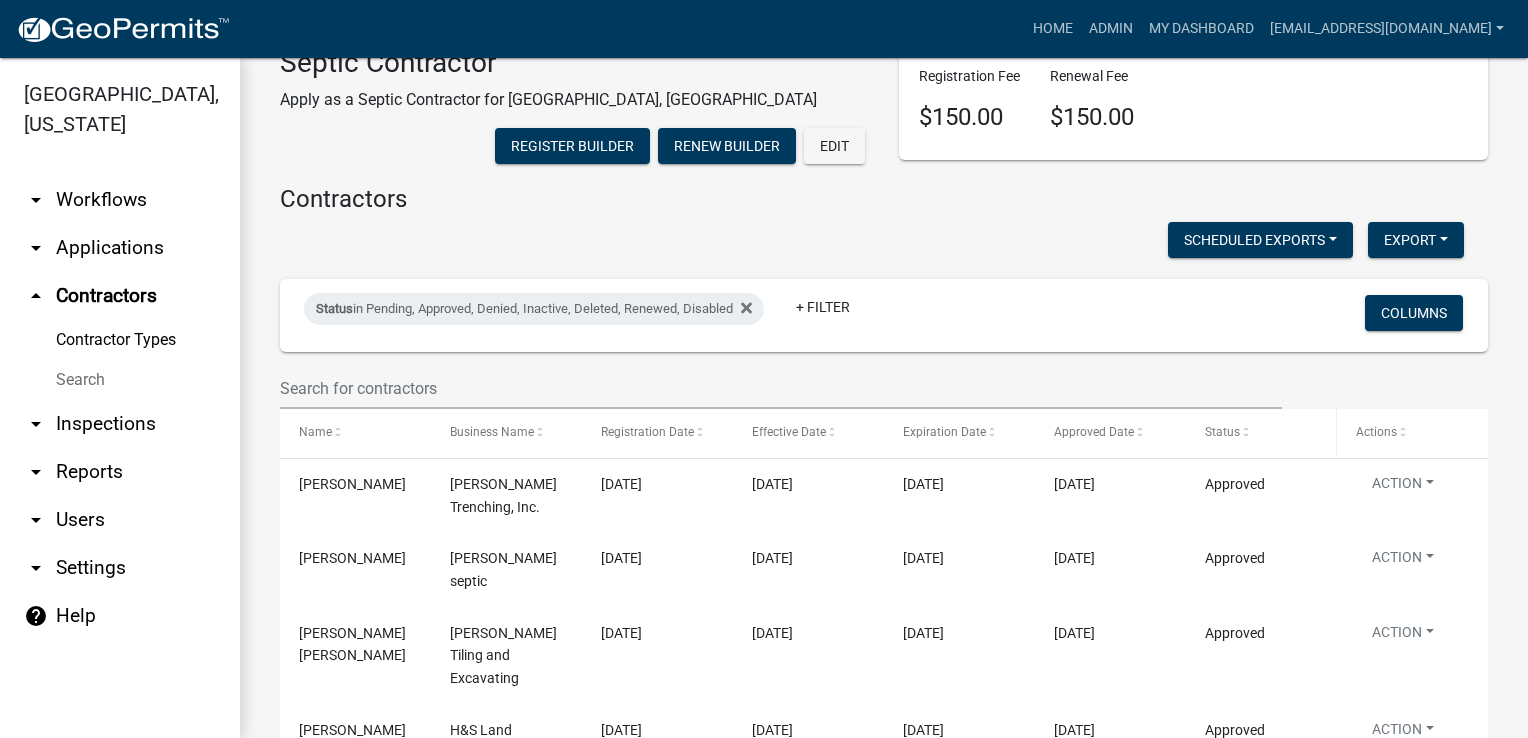 scroll, scrollTop: 100, scrollLeft: 0, axis: vertical 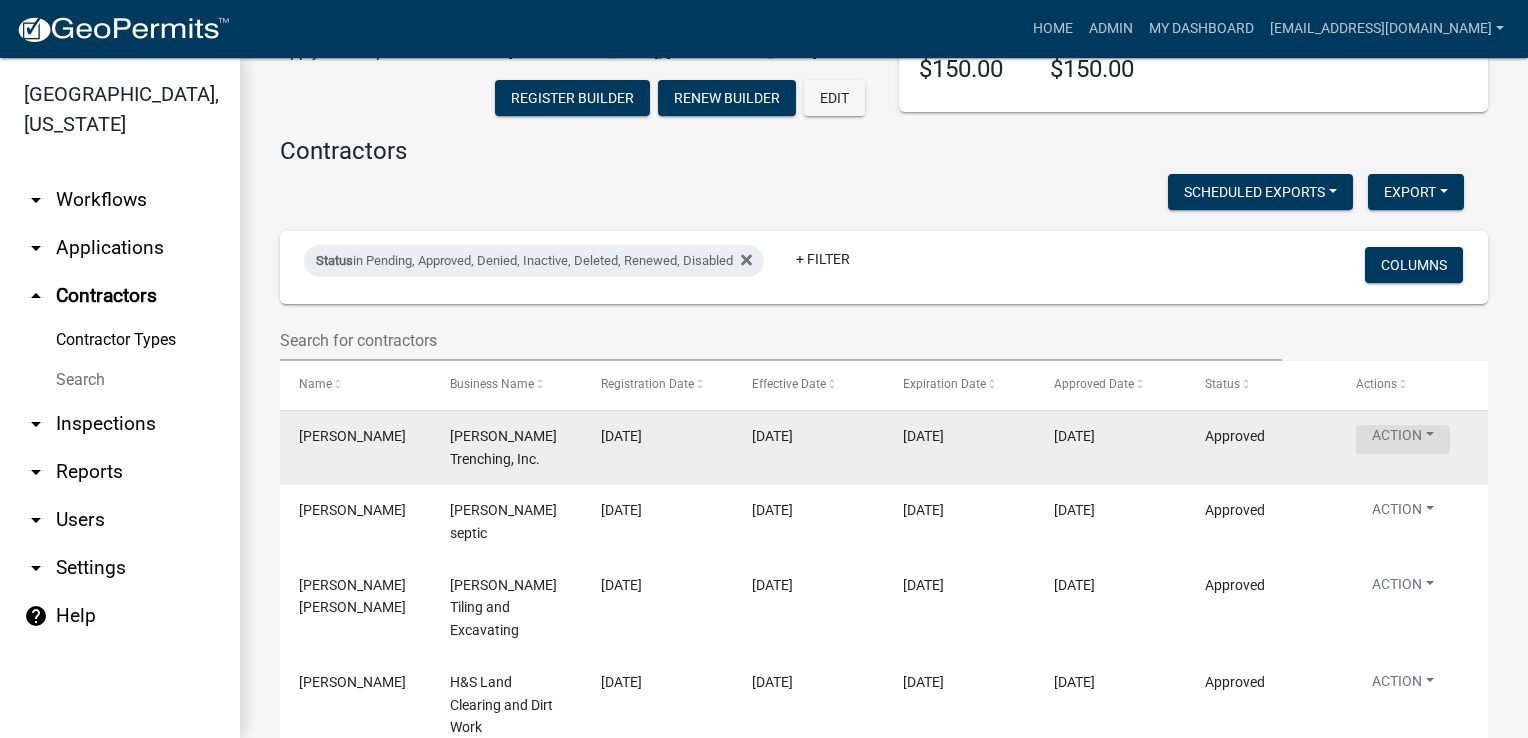 click on "Action" at bounding box center (1403, 439) 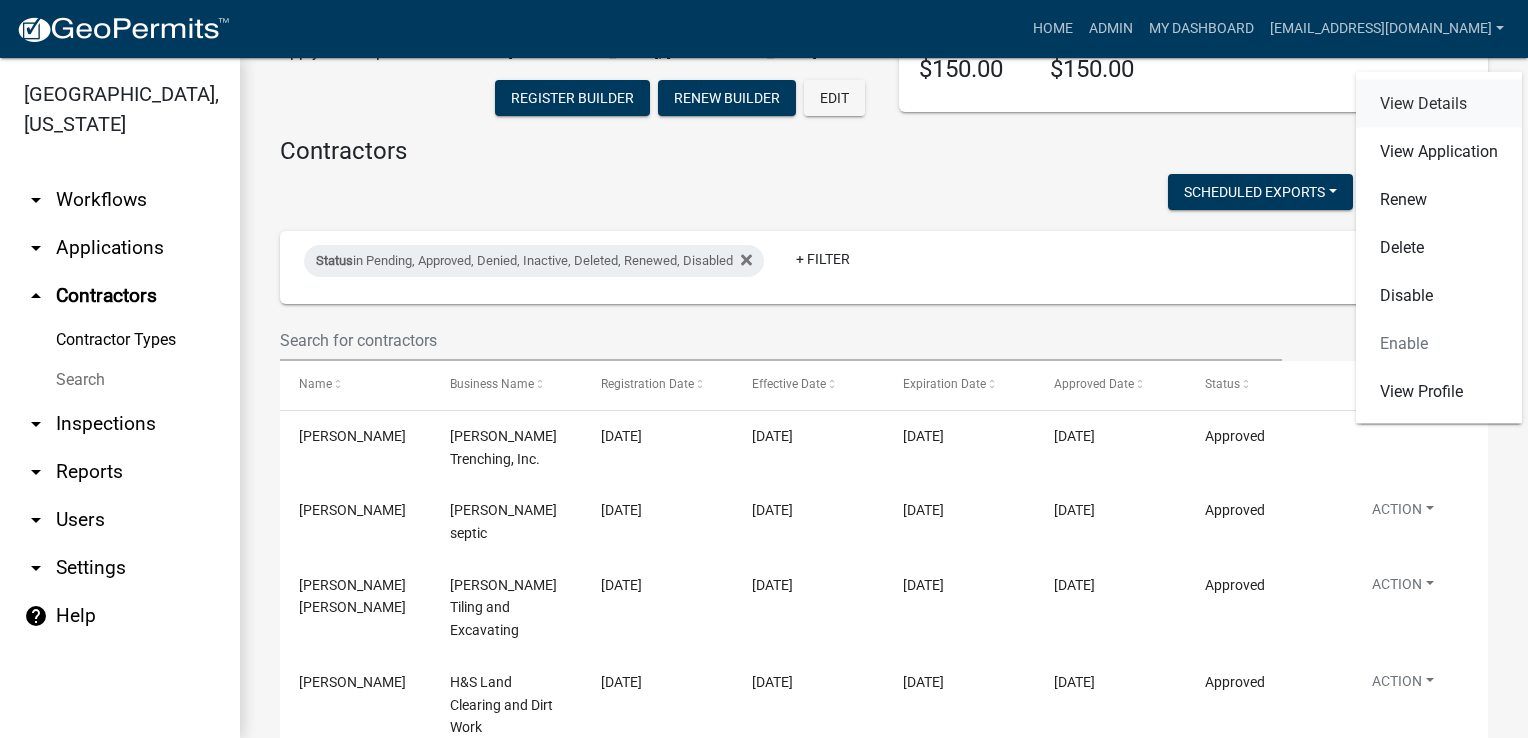 click on "View Details" at bounding box center [1439, 104] 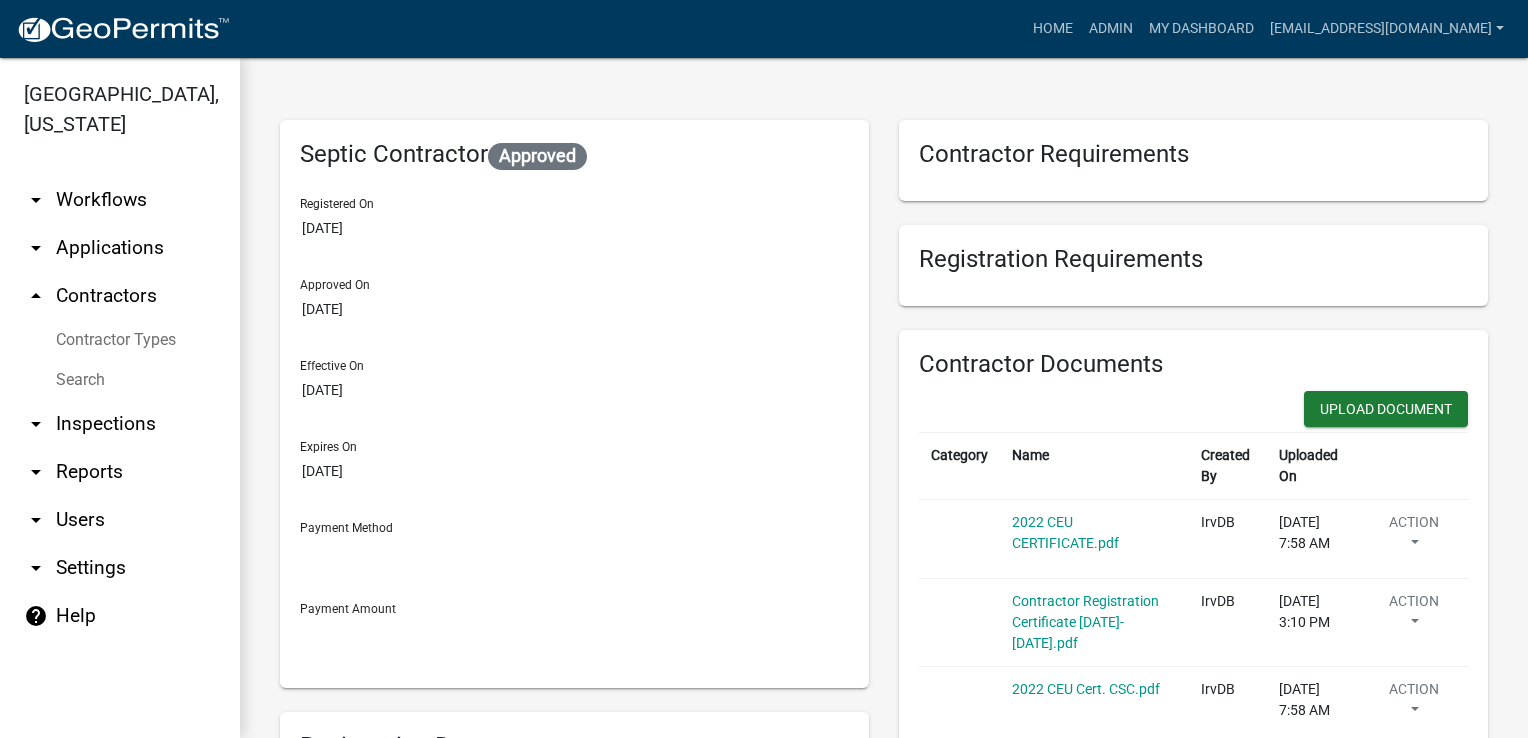 scroll, scrollTop: 0, scrollLeft: 0, axis: both 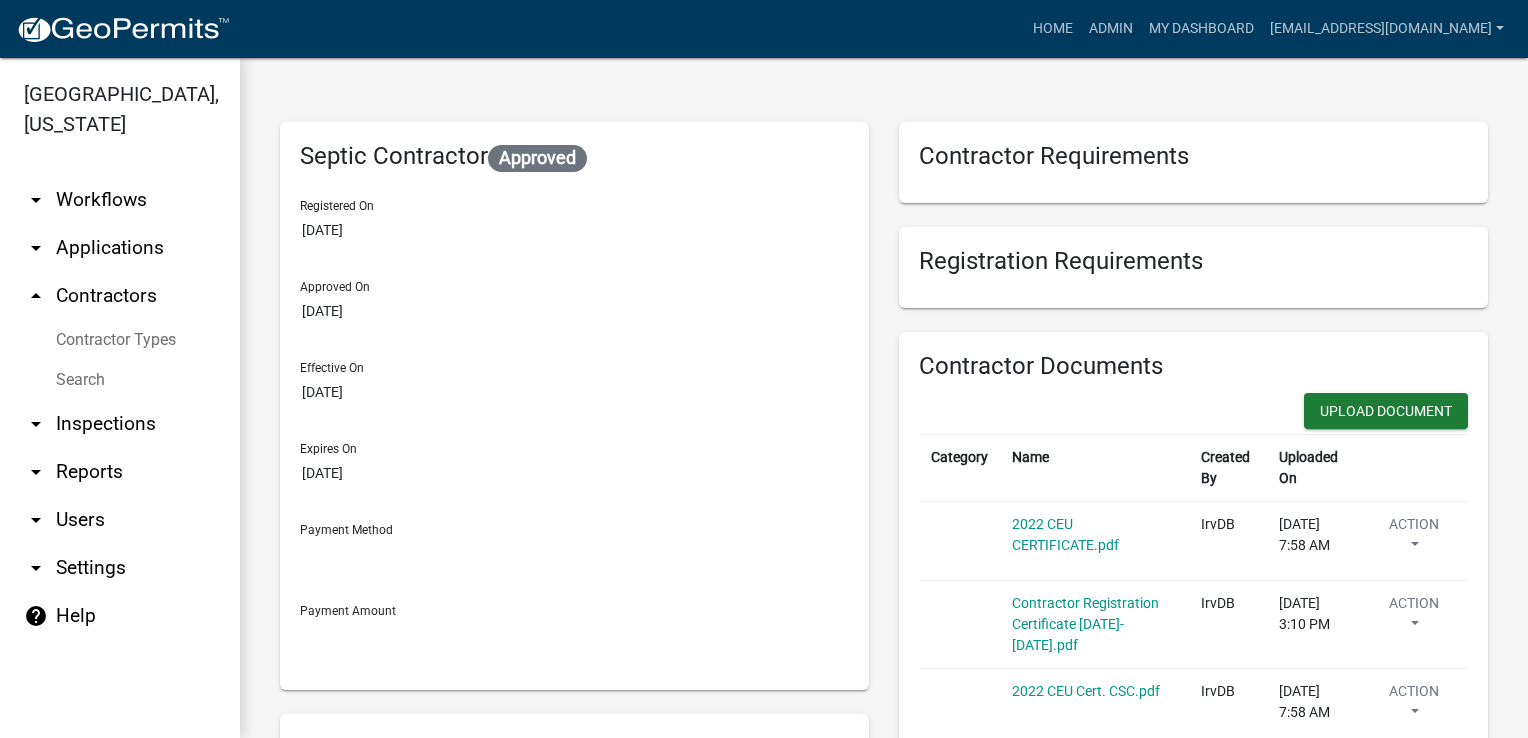 click on "Registration Requirements" 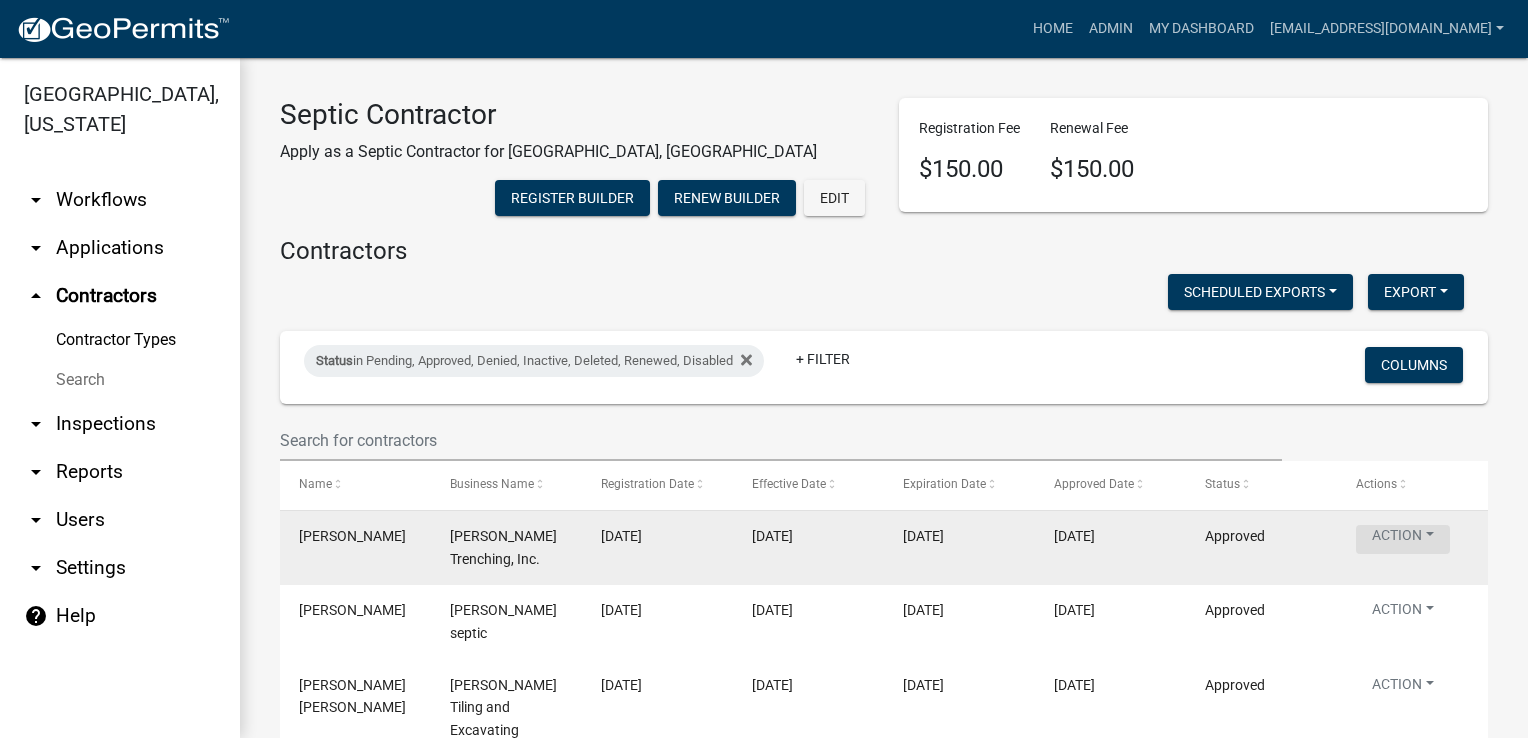 click on "Action" at bounding box center [1403, 539] 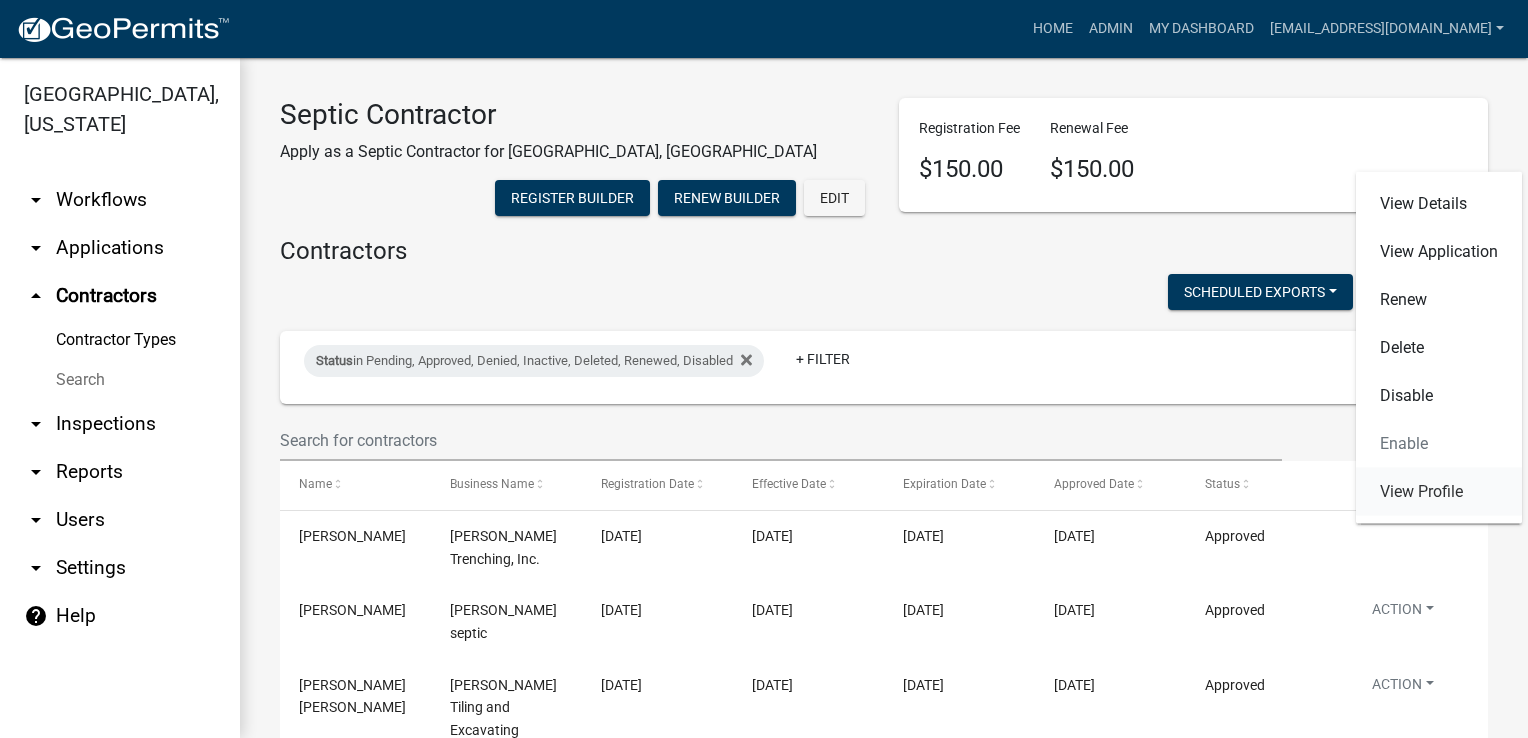 click on "View Profile" at bounding box center [1439, 492] 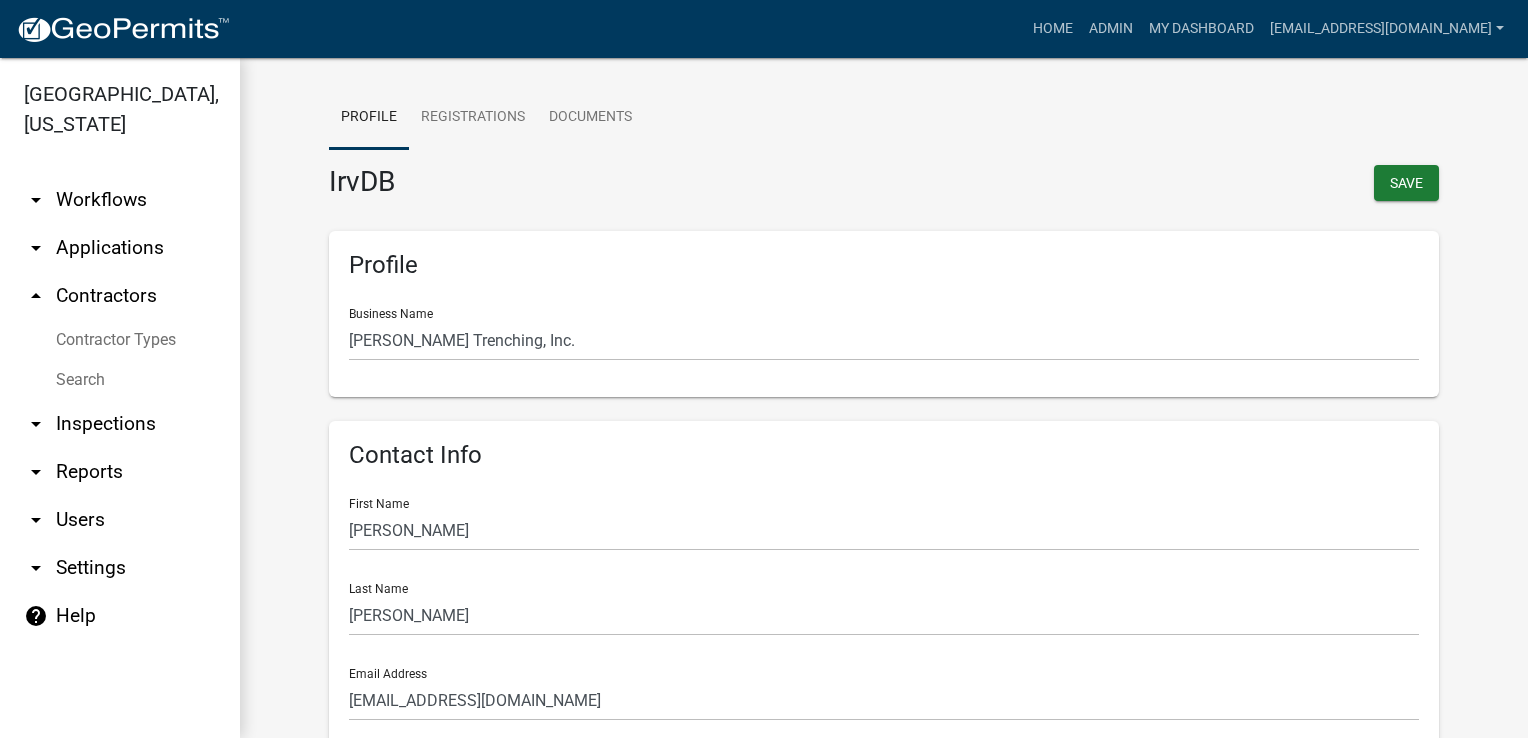 scroll, scrollTop: 0, scrollLeft: 0, axis: both 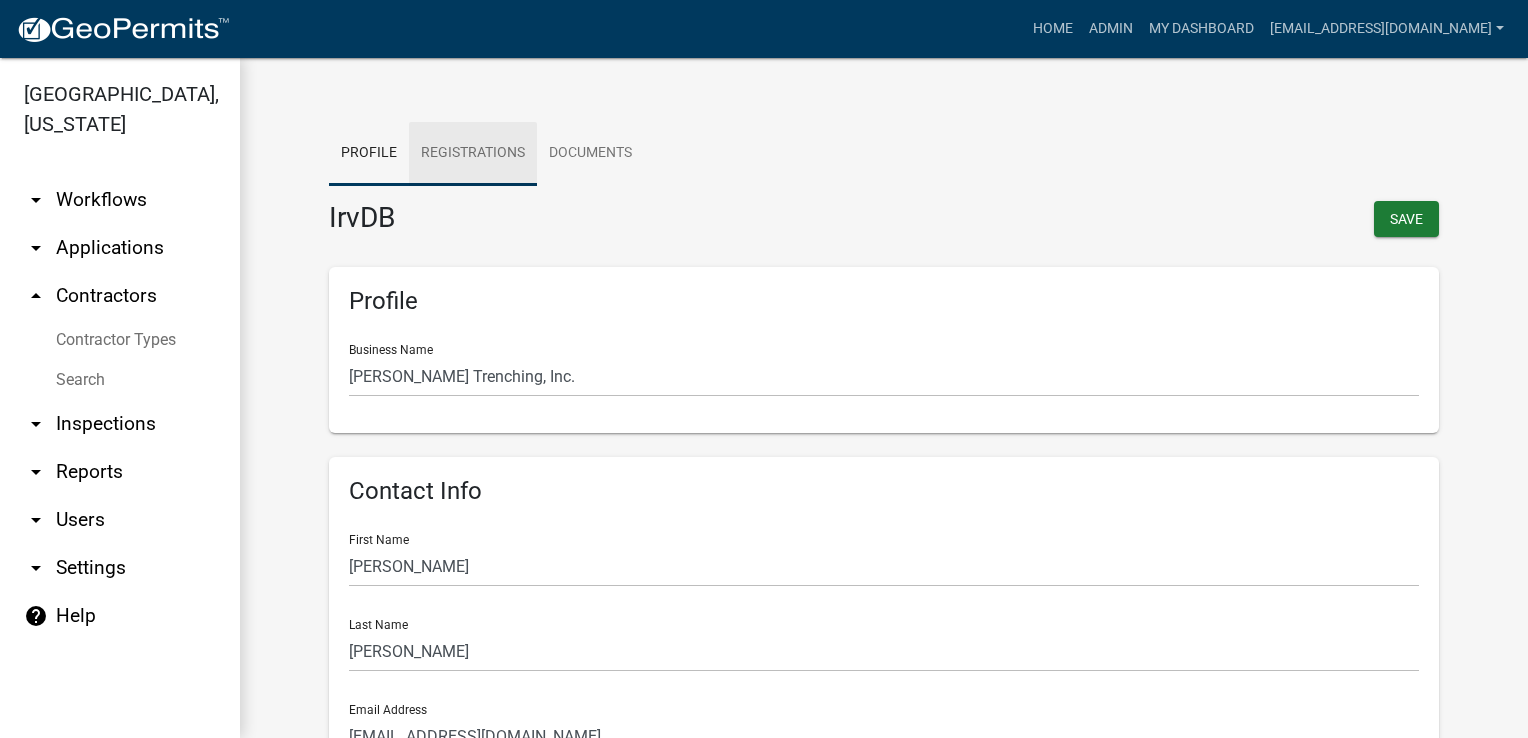 click on "Registrations" at bounding box center [473, 154] 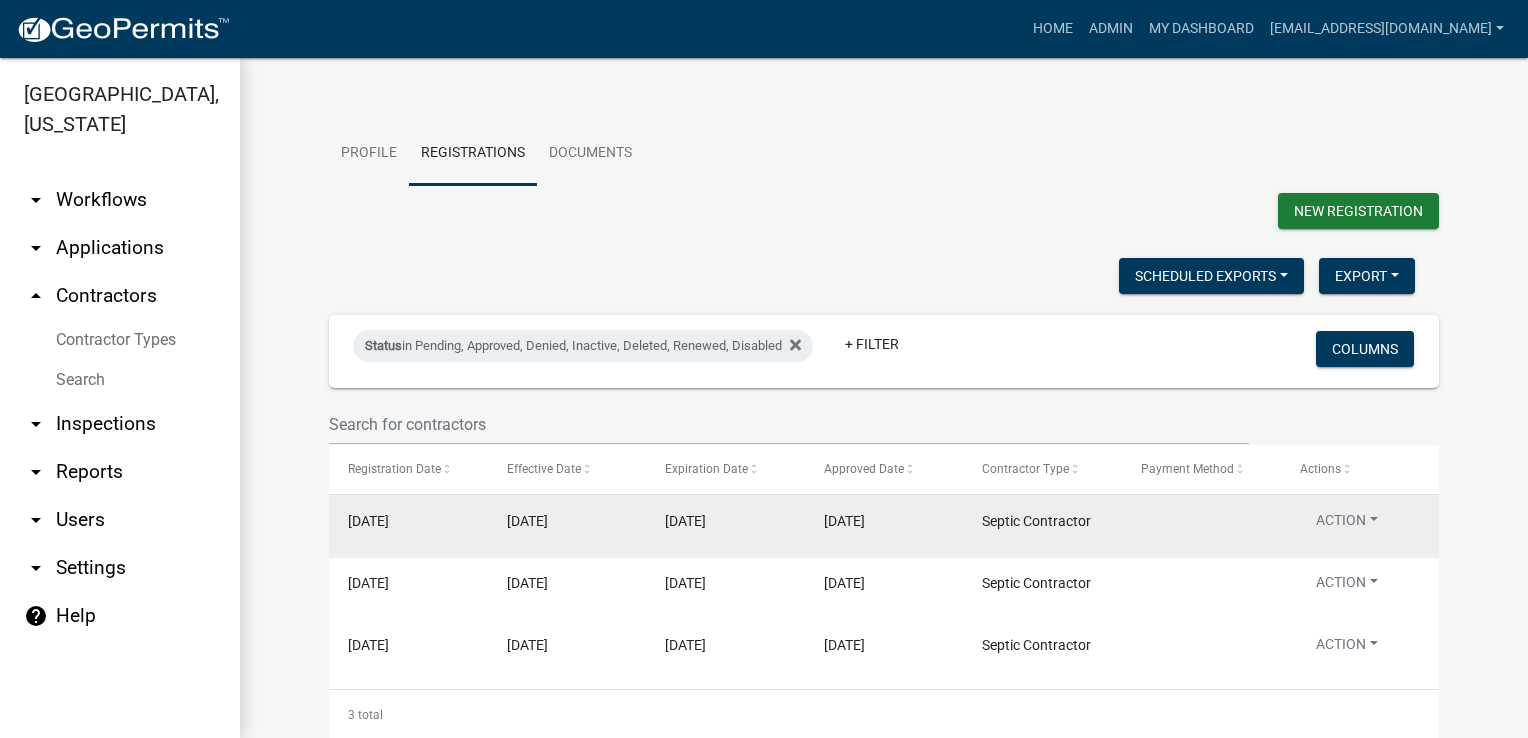 click on "Action" at bounding box center [1347, 524] 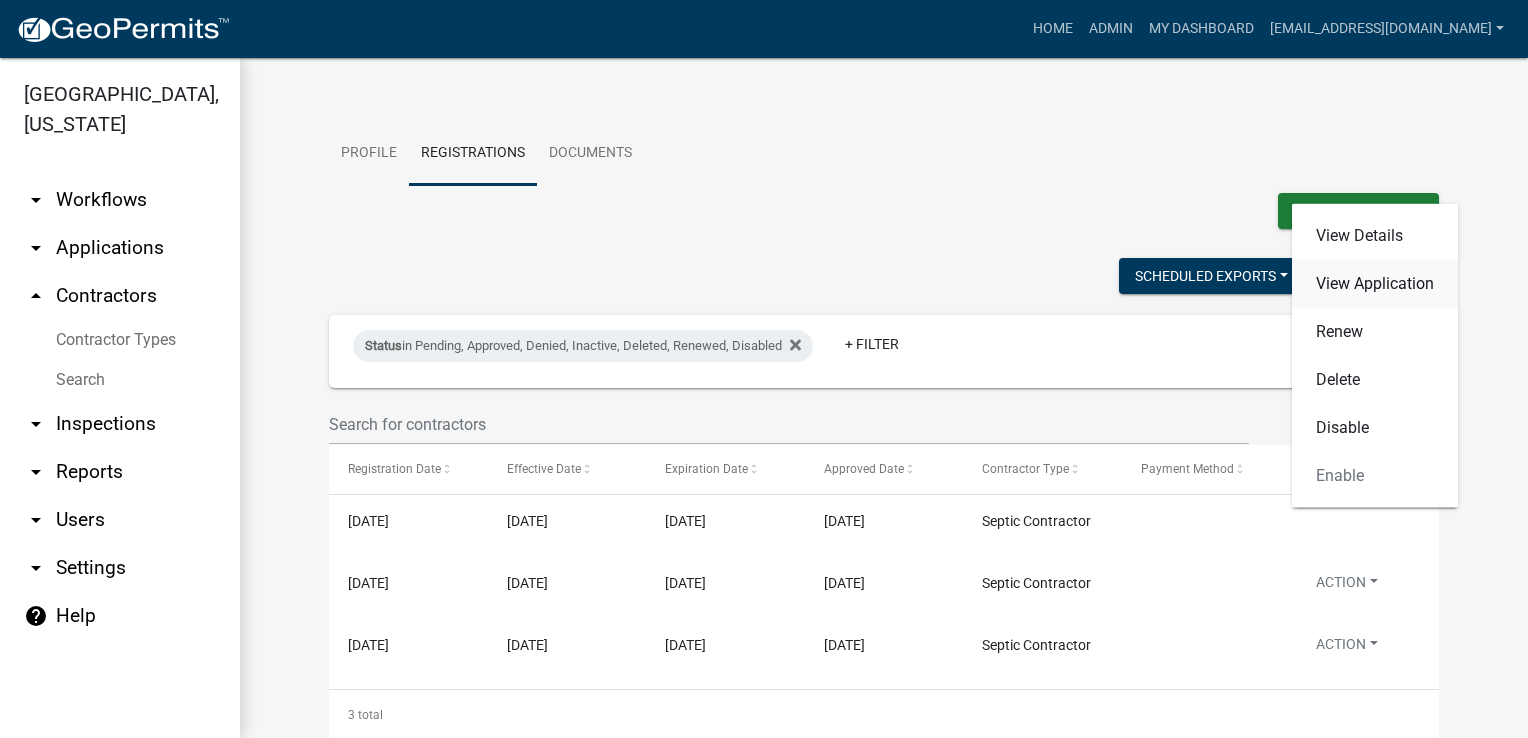 click on "View Application" at bounding box center [1375, 284] 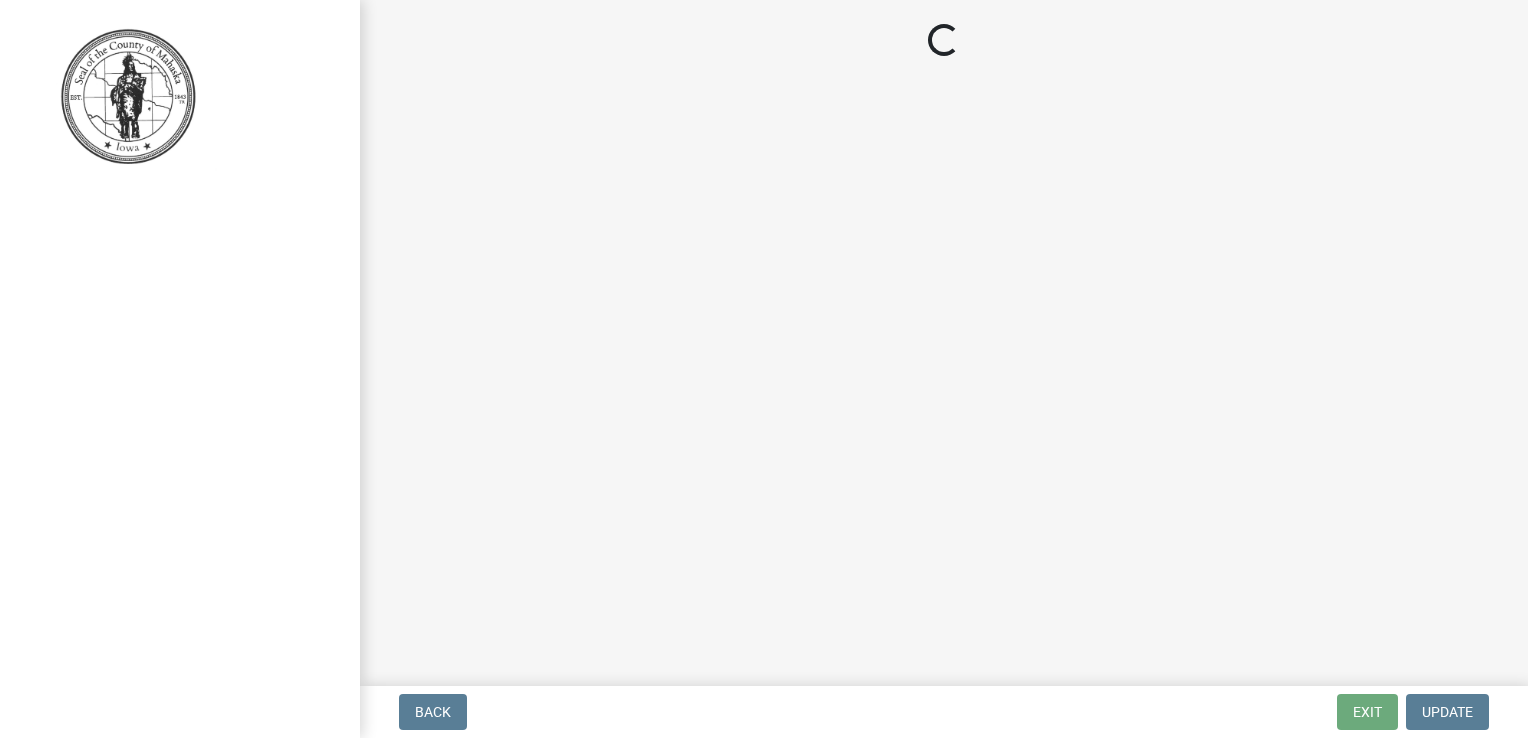 select on "3: 3" 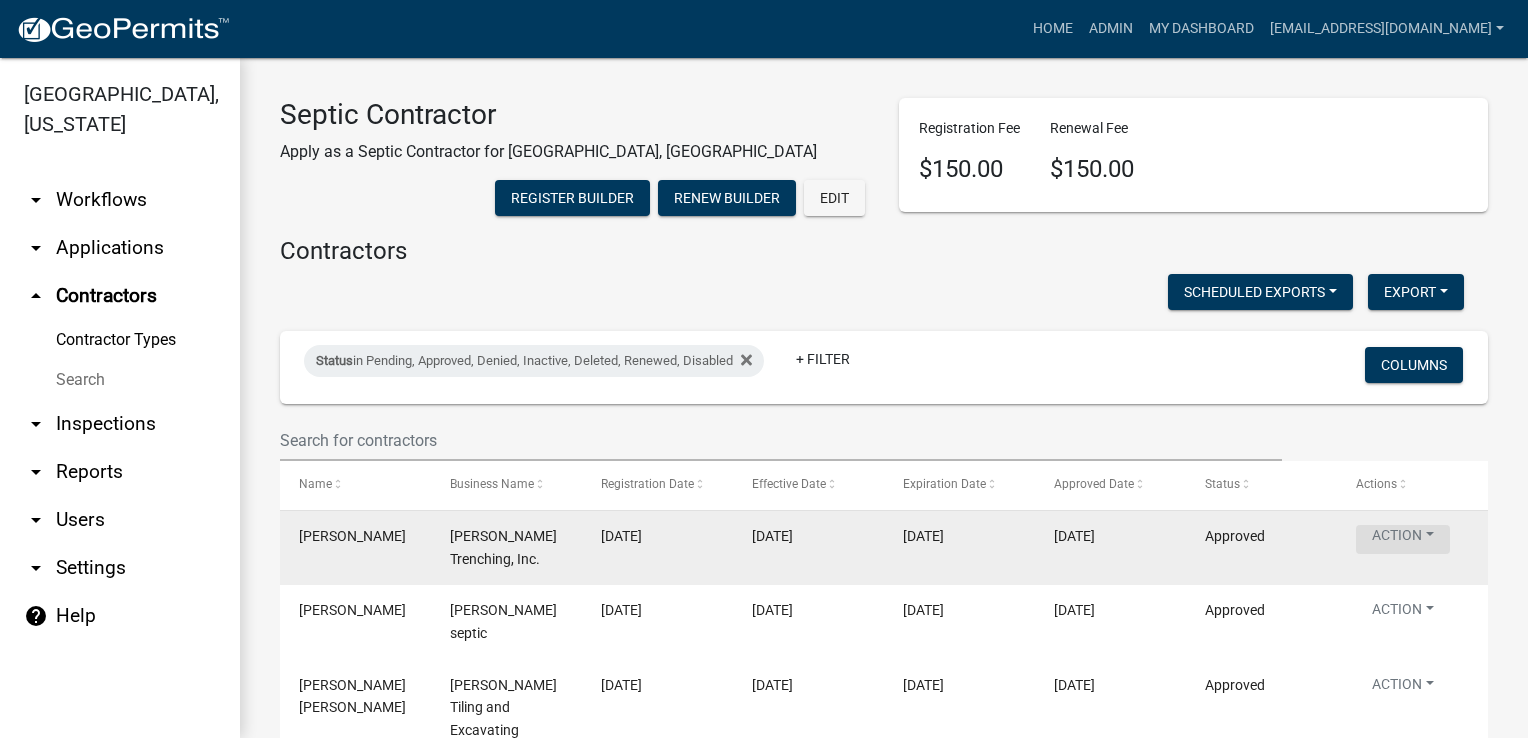 click on "Action" at bounding box center [1403, 539] 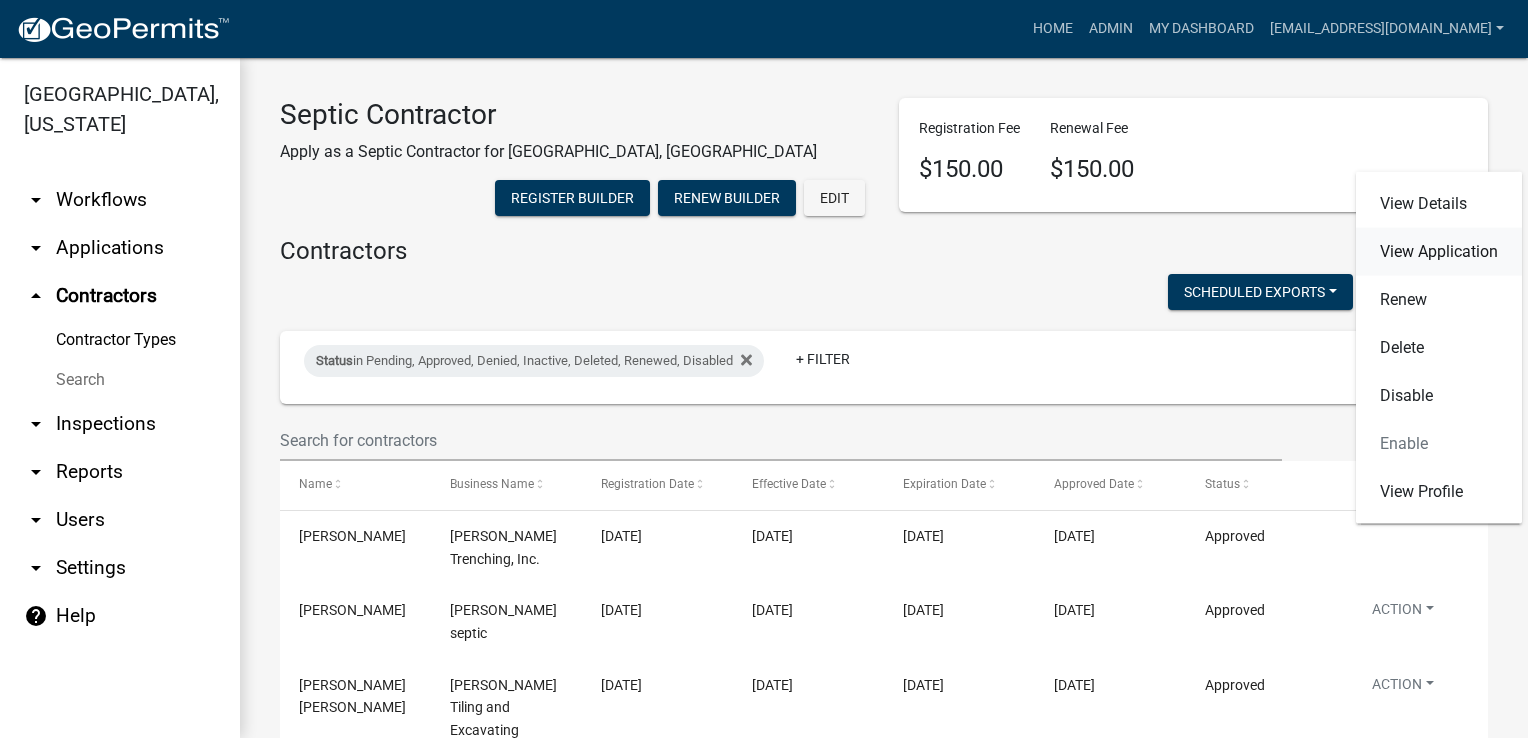 click on "View Application" at bounding box center [1439, 252] 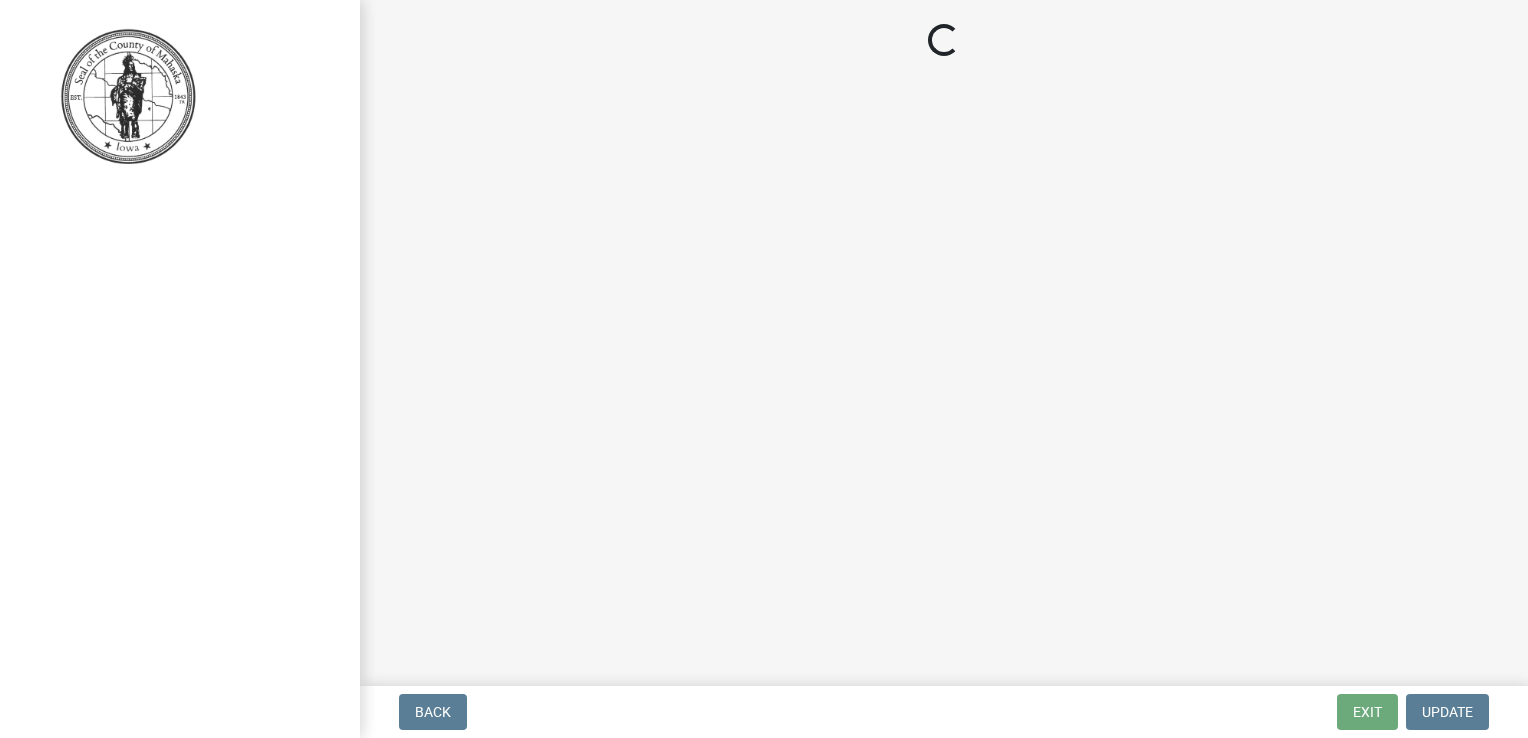 select on "3: 3" 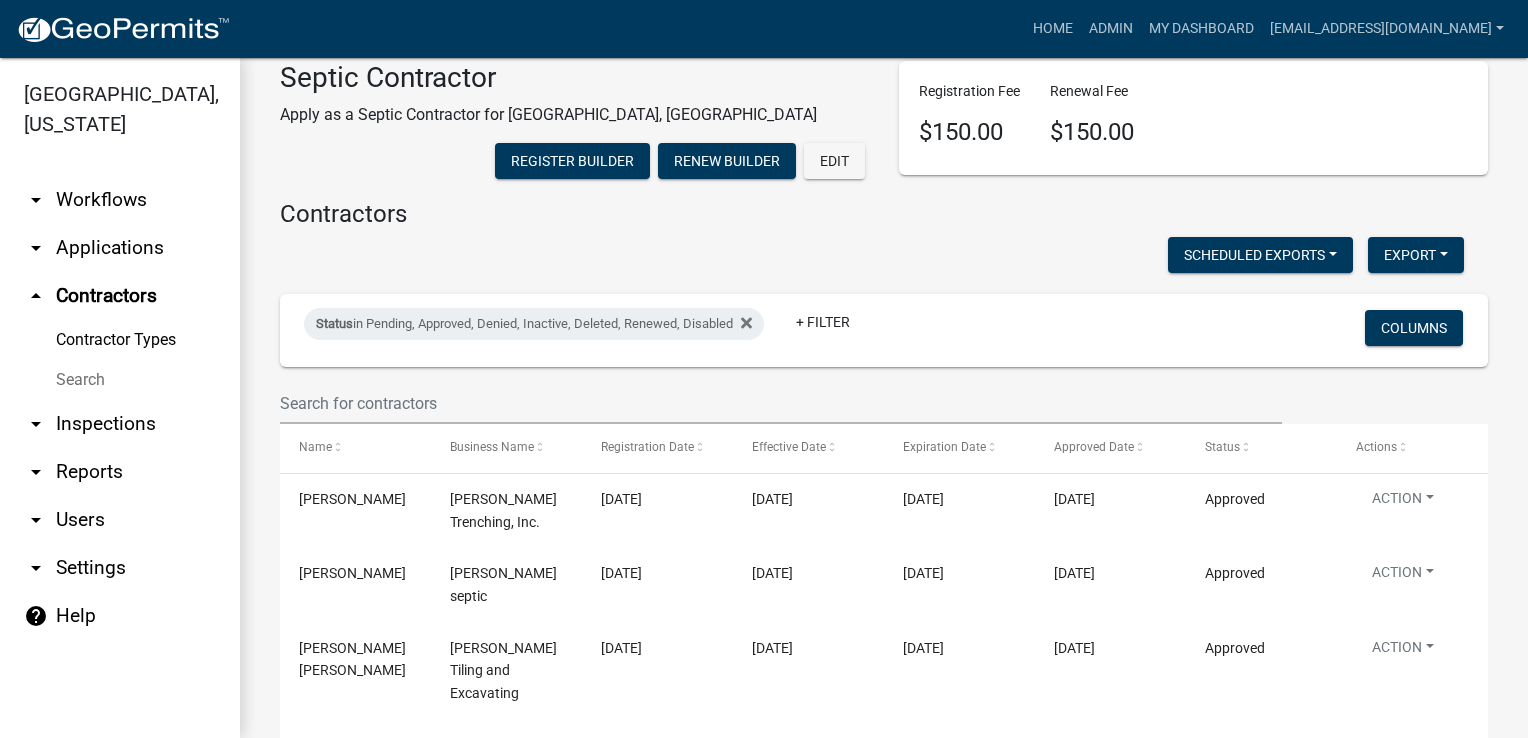 scroll, scrollTop: 0, scrollLeft: 0, axis: both 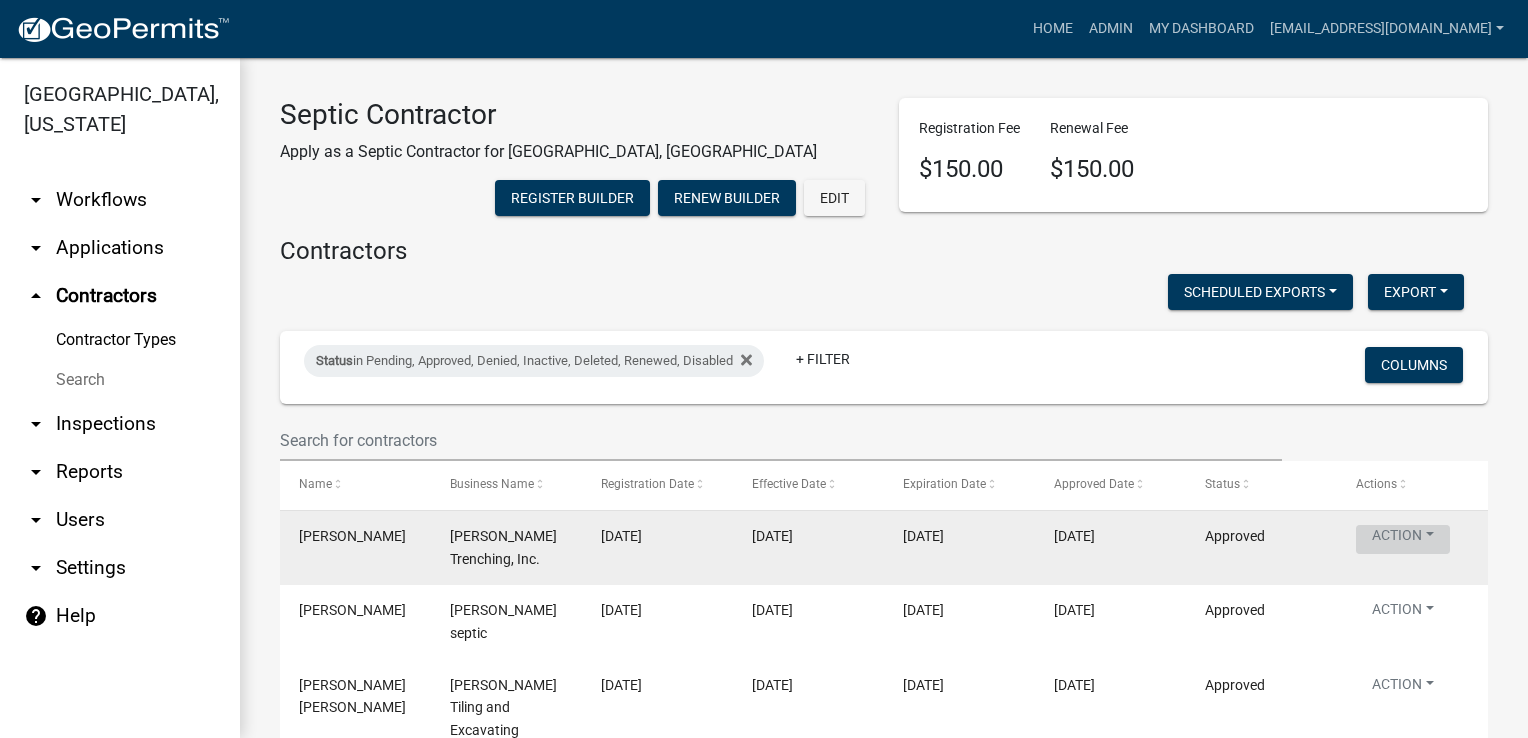 click on "Action" at bounding box center (1403, 539) 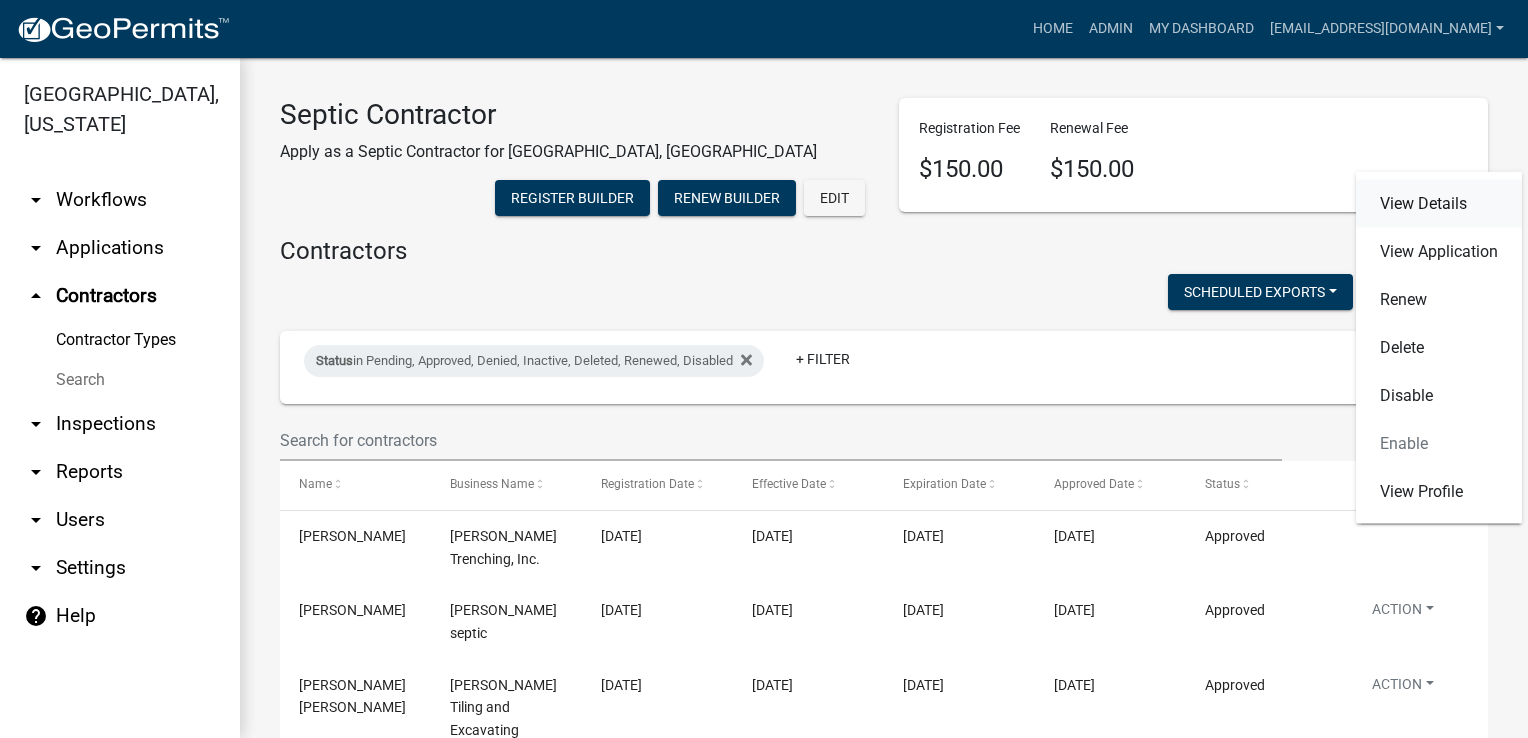 click on "View Details" at bounding box center [1439, 204] 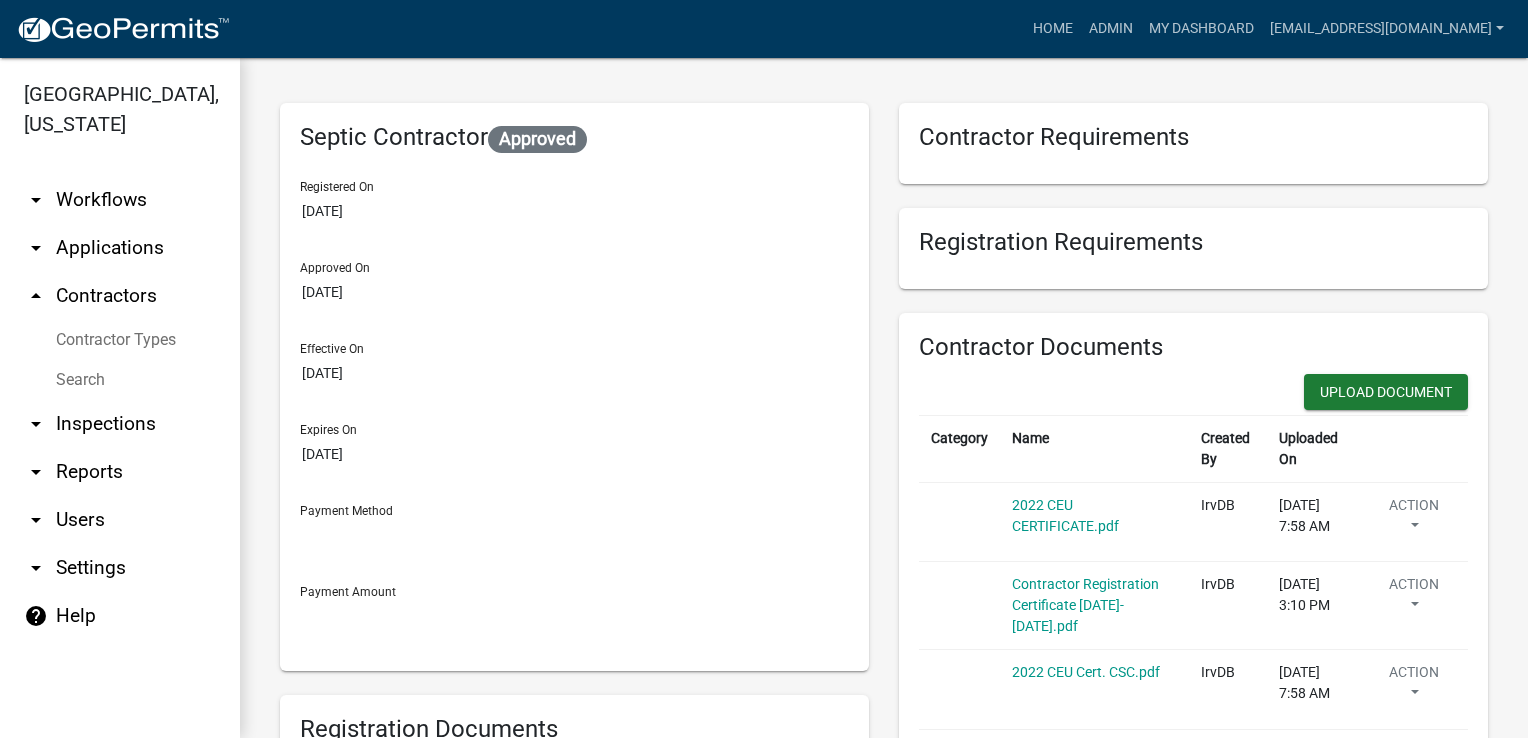 scroll, scrollTop: 0, scrollLeft: 0, axis: both 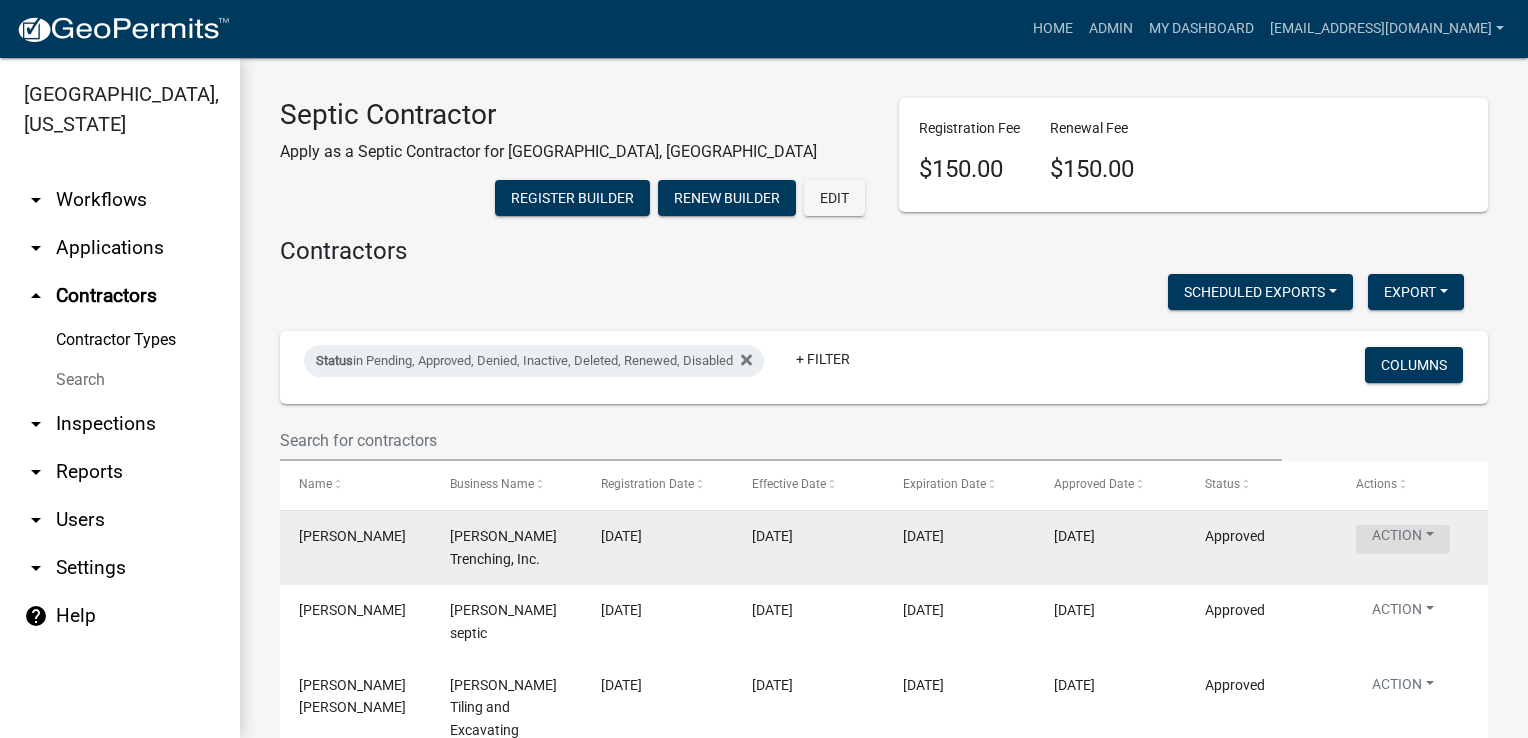 click on "Action" at bounding box center [1403, 539] 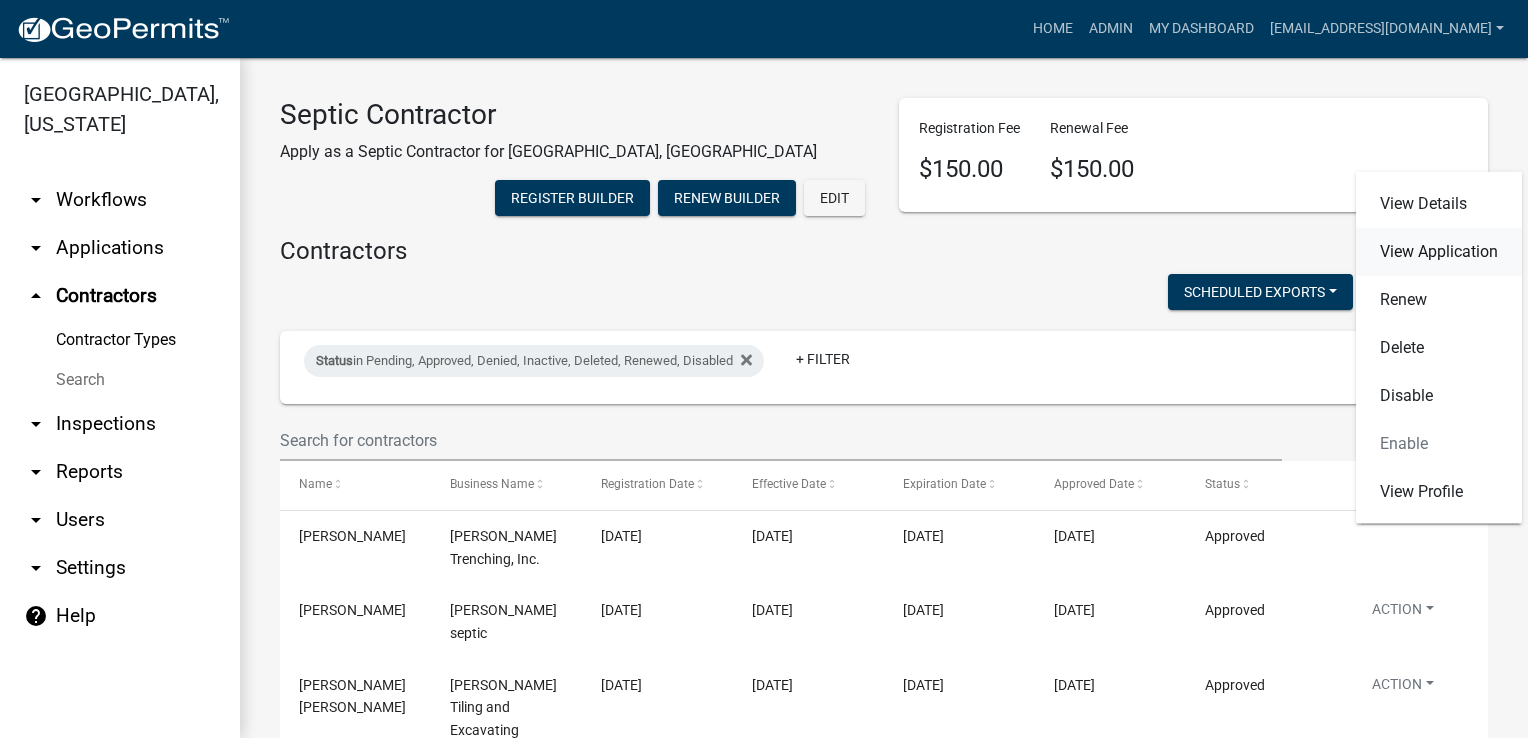 click on "View Application" at bounding box center (1439, 252) 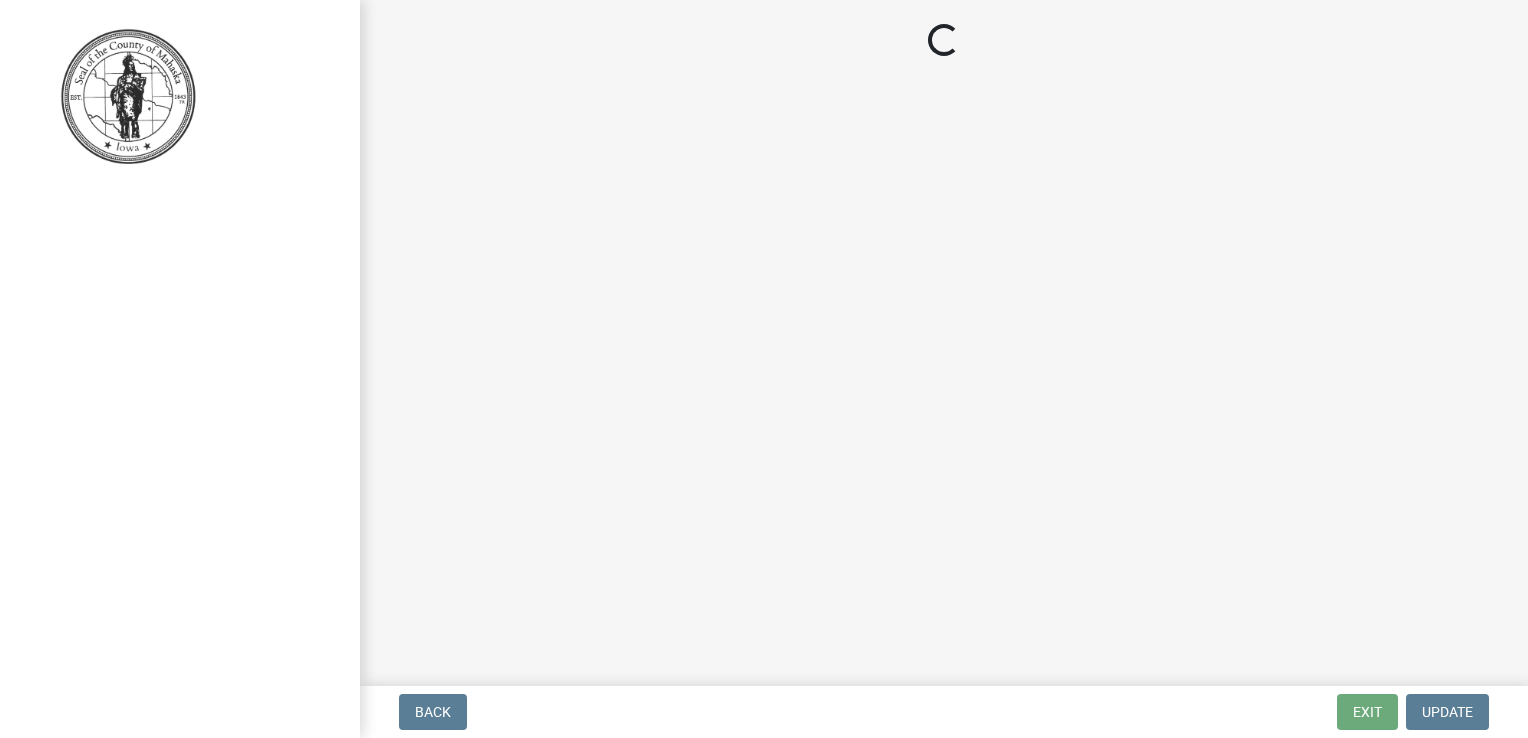 select on "3: 3" 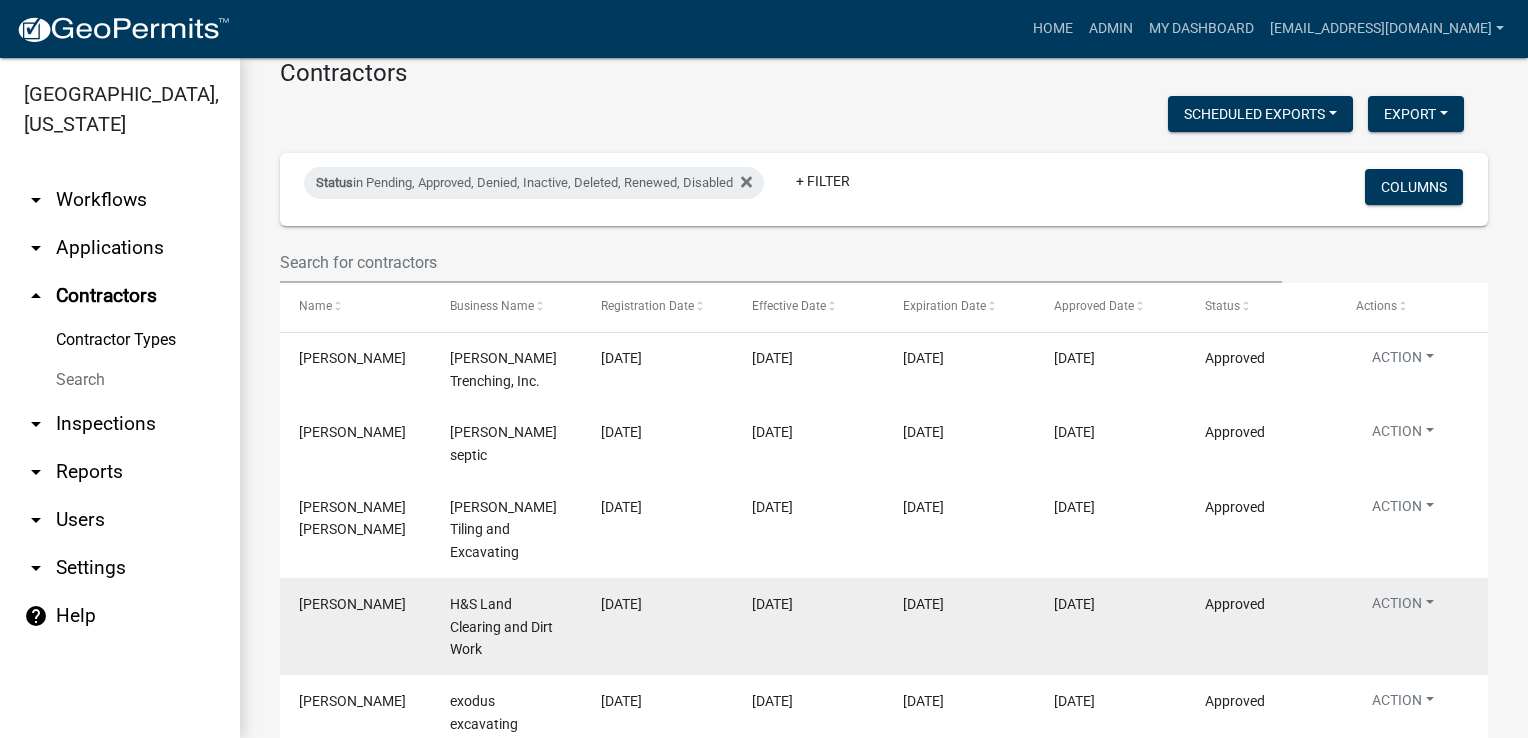 scroll, scrollTop: 200, scrollLeft: 0, axis: vertical 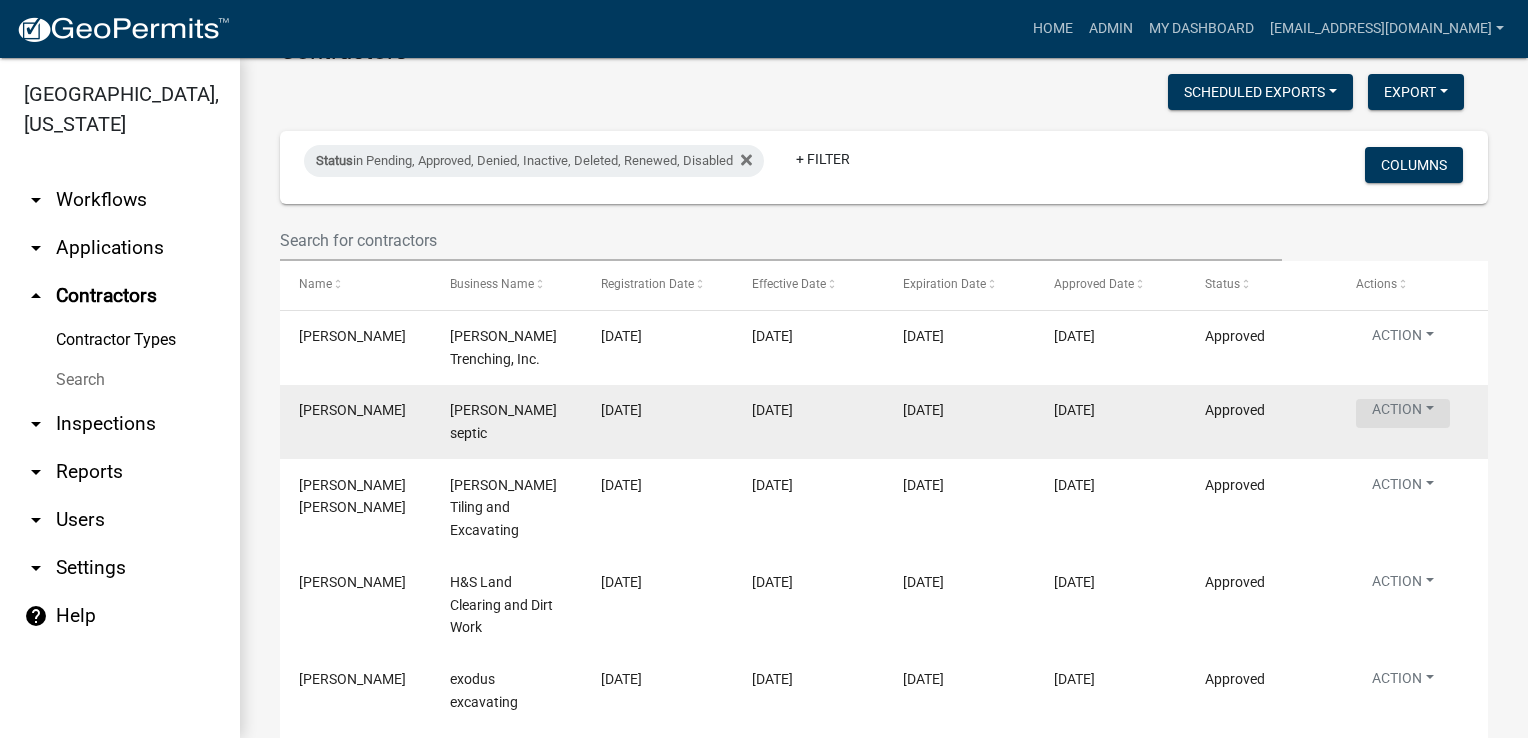 click on "Action" at bounding box center [1403, 413] 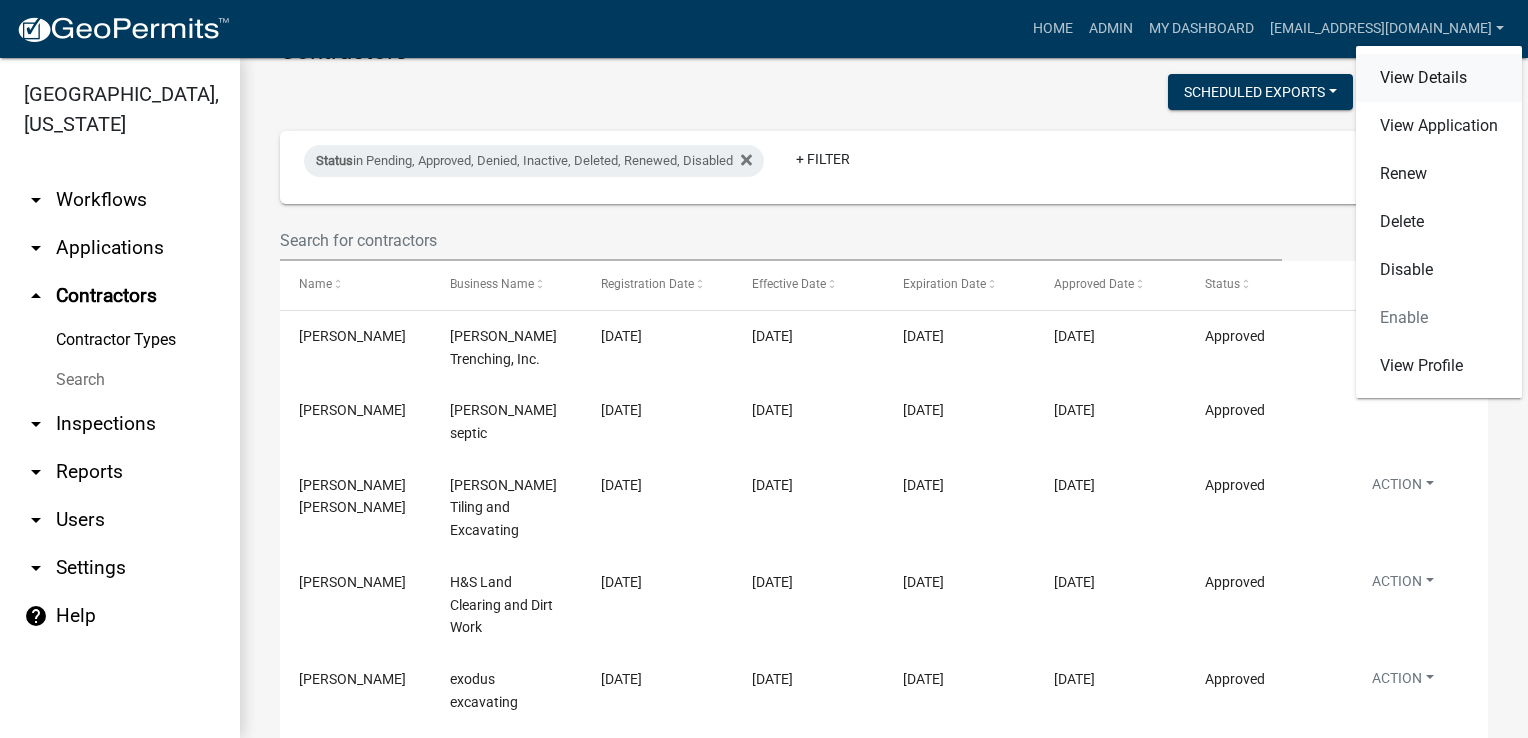 click on "View Details" at bounding box center [1439, 78] 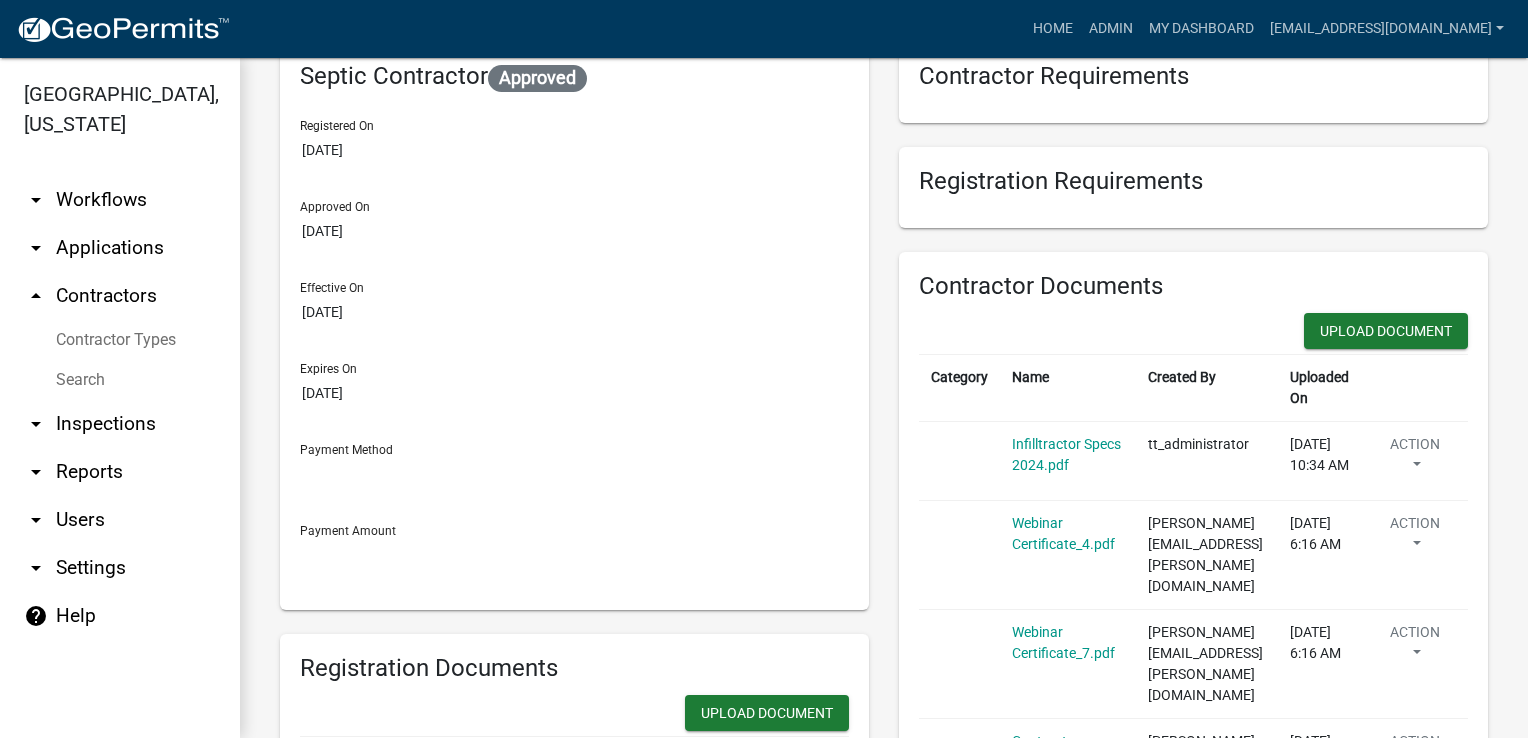 scroll, scrollTop: 0, scrollLeft: 0, axis: both 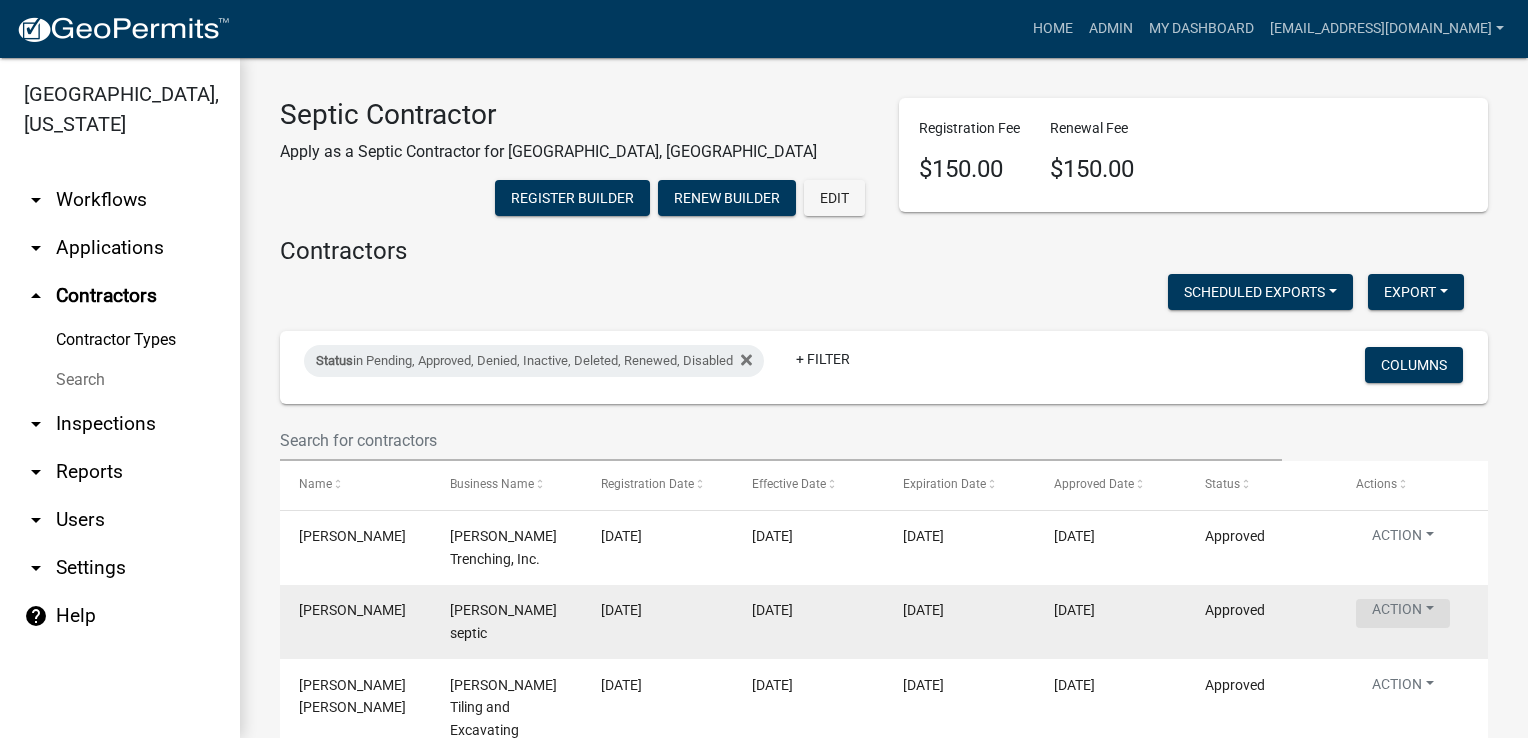 click on "Action" at bounding box center (1403, 613) 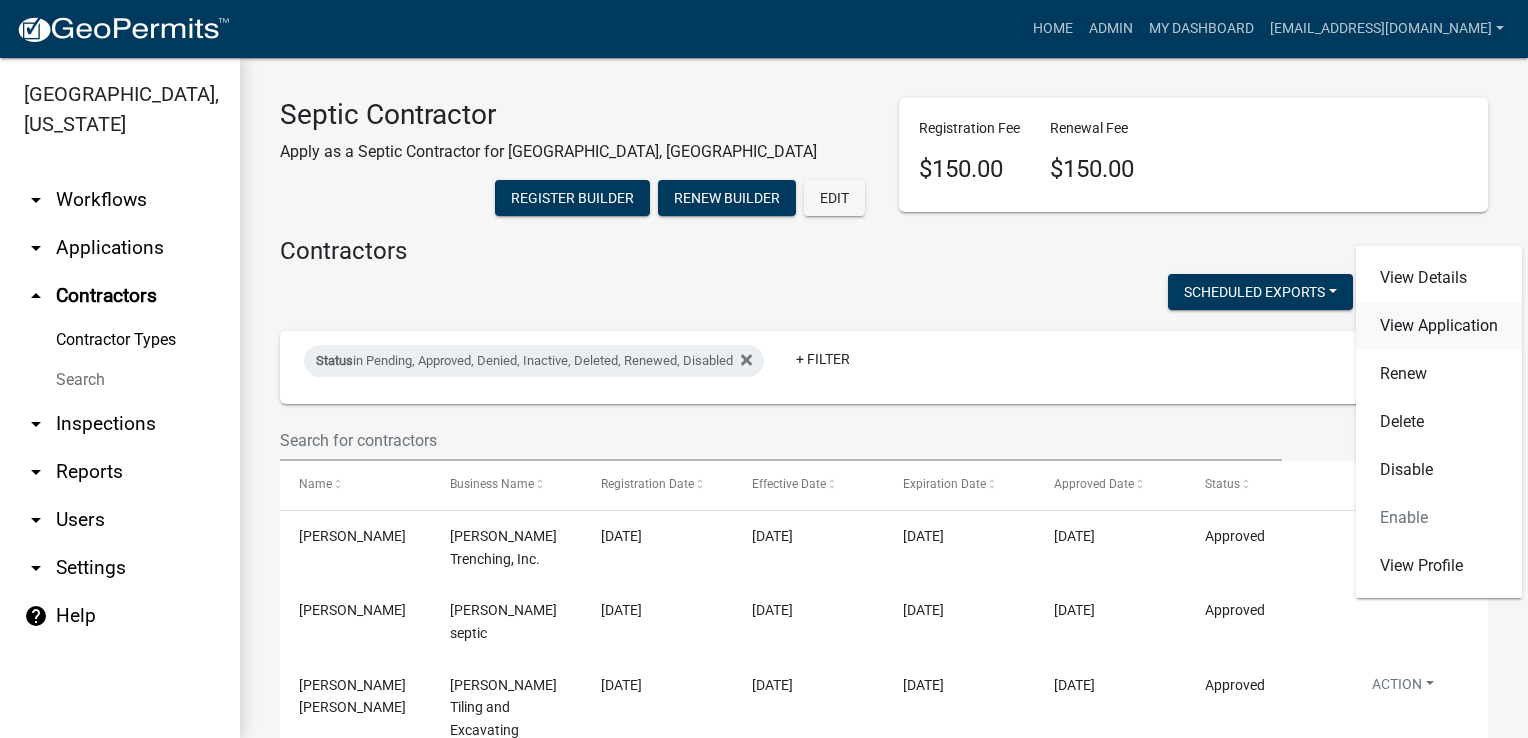 click on "View Application" at bounding box center (1439, 326) 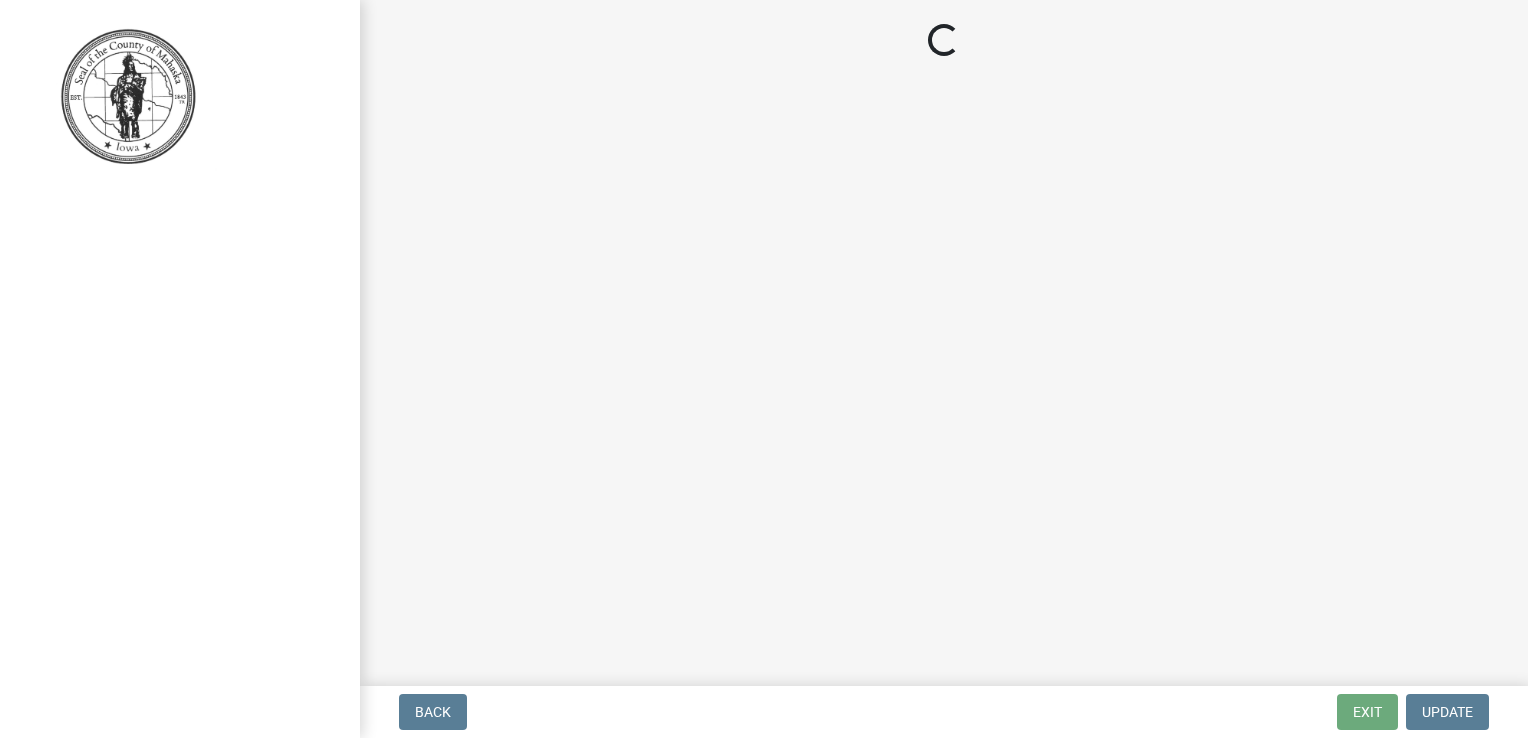 select on "3: 3" 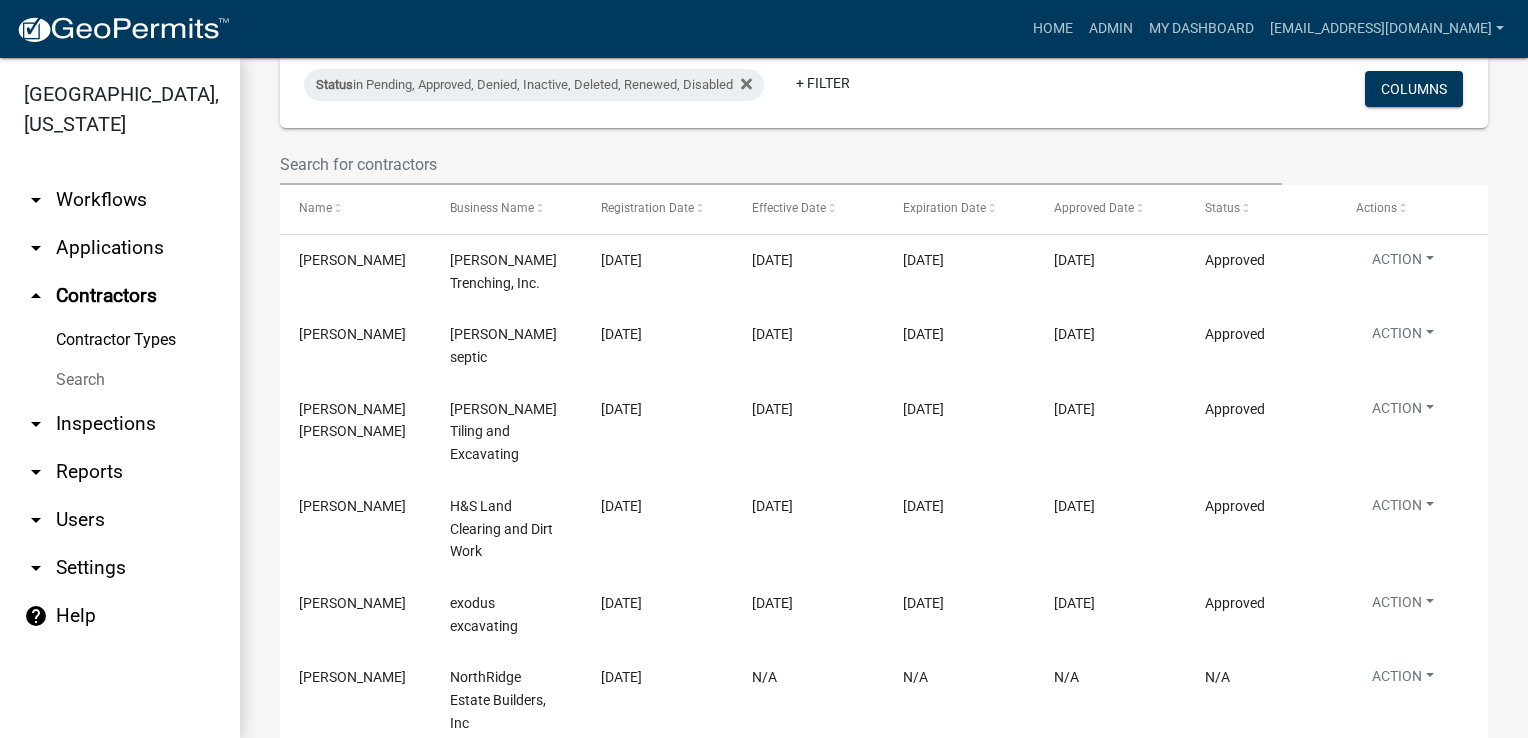 scroll, scrollTop: 300, scrollLeft: 0, axis: vertical 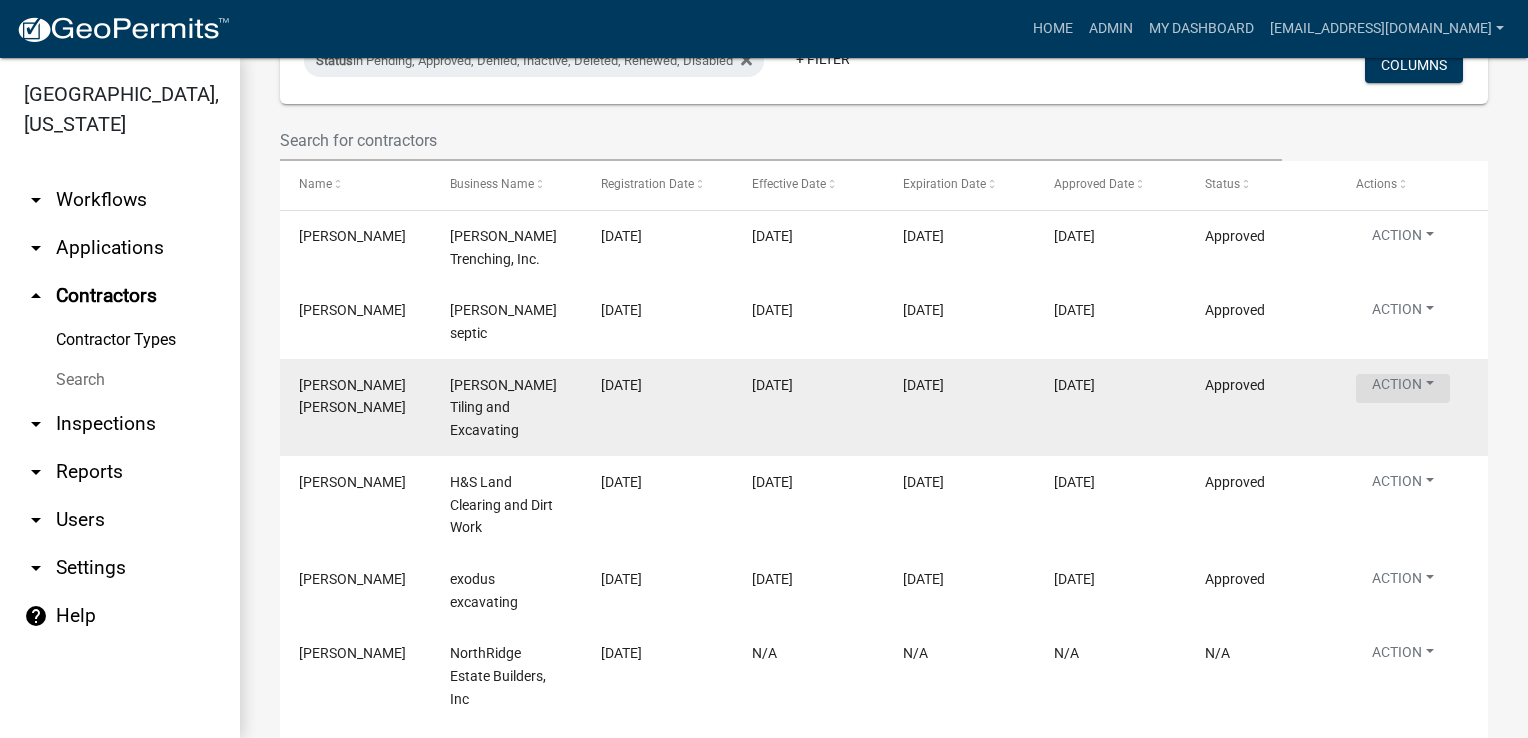 click on "Action" at bounding box center [1403, 239] 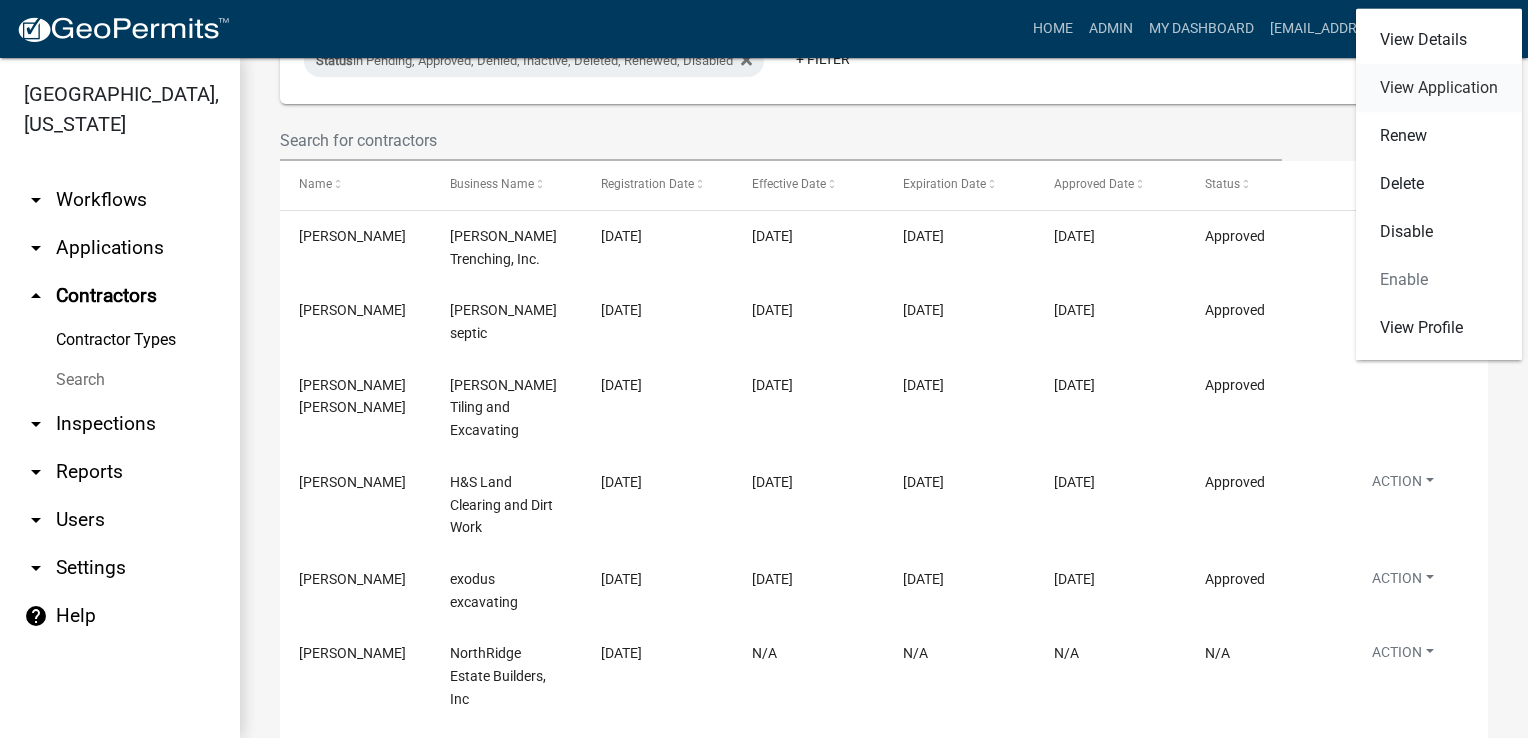 click on "View Application" at bounding box center (1439, 88) 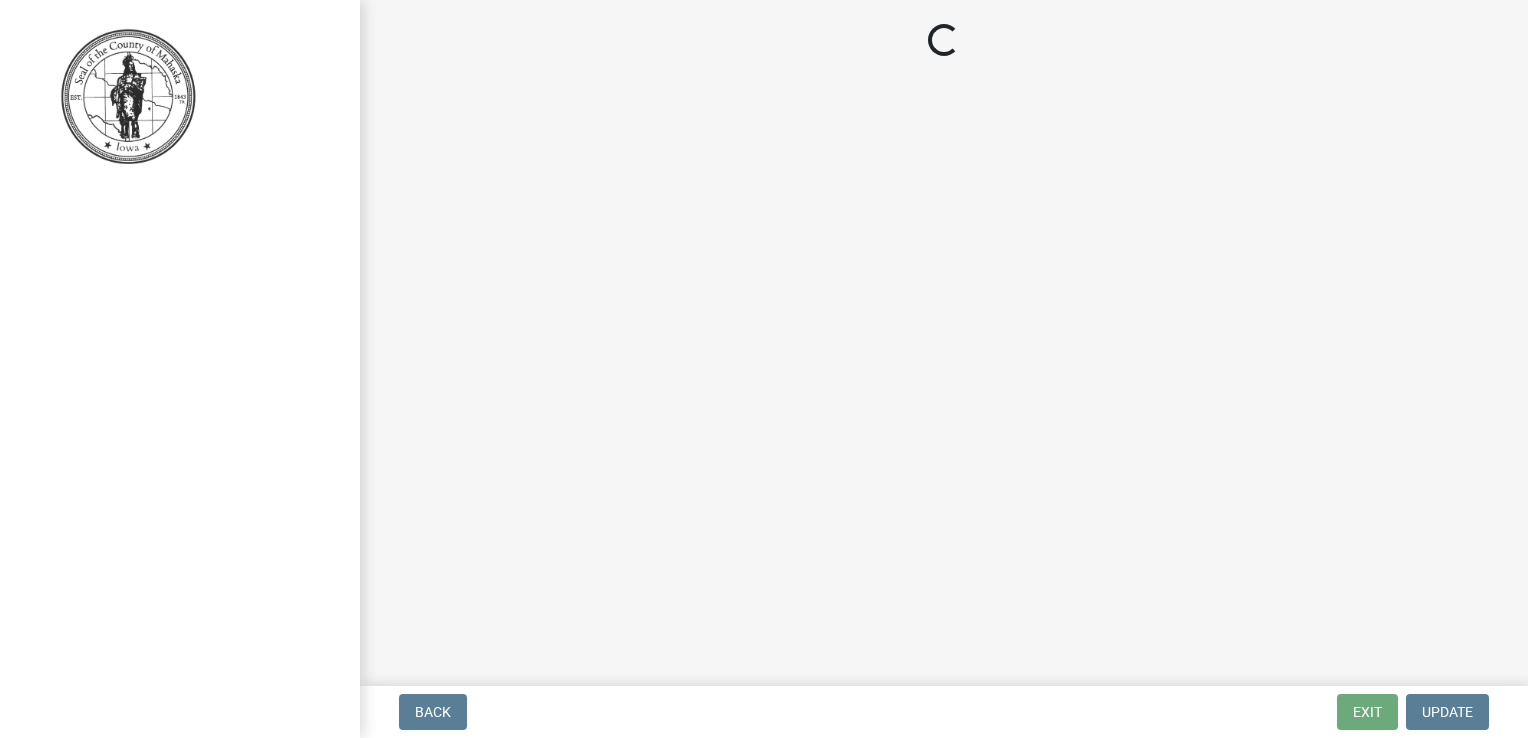 select on "3: 3" 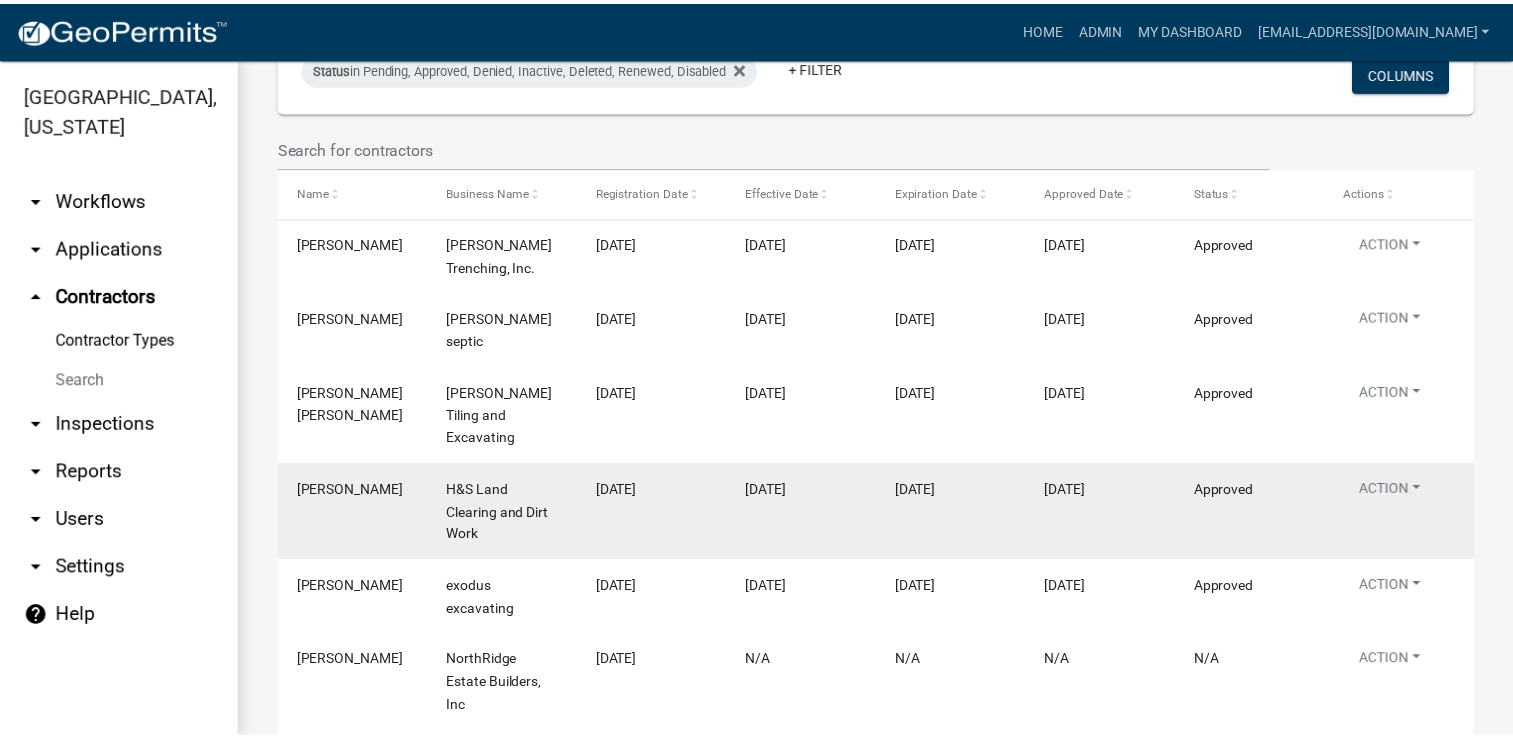 scroll, scrollTop: 300, scrollLeft: 0, axis: vertical 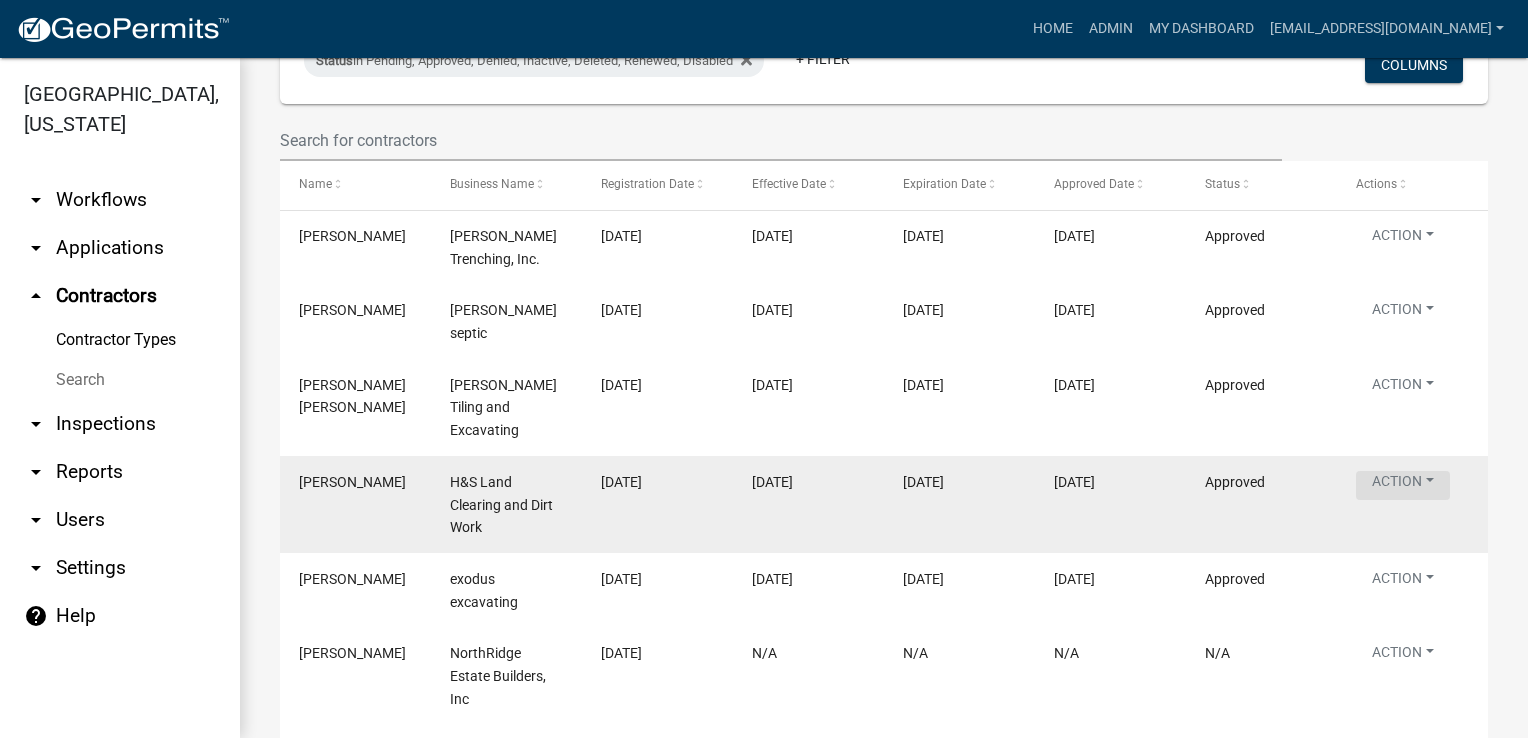 click on "Action" at bounding box center (1403, 313) 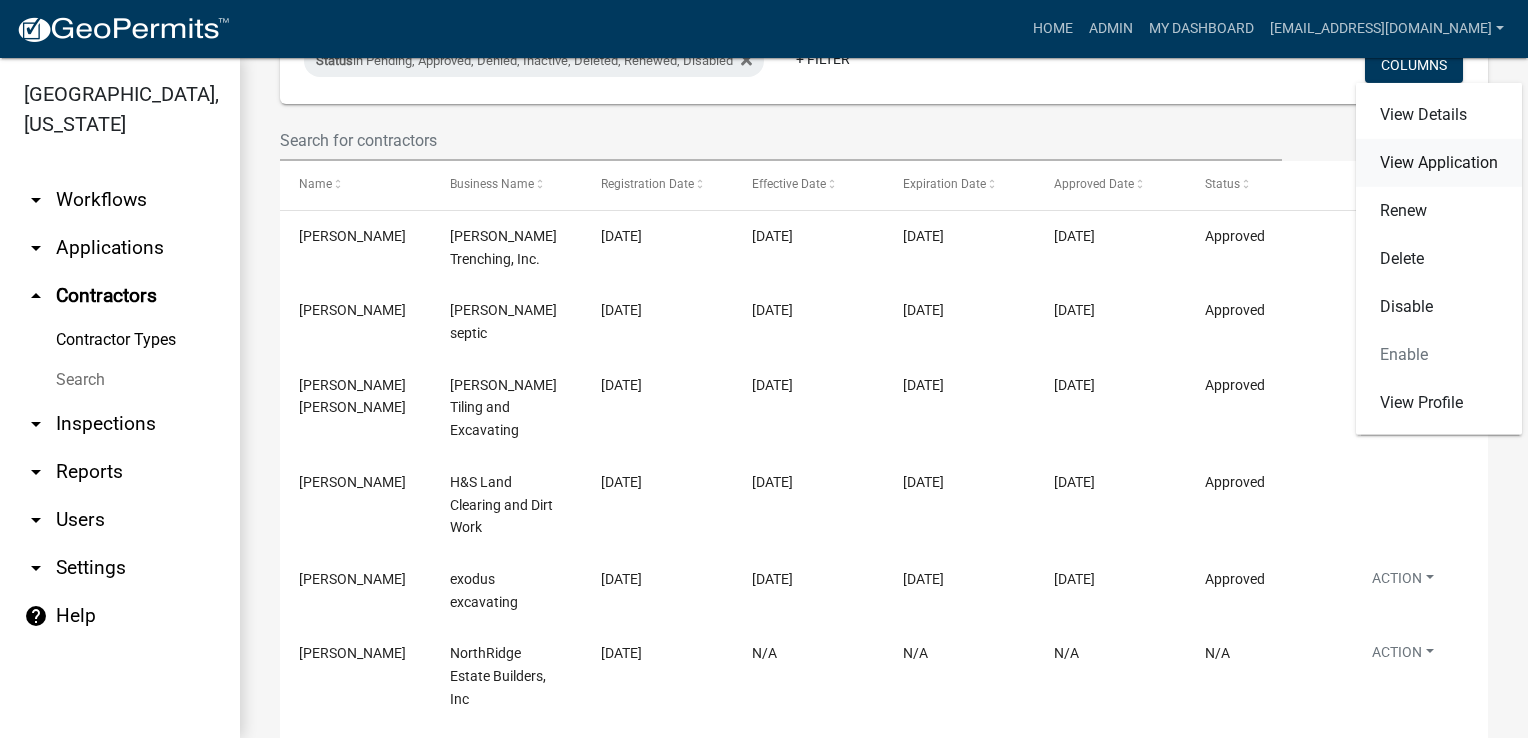 click on "View Application" at bounding box center [1439, 163] 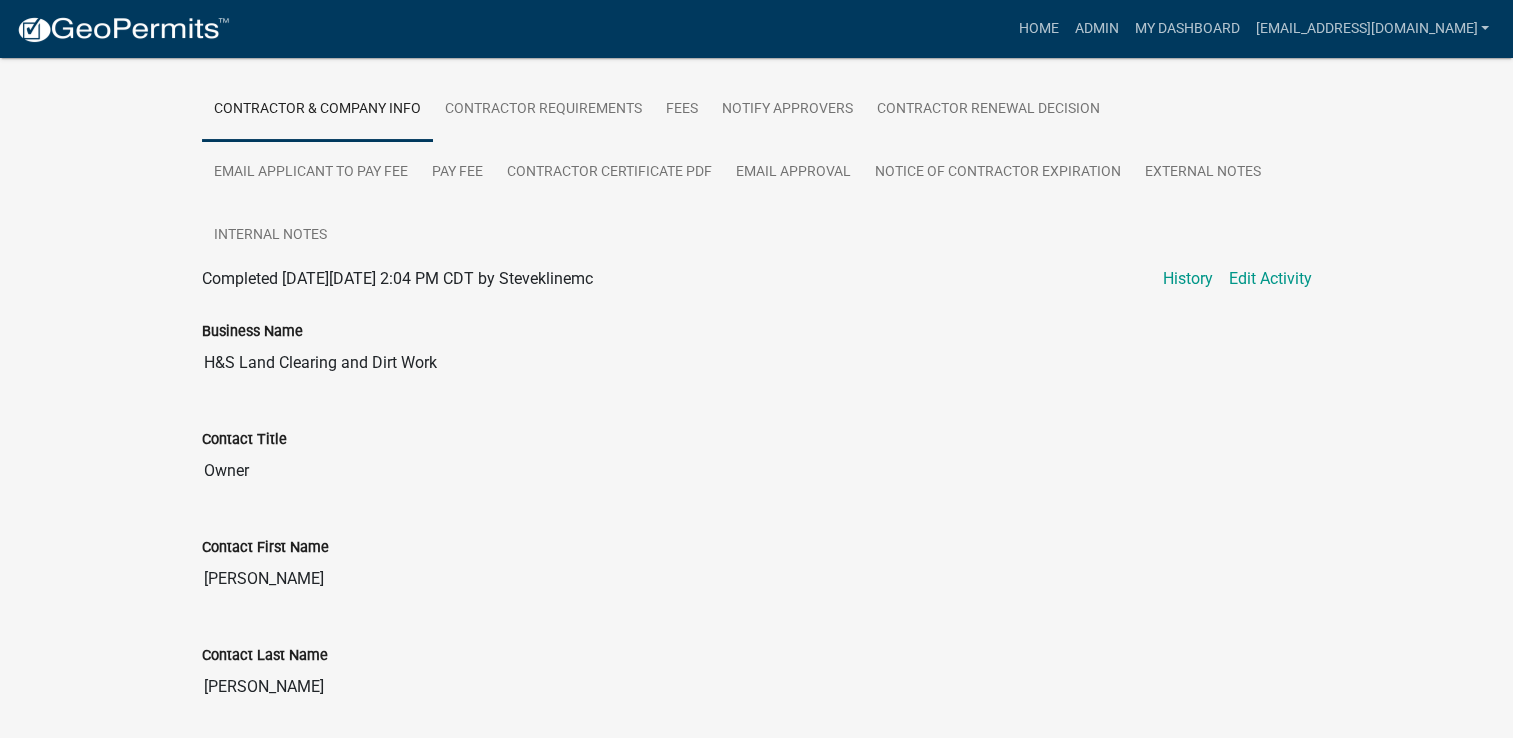 scroll, scrollTop: 50, scrollLeft: 0, axis: vertical 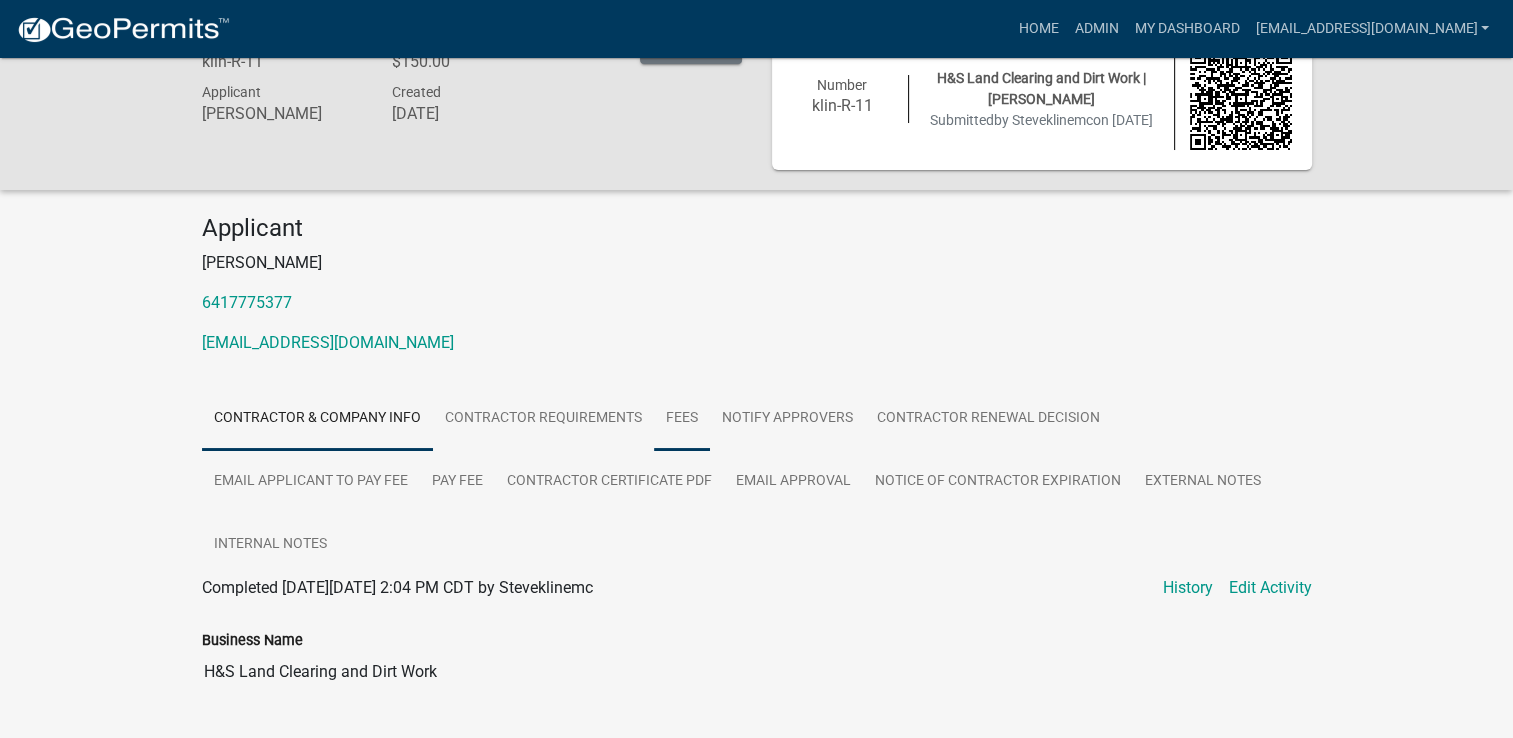 click on "Fees" at bounding box center (682, 419) 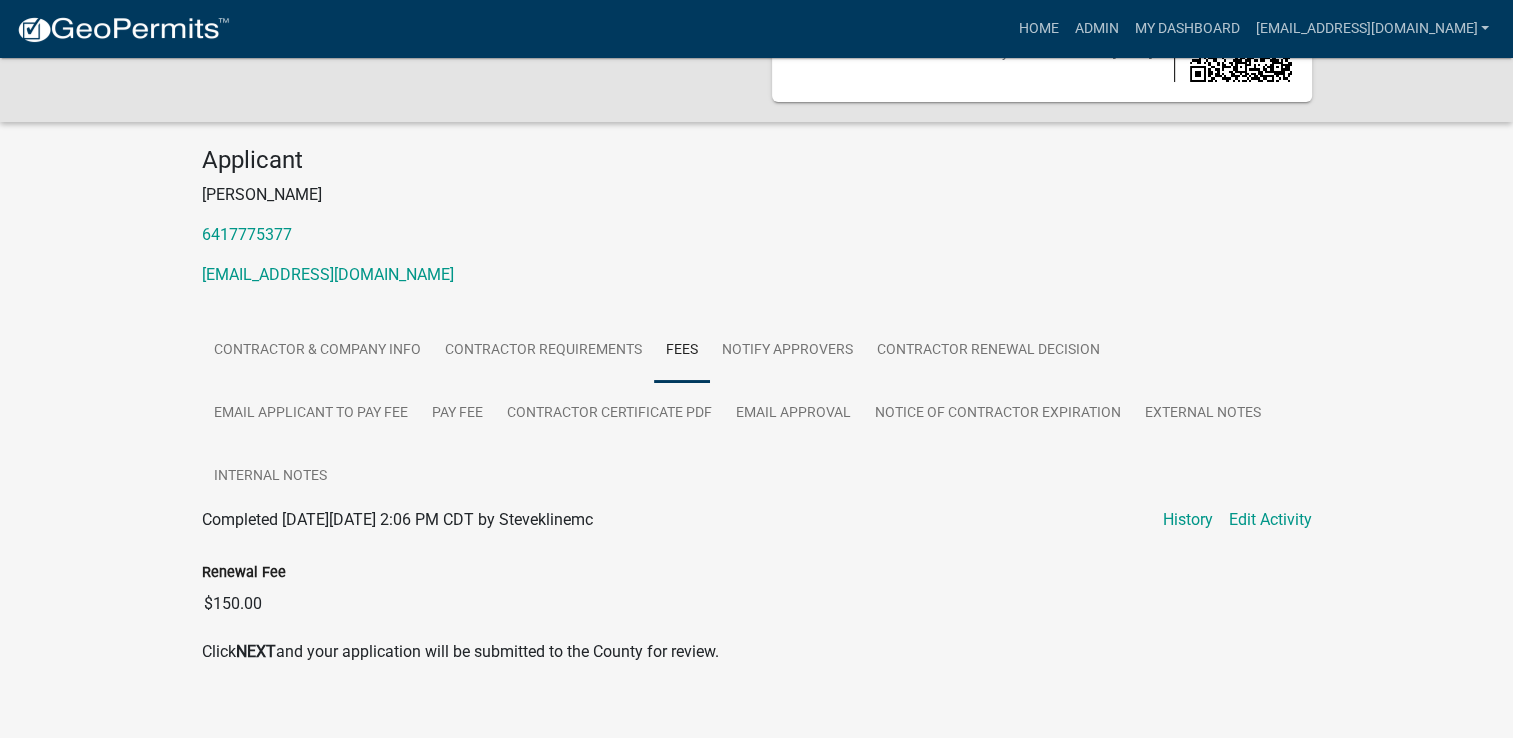 scroll, scrollTop: 0, scrollLeft: 0, axis: both 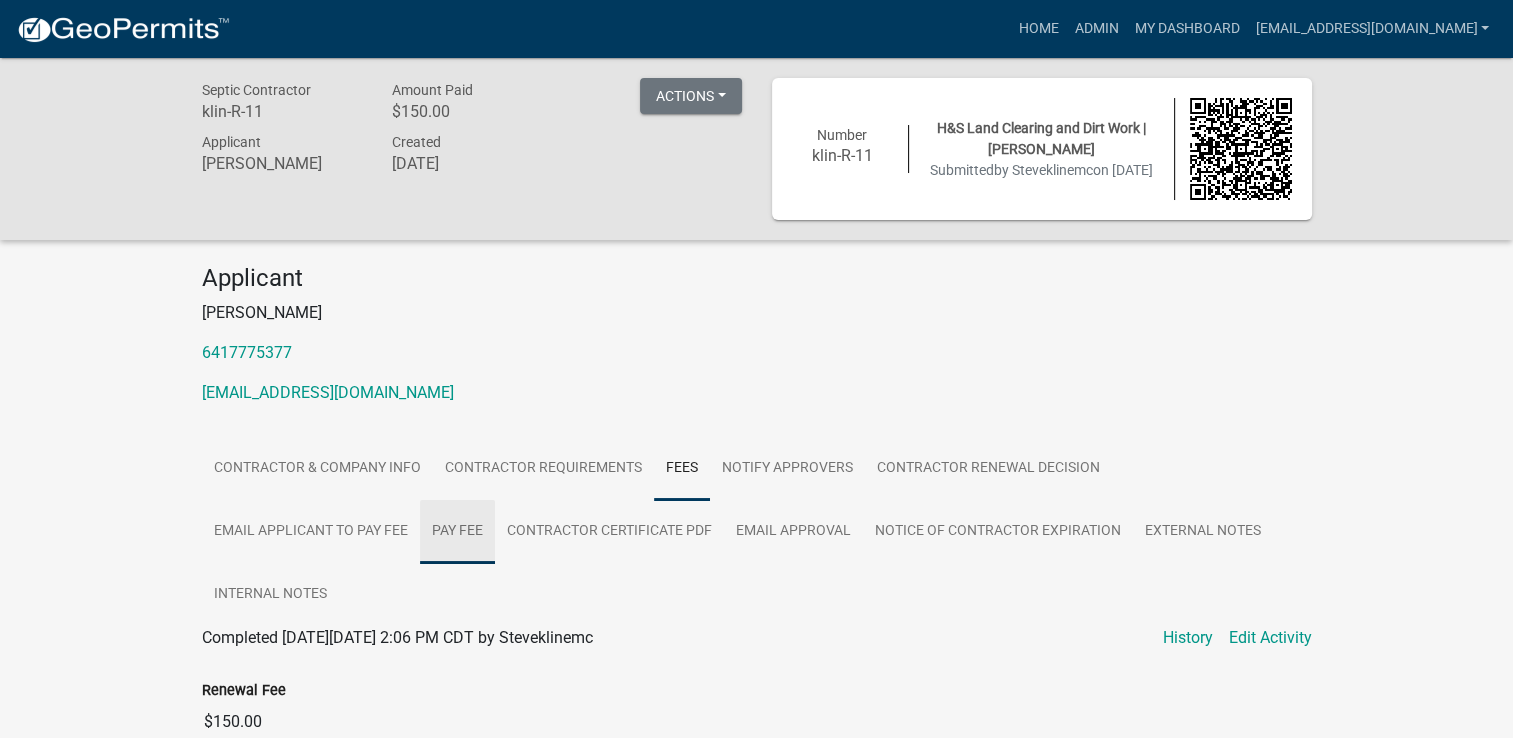 click on "Pay Fee" at bounding box center (457, 532) 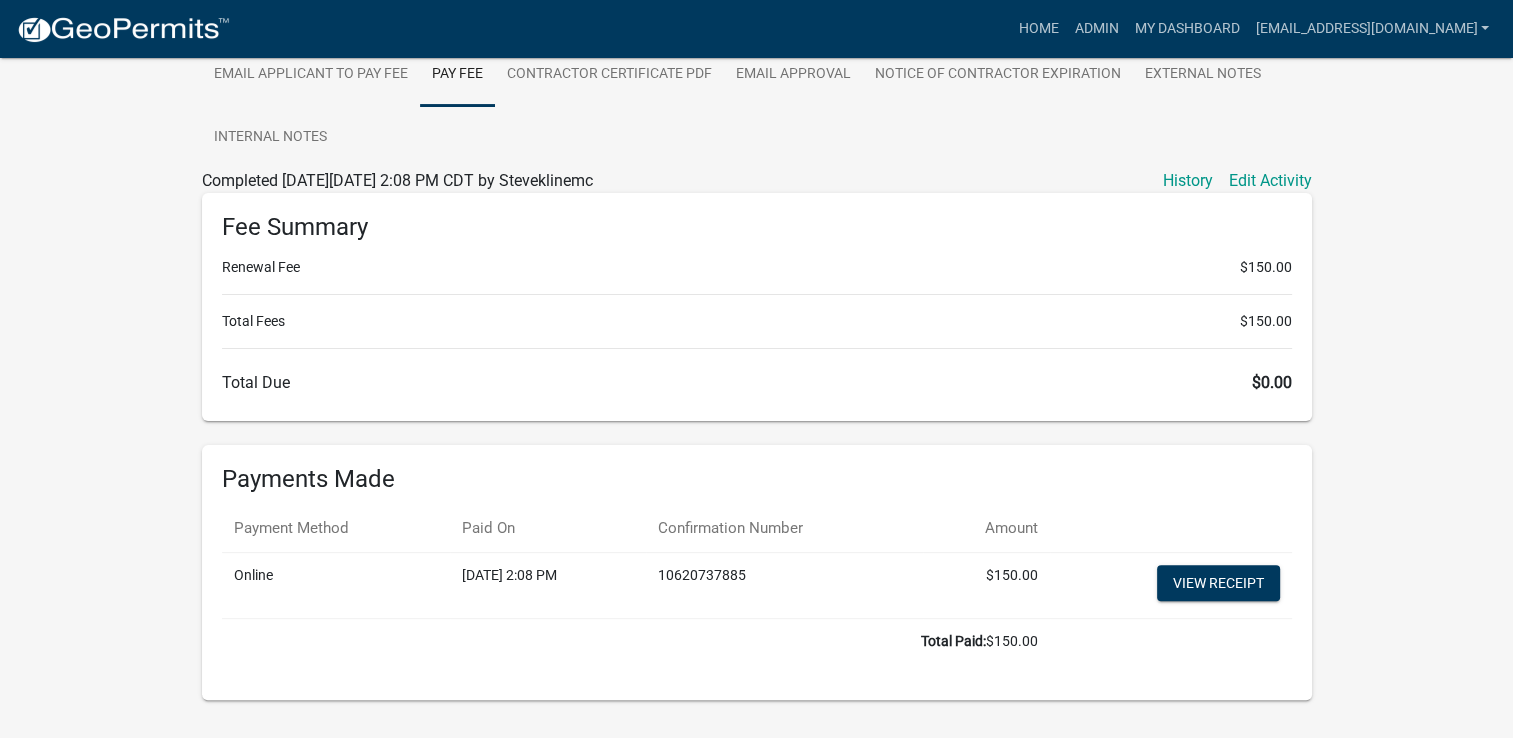 scroll, scrollTop: 500, scrollLeft: 0, axis: vertical 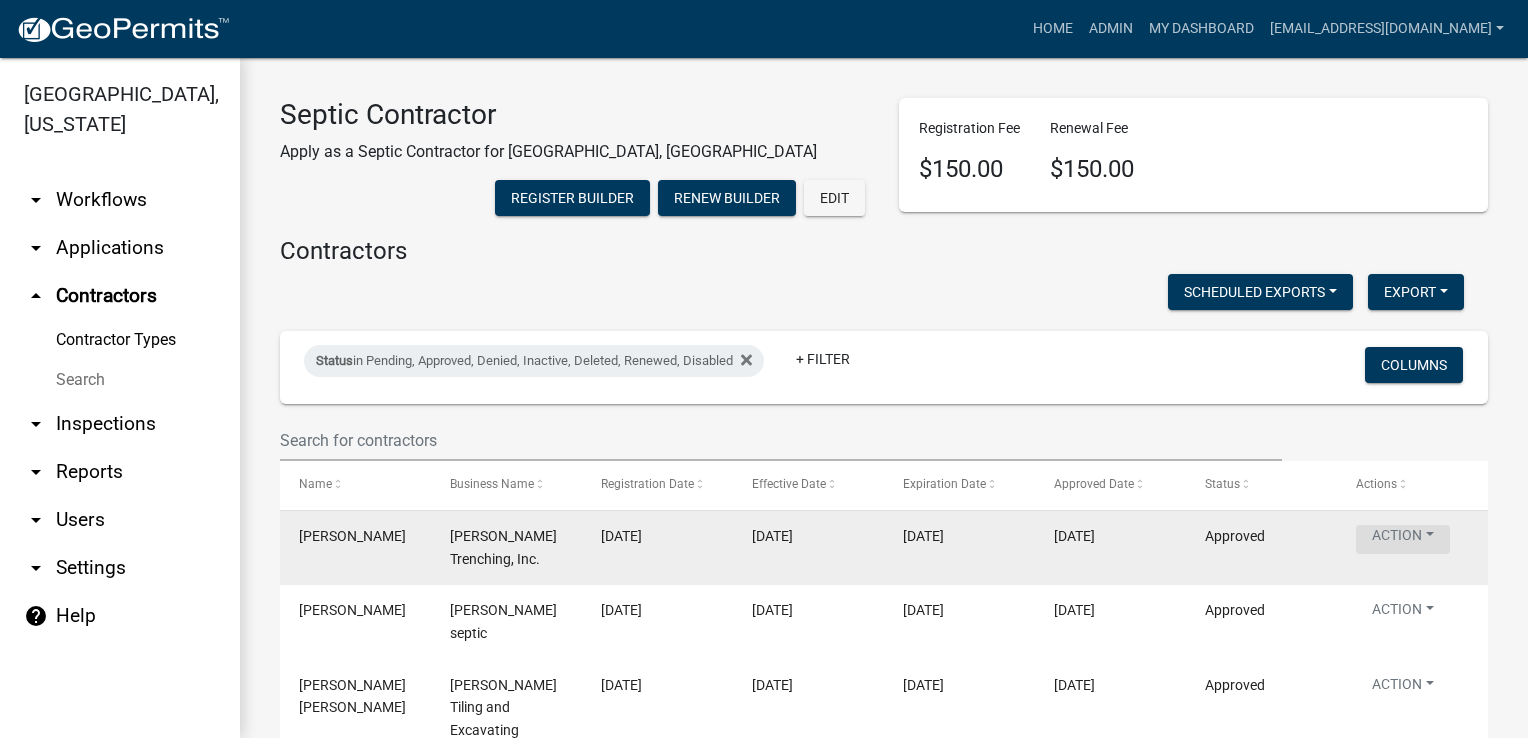 click on "Action" at bounding box center (1403, 539) 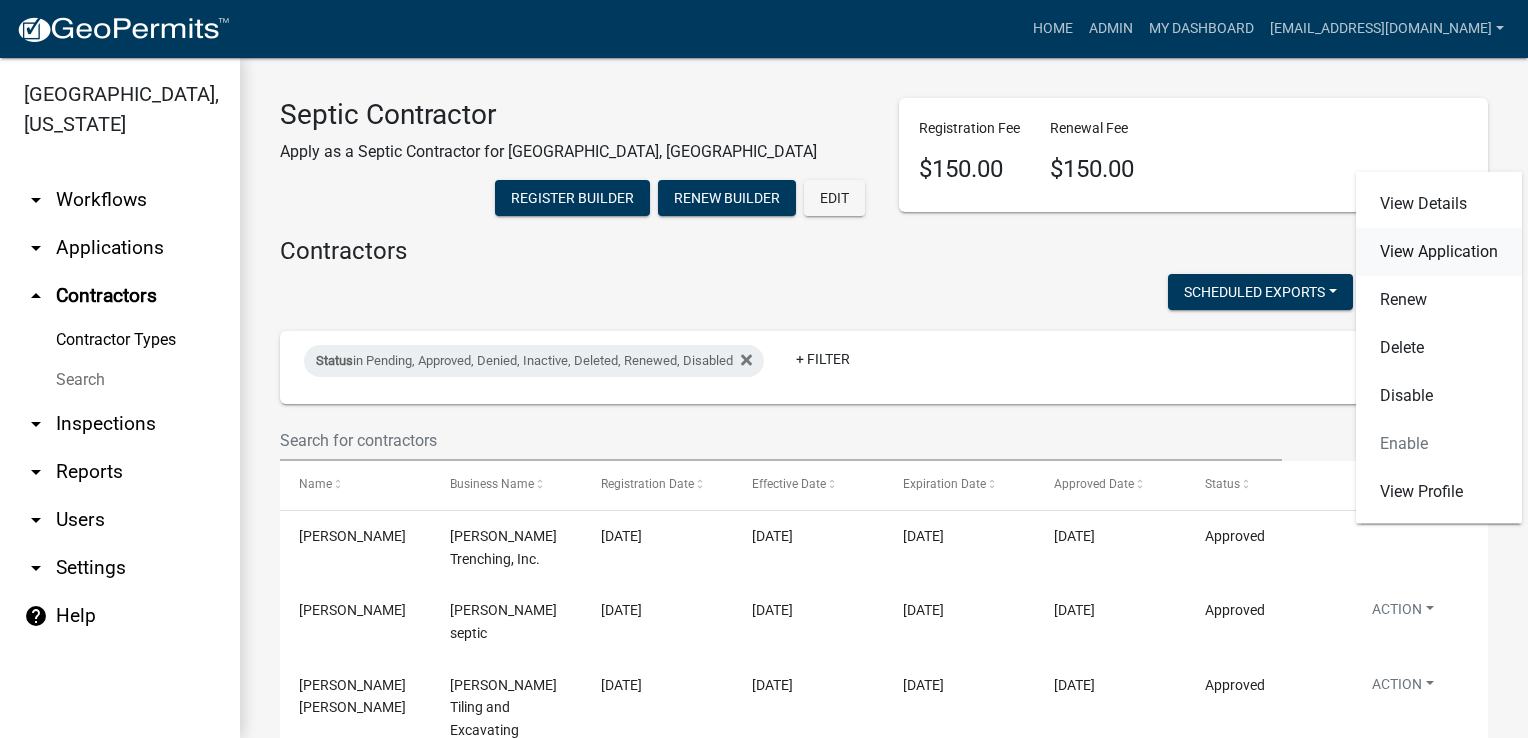 click on "View Application" at bounding box center [1439, 252] 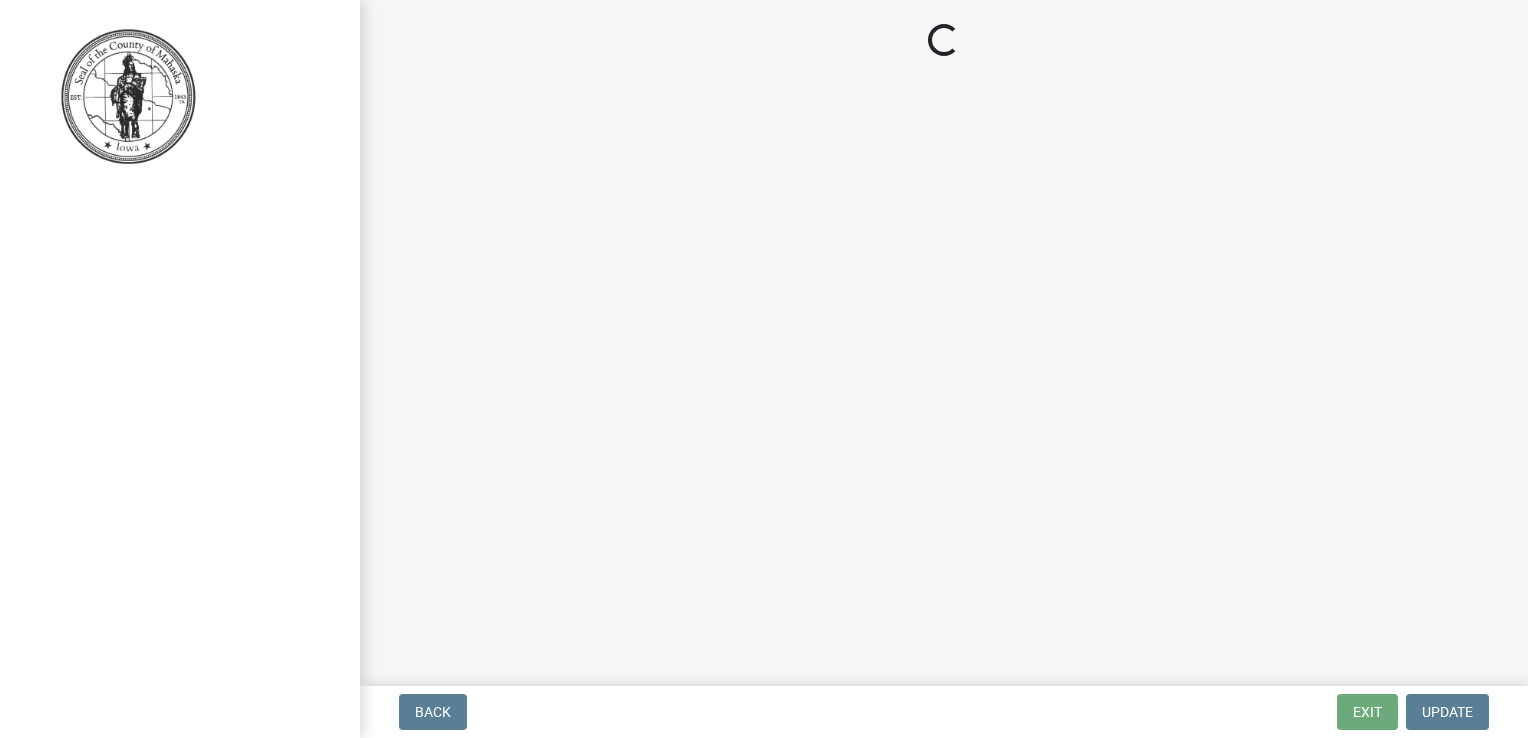 select on "3: 3" 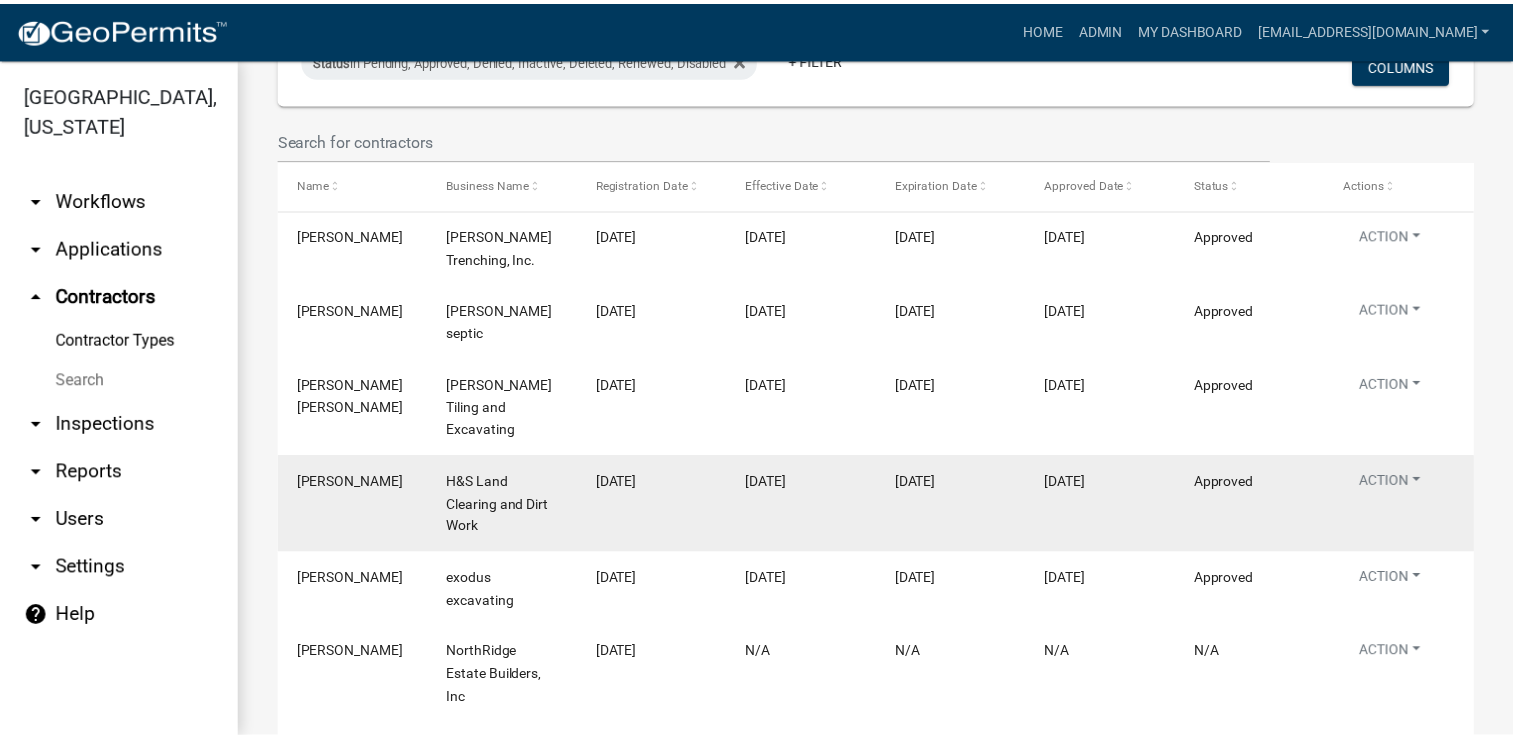 scroll, scrollTop: 400, scrollLeft: 0, axis: vertical 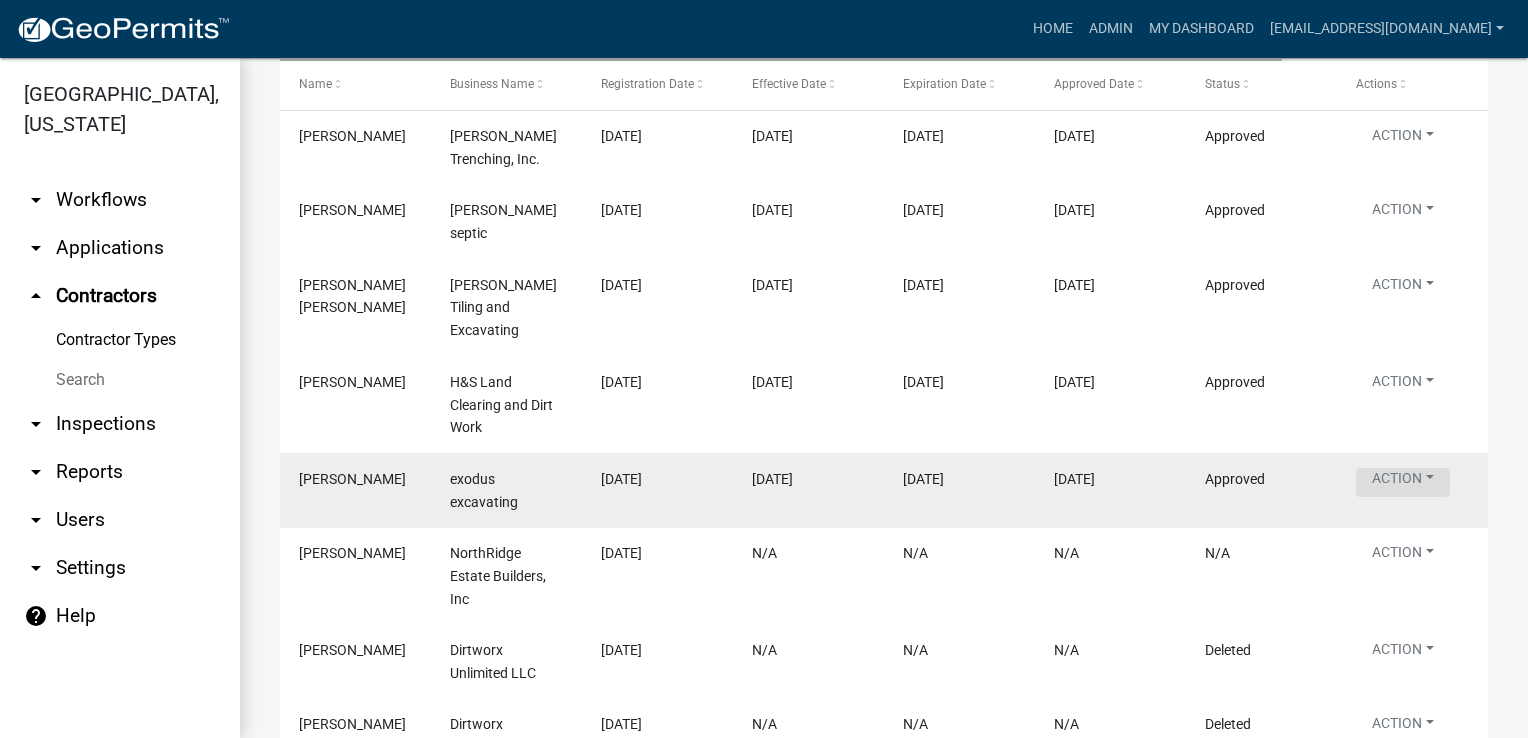 click on "Action" at bounding box center (1403, 139) 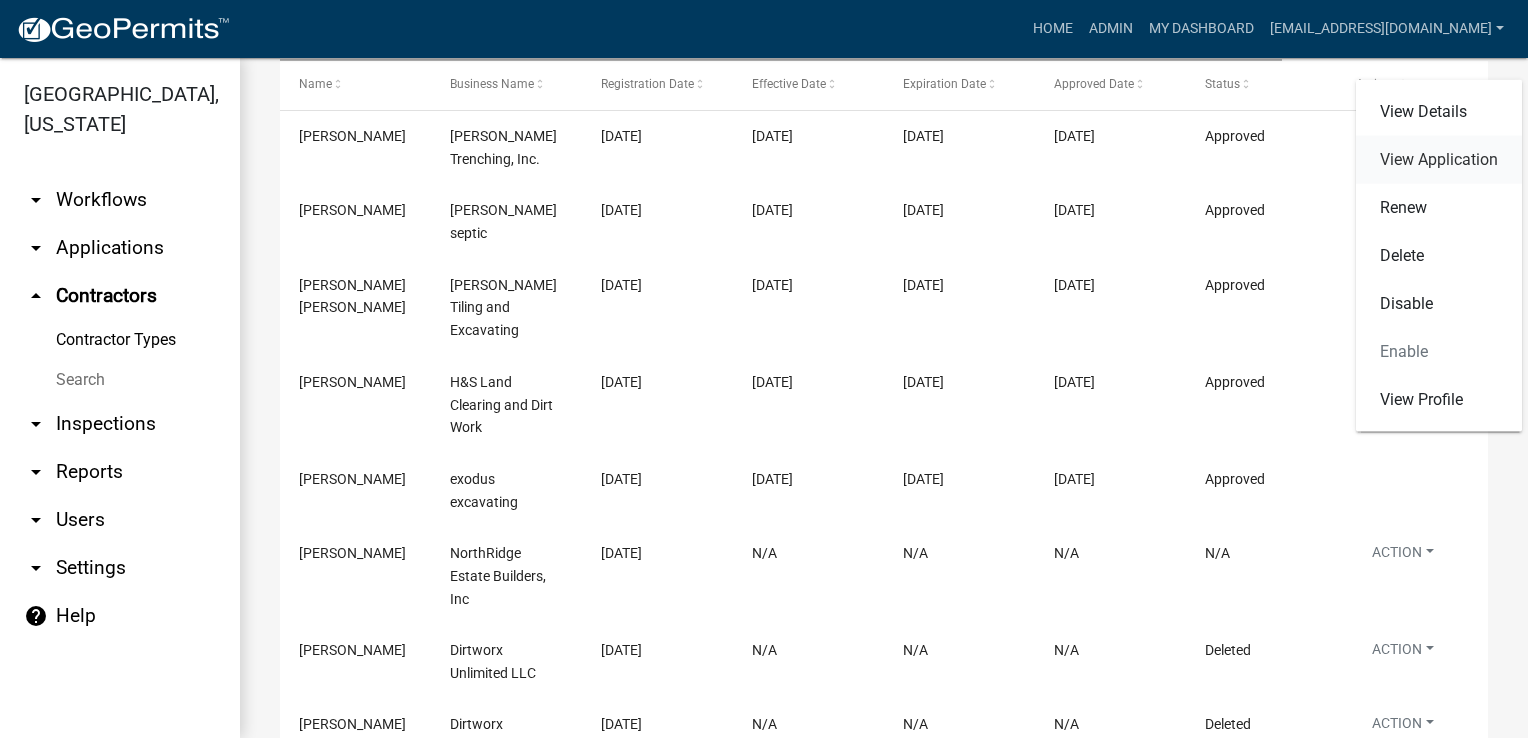 click on "View Application" at bounding box center [1439, 160] 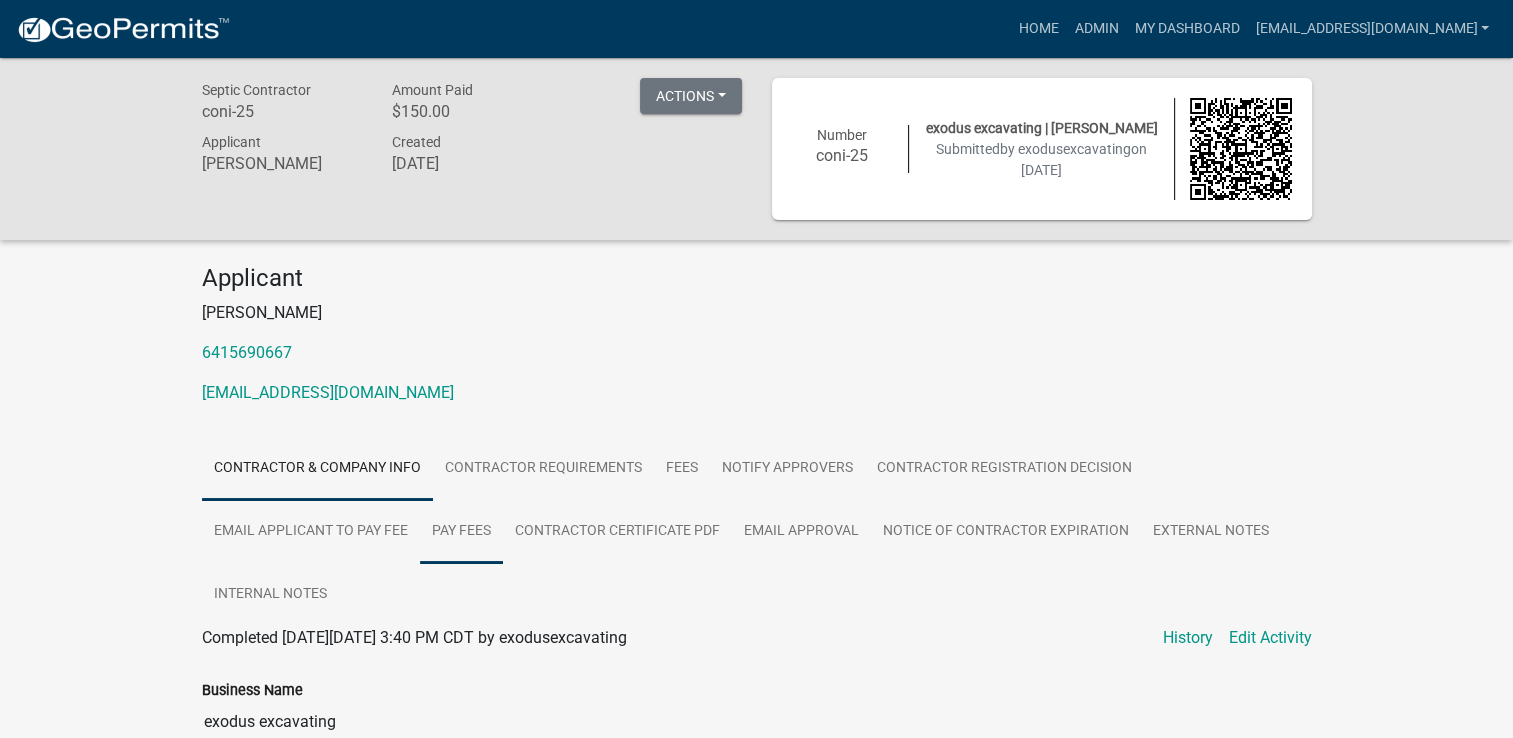 click on "Pay Fees" at bounding box center (461, 532) 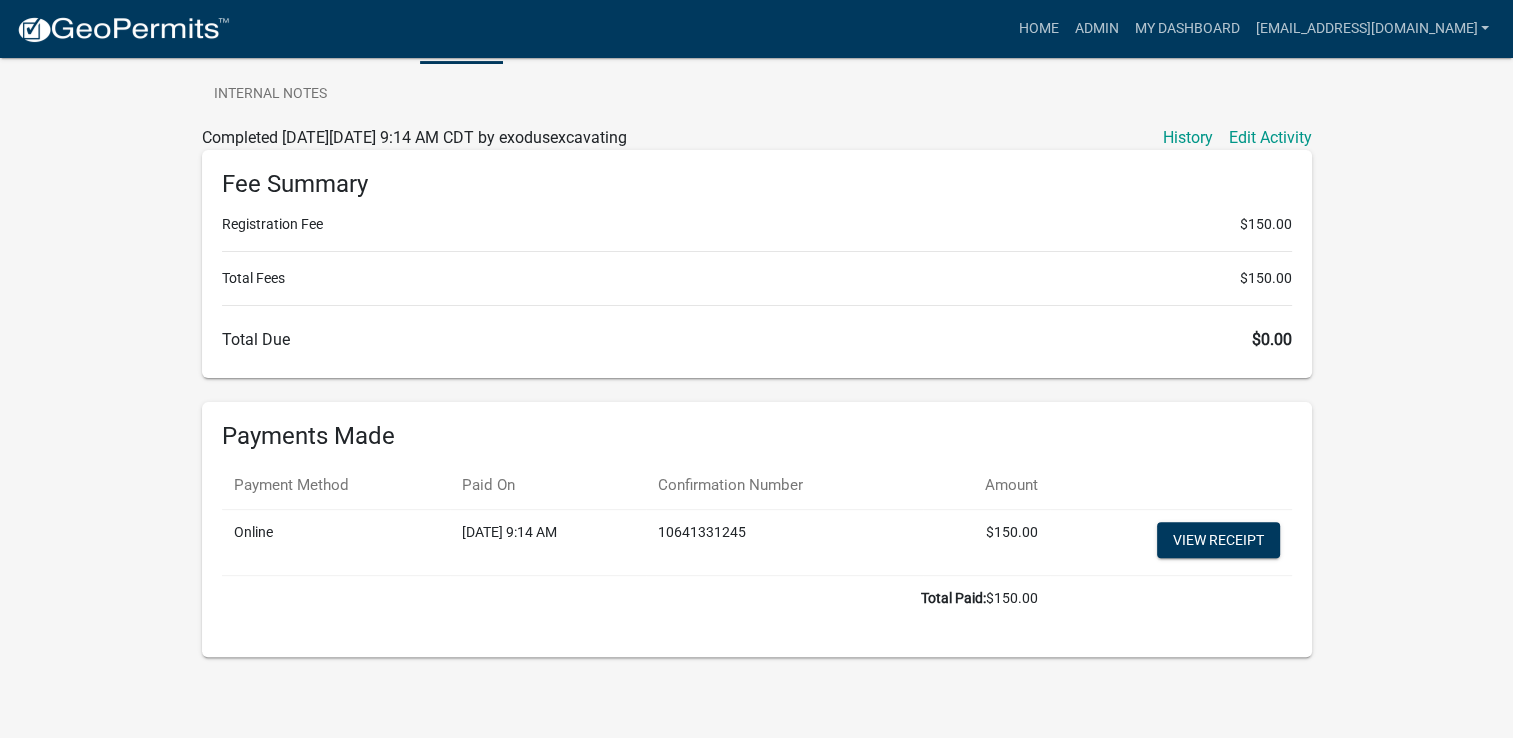 scroll, scrollTop: 503, scrollLeft: 0, axis: vertical 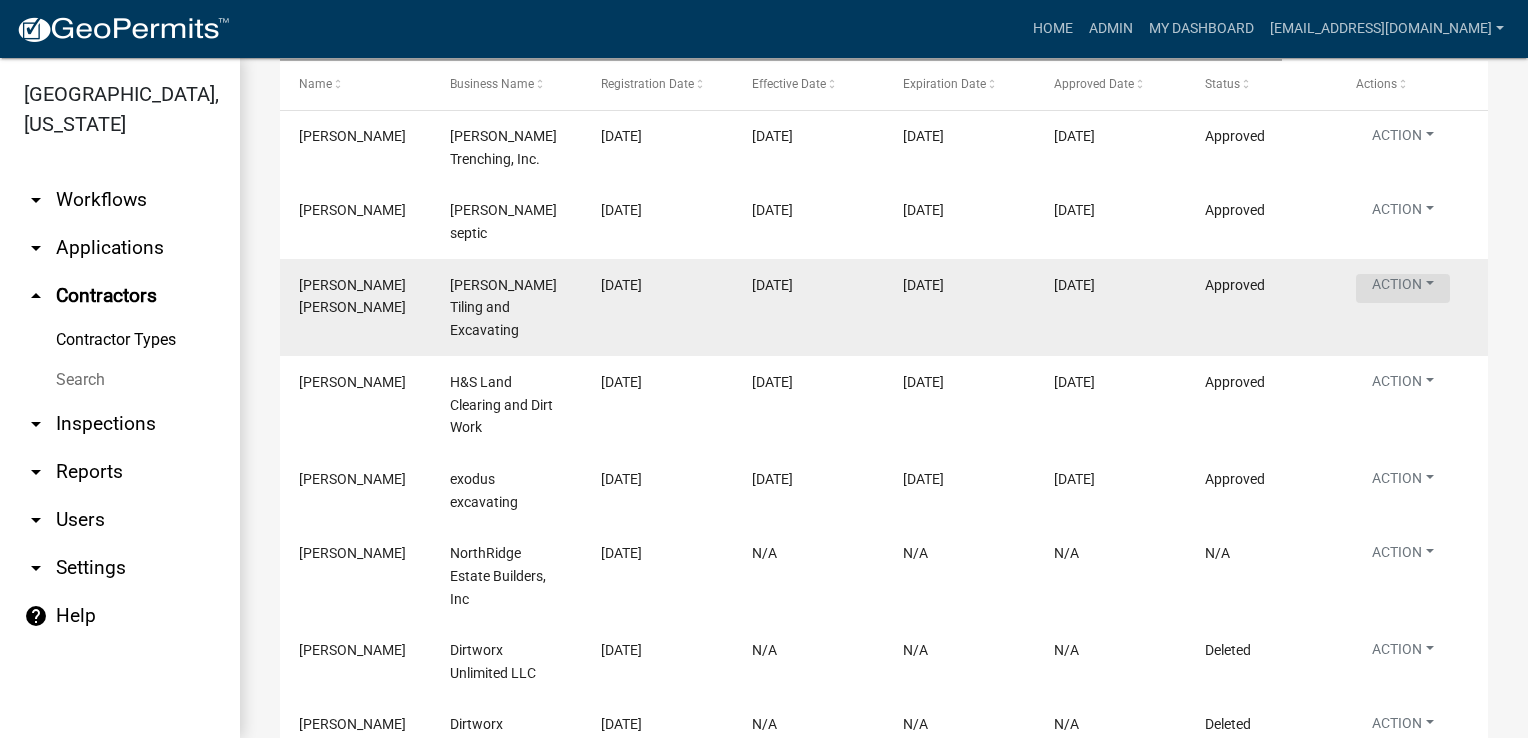 click on "Action" at bounding box center [1403, 139] 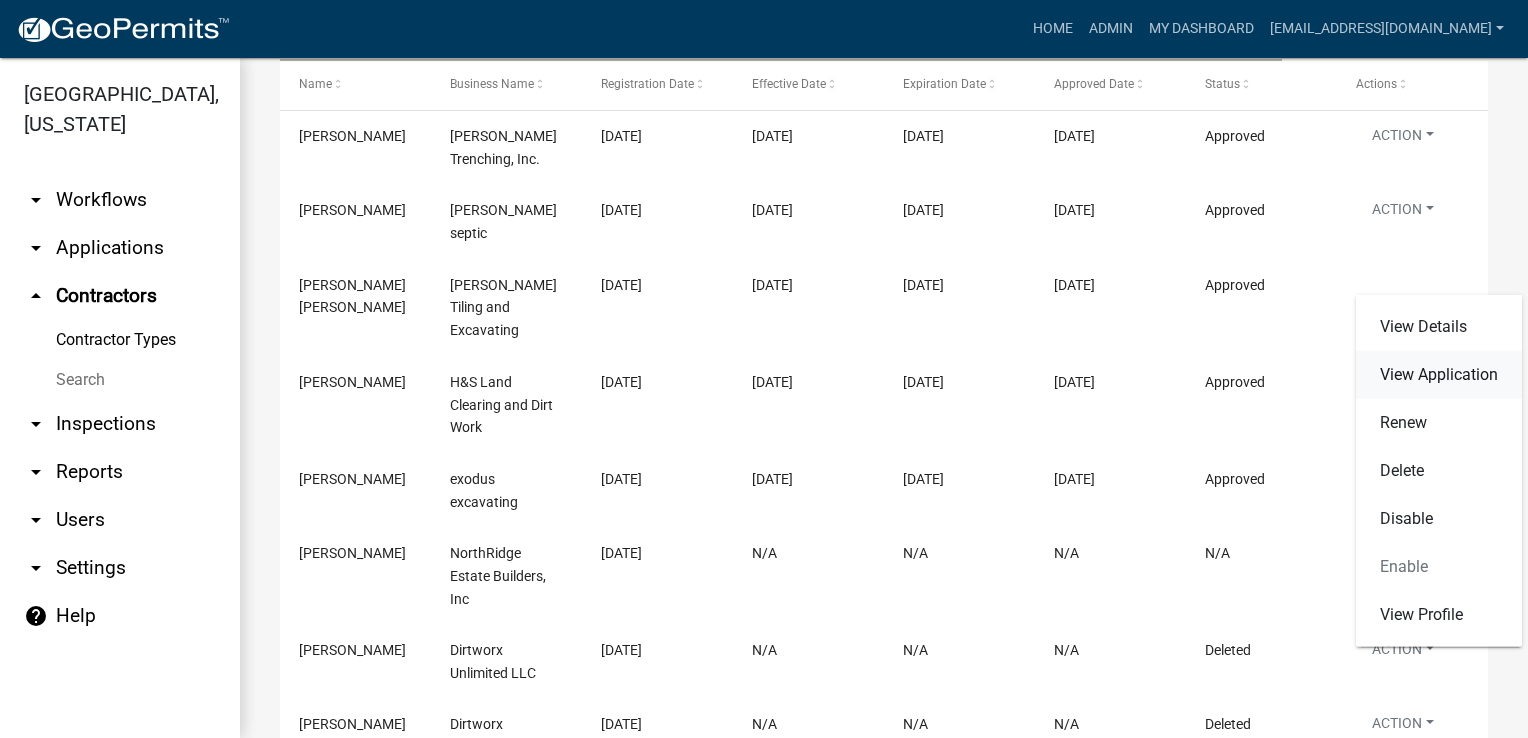 click on "View Application" at bounding box center [1439, 375] 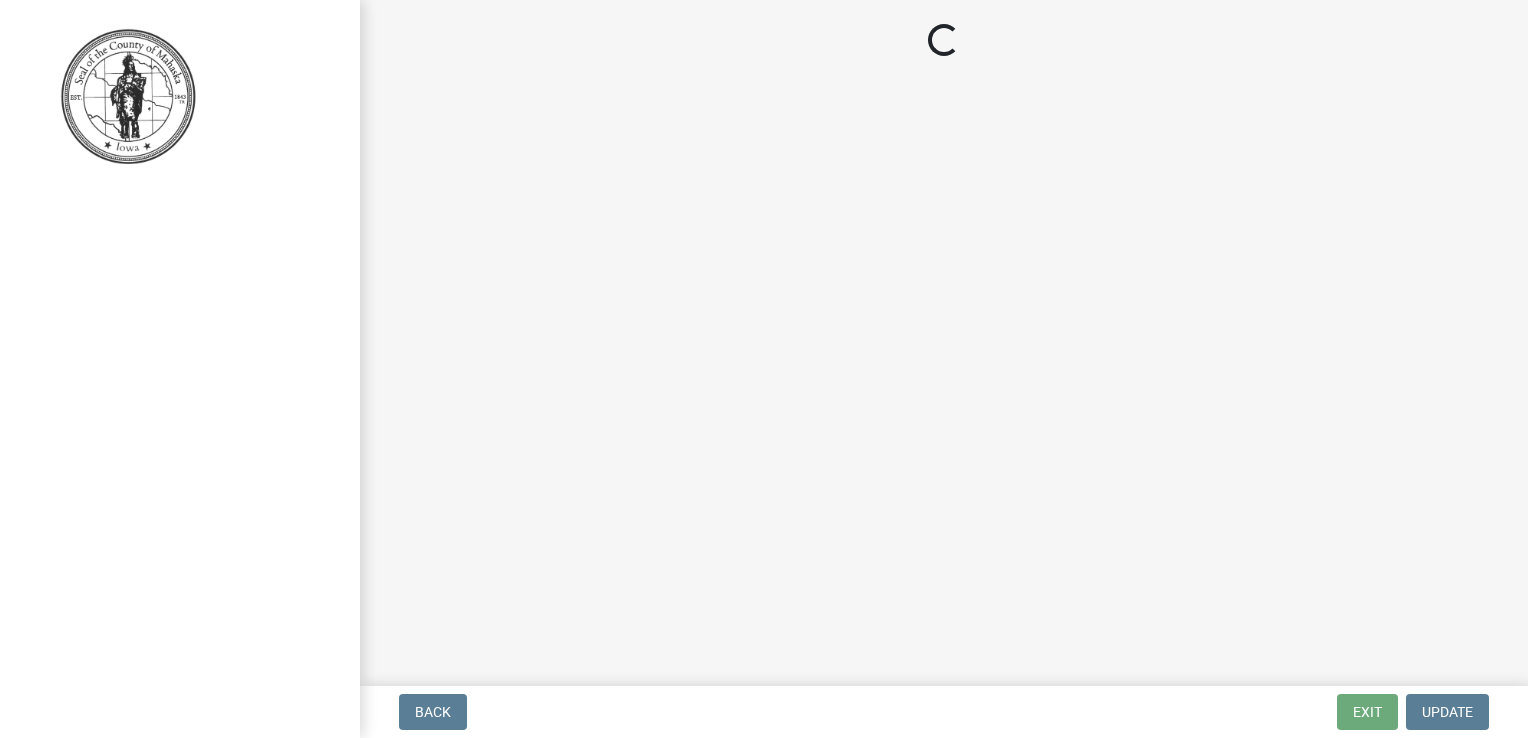 select on "3: 3" 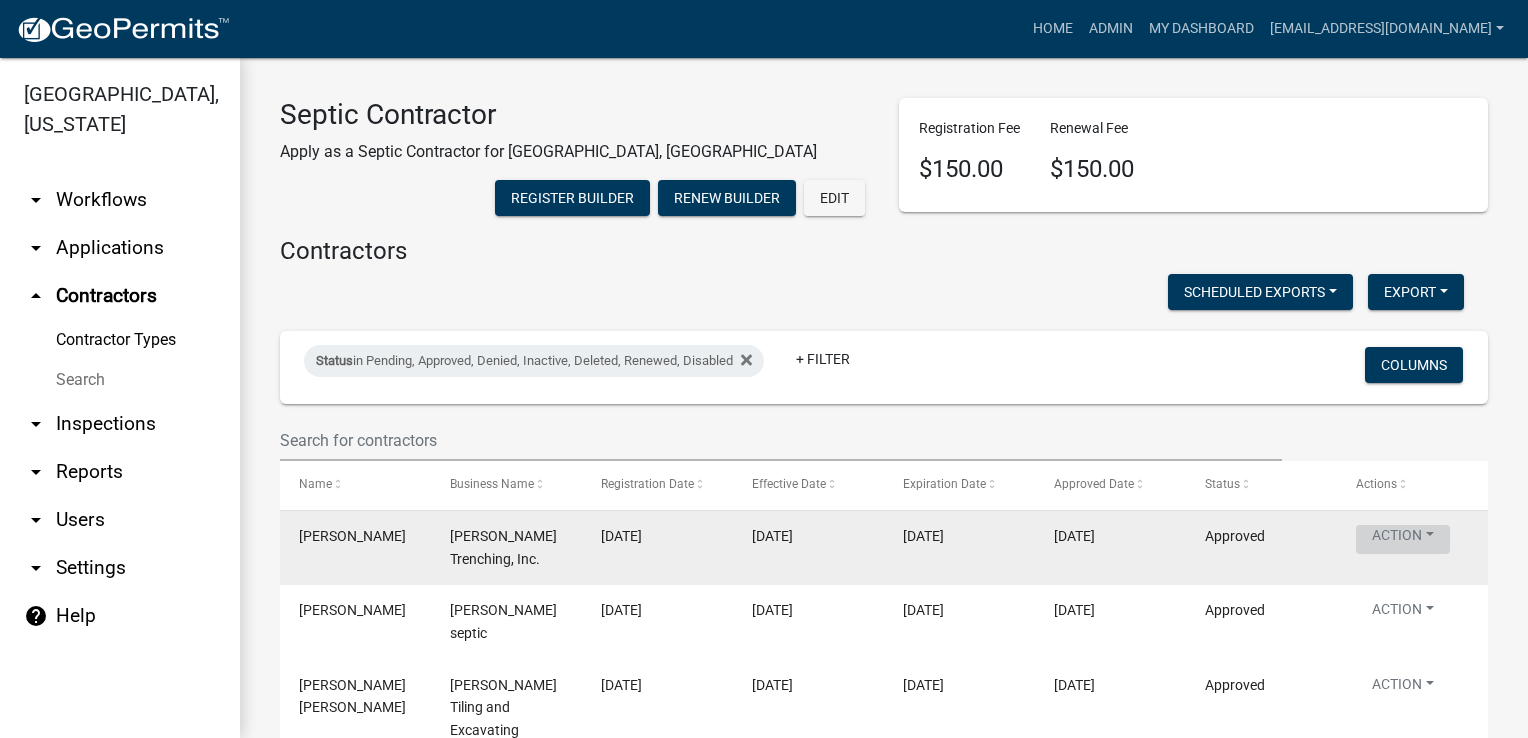 click on "Action" at bounding box center [1403, 539] 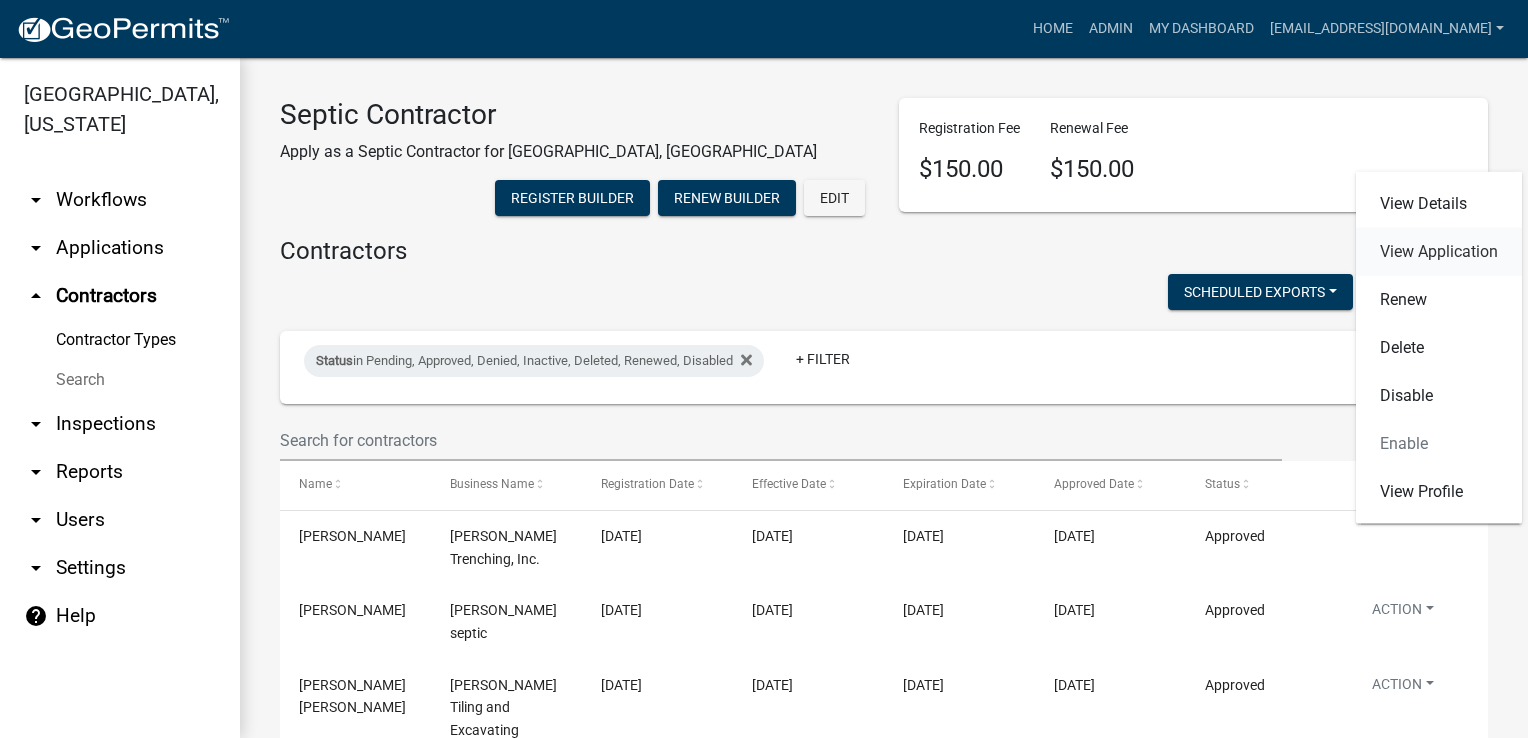 click on "View Application" at bounding box center [1439, 252] 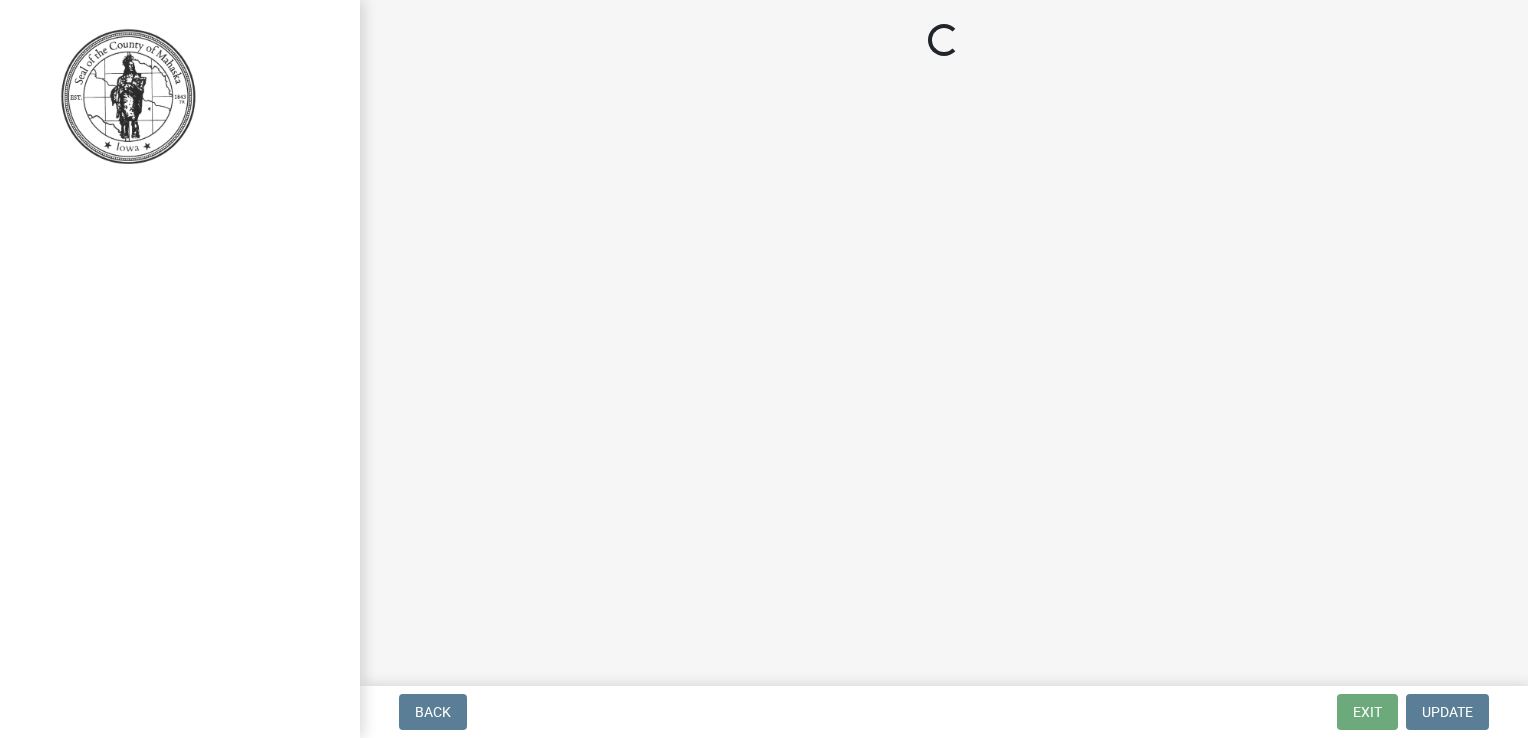 select on "3: 3" 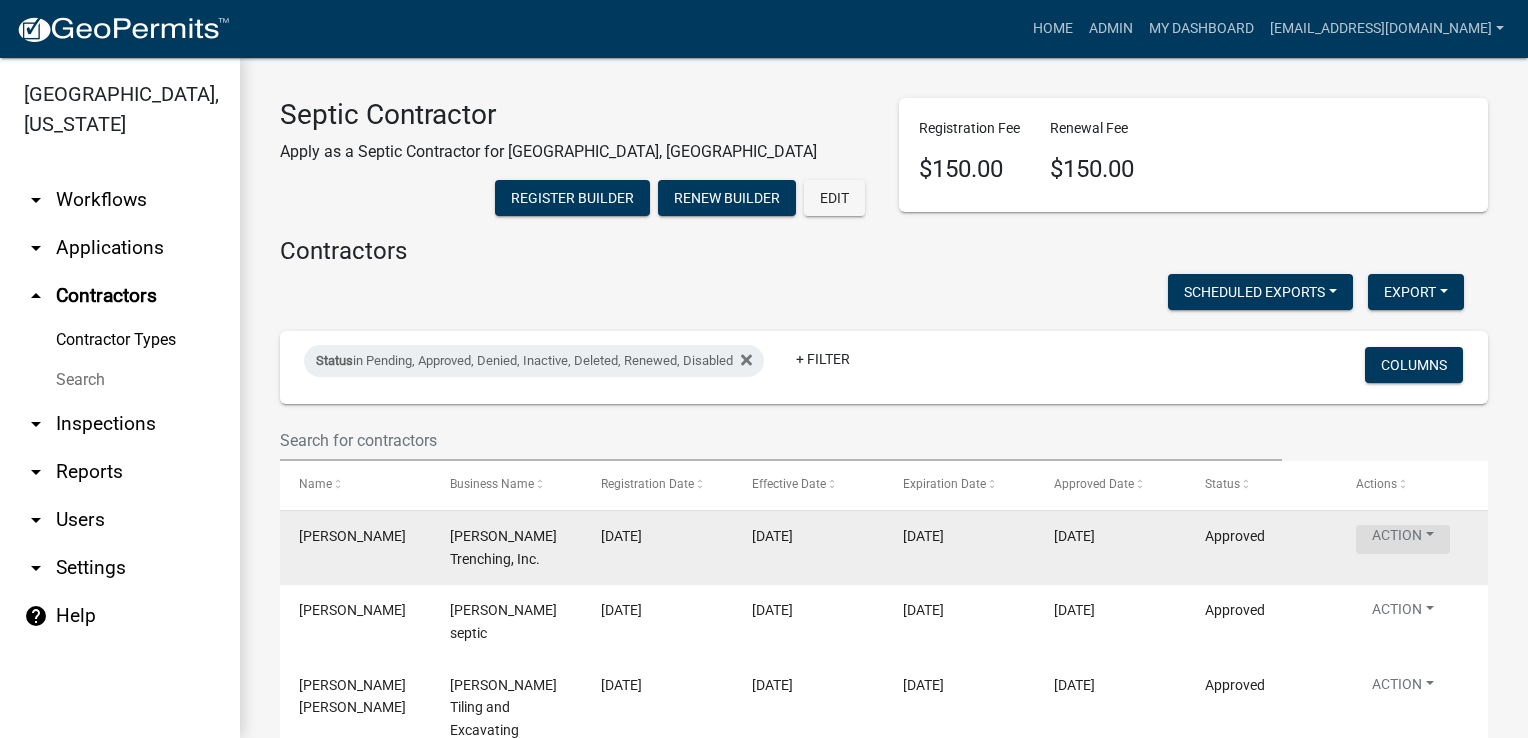 click on "Action" at bounding box center (1403, 539) 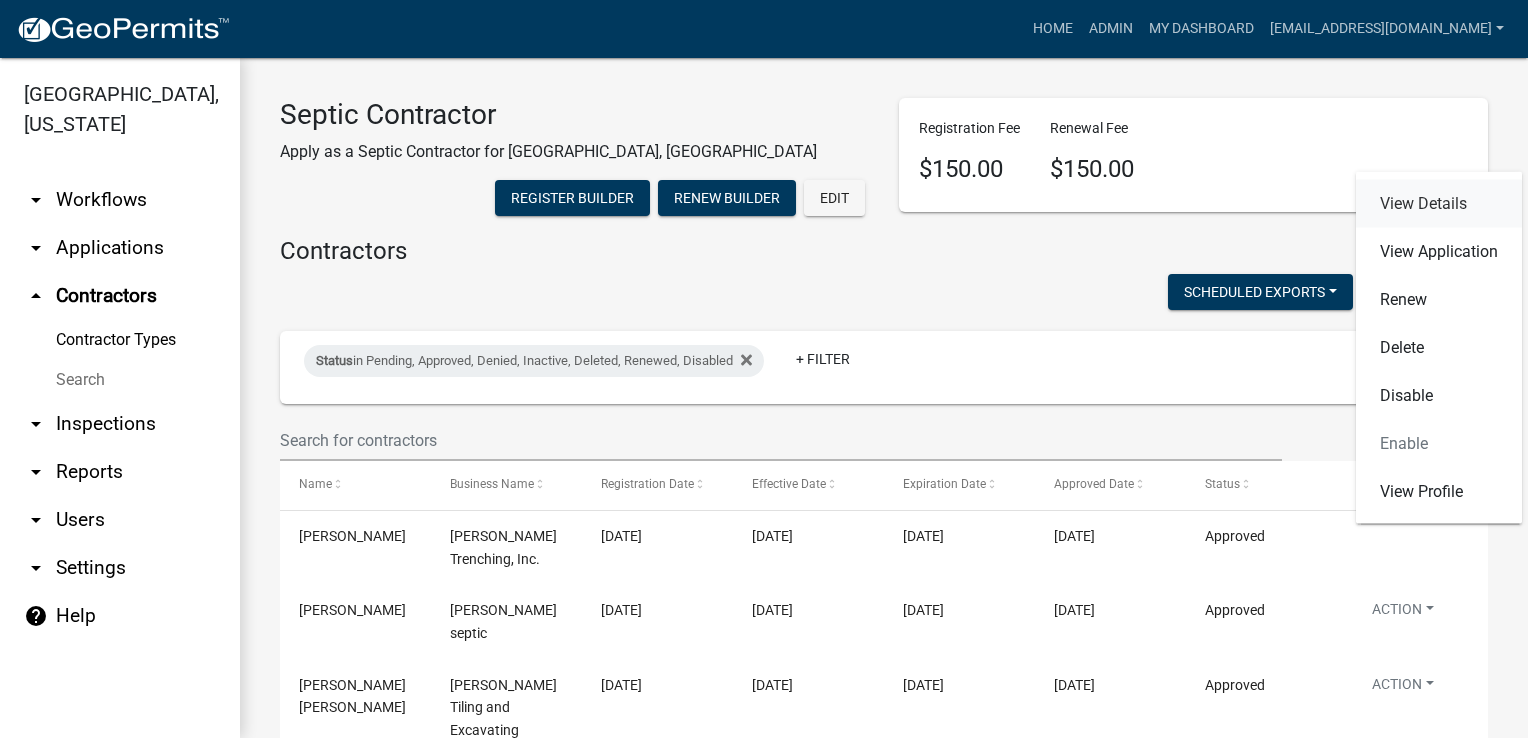 click on "View Details" at bounding box center [1439, 204] 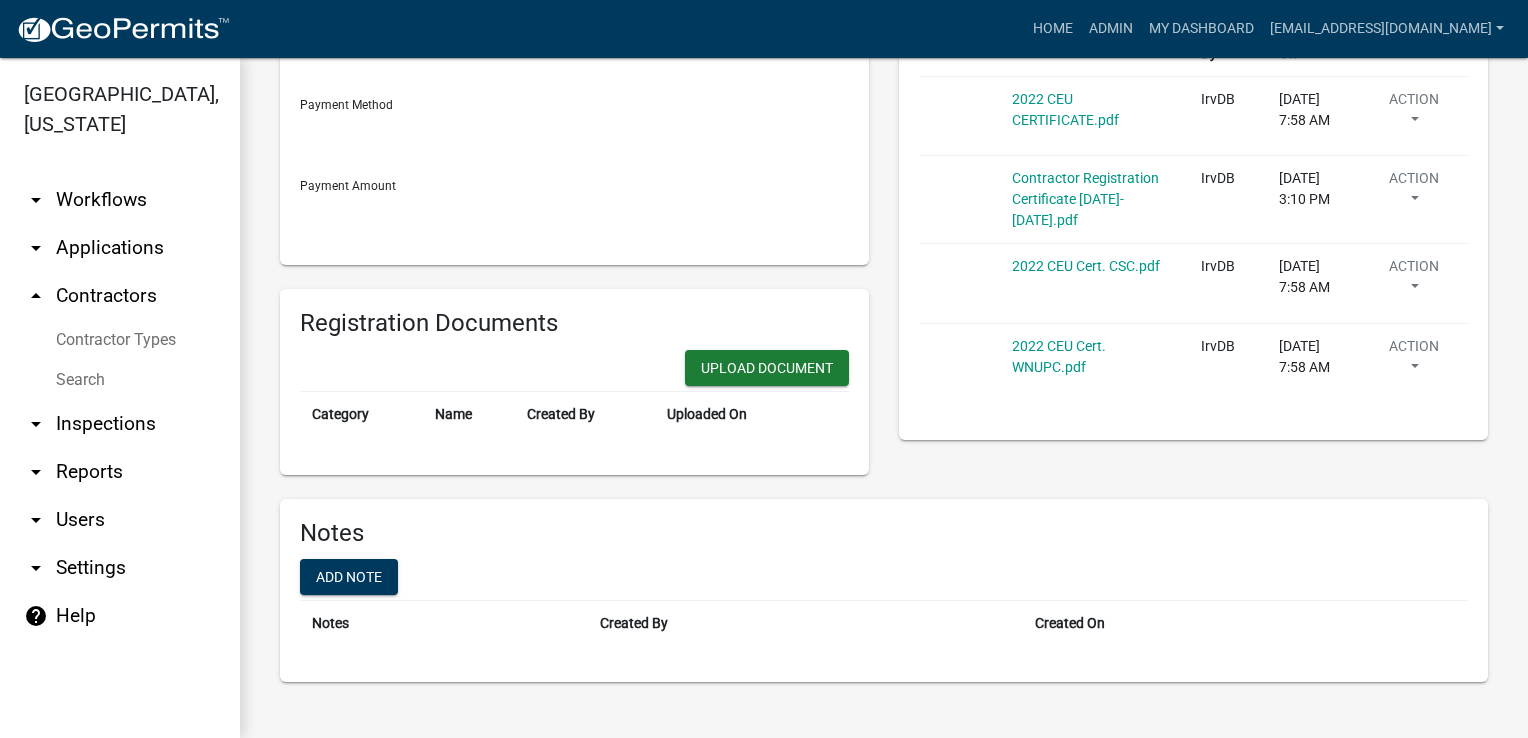 scroll, scrollTop: 431, scrollLeft: 0, axis: vertical 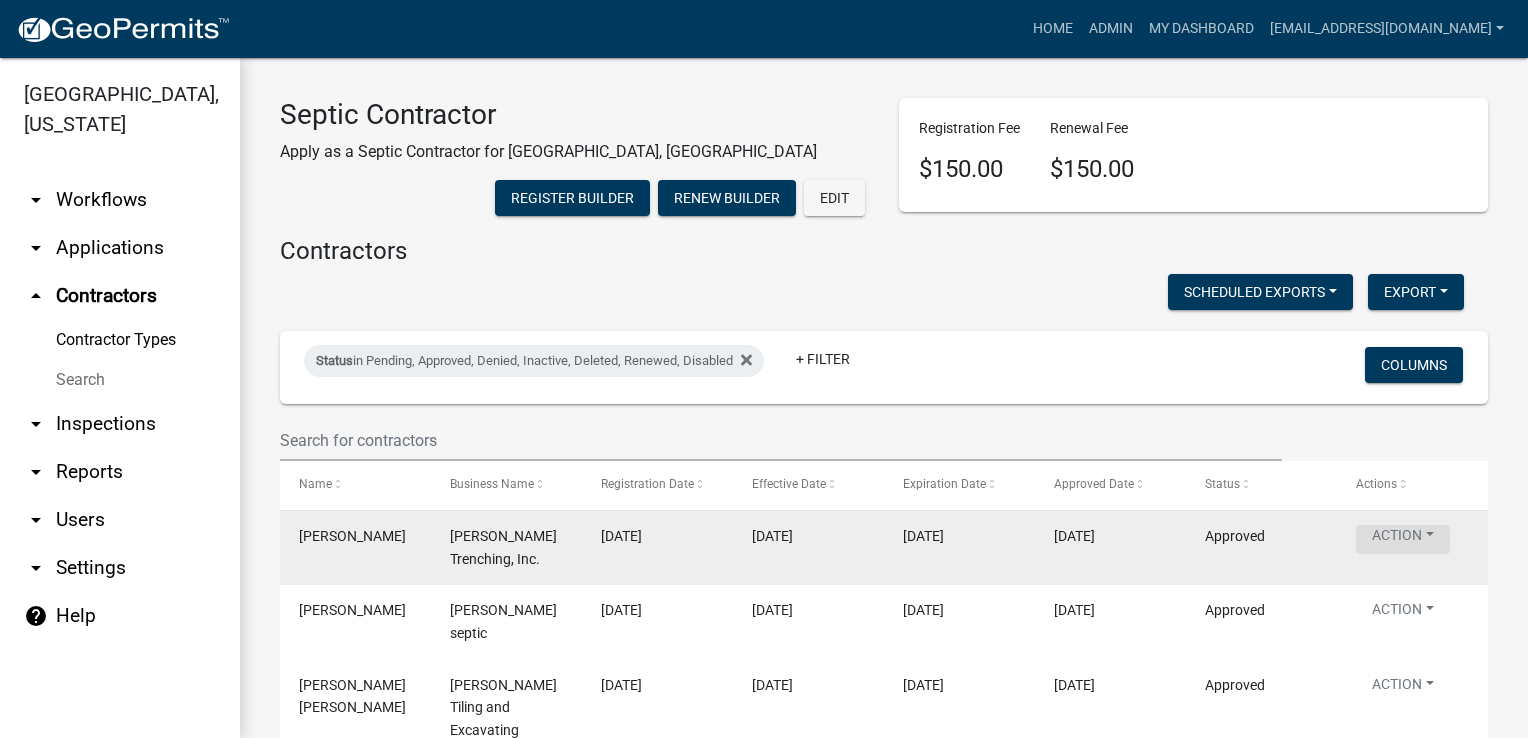 click on "Action" at bounding box center (1403, 539) 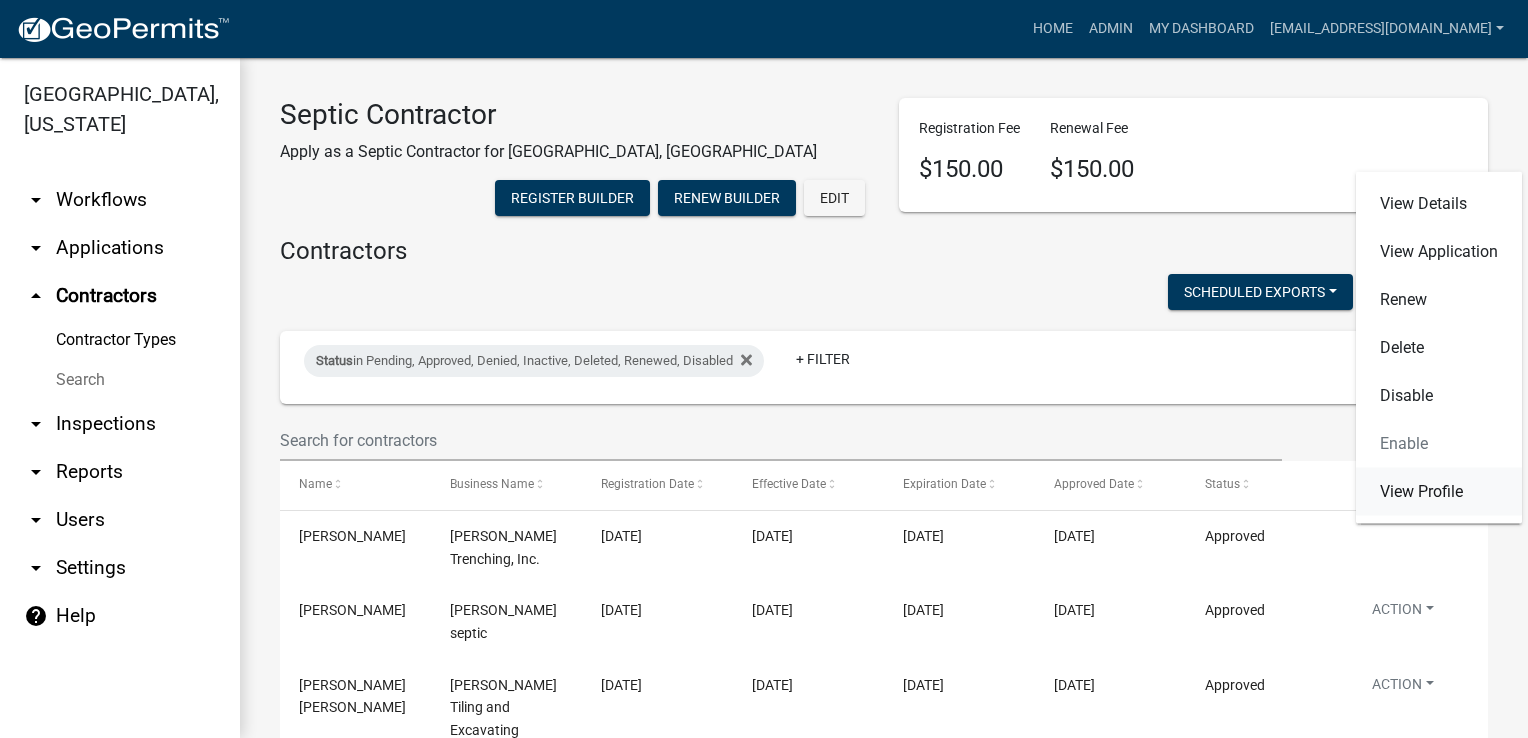 click on "View Profile" at bounding box center [1439, 492] 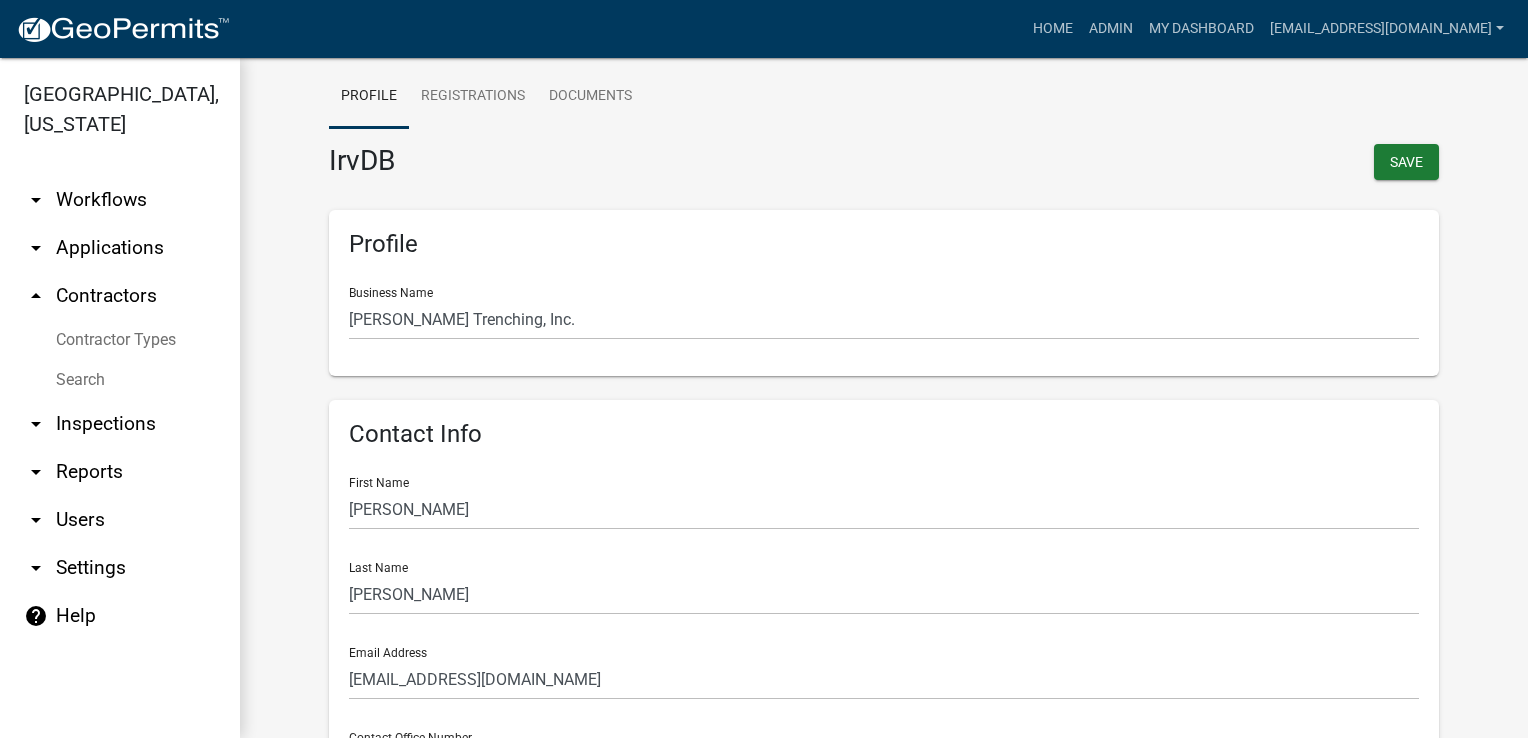 scroll, scrollTop: 0, scrollLeft: 0, axis: both 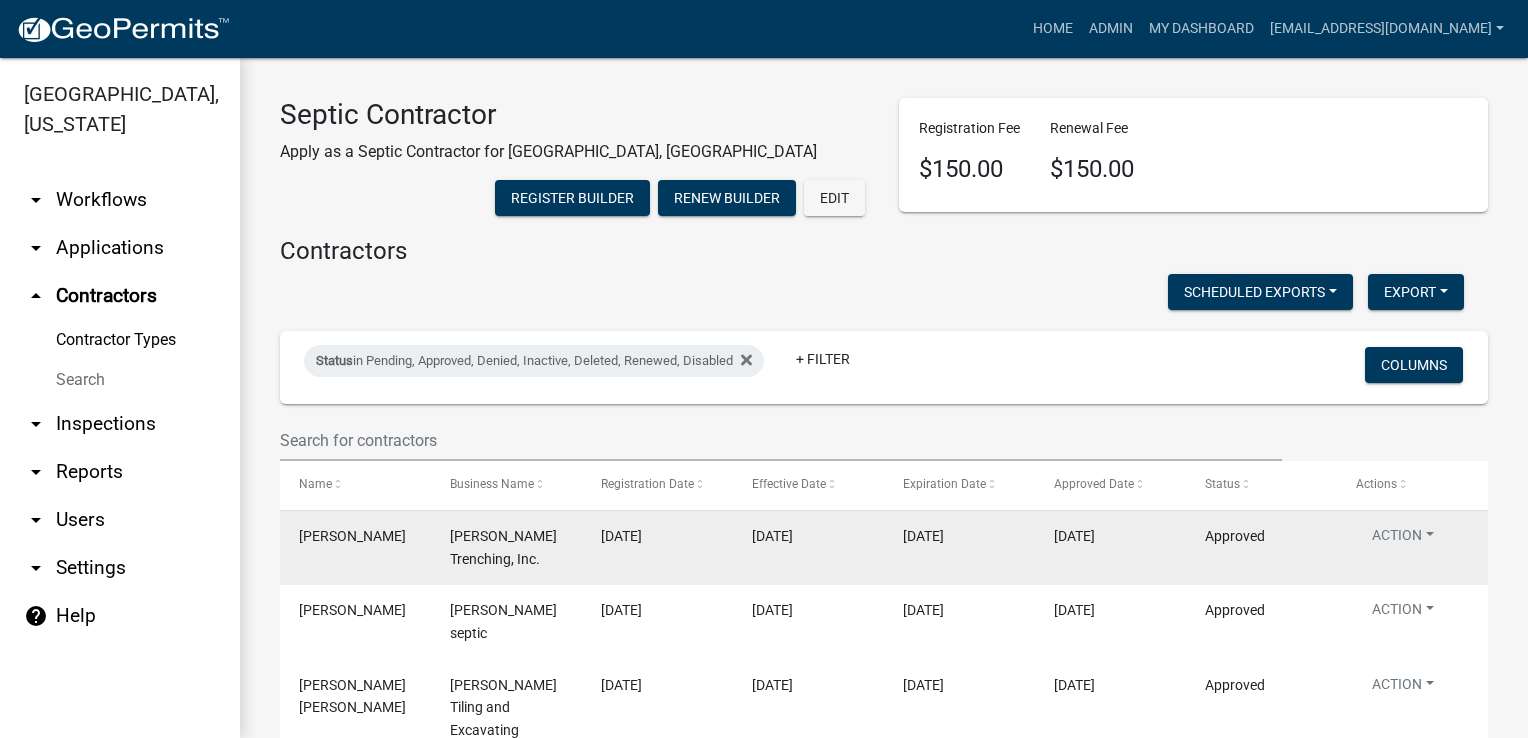 click on "Action   View Details   View Application   Renew   Delete   Disable   Enable   View Profile" 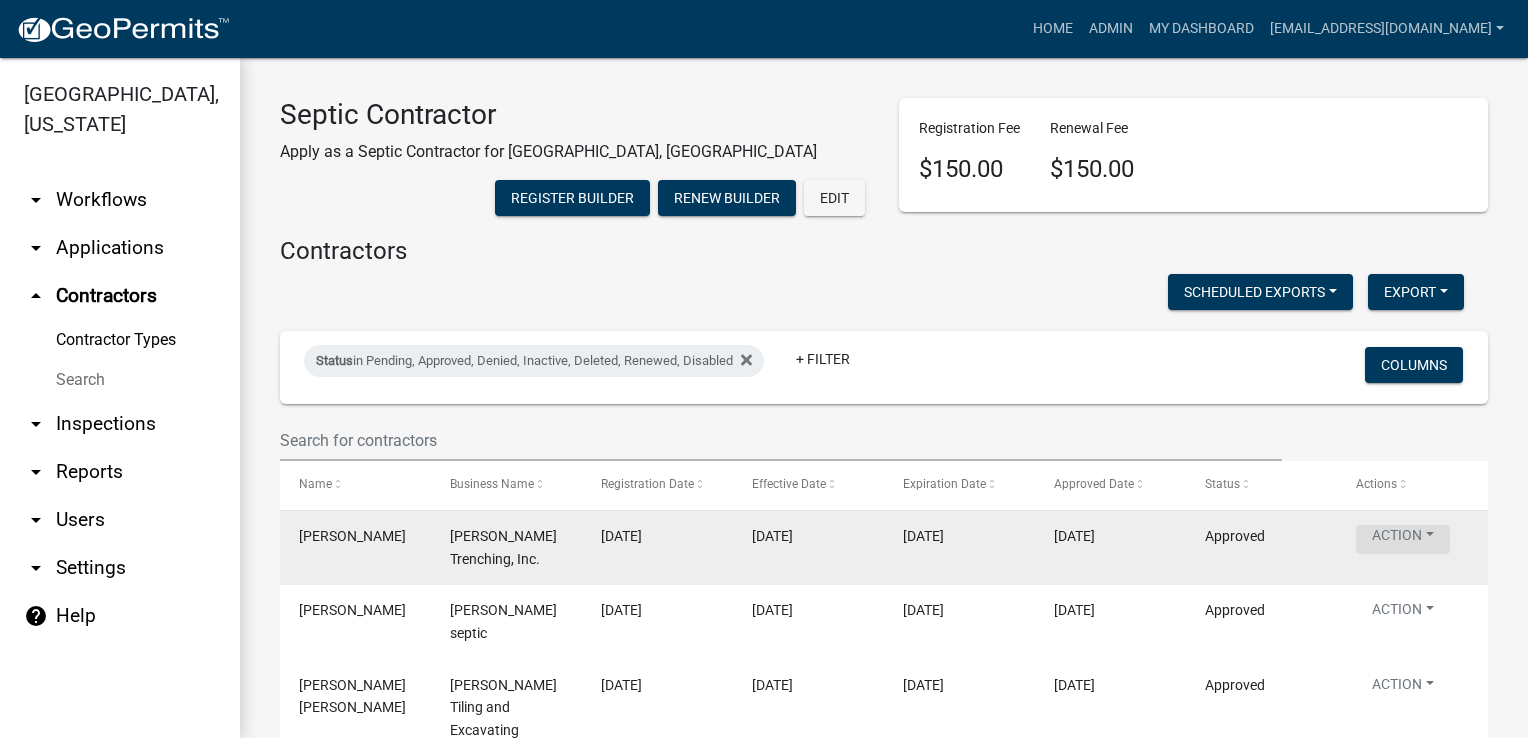 click on "Action" at bounding box center [1403, 539] 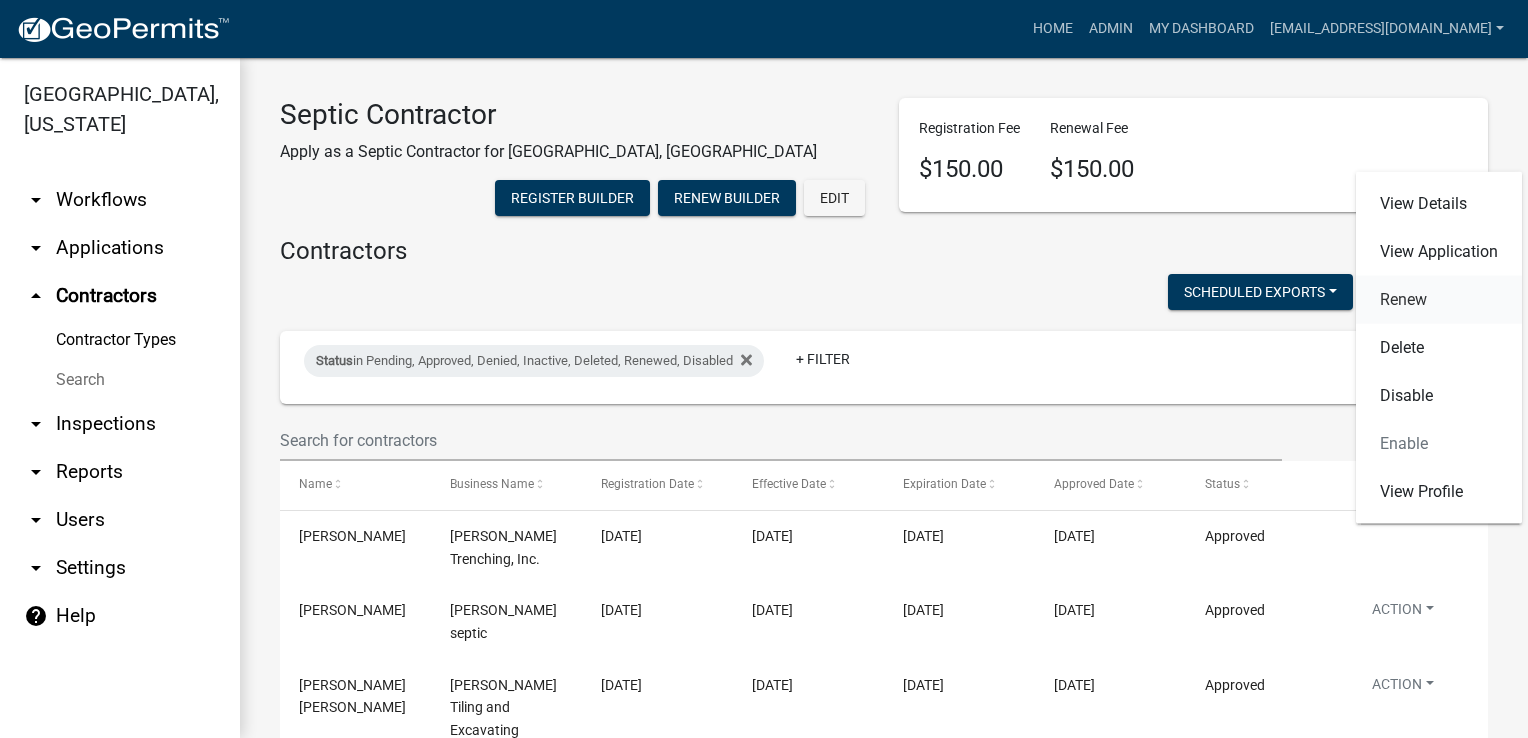 click on "Renew" at bounding box center (1439, 300) 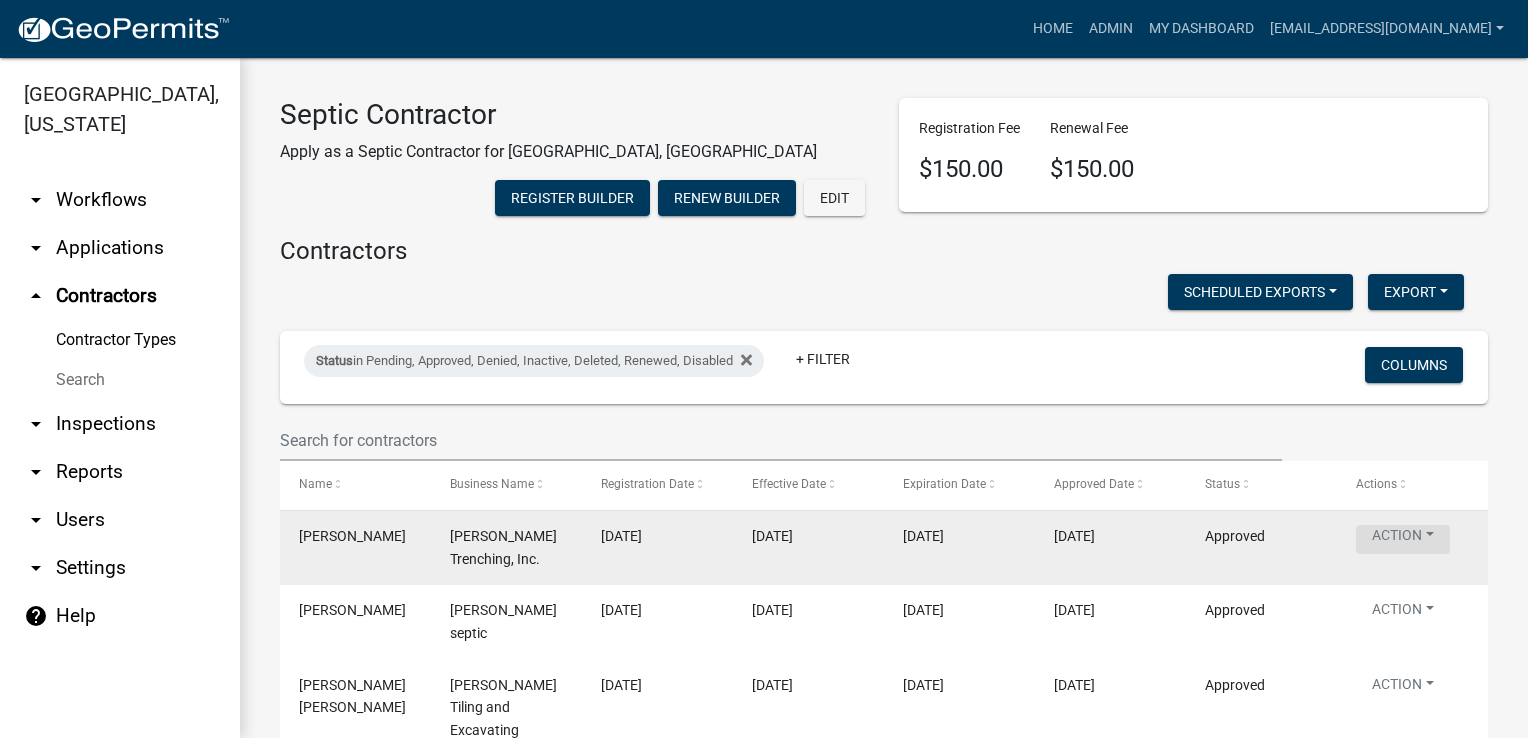 click on "Action" at bounding box center (1403, 539) 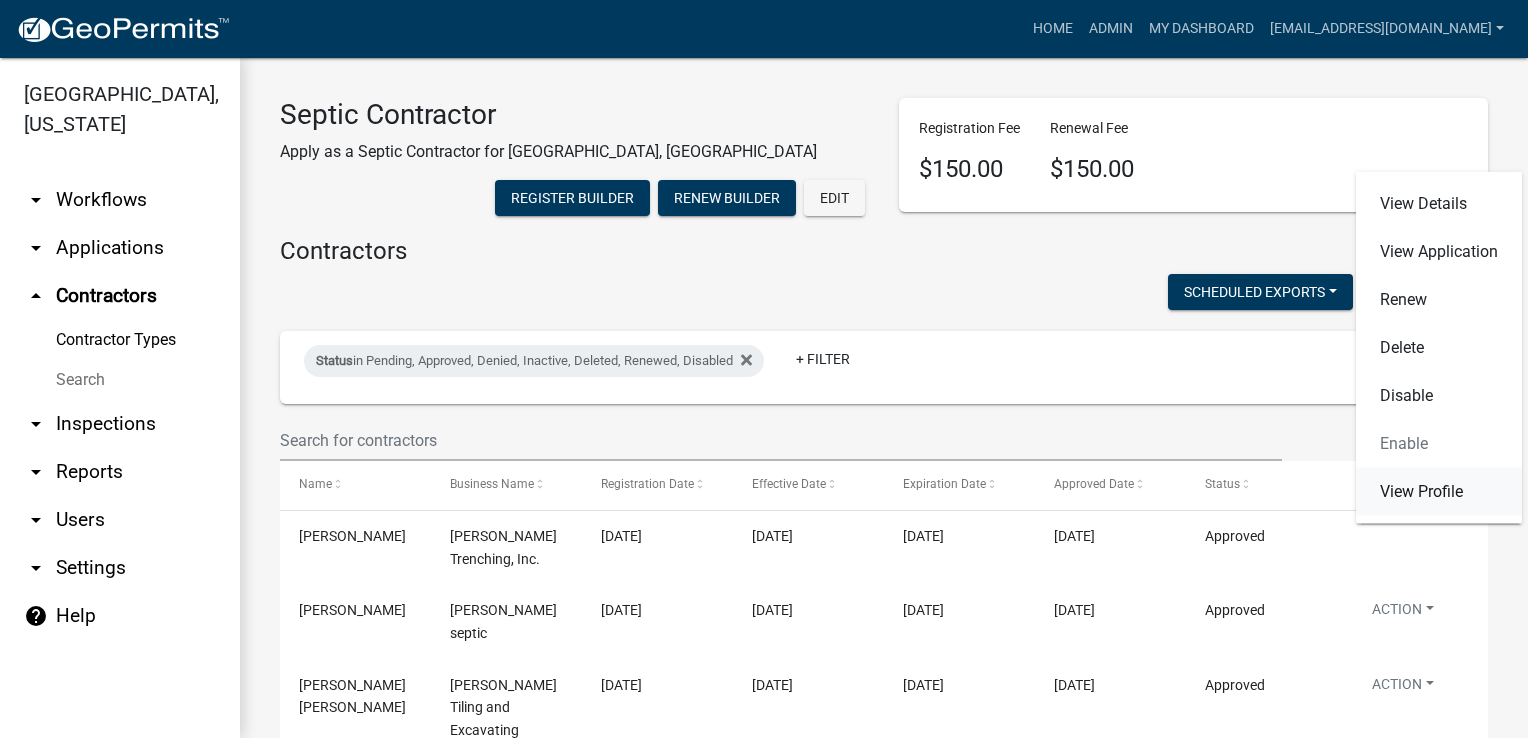 click on "View Profile" at bounding box center [1439, 492] 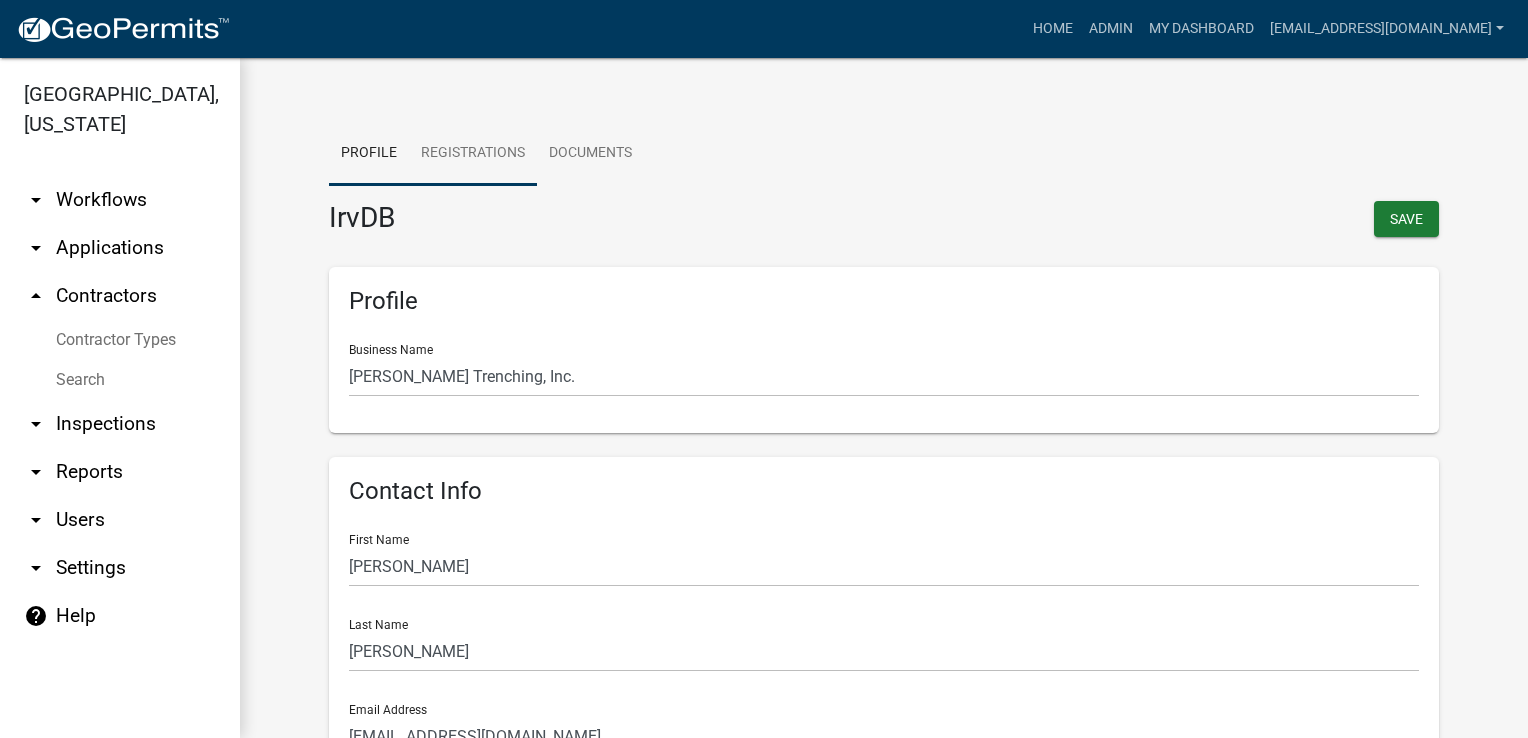 click on "Registrations" at bounding box center [473, 154] 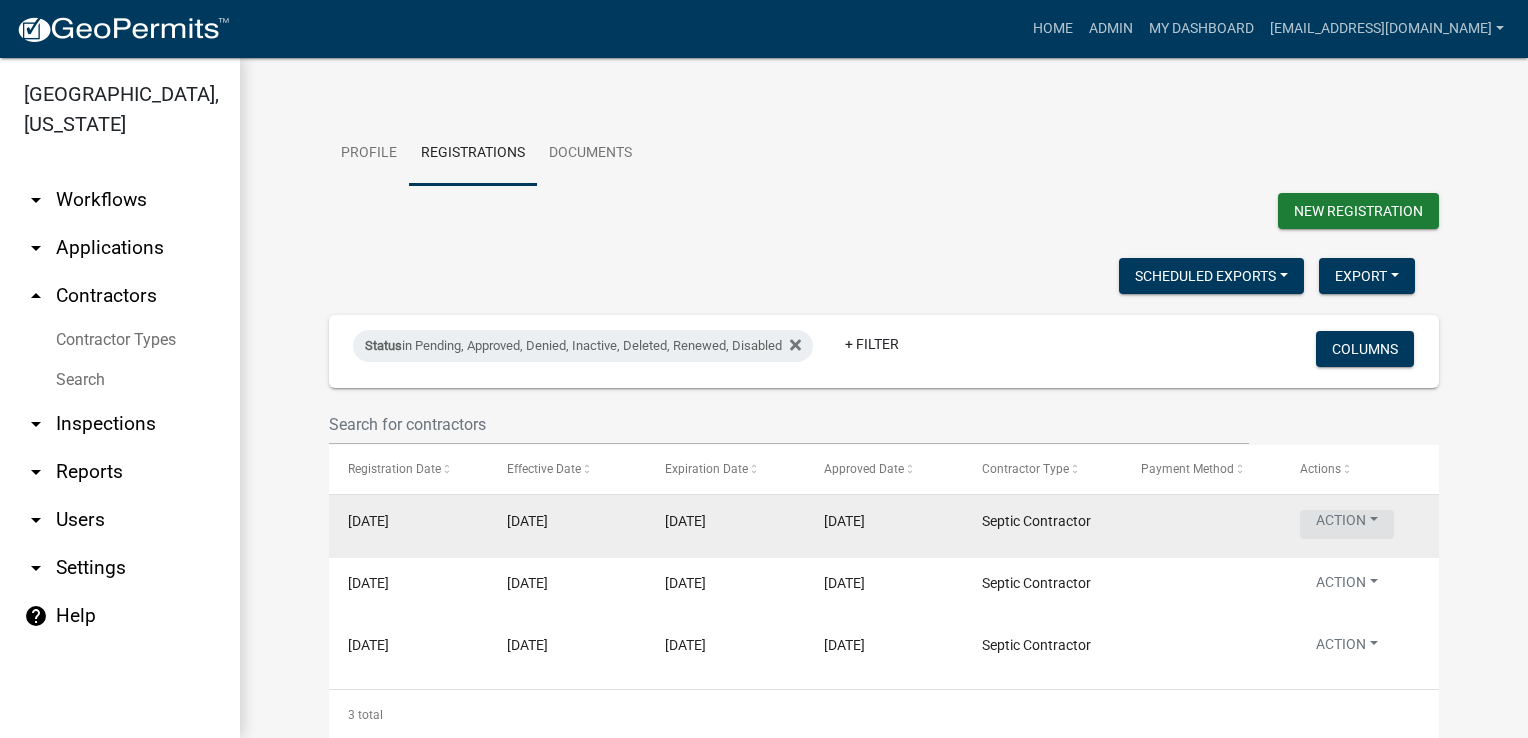 click on "Action" at bounding box center (1347, 524) 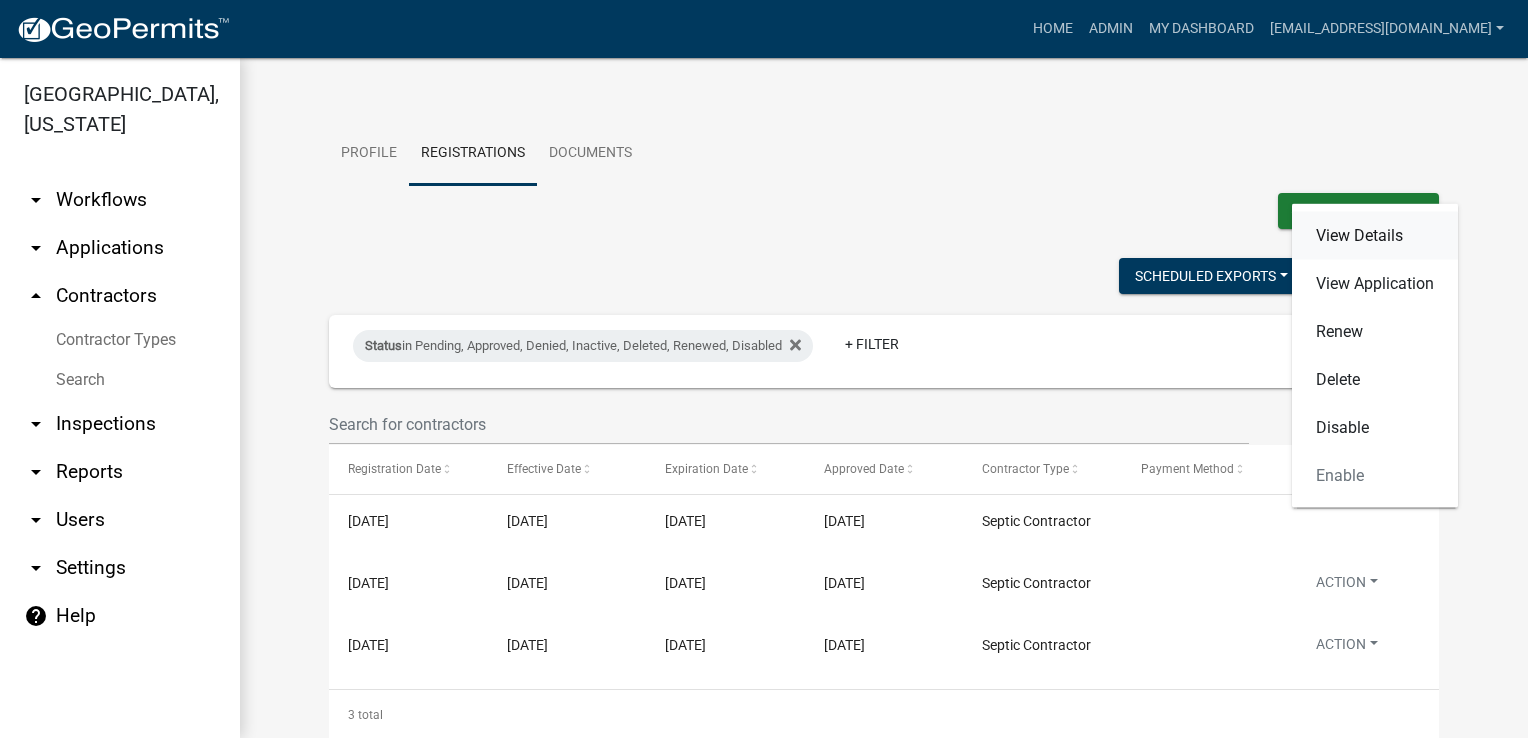 click on "View Details" at bounding box center (1375, 236) 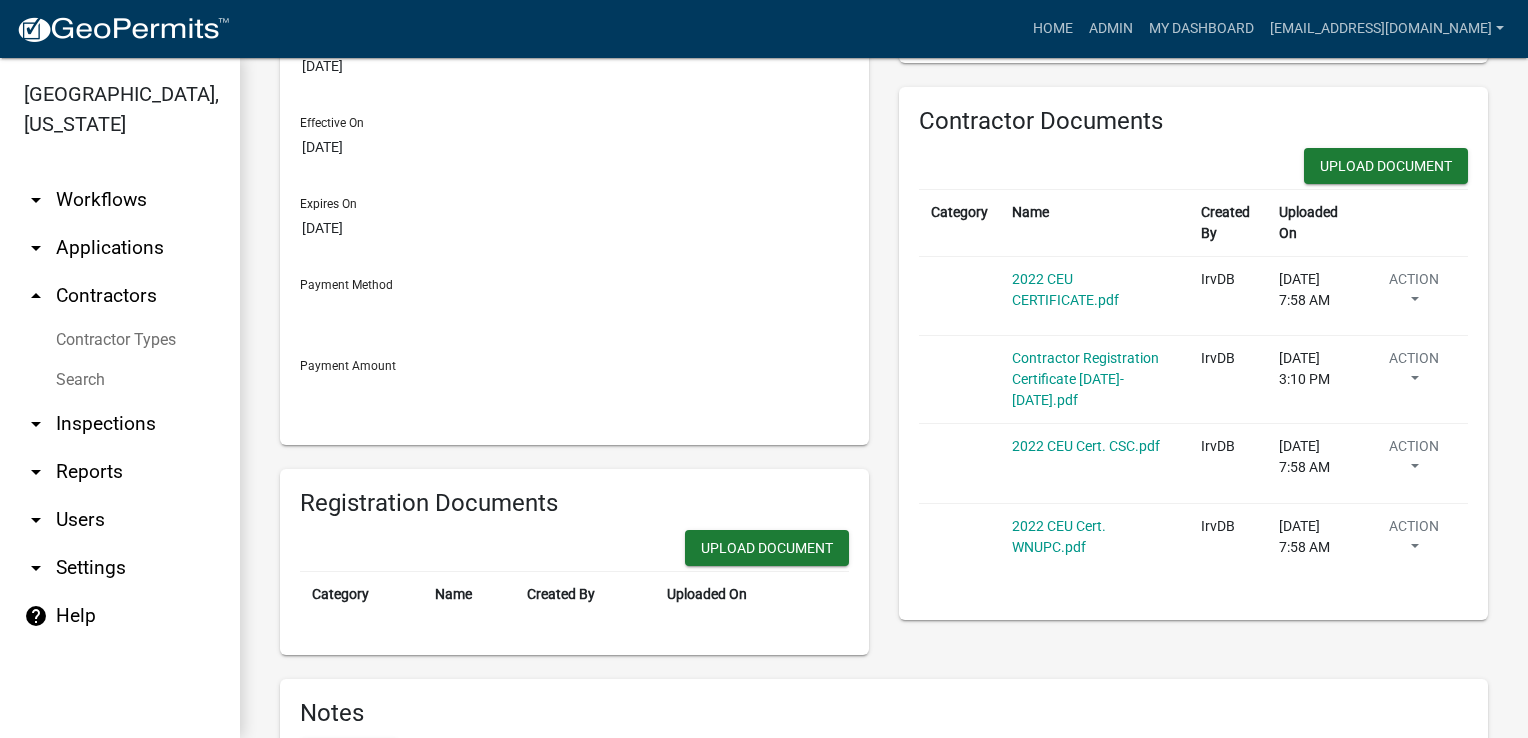 scroll, scrollTop: 431, scrollLeft: 0, axis: vertical 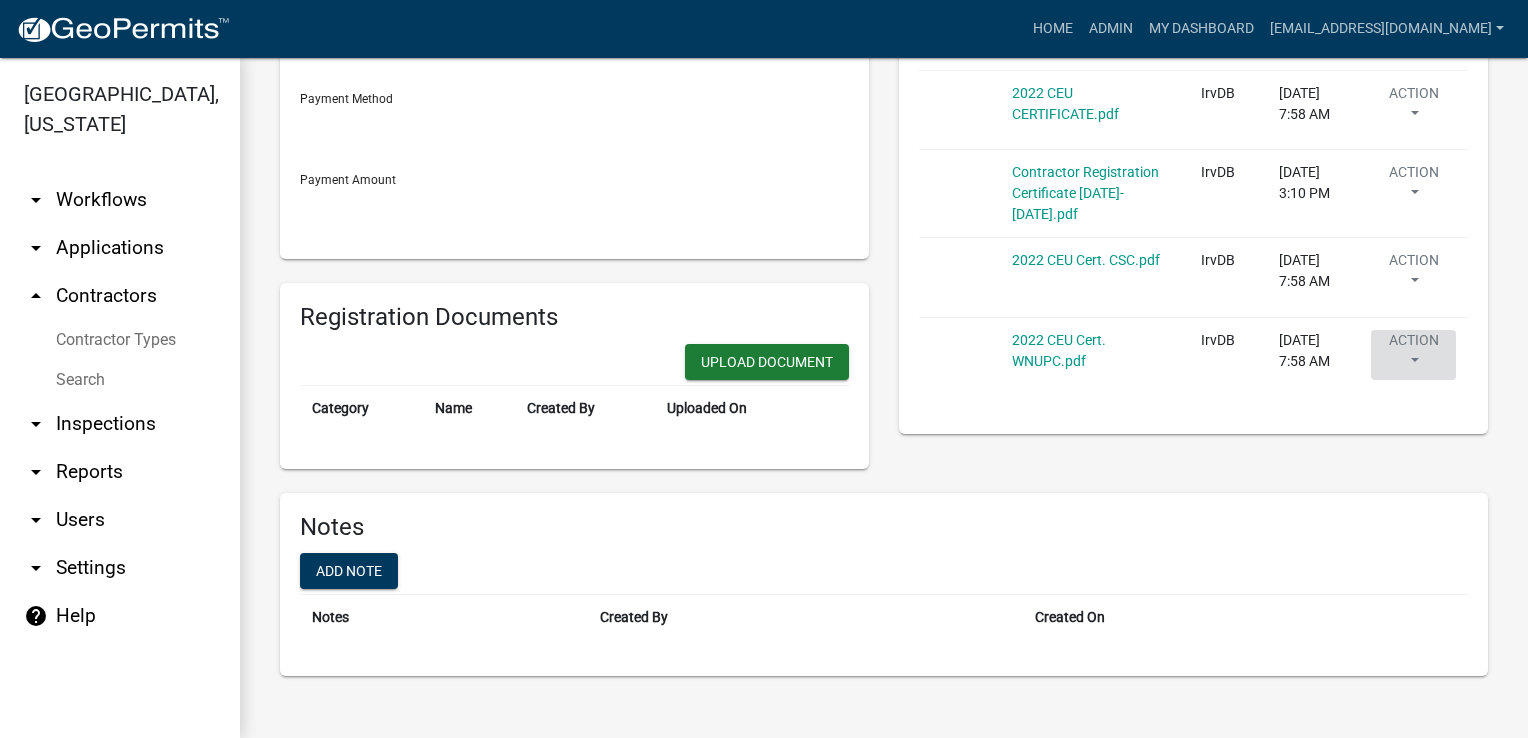 click on "Action" at bounding box center (1413, 108) 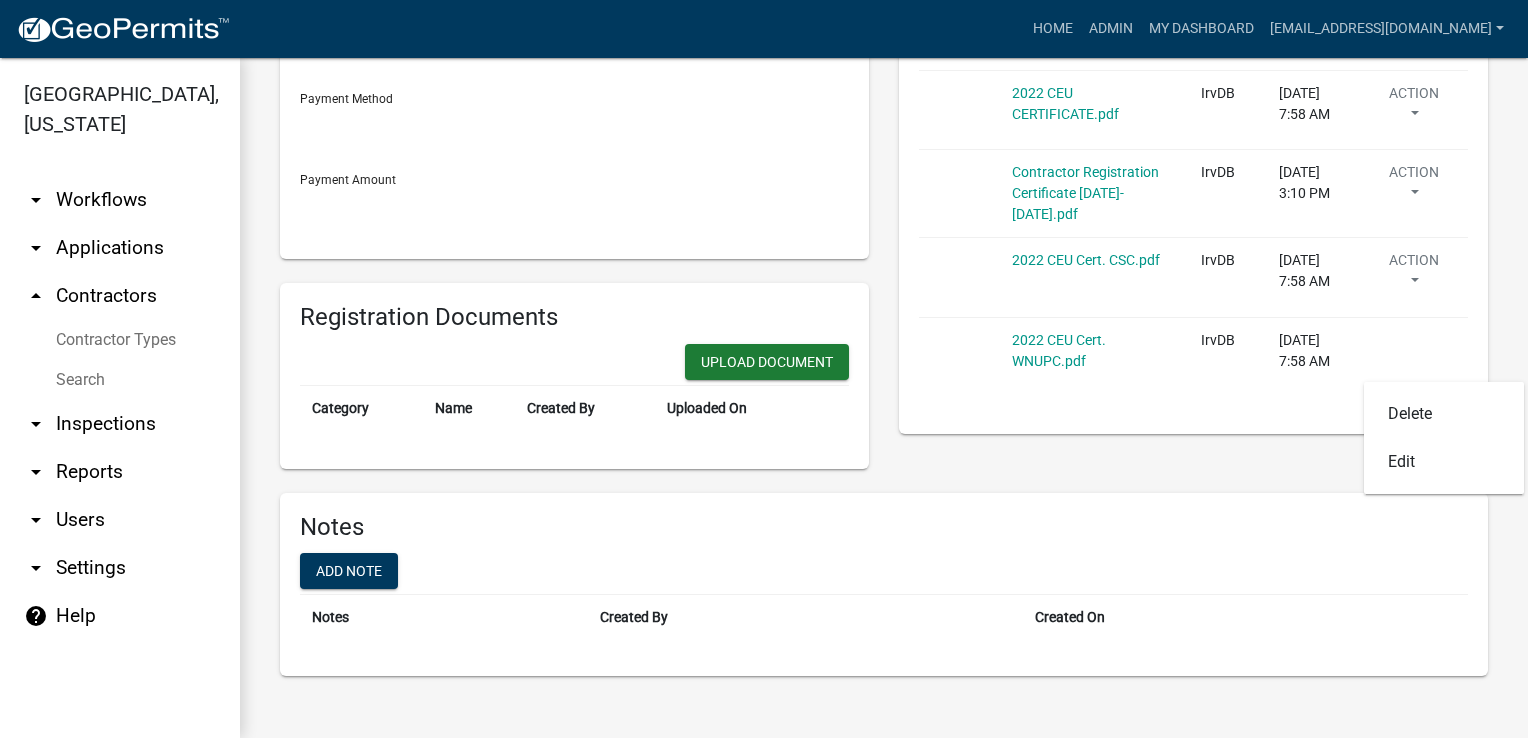 click on "Septic Contractor   Approved   Registered On  [DATE] Approved On [DATE]  Effective On  [DATE] Expires On [DATE]  Payment Method   Payment Amount   Registration Documents   Upload Document  Category Name Created By Uploaded On Contractor Requirements Registration Requirements  Contractor Documents   Upload Document  Category Name Created By Uploaded On    2022 CEU CERTIFICATE.pdf IrvDB [DATE] 7:58 AM  Action  Delete Edit    Contractor Registration Certificate [DATE]-[DATE].pdf IrvDB [DATE] 3:10 PM  Action  Delete Edit    2022 CEU Cert. CSC.pdf IrvDB [DATE] 7:58 AM  Action  Delete Edit    2022 CEU Cert. WNUPC.pdf IrvDB [DATE] 7:58 AM  Action  Delete Edit  Notes   Add note  Notes Created By Created On" 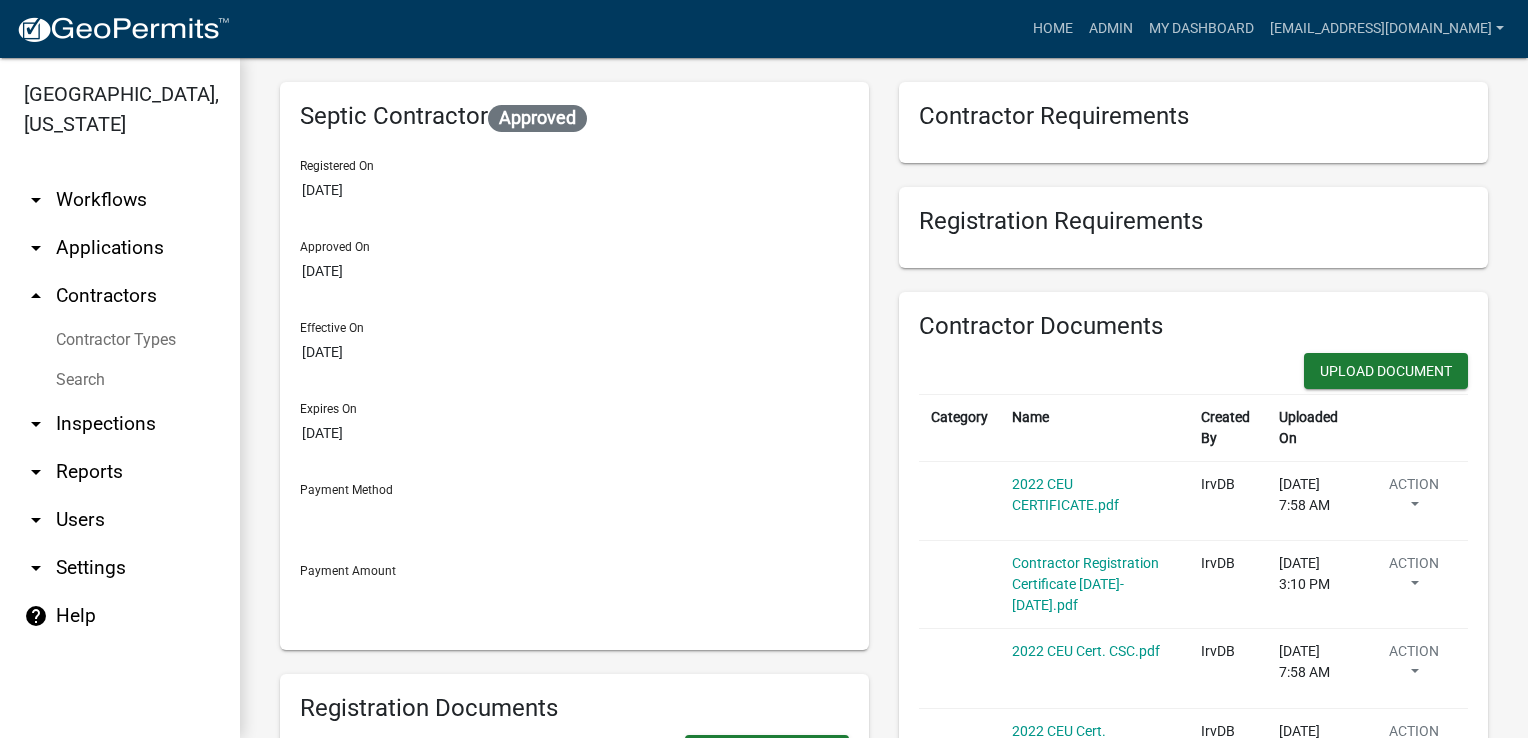 scroll, scrollTop: 0, scrollLeft: 0, axis: both 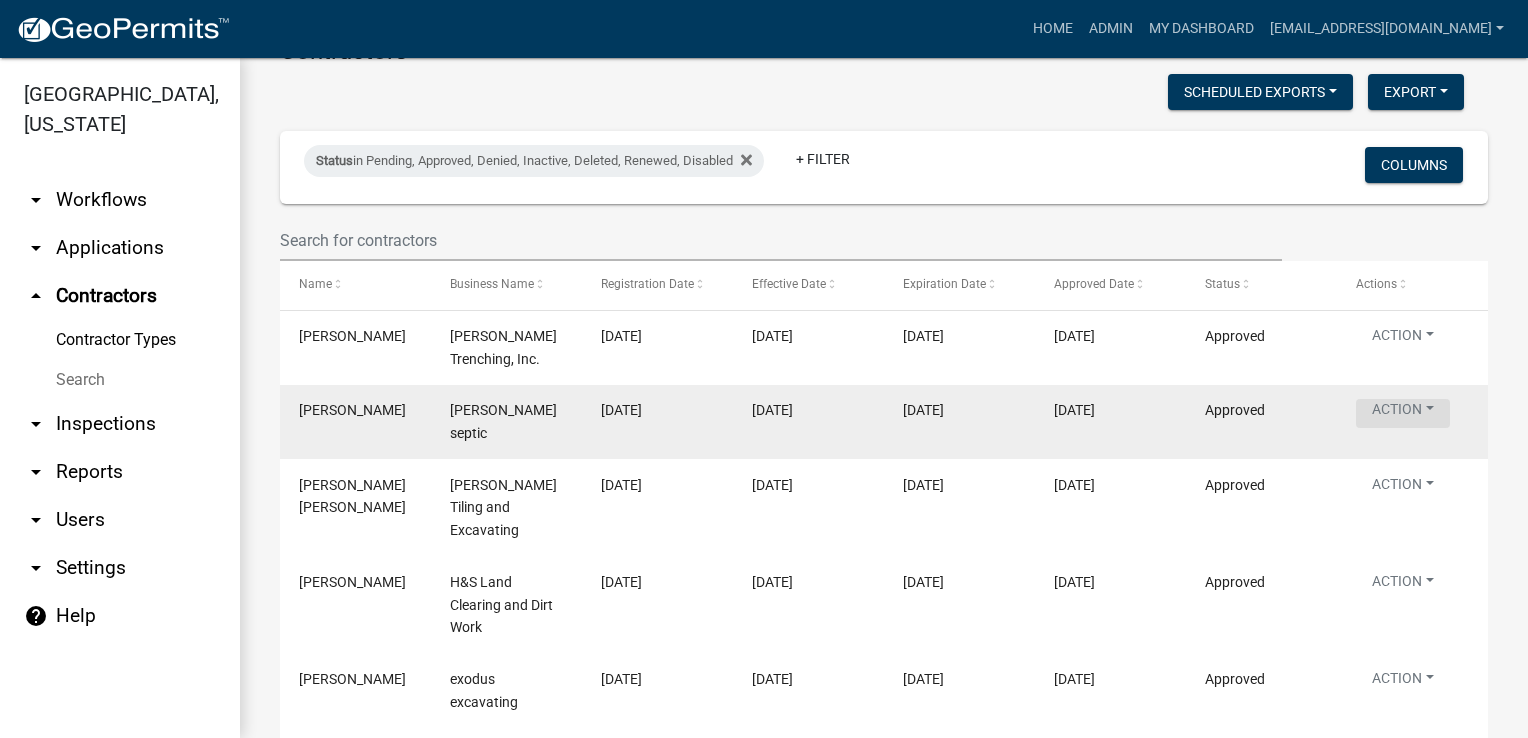 click on "Action" at bounding box center [1403, 413] 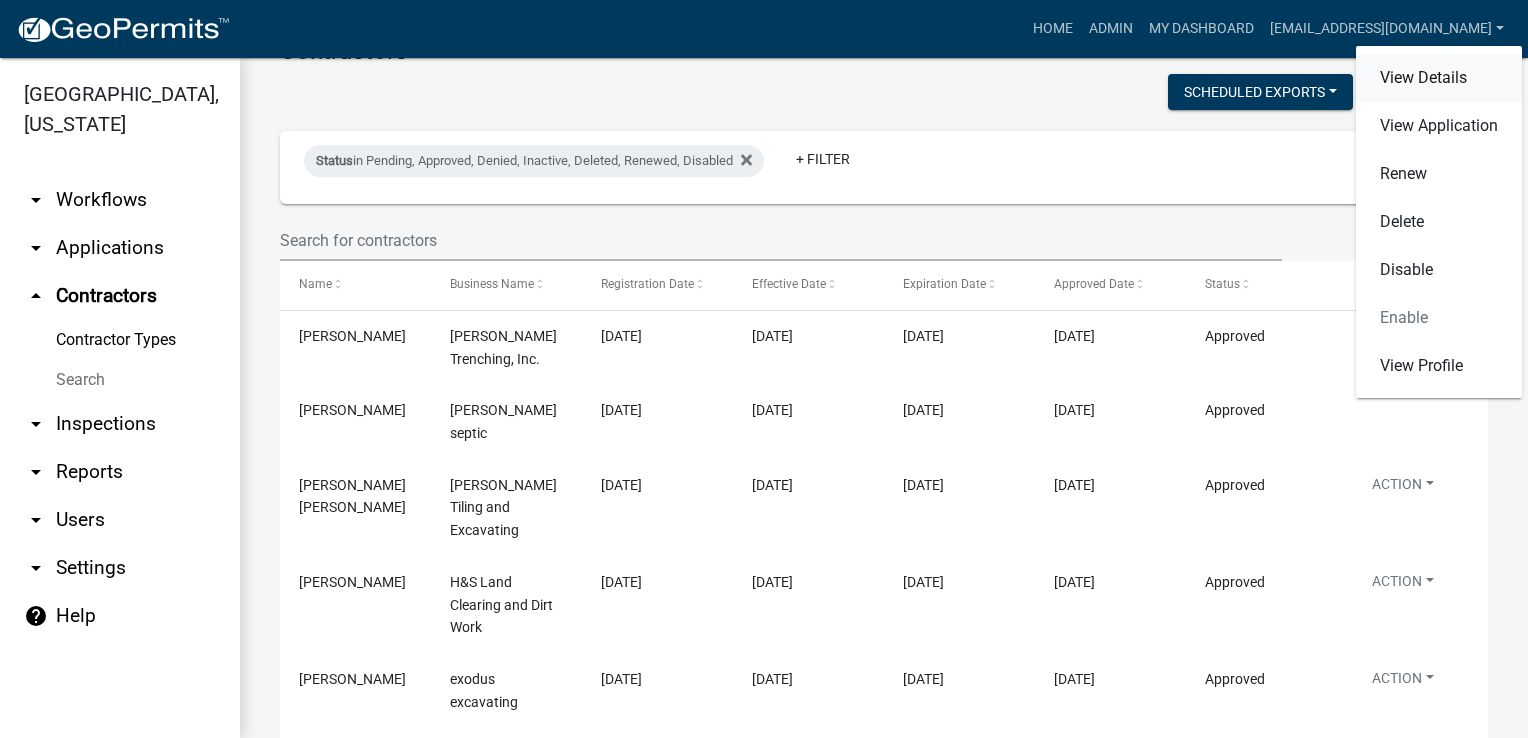 click on "View Details" at bounding box center (1439, 78) 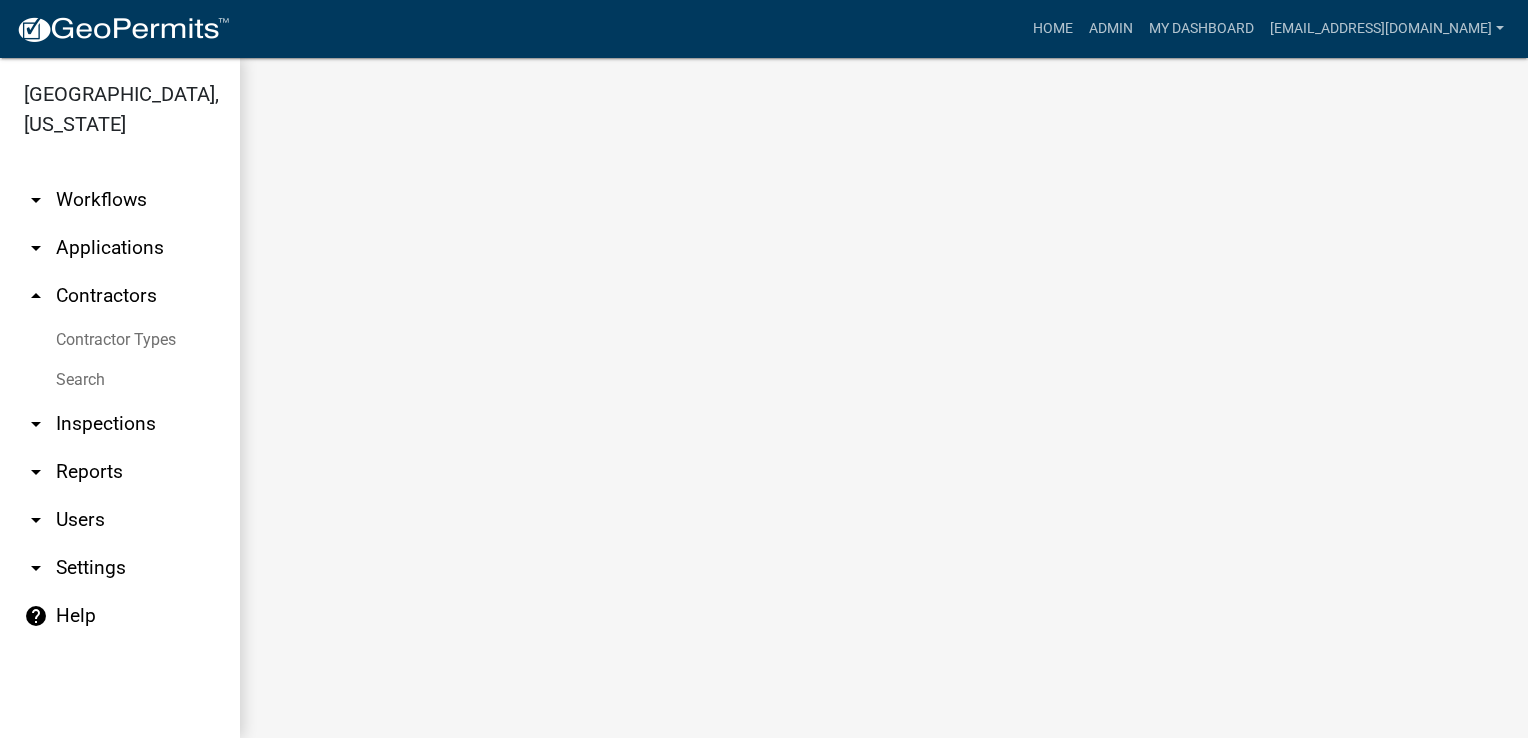 scroll, scrollTop: 0, scrollLeft: 0, axis: both 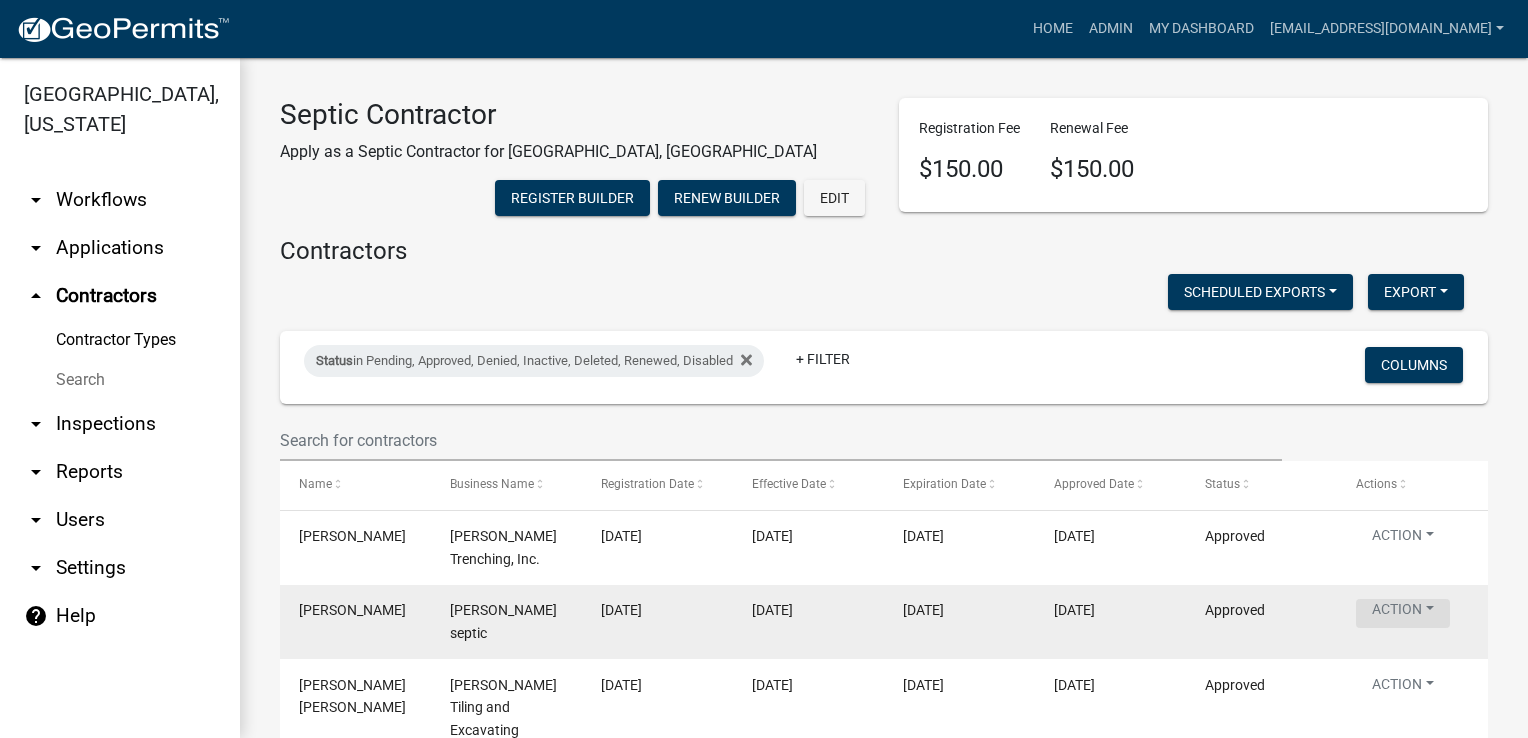 click on "Action" at bounding box center [1403, 613] 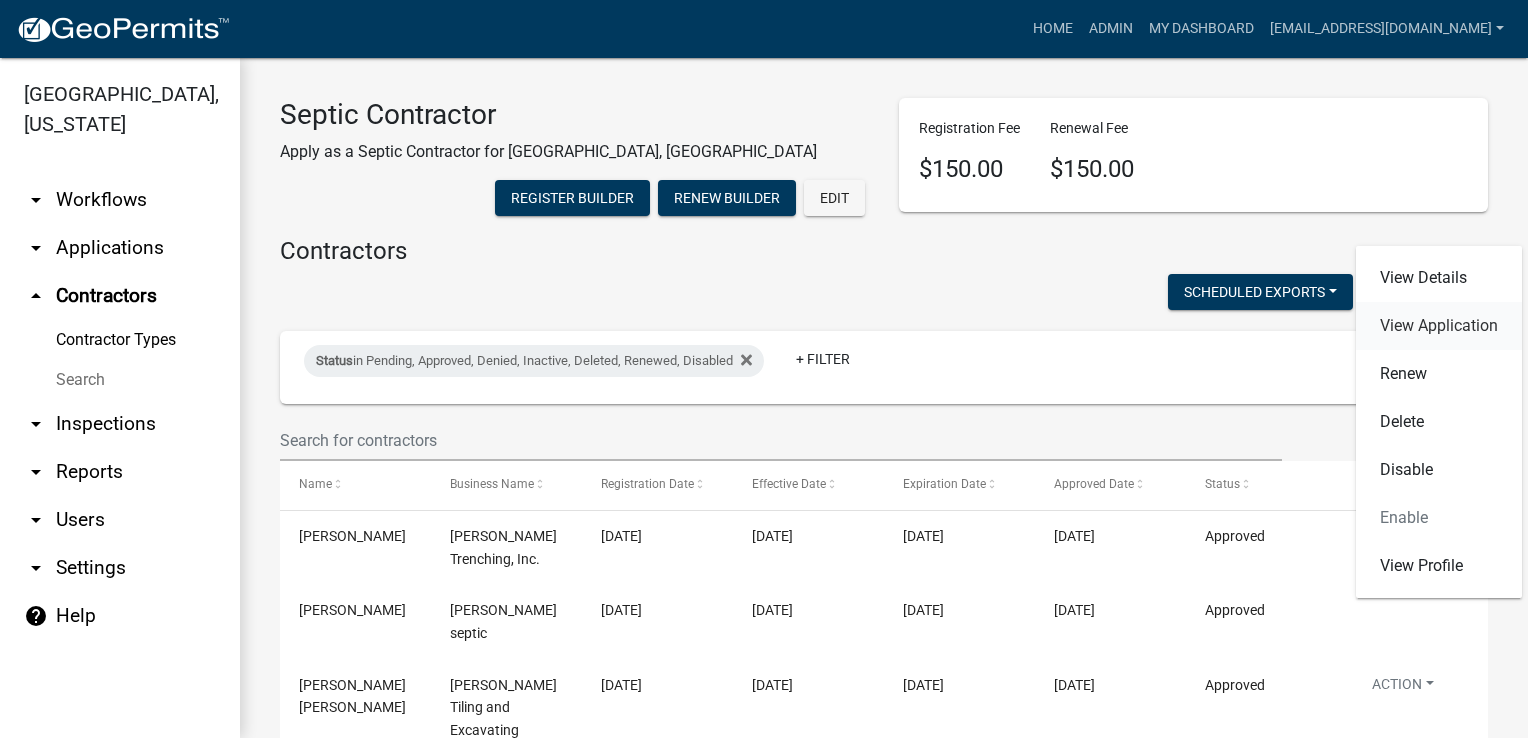 click on "View Application" at bounding box center [1439, 326] 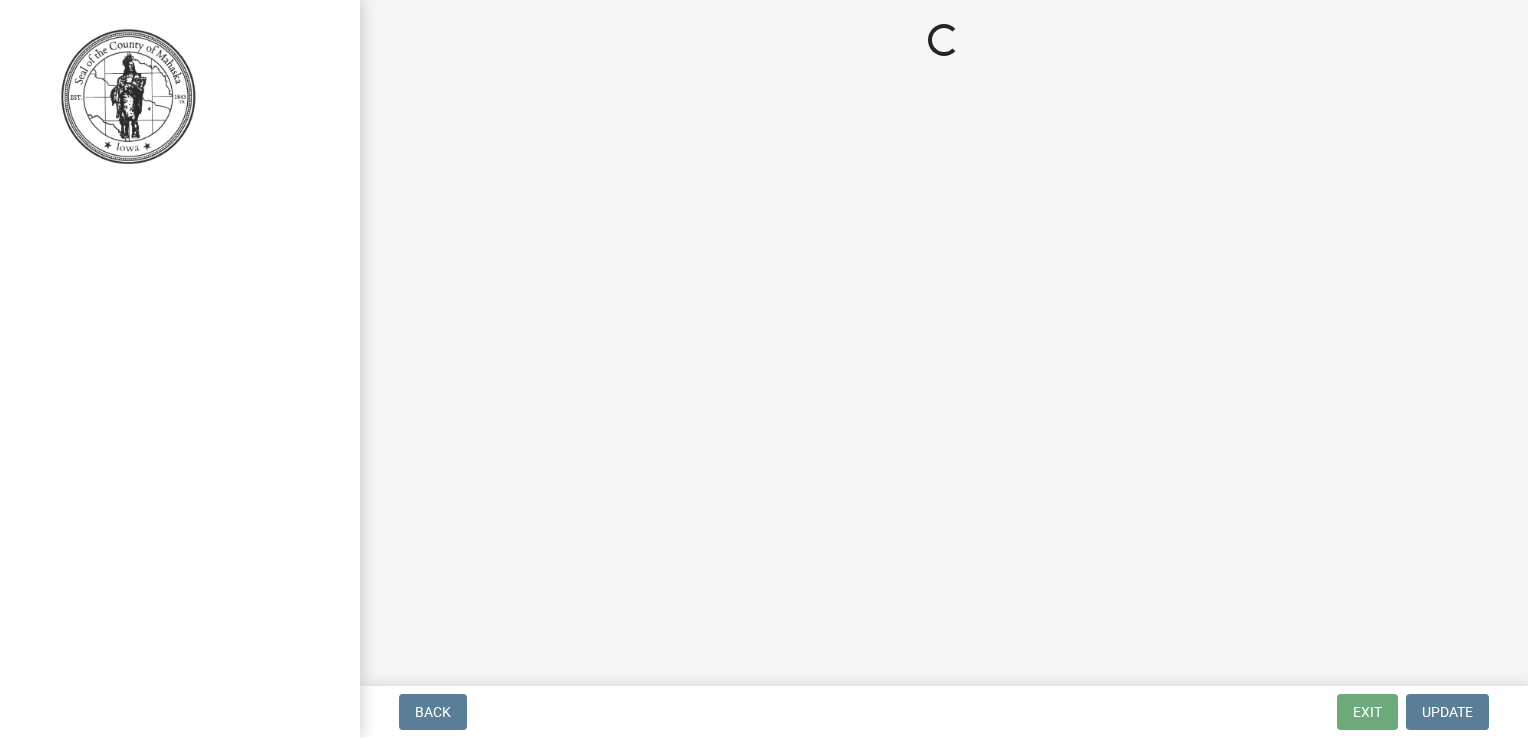 select on "3: 3" 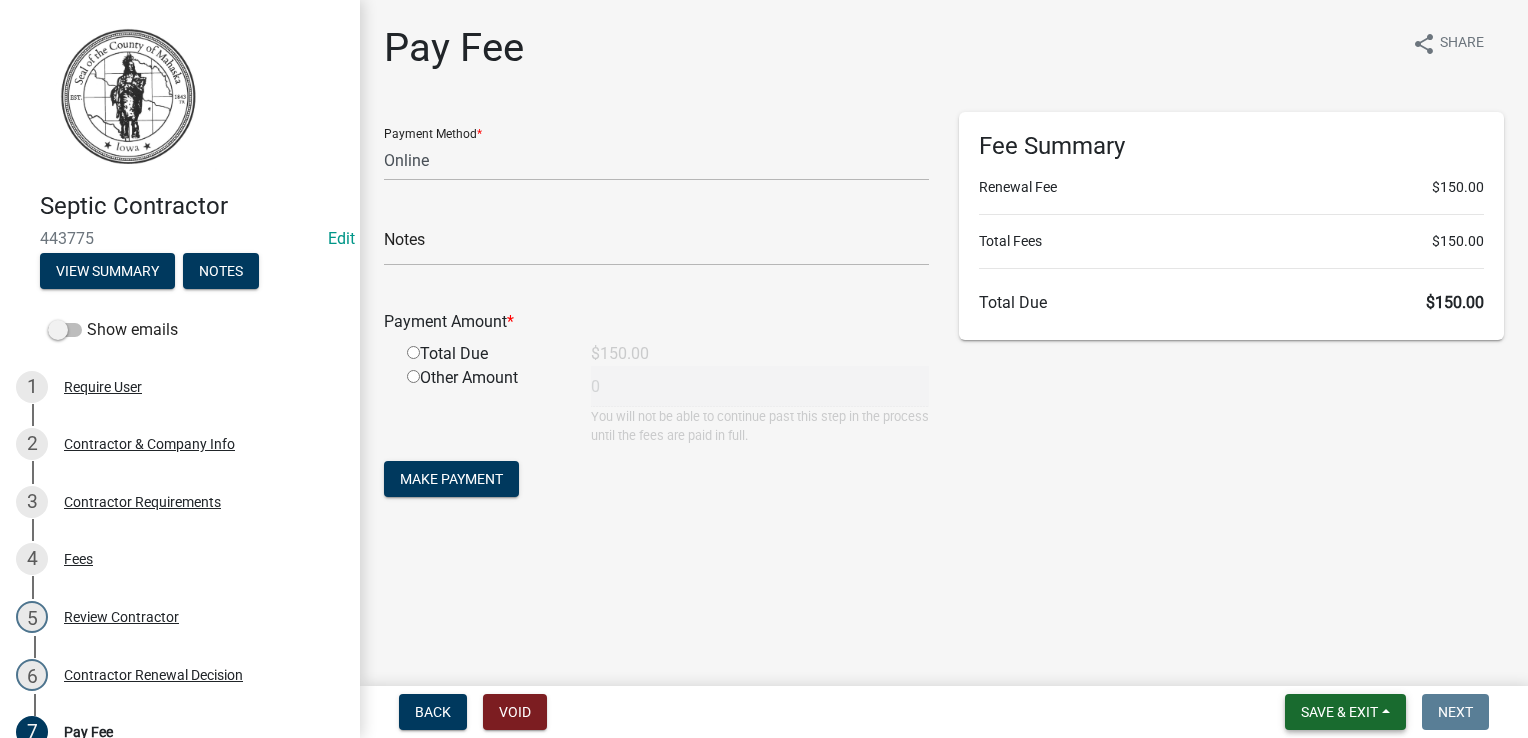 click on "Save & Exit" at bounding box center (1339, 712) 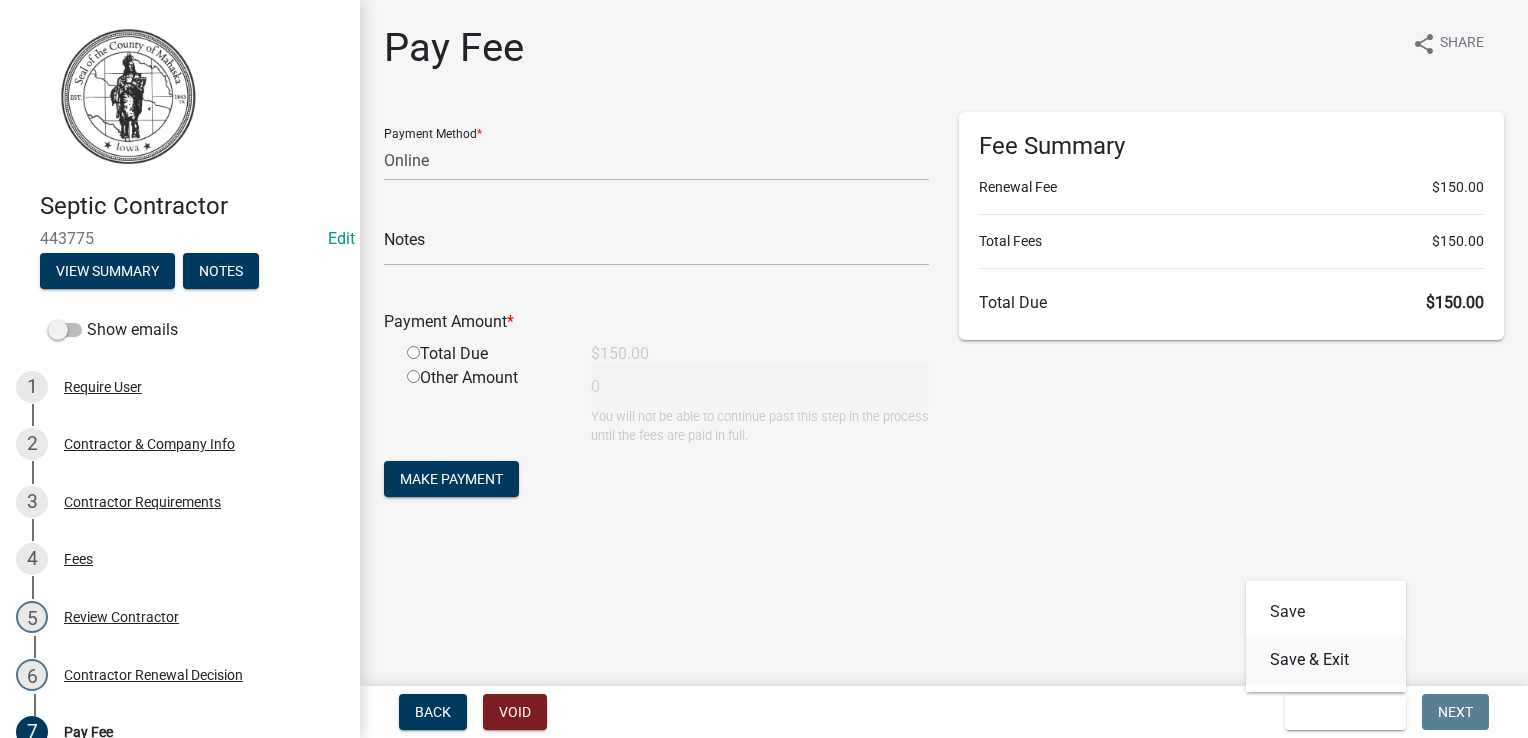 click on "Save & Exit" at bounding box center (1326, 660) 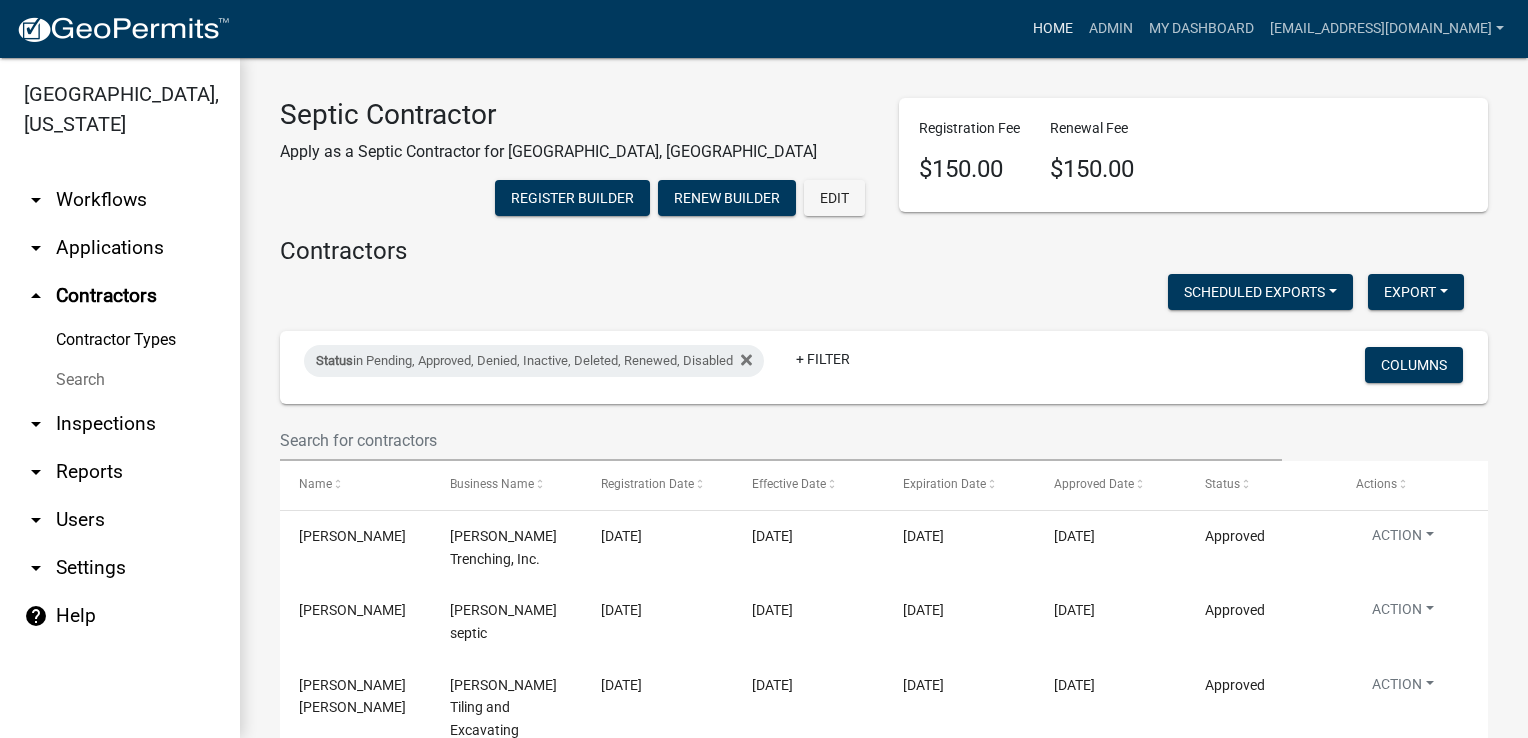 click on "Home" at bounding box center (1053, 29) 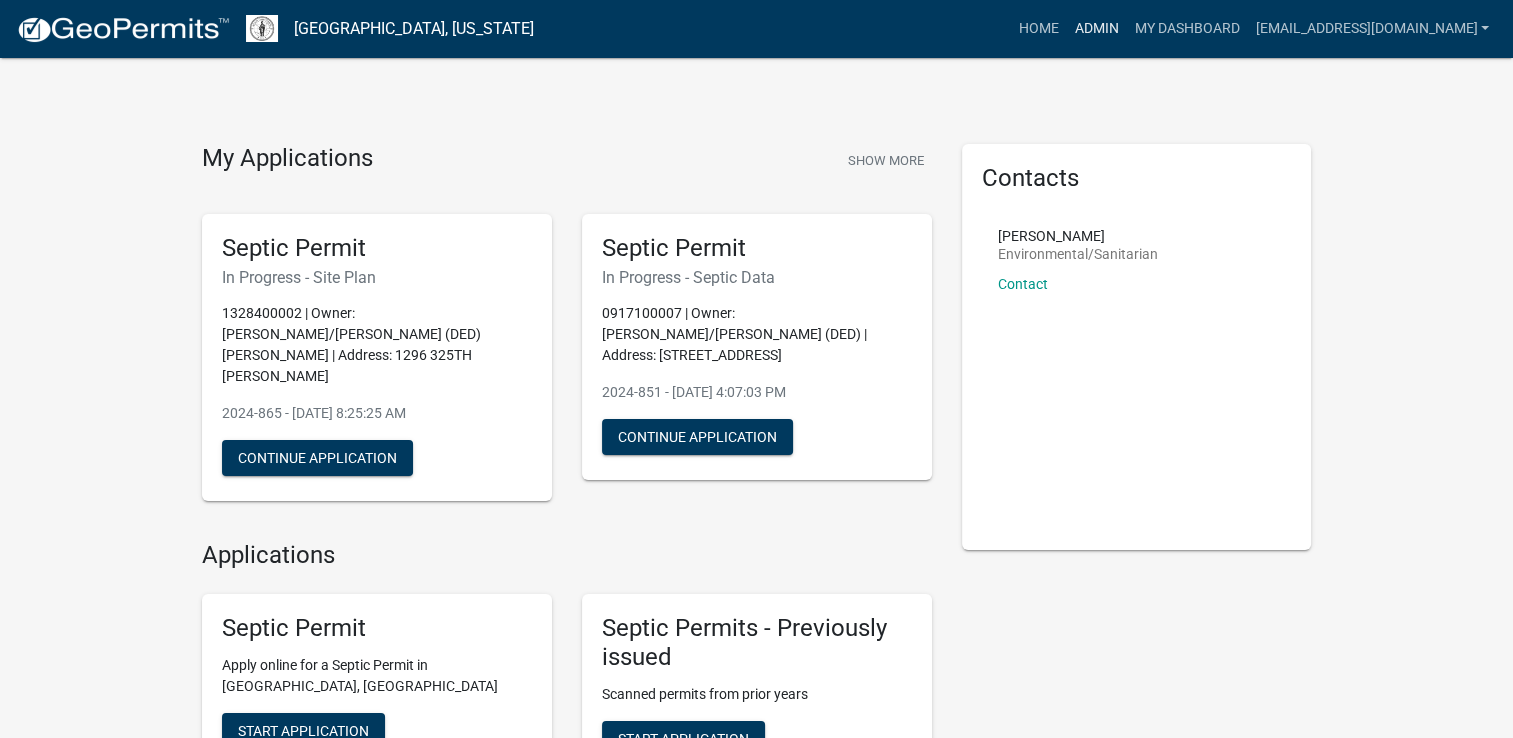 click on "Admin" at bounding box center (1096, 29) 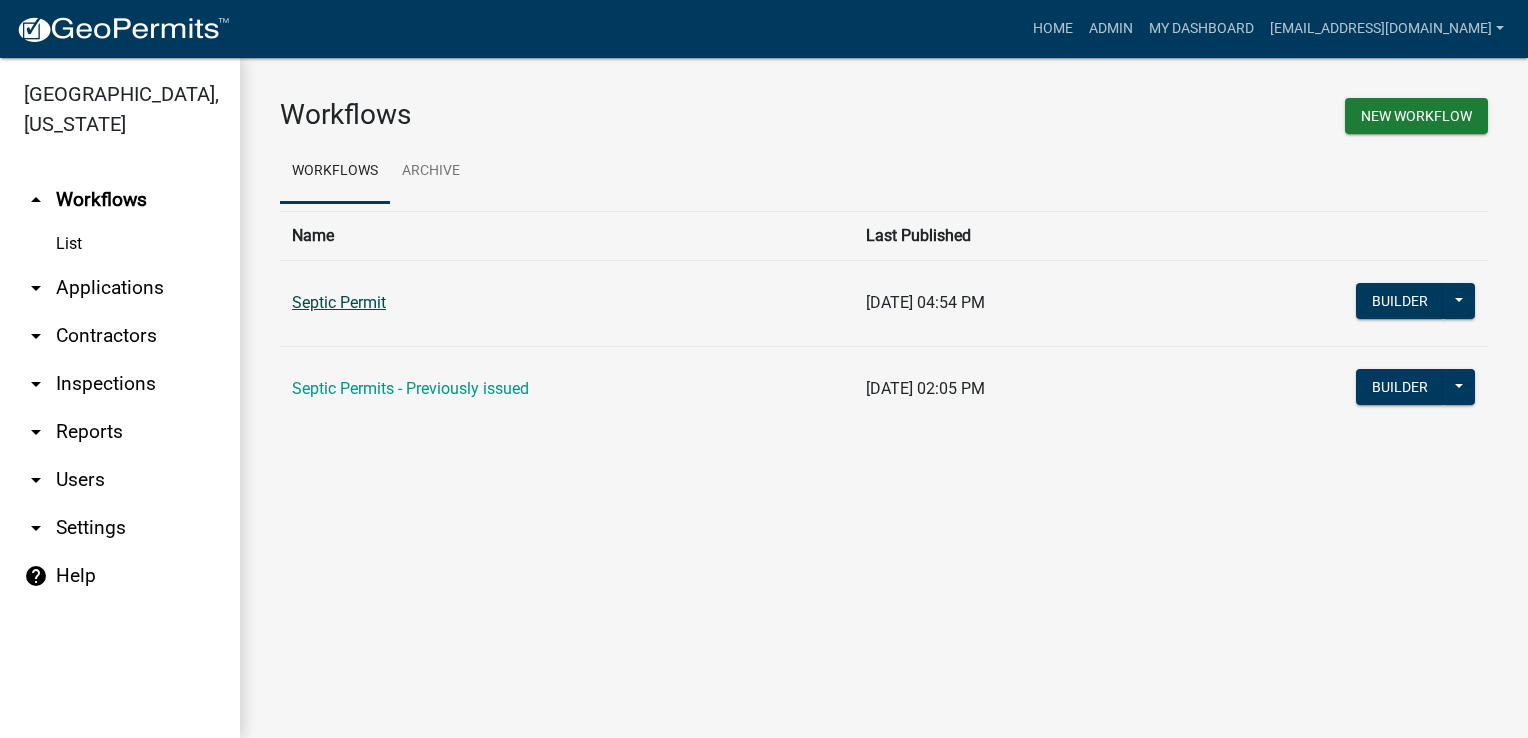 click on "Septic Permit" at bounding box center (339, 302) 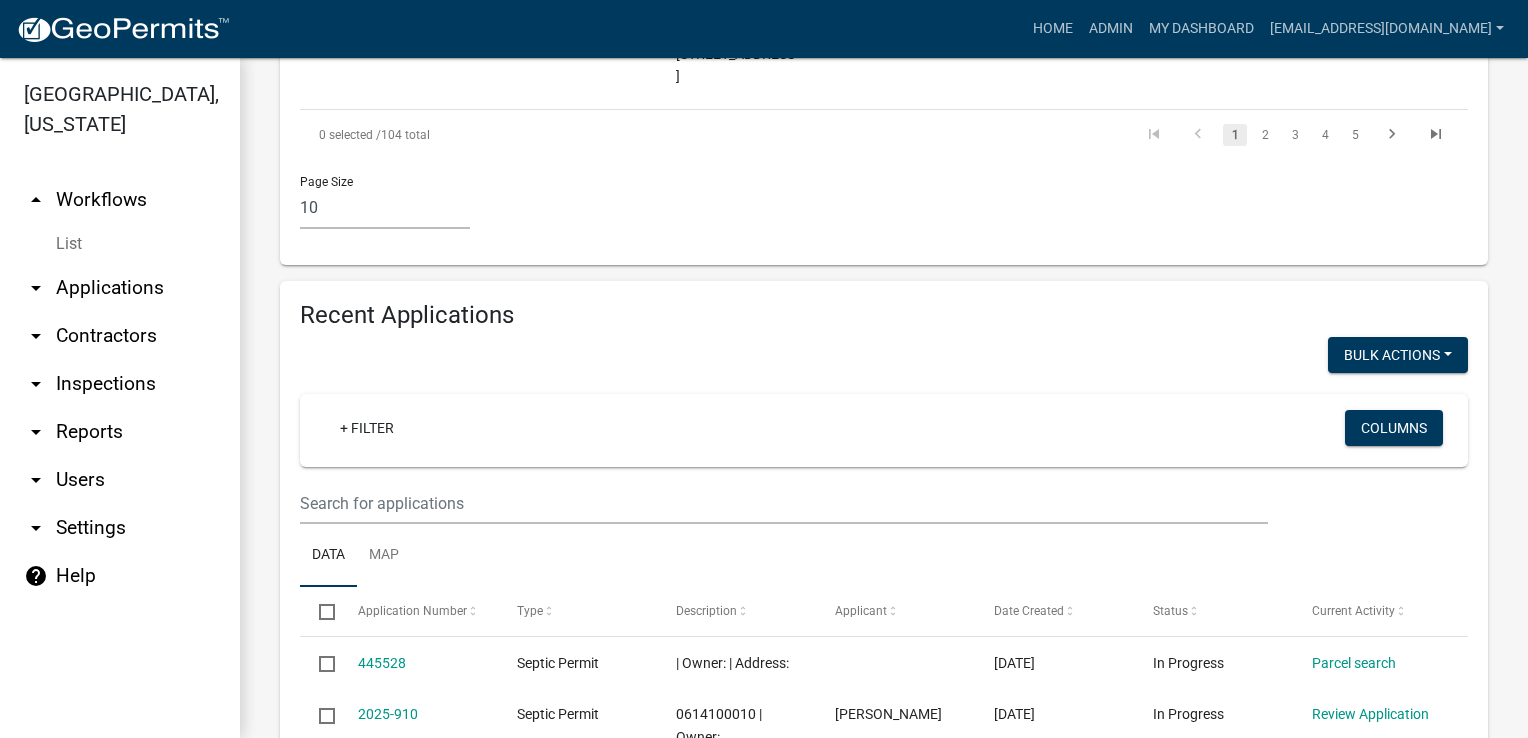 scroll, scrollTop: 2500, scrollLeft: 0, axis: vertical 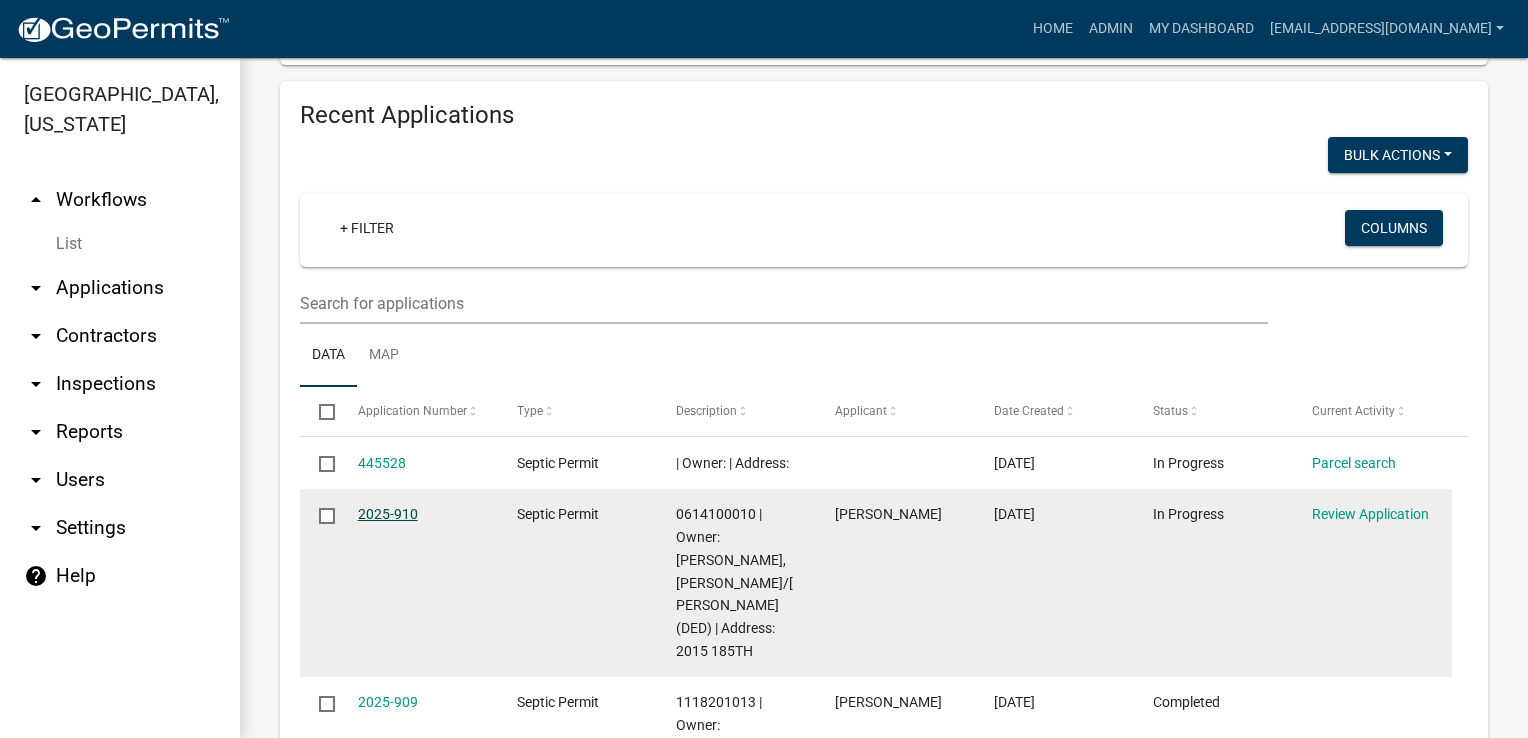 click on "2025-910" 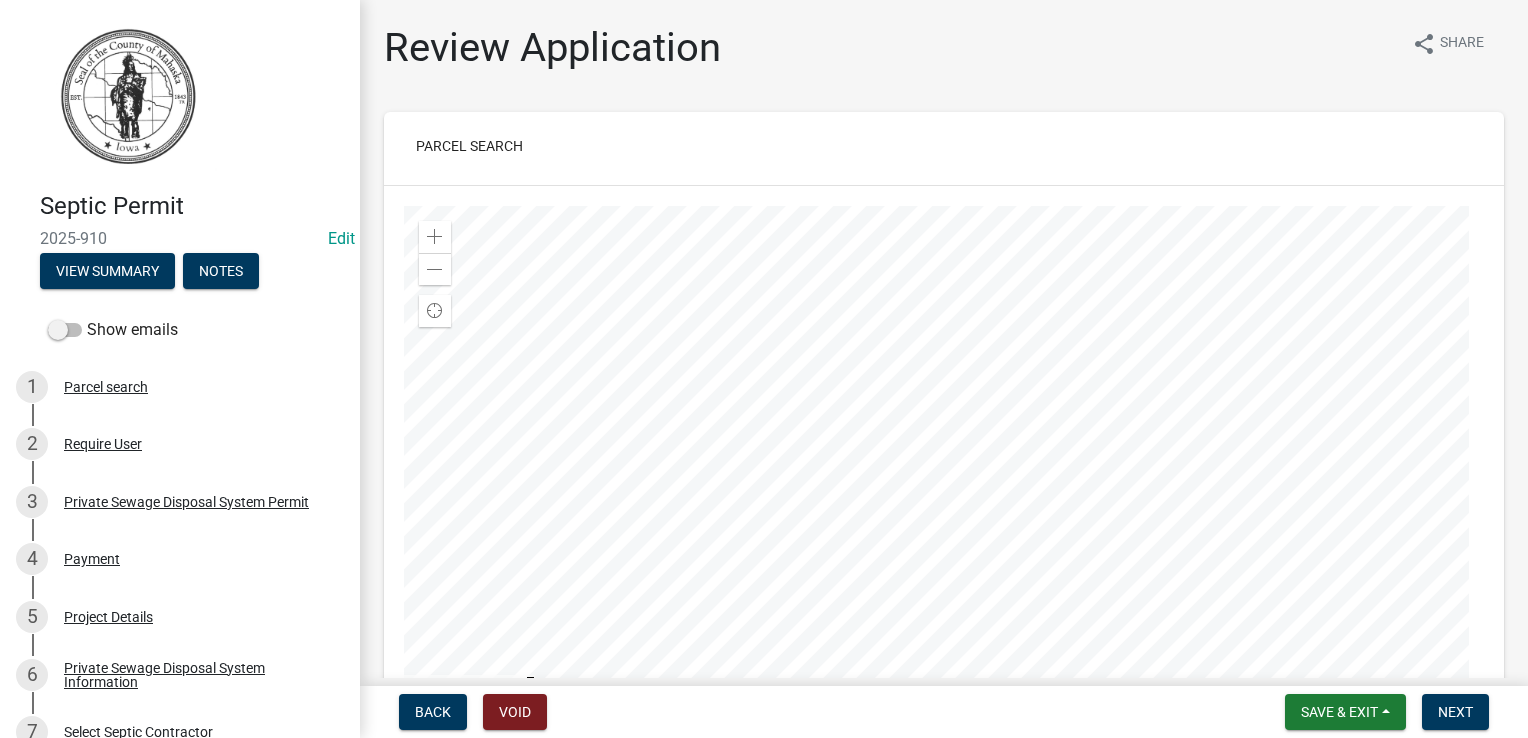 click 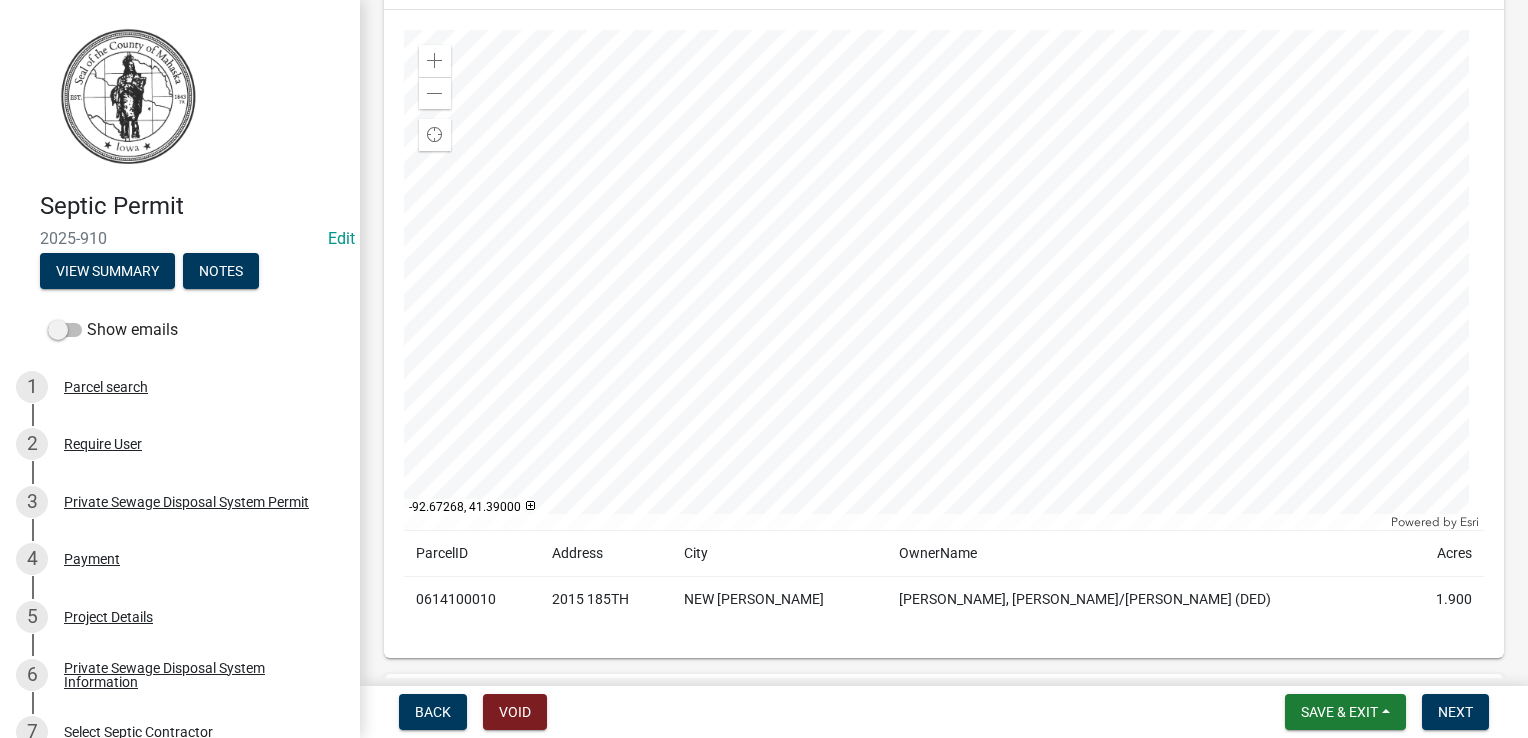 scroll, scrollTop: 0, scrollLeft: 0, axis: both 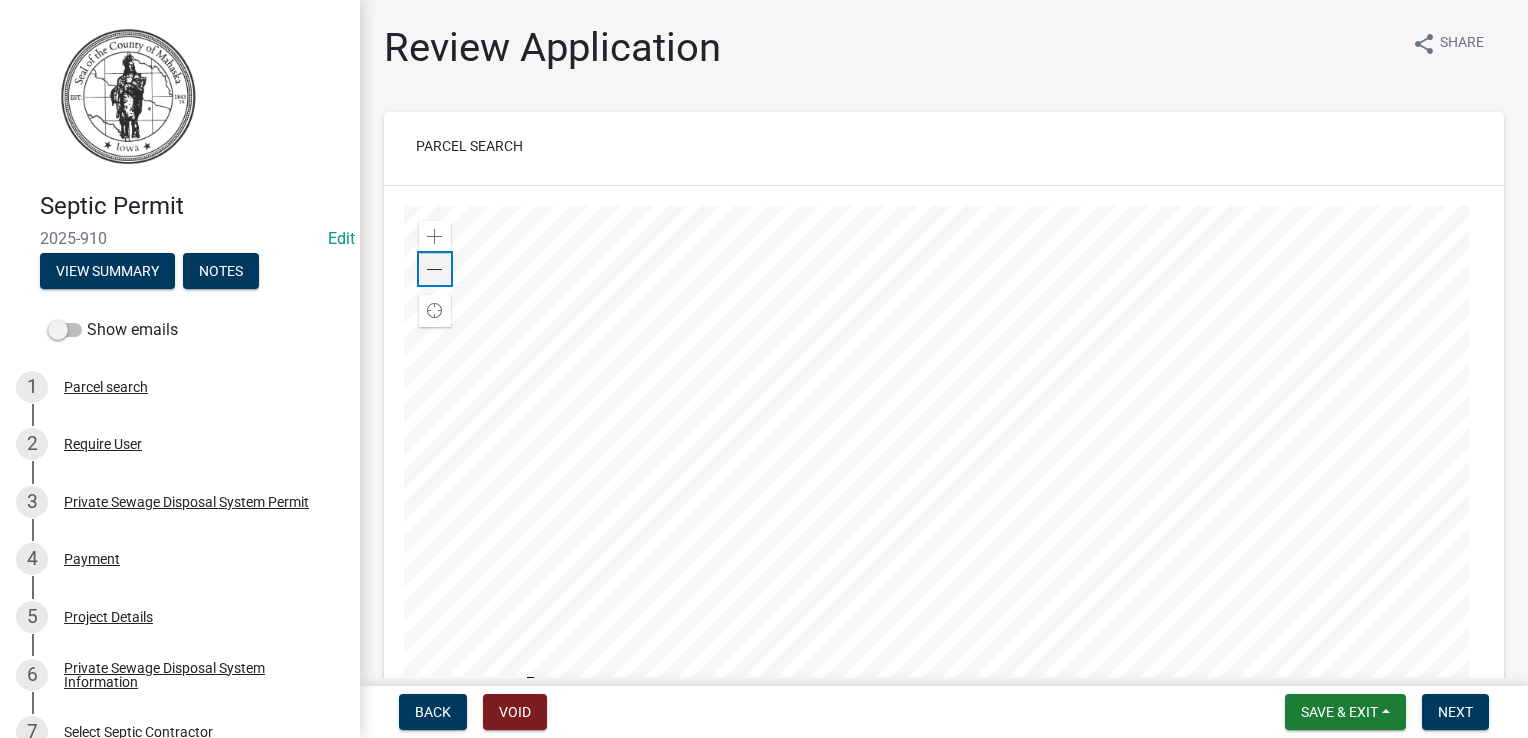 click 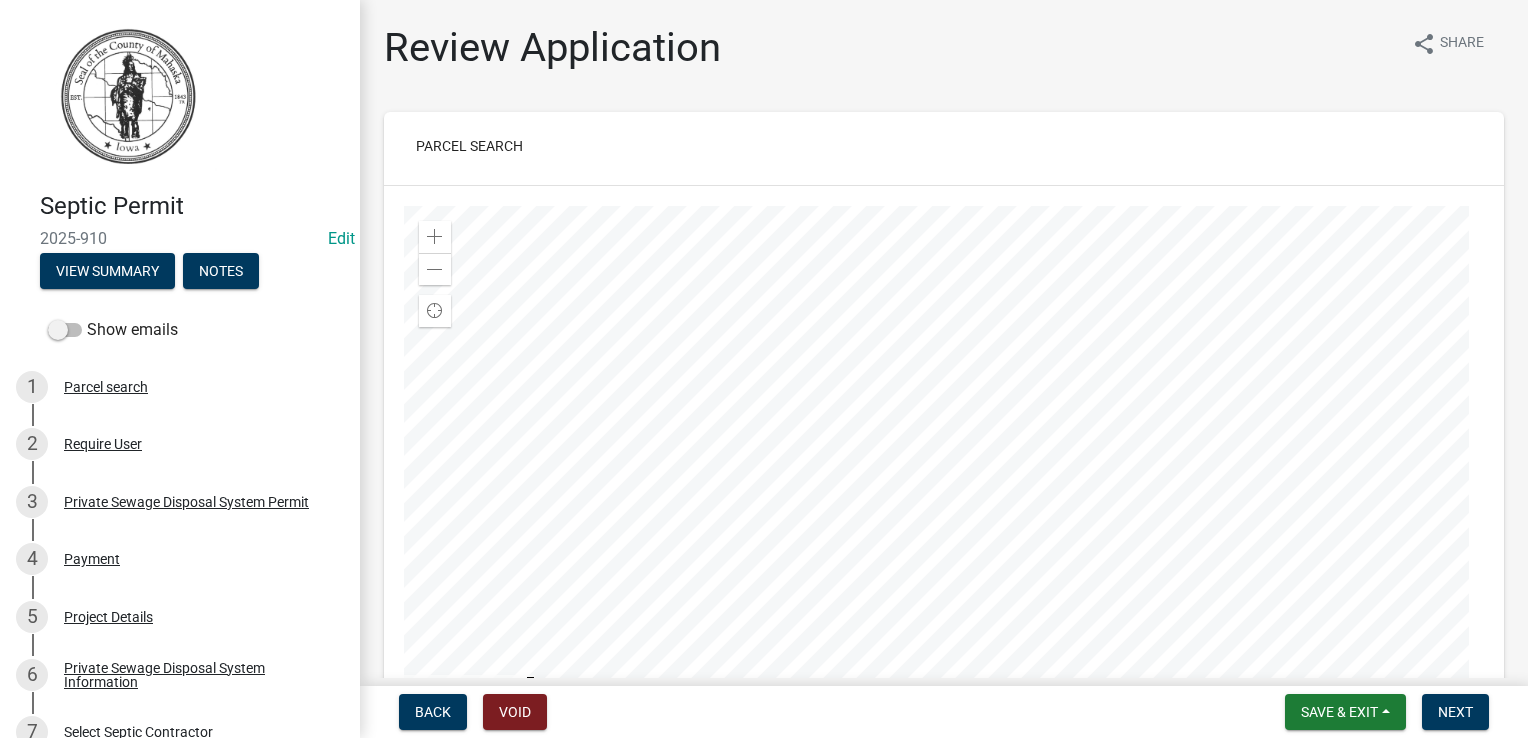 click 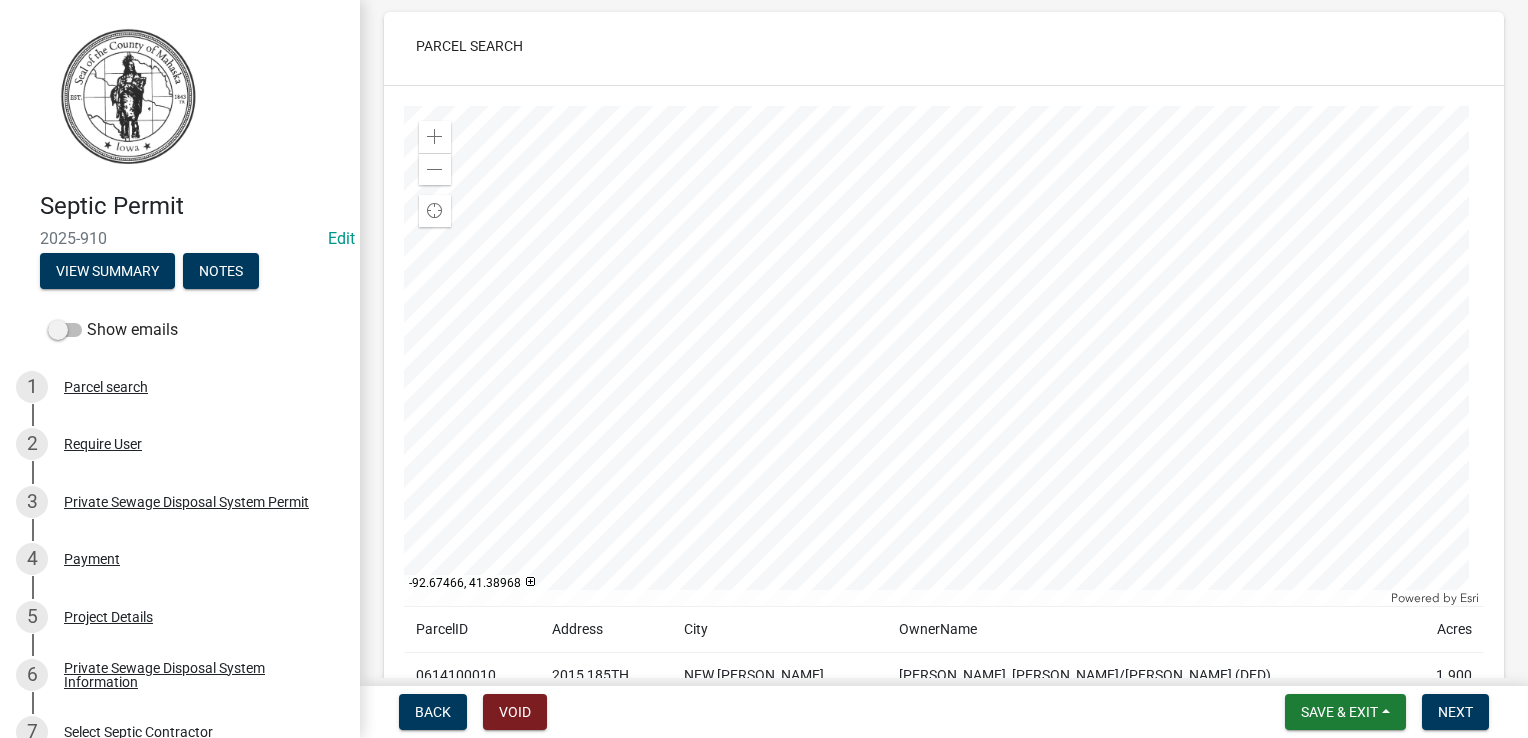 click 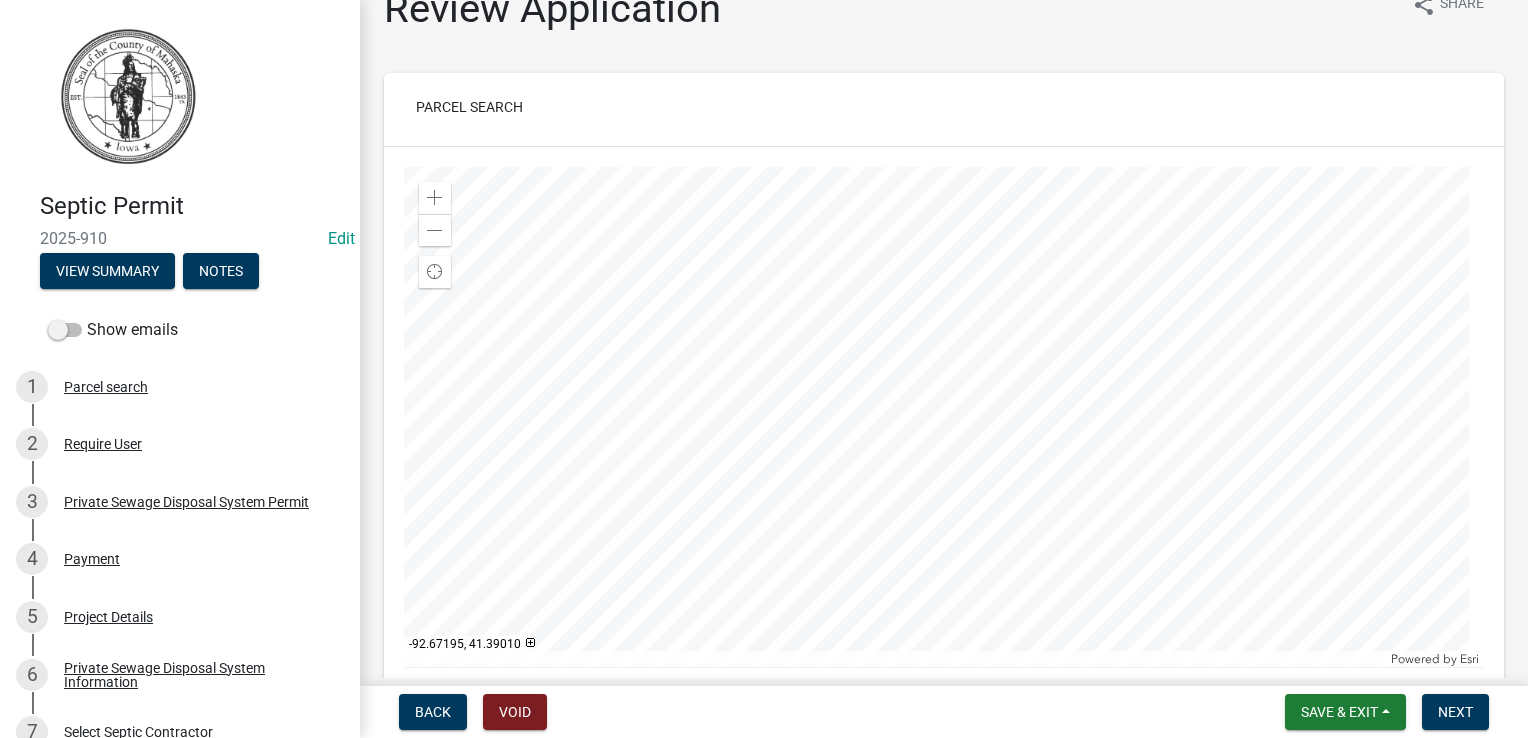 scroll, scrollTop: 0, scrollLeft: 0, axis: both 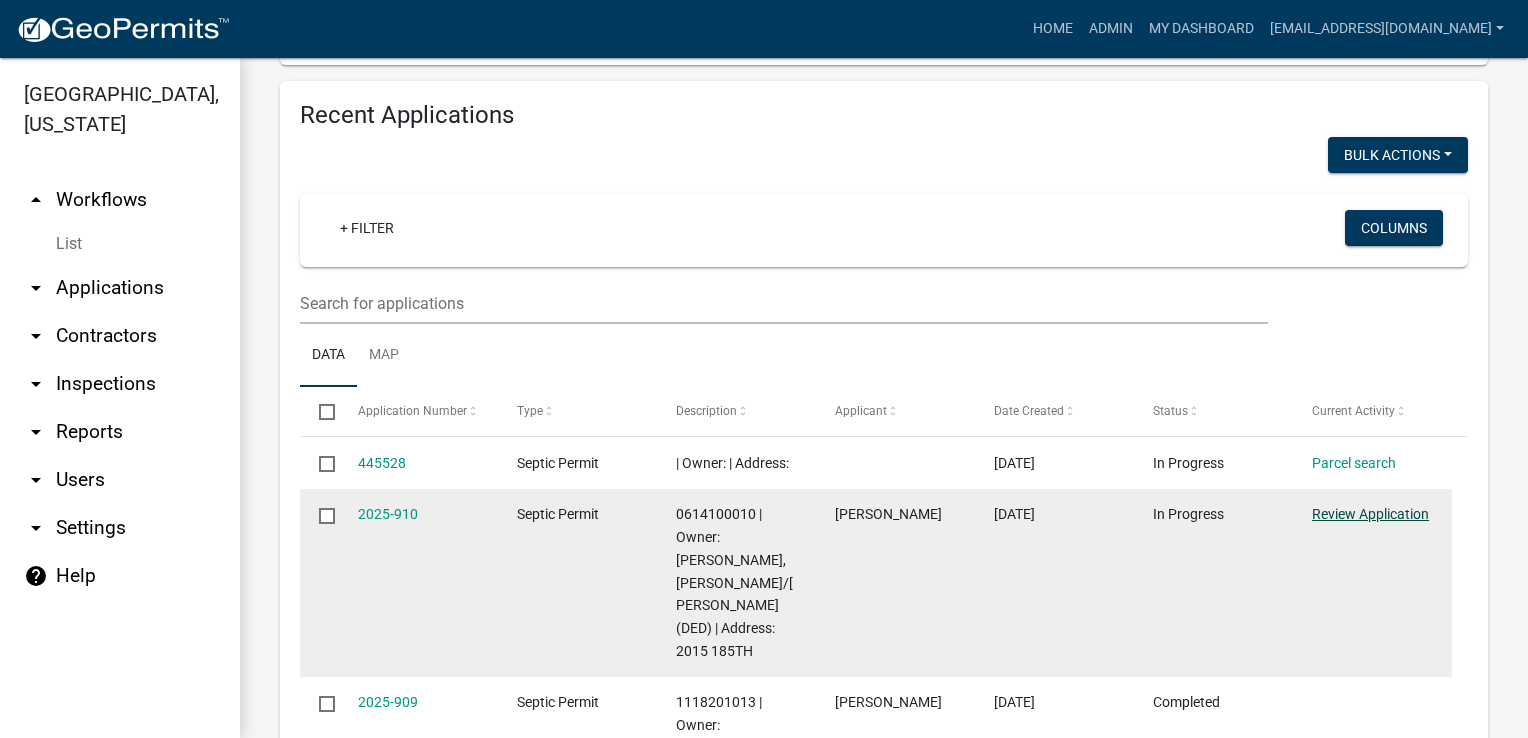 click on "Review Application" 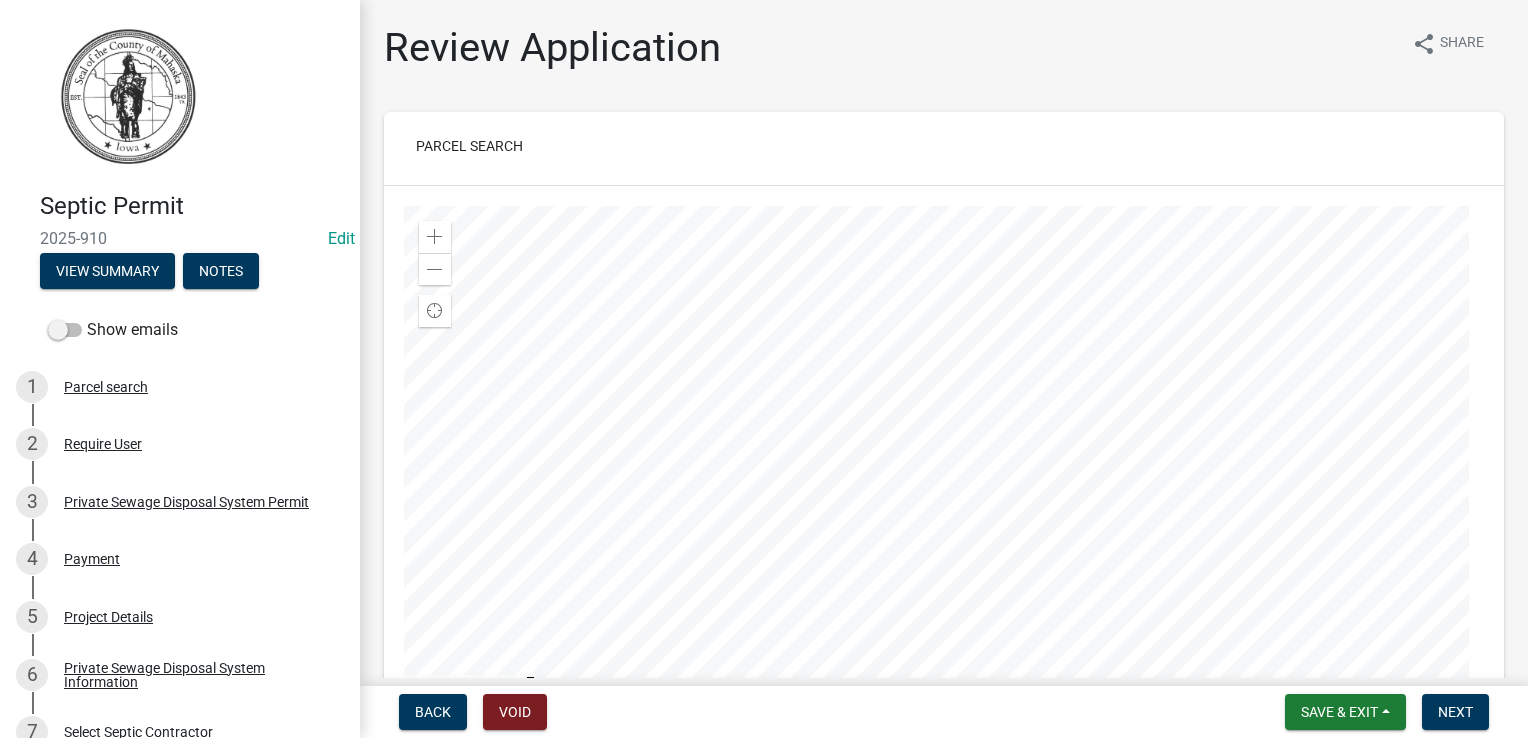 click 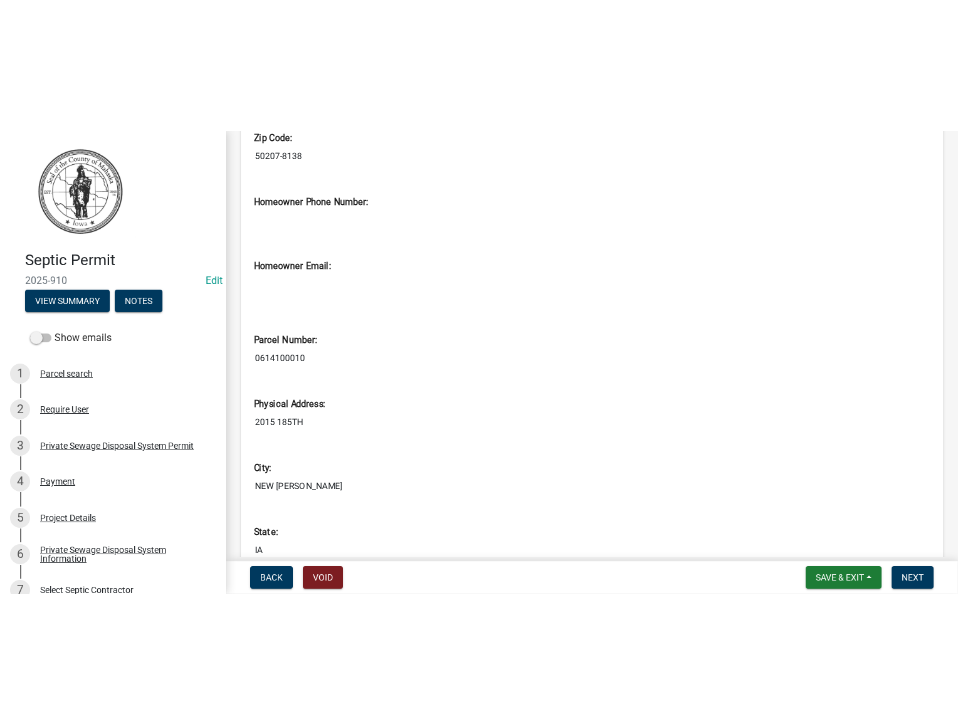 scroll, scrollTop: 2700, scrollLeft: 0, axis: vertical 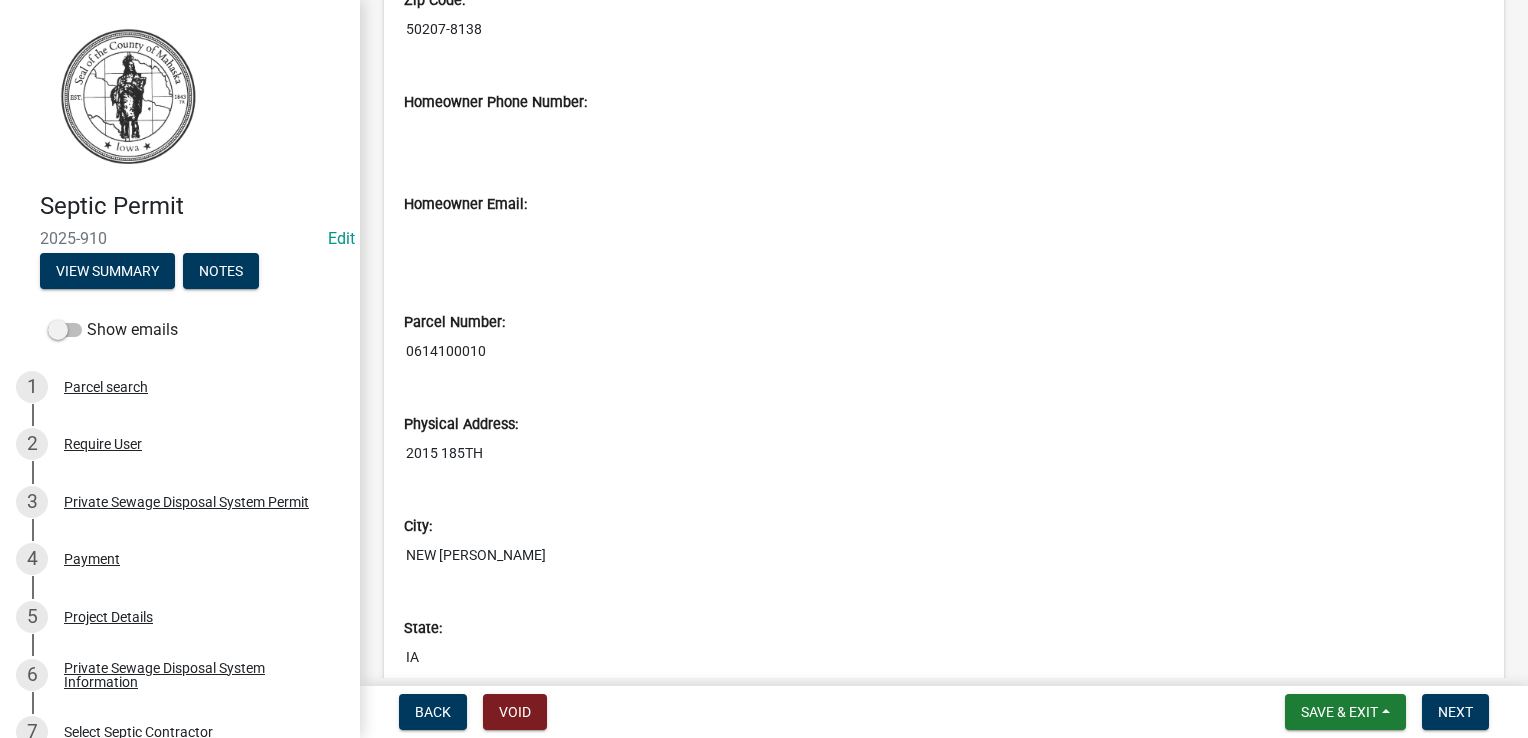 drag, startPoint x: 483, startPoint y: 345, endPoint x: 407, endPoint y: 351, distance: 76.23647 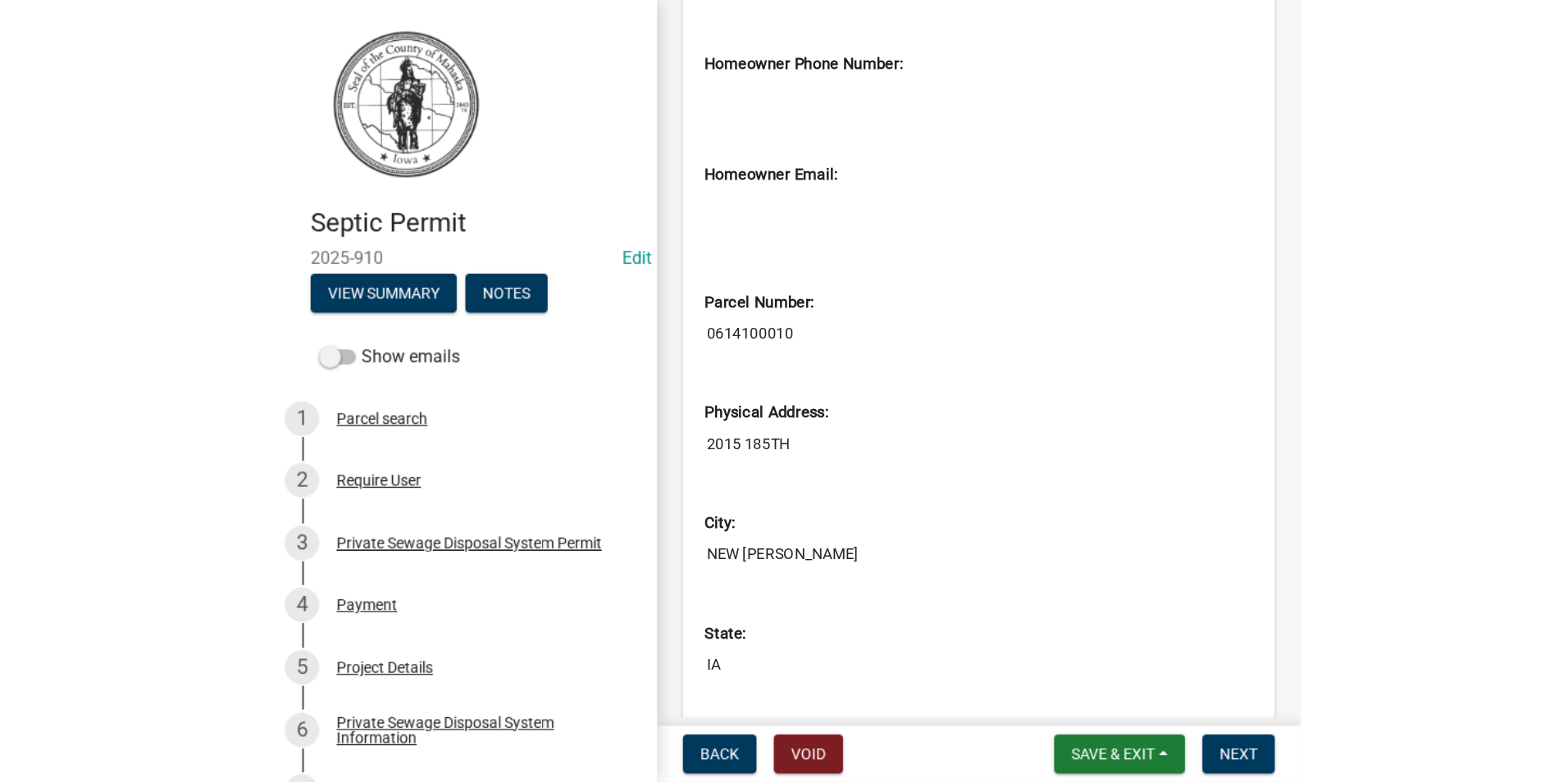 scroll, scrollTop: 2214, scrollLeft: 0, axis: vertical 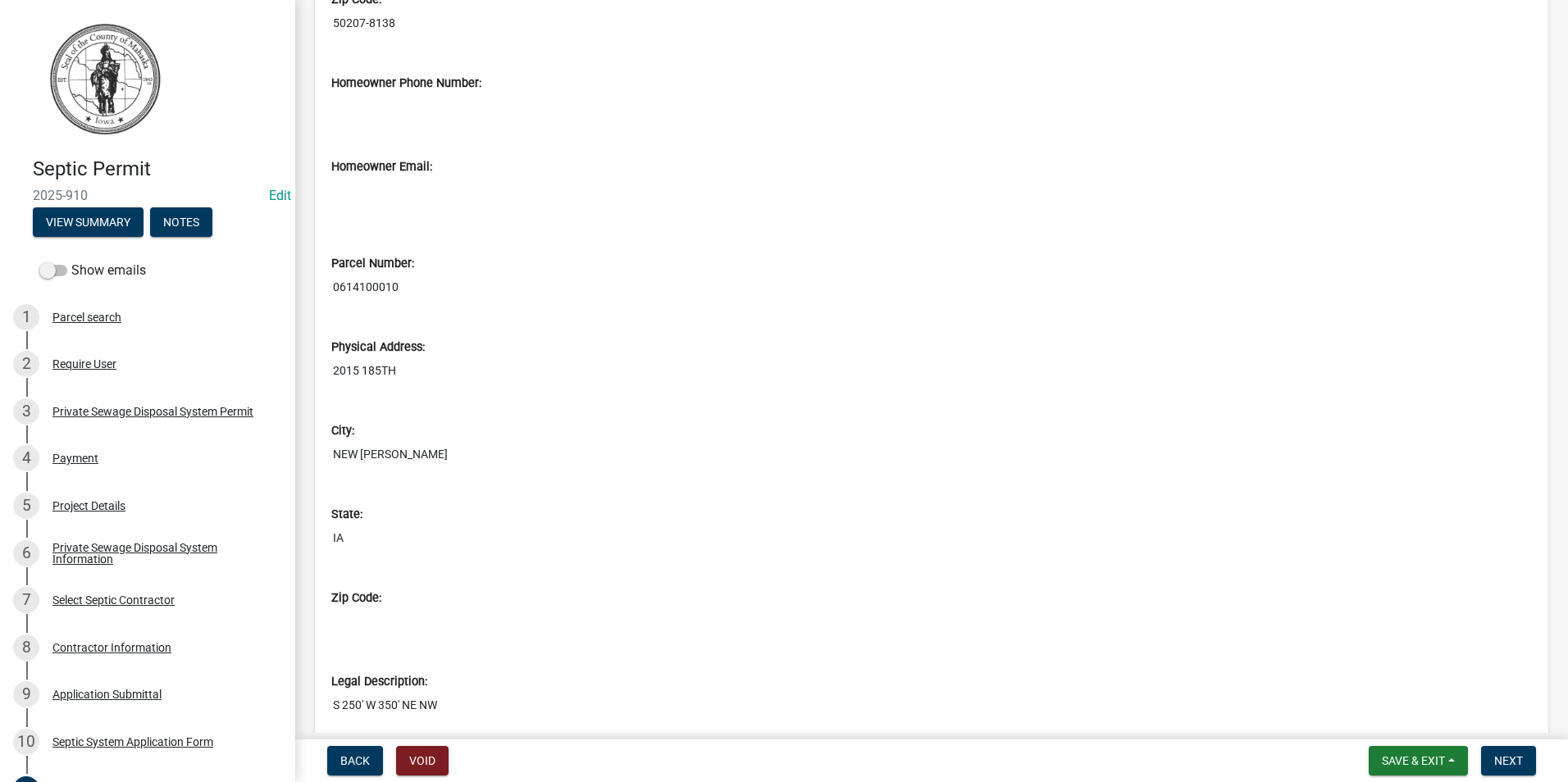 click on "0614100010" at bounding box center (932, 287) 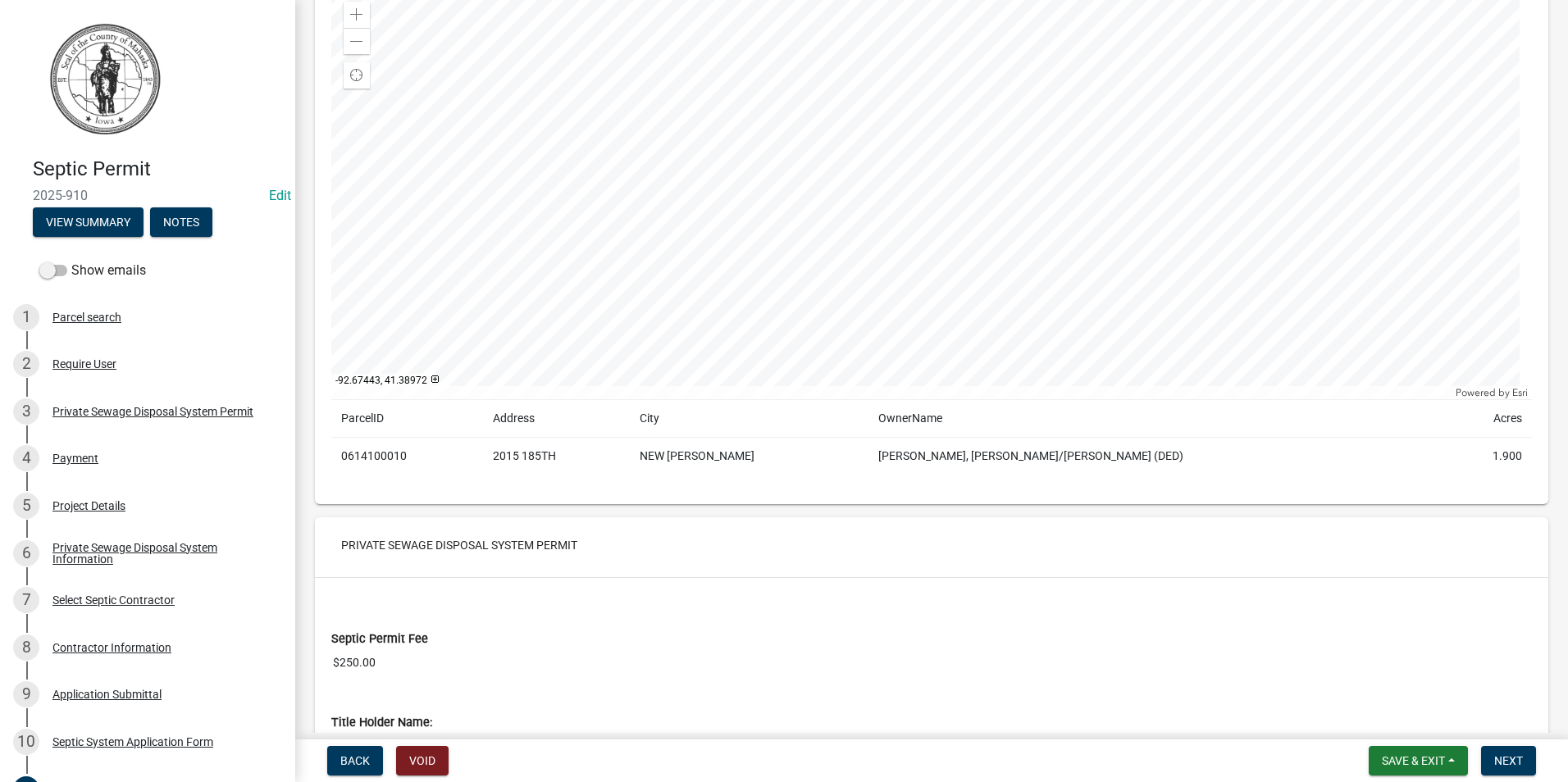 scroll, scrollTop: 0, scrollLeft: 0, axis: both 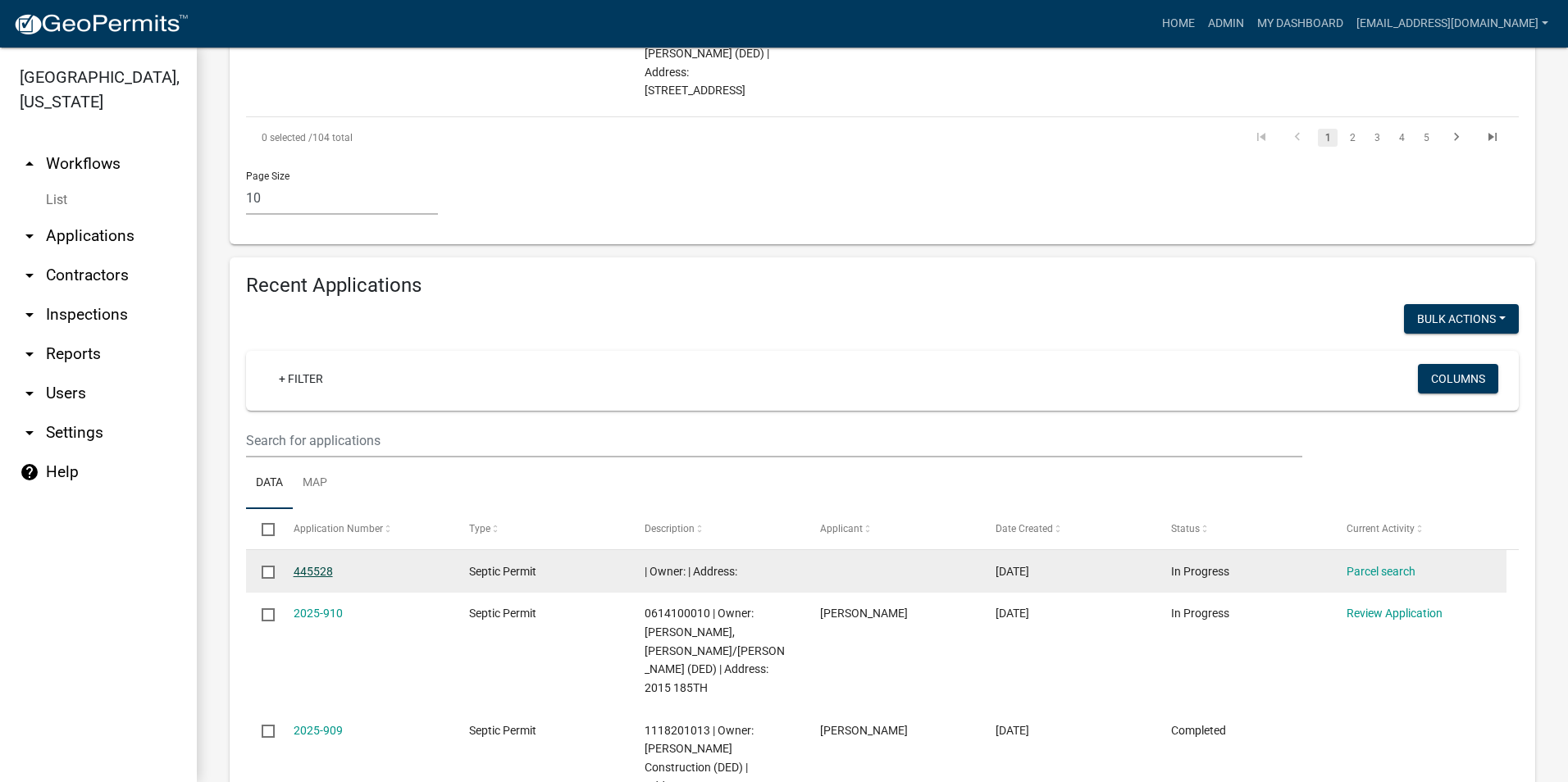click on "445528" 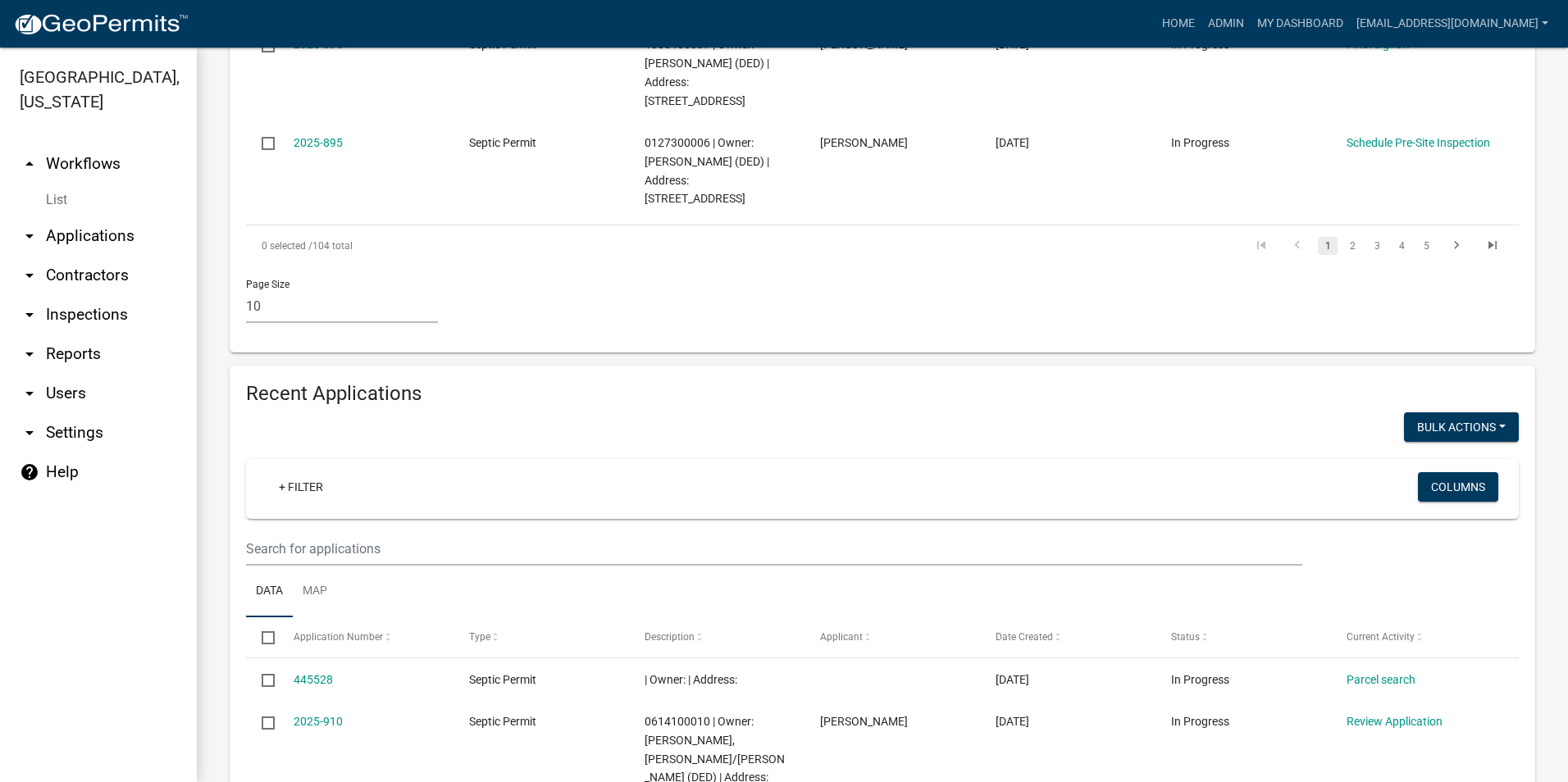 scroll, scrollTop: 1312, scrollLeft: 0, axis: vertical 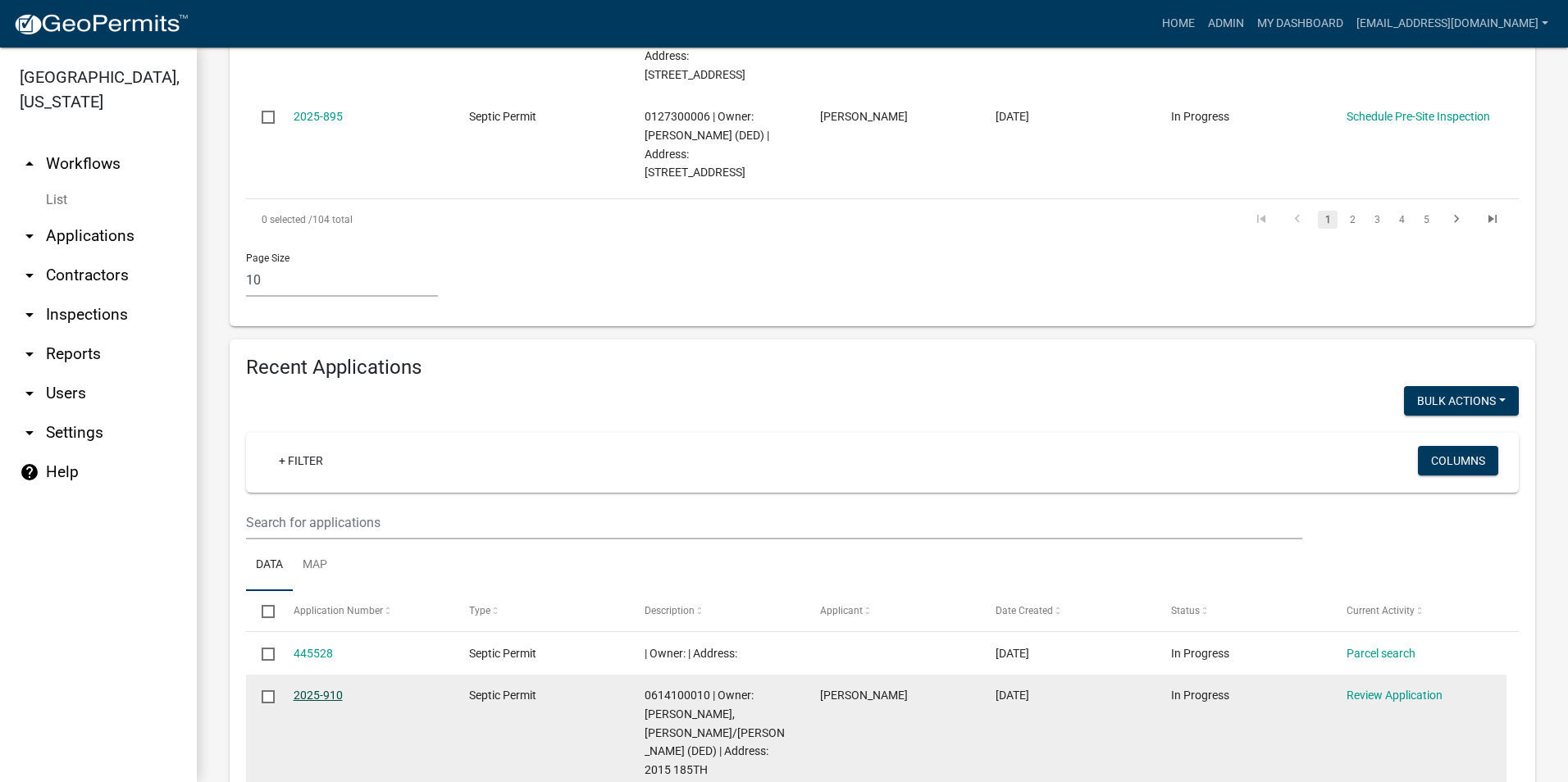 click on "2025-910" 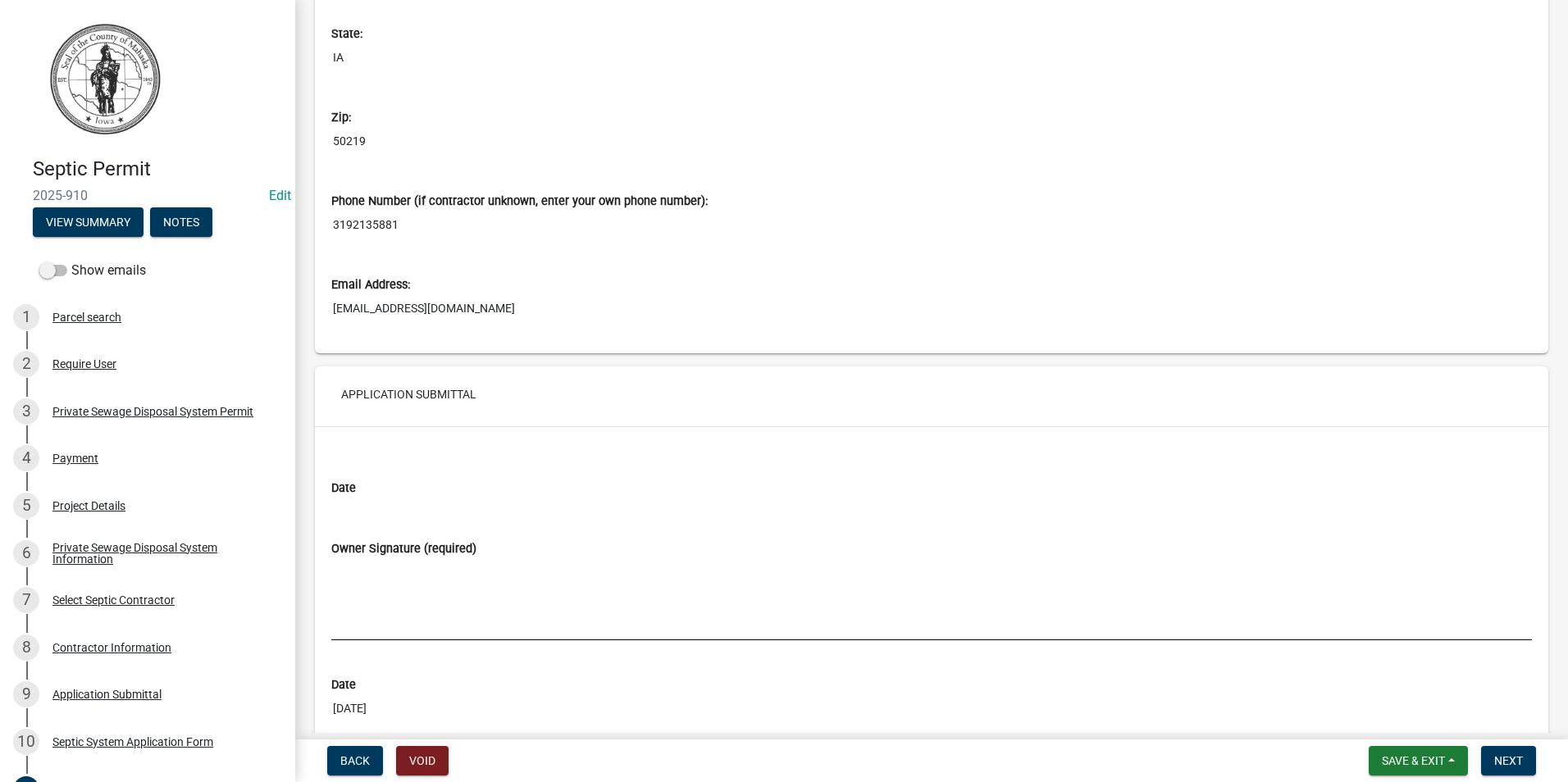 scroll, scrollTop: 5568, scrollLeft: 0, axis: vertical 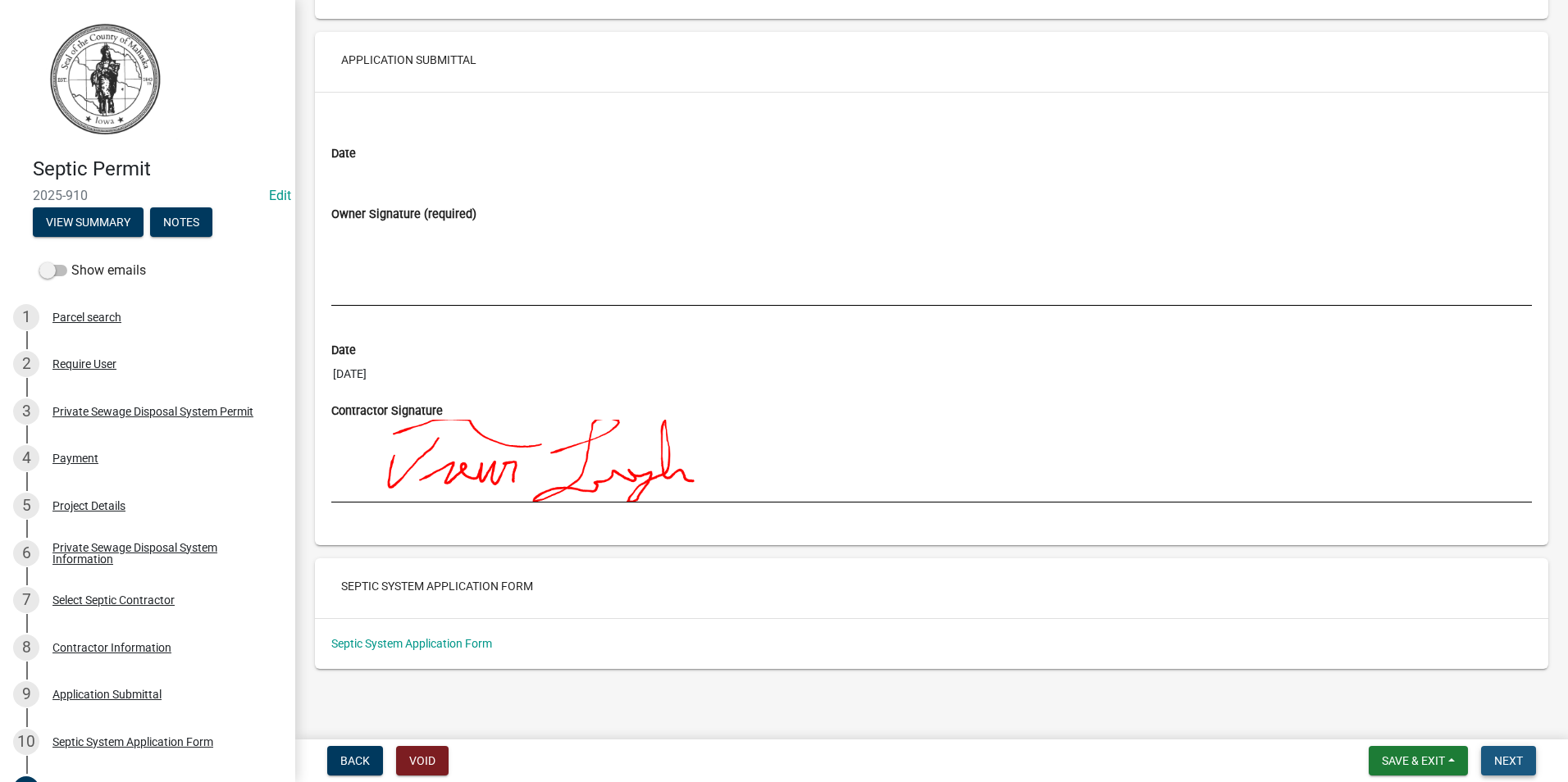 click on "Next" at bounding box center (1508, 761) 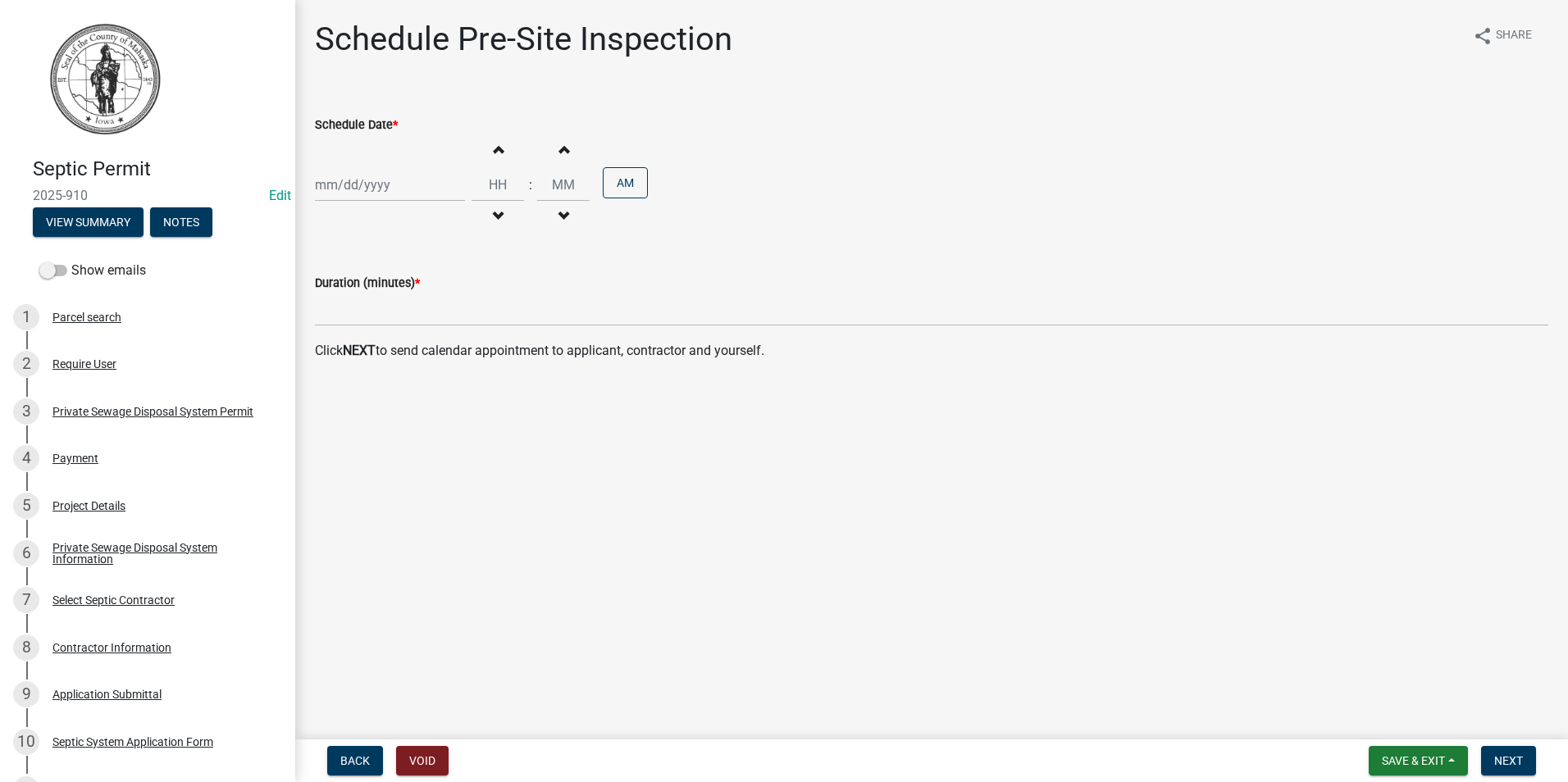 select on "7" 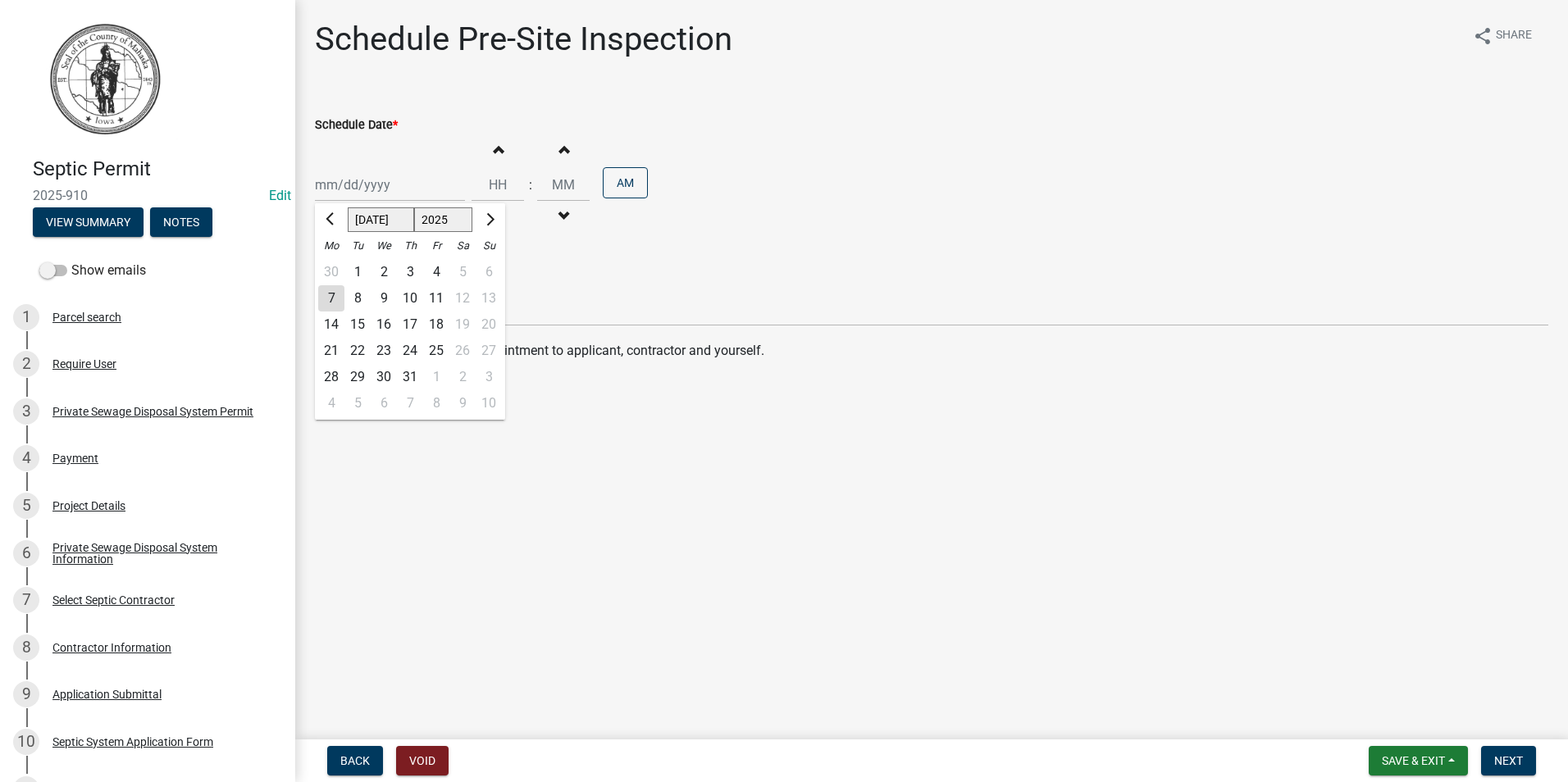 click on "[PERSON_NAME] Feb Mar Apr [PERSON_NAME][DATE] Oct Nov [DATE] 1526 1527 1528 1529 1530 1531 1532 1533 1534 1535 1536 1537 1538 1539 1540 1541 1542 1543 1544 1545 1546 1547 1548 1549 1550 1551 1552 1553 1554 1555 1556 1557 1558 1559 1560 1561 1562 1563 1564 1565 1566 1567 1568 1569 1570 1571 1572 1573 1574 1575 1576 1577 1578 1579 1580 1581 1582 1583 1584 1585 1586 1587 1588 1589 1590 1591 1592 1593 1594 1595 1596 1597 1598 1599 1600 1601 1602 1603 1604 1605 1606 1607 1608 1609 1610 1611 1612 1613 1614 1615 1616 1617 1618 1619 1620 1621 1622 1623 1624 1625 1626 1627 1628 1629 1630 1631 1632 1633 1634 1635 1636 1637 1638 1639 1640 1641 1642 1643 1644 1645 1646 1647 1648 1649 1650 1651 1652 1653 1654 1655 1656 1657 1658 1659 1660 1661 1662 1663 1664 1665 1666 1667 1668 1669 1670 1671 1672 1673 1674 1675 1676 1677 1678 1679 1680 1681 1682 1683 1684 1685 1686 1687 1688 1689 1690 1691 1692 1693 1694 1695 1696 1697 1698 1699 1700 1701 1702 1703 1704 1705 1706 1707 1708 1709 1710 1711 1712 1713 1714 1715 1716 1717 1718 1719 1" 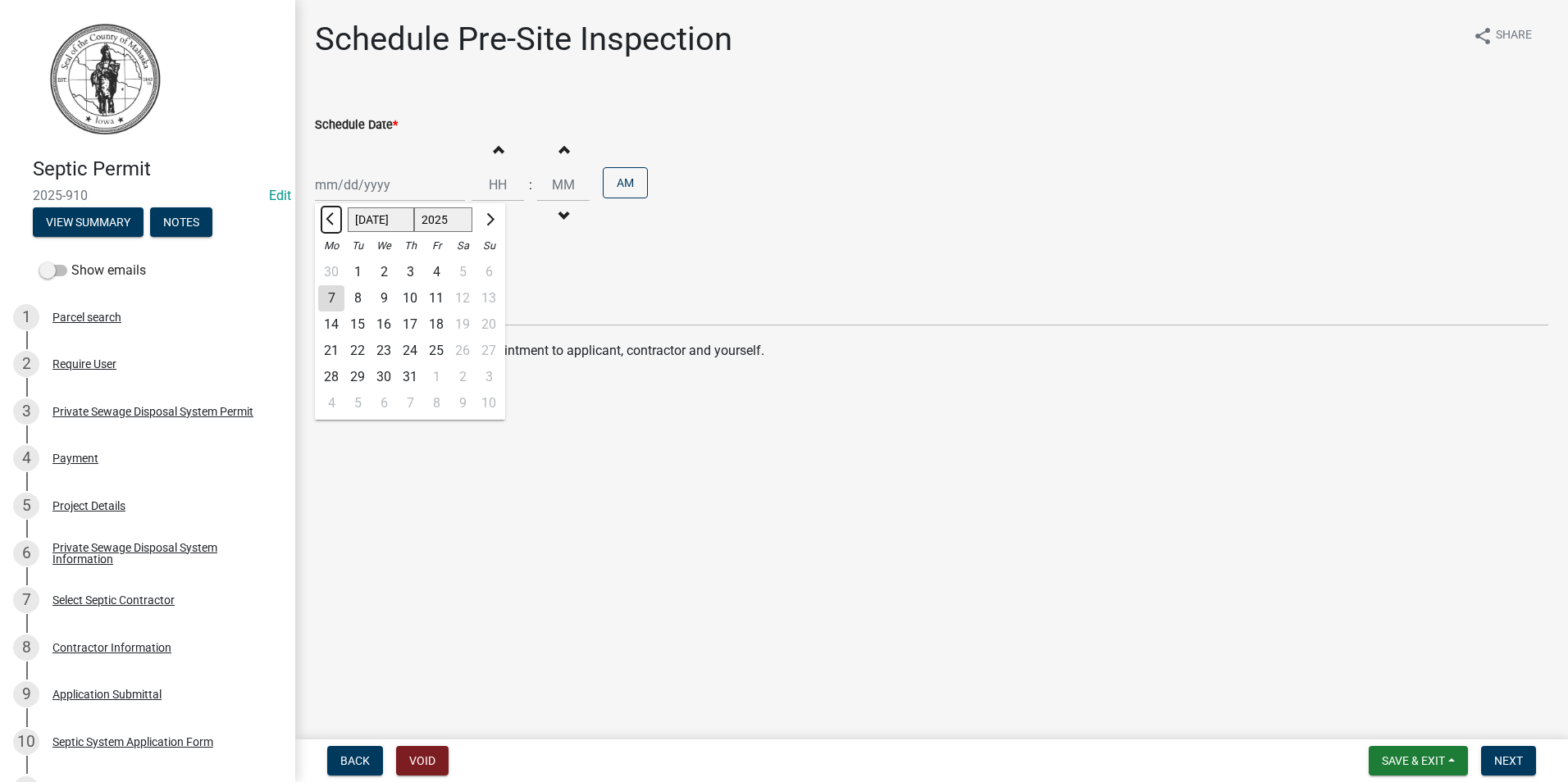 click 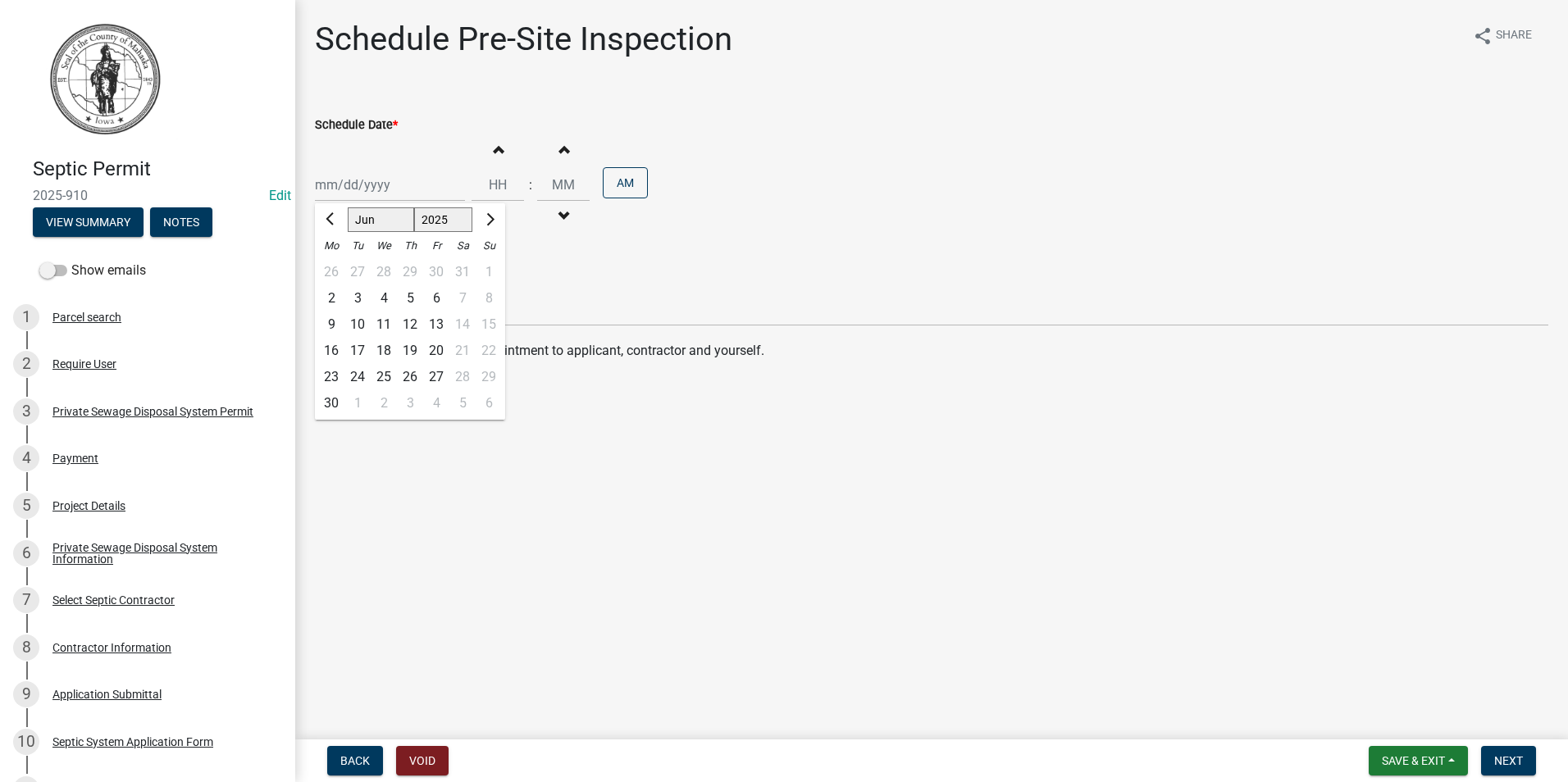 click on "18" 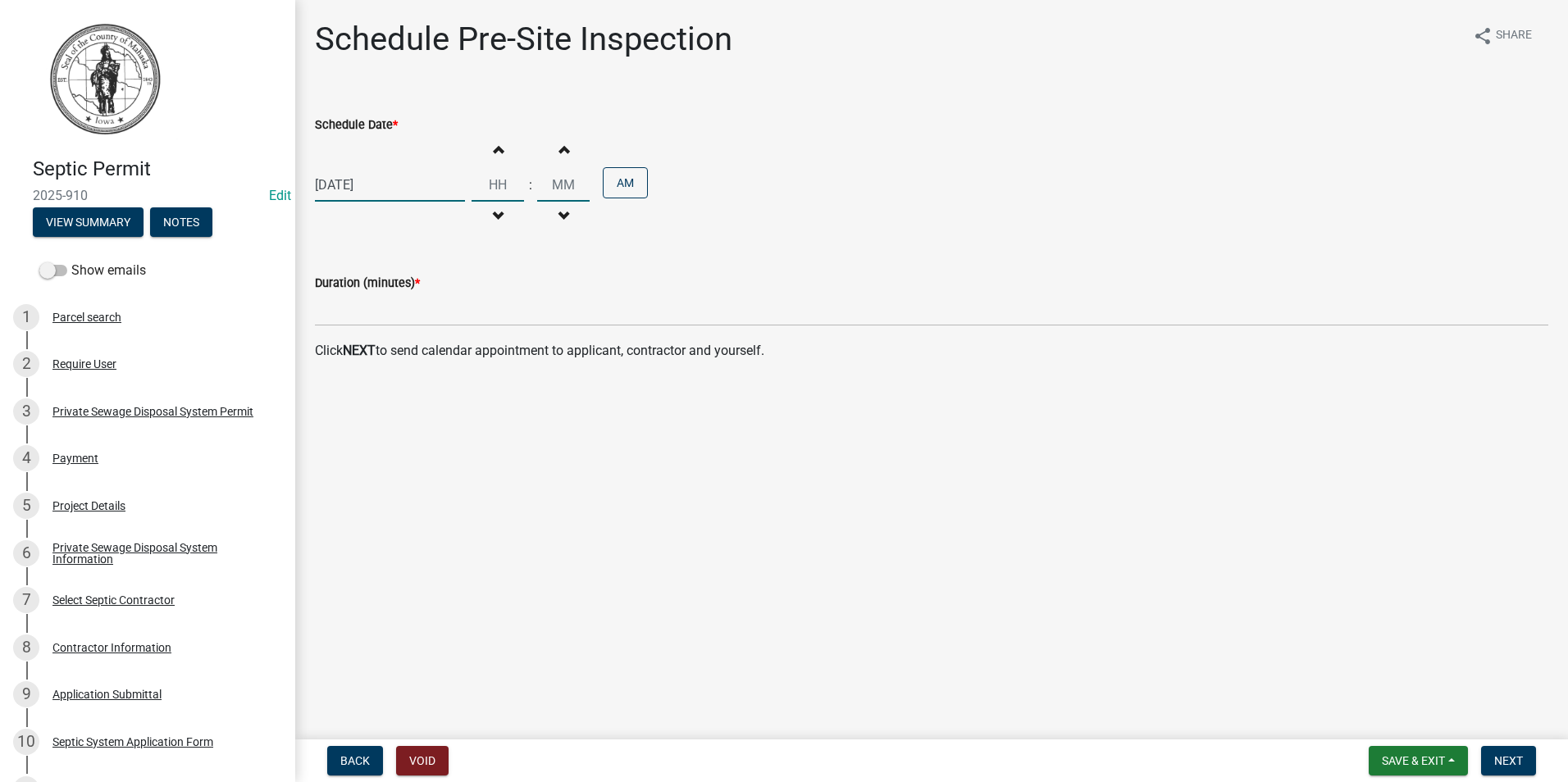 click at bounding box center [498, 184] 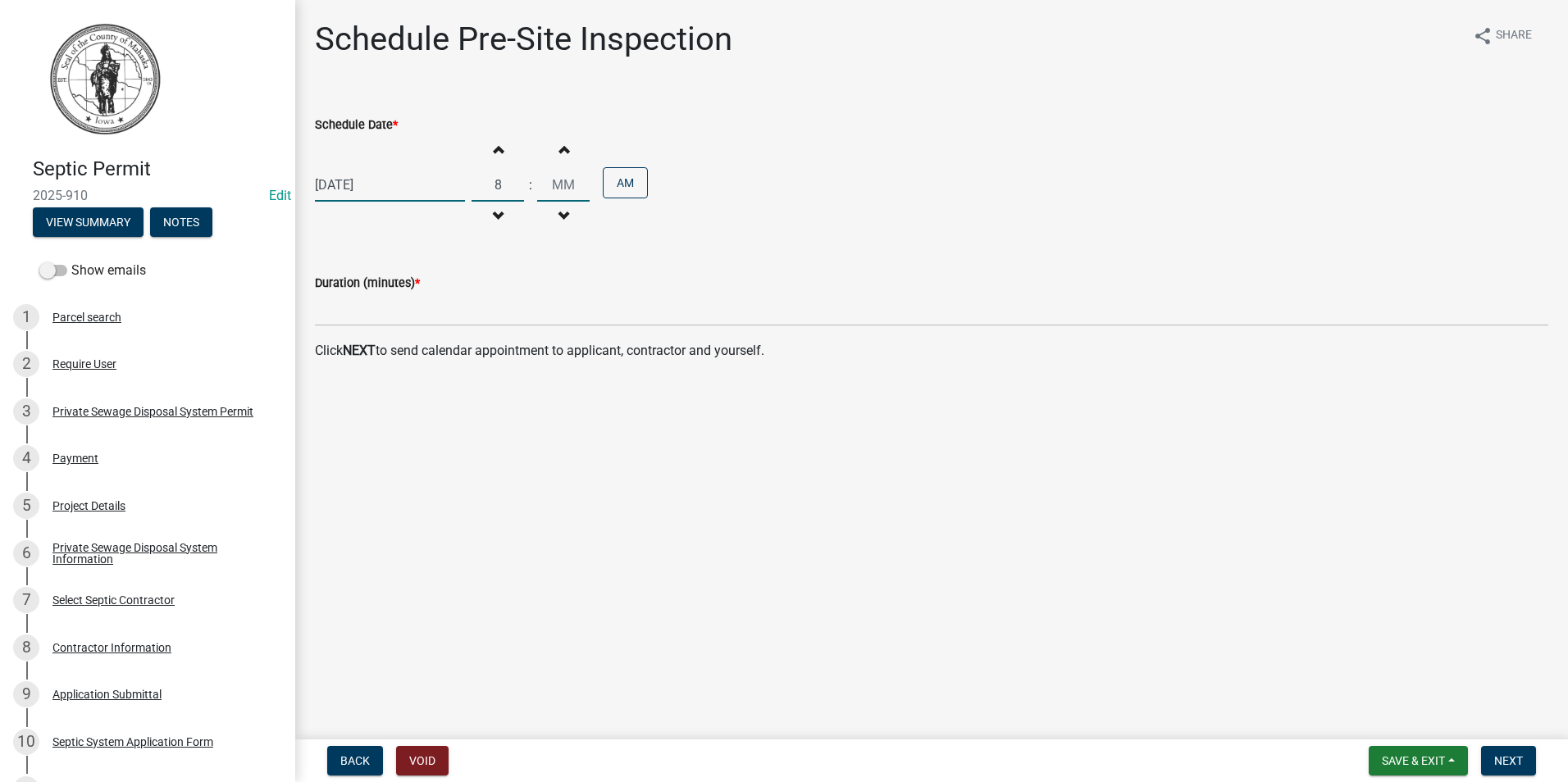 type on "08" 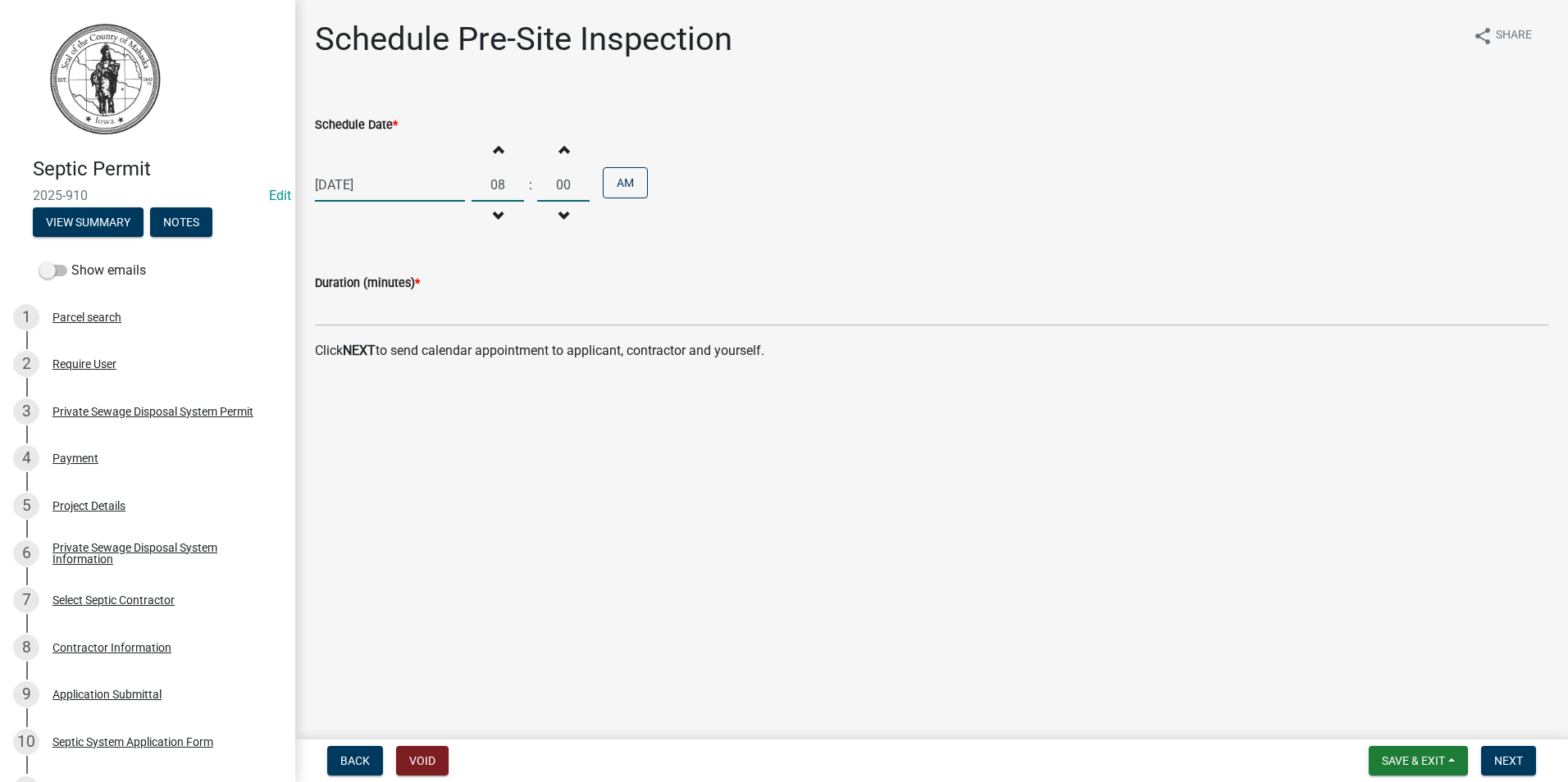 click on "00" at bounding box center (563, 184) 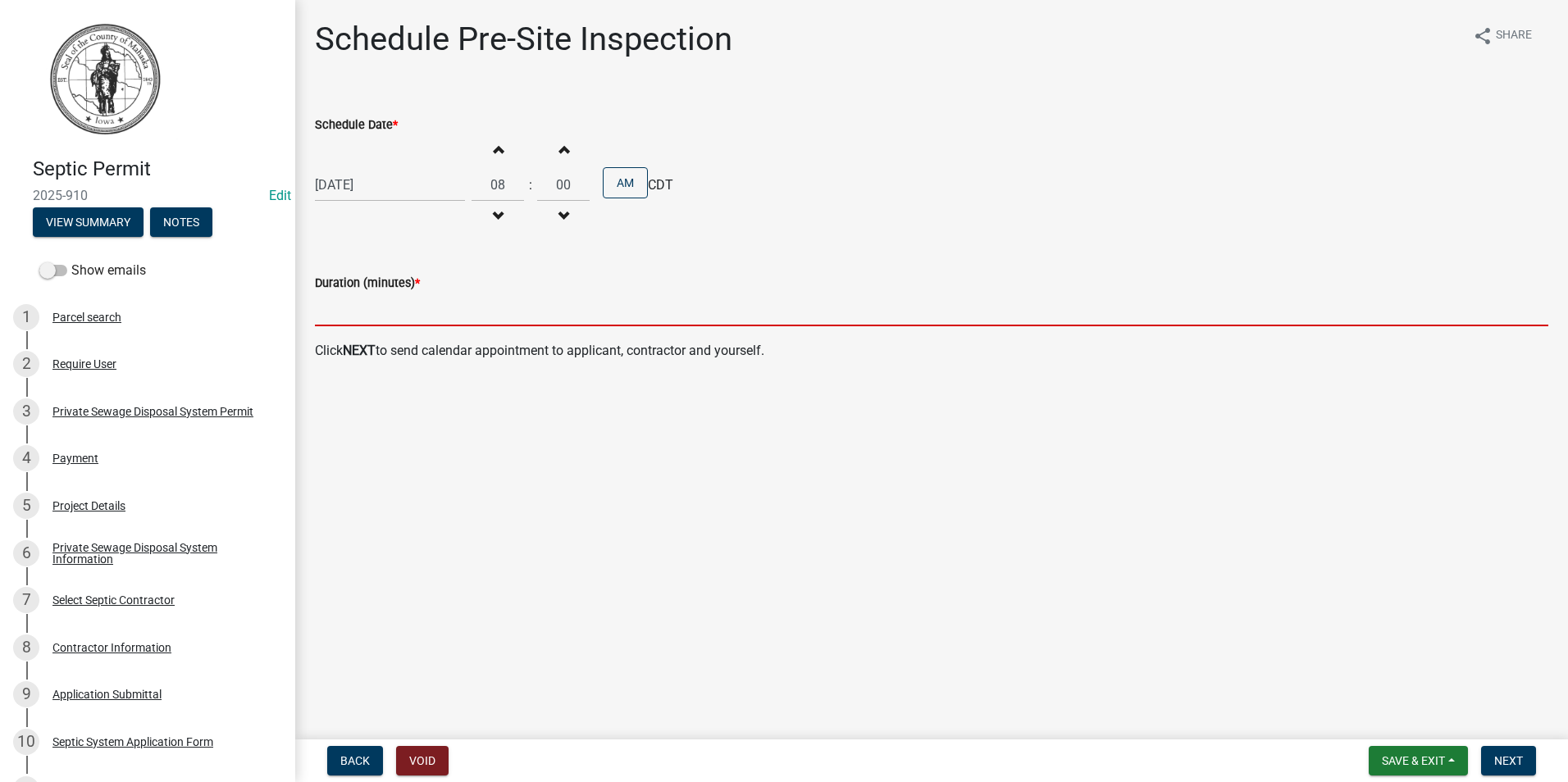 click 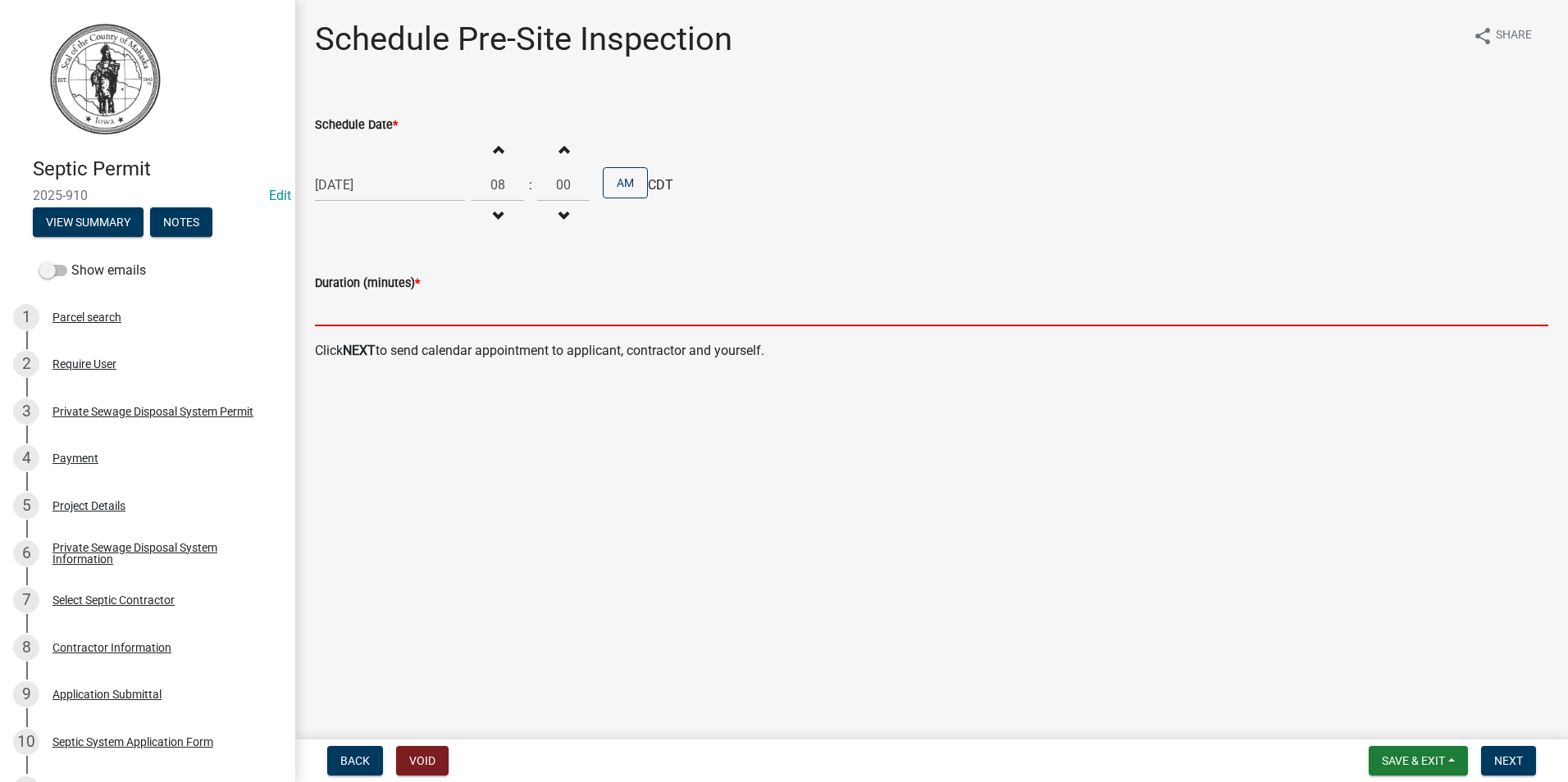 type on "15" 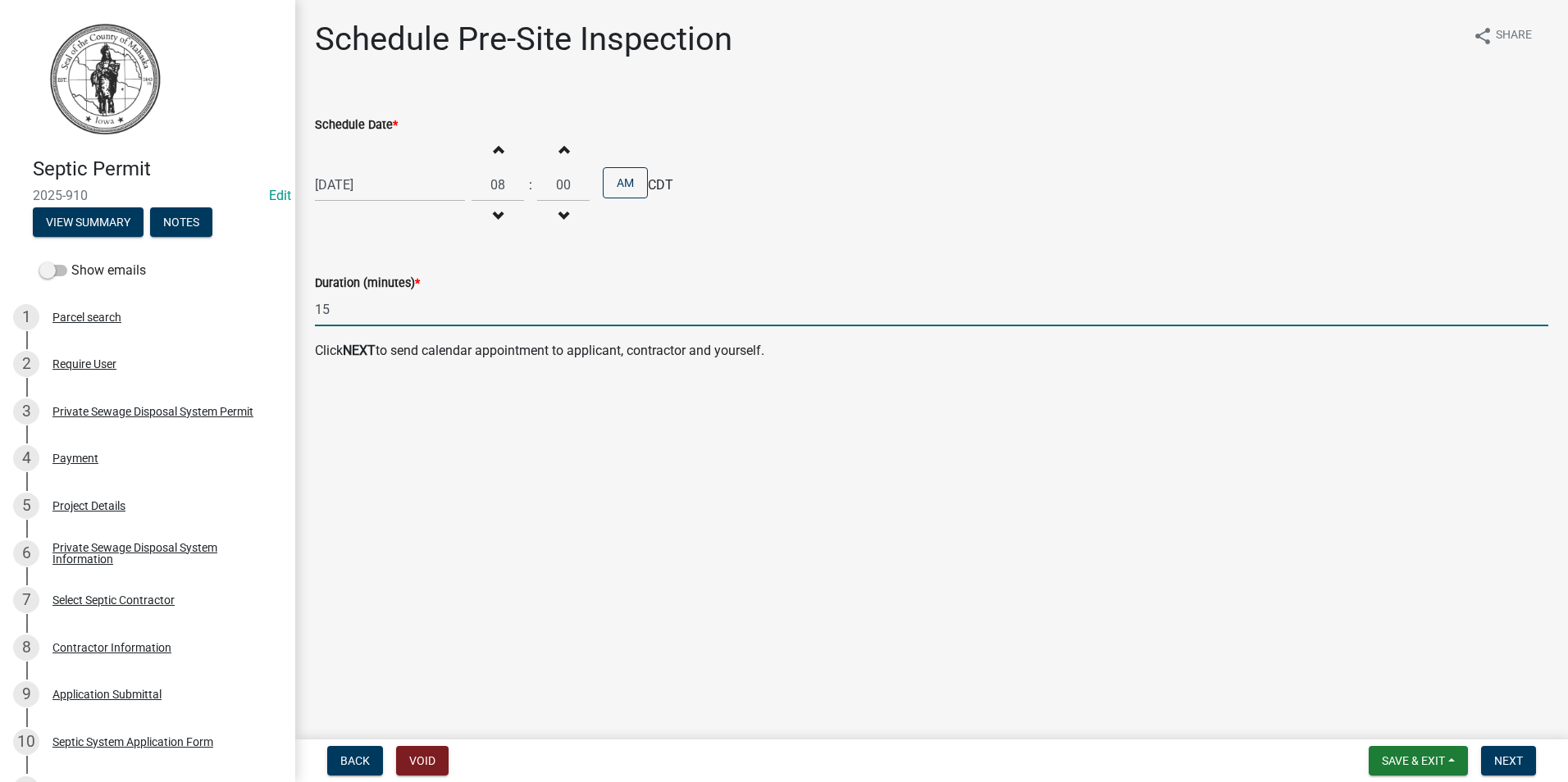 click on "Schedule Pre-Site Inspection share Share  Schedule Date  * [DATE] Increment hours 08 Decrement hours : Increment minutes 00 Decrement minutes AM  CDT  Duration (minutes)  * 15 Click  NEXT  to send calendar appointment to applicant, contractor and yourself." 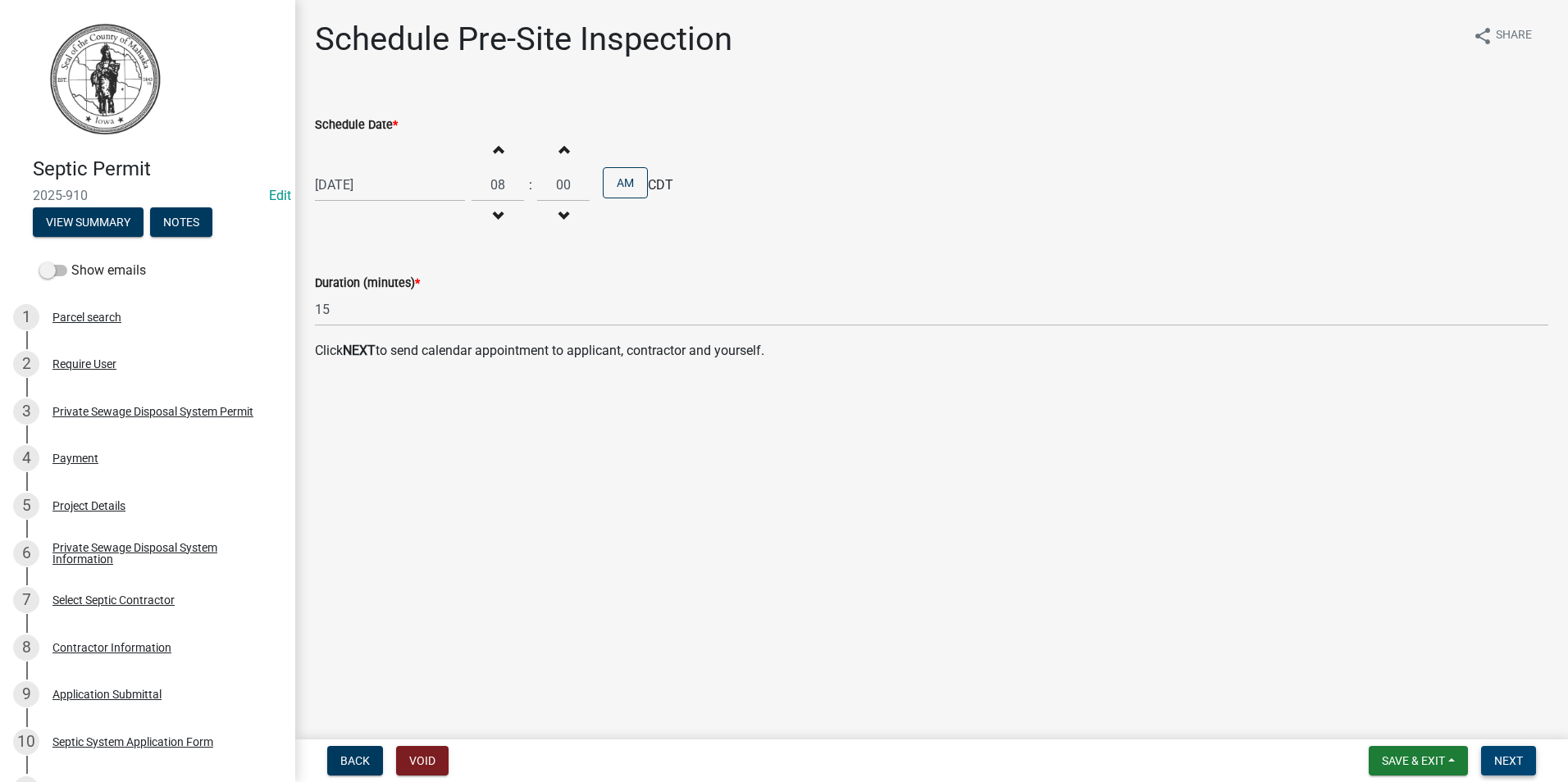 click on "Next" at bounding box center [1508, 761] 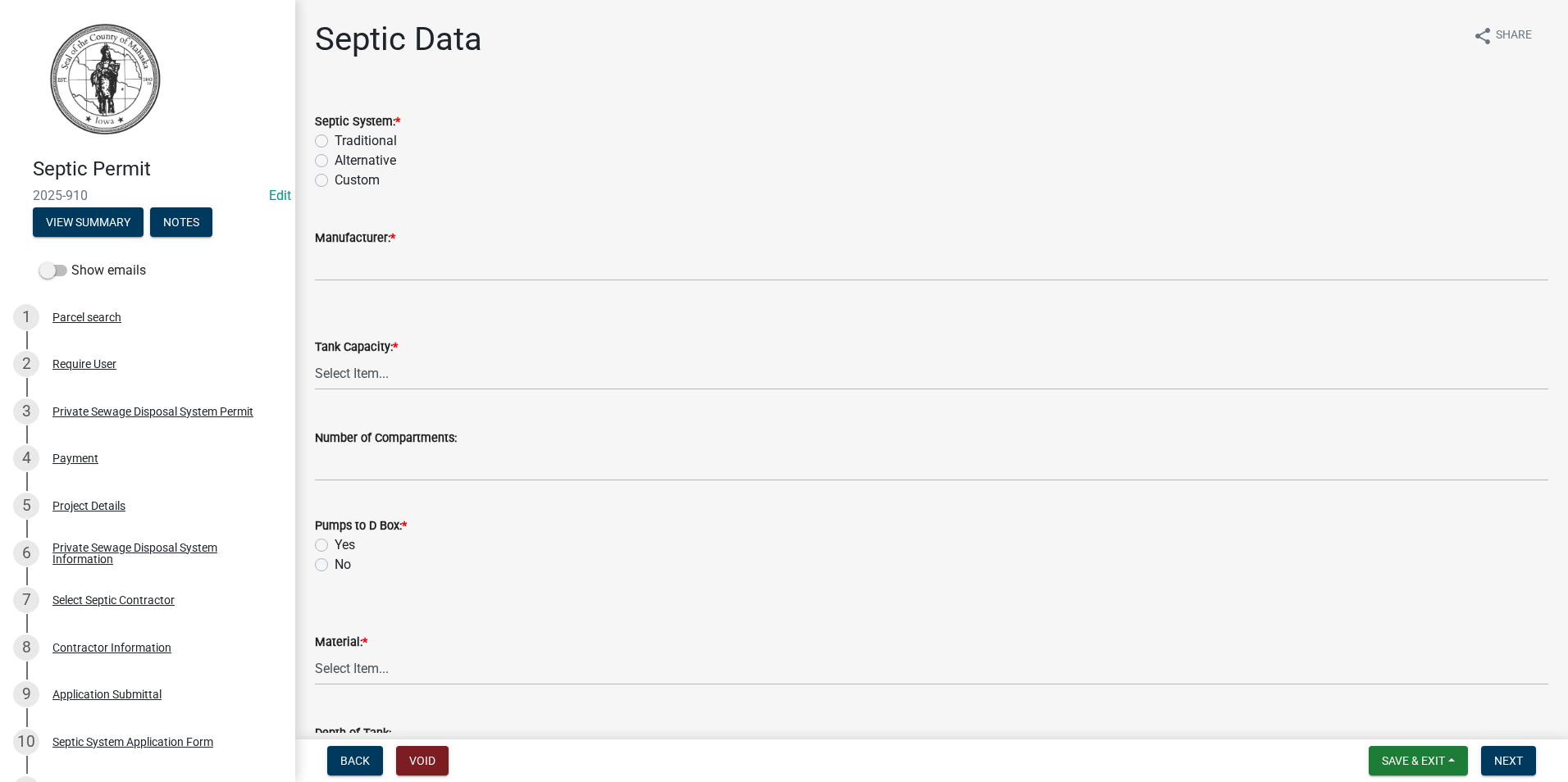 click on "Traditional" 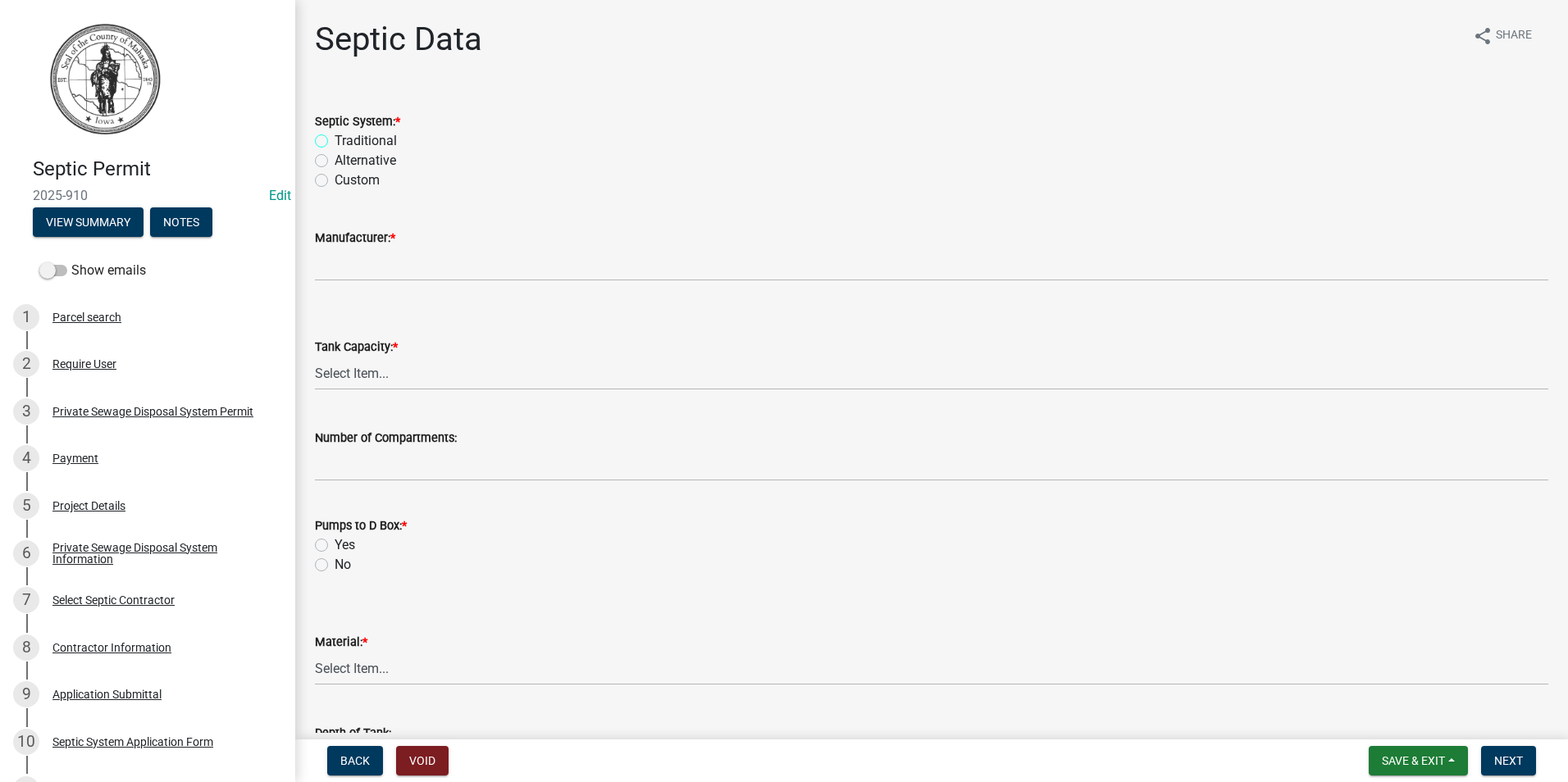 click on "Traditional" at bounding box center [340, 136] 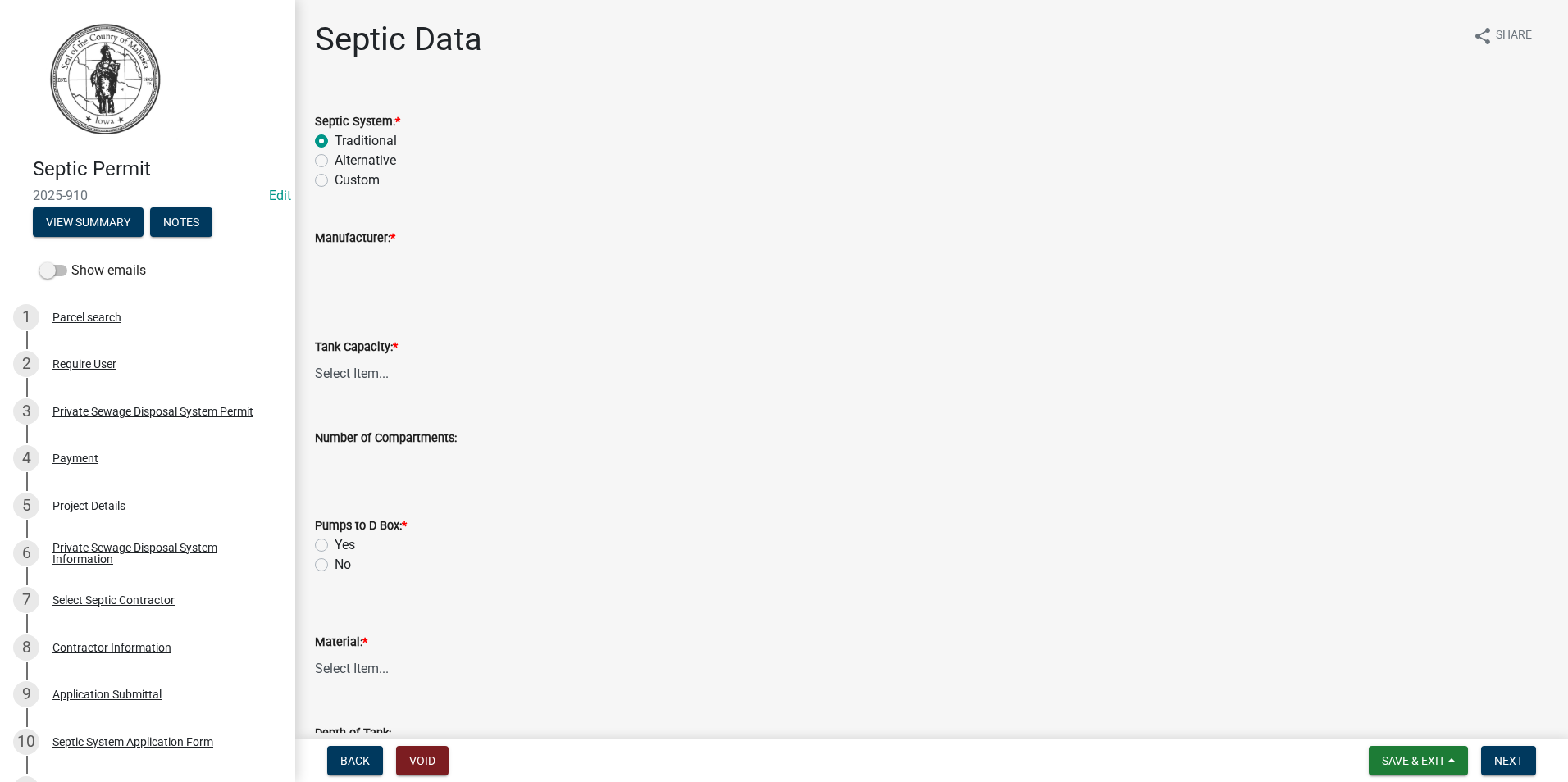 radio on "true" 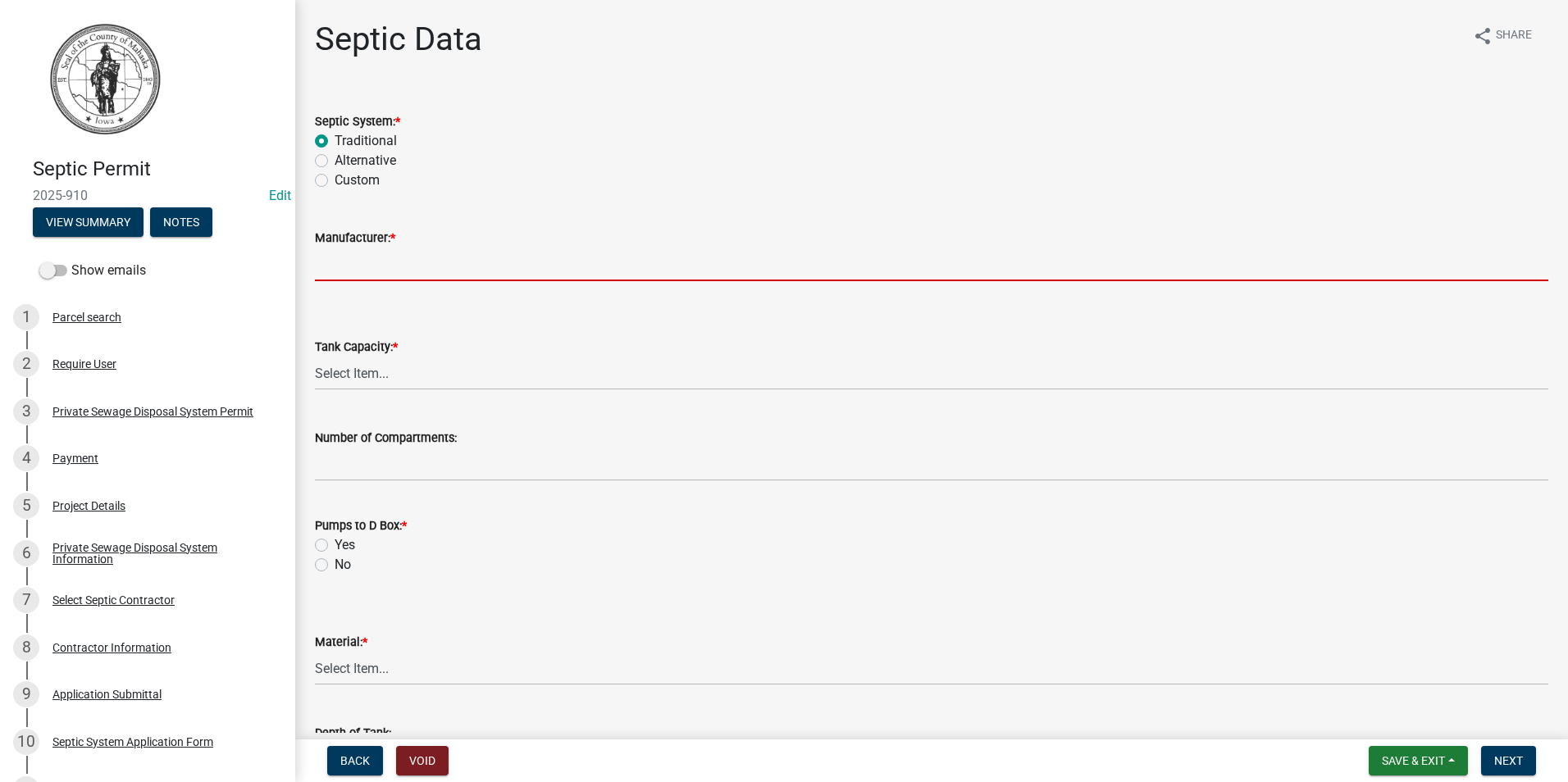 click on "Manufacturer:  *" at bounding box center (932, 264) 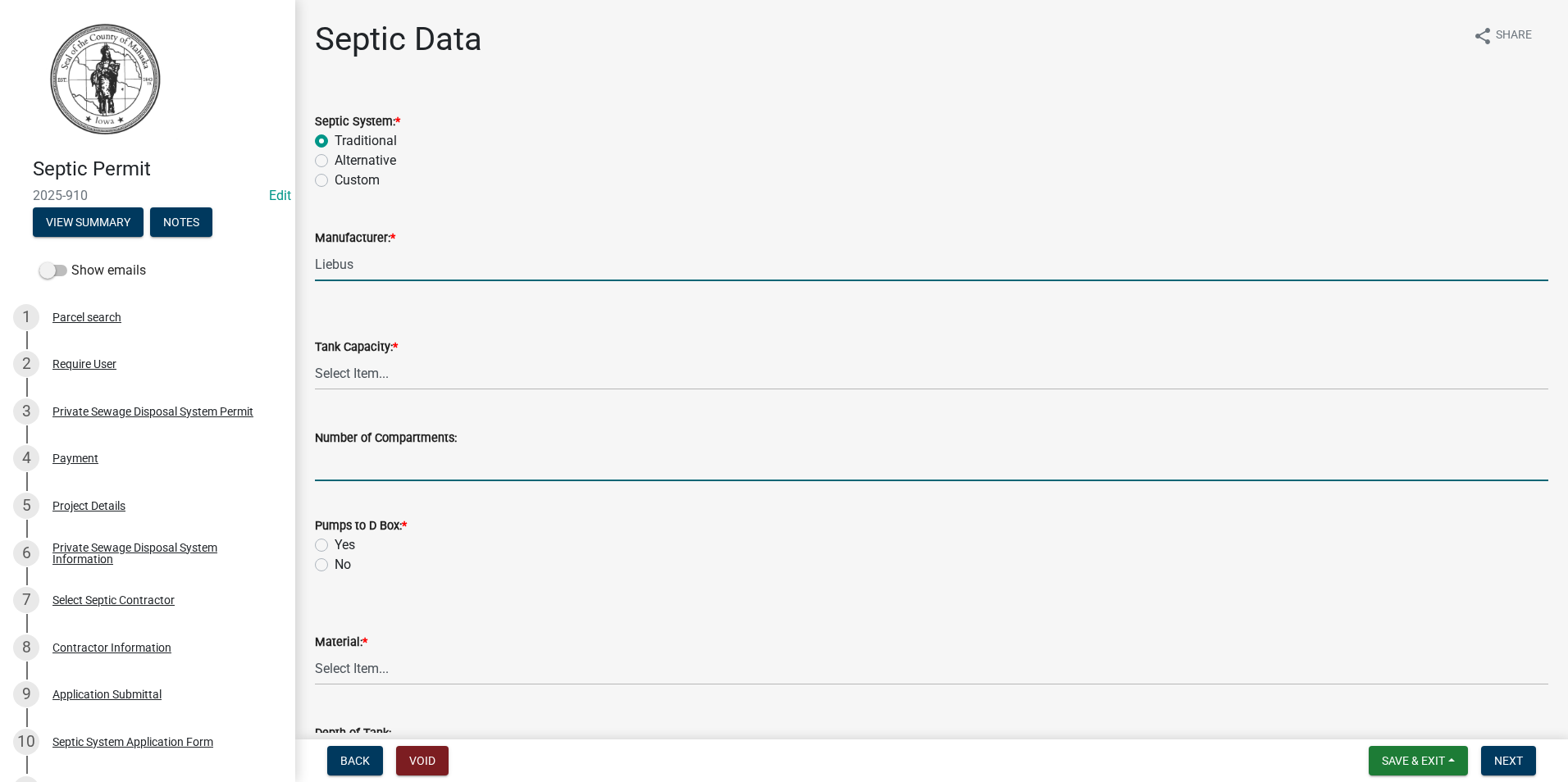 type on "2" 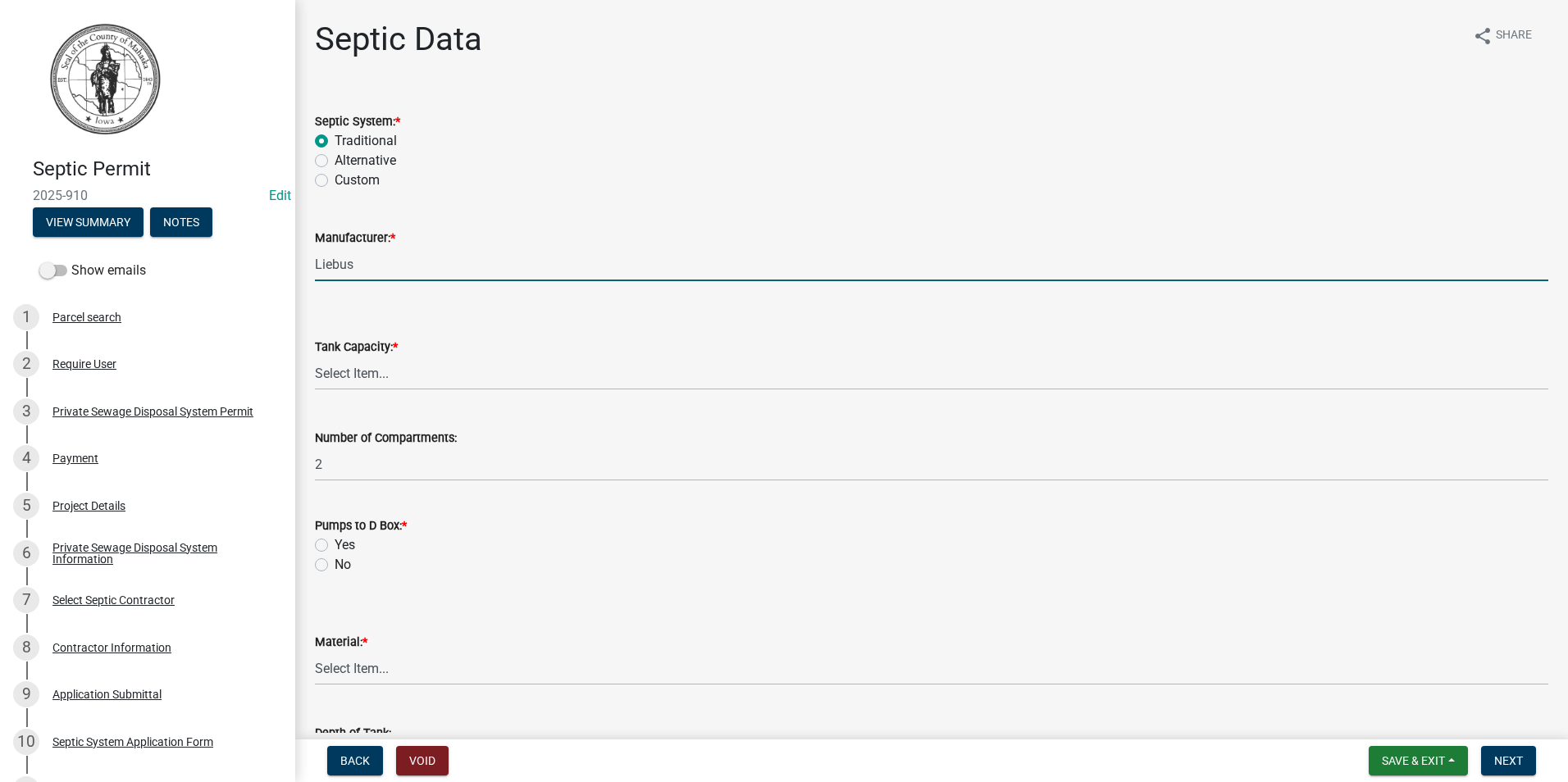 type on "6" 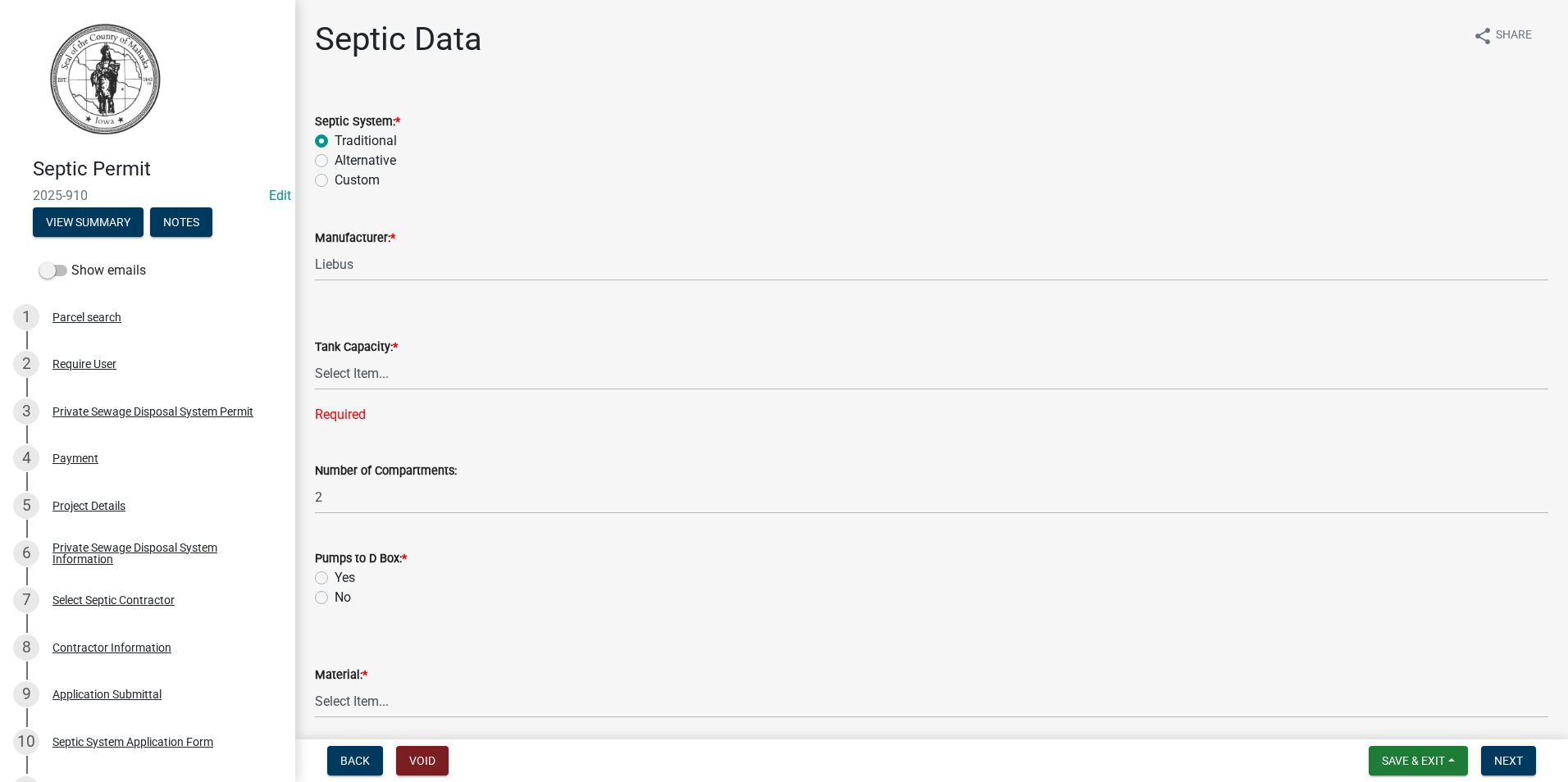 scroll, scrollTop: 1944, scrollLeft: 0, axis: vertical 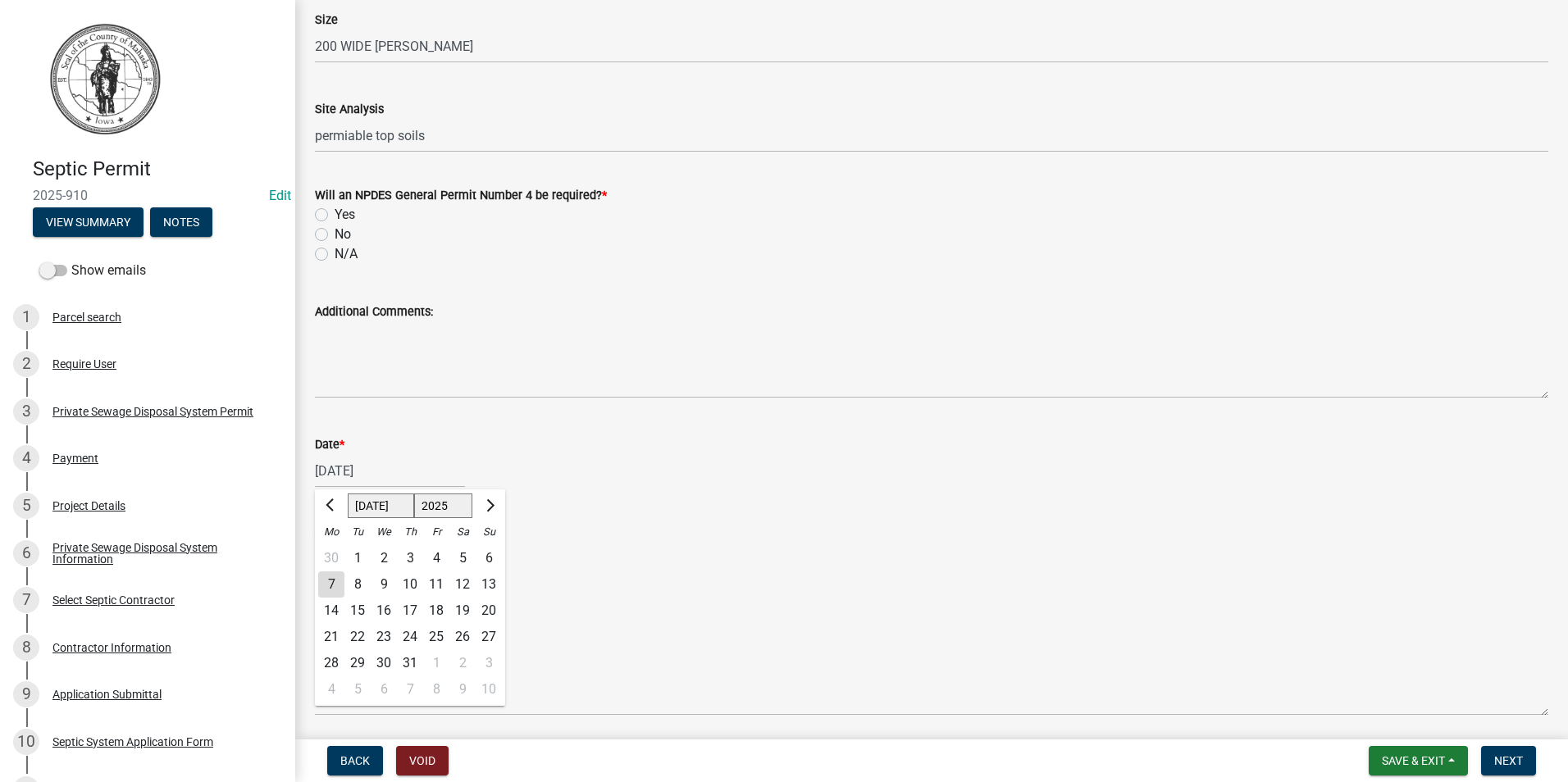 click on "No" 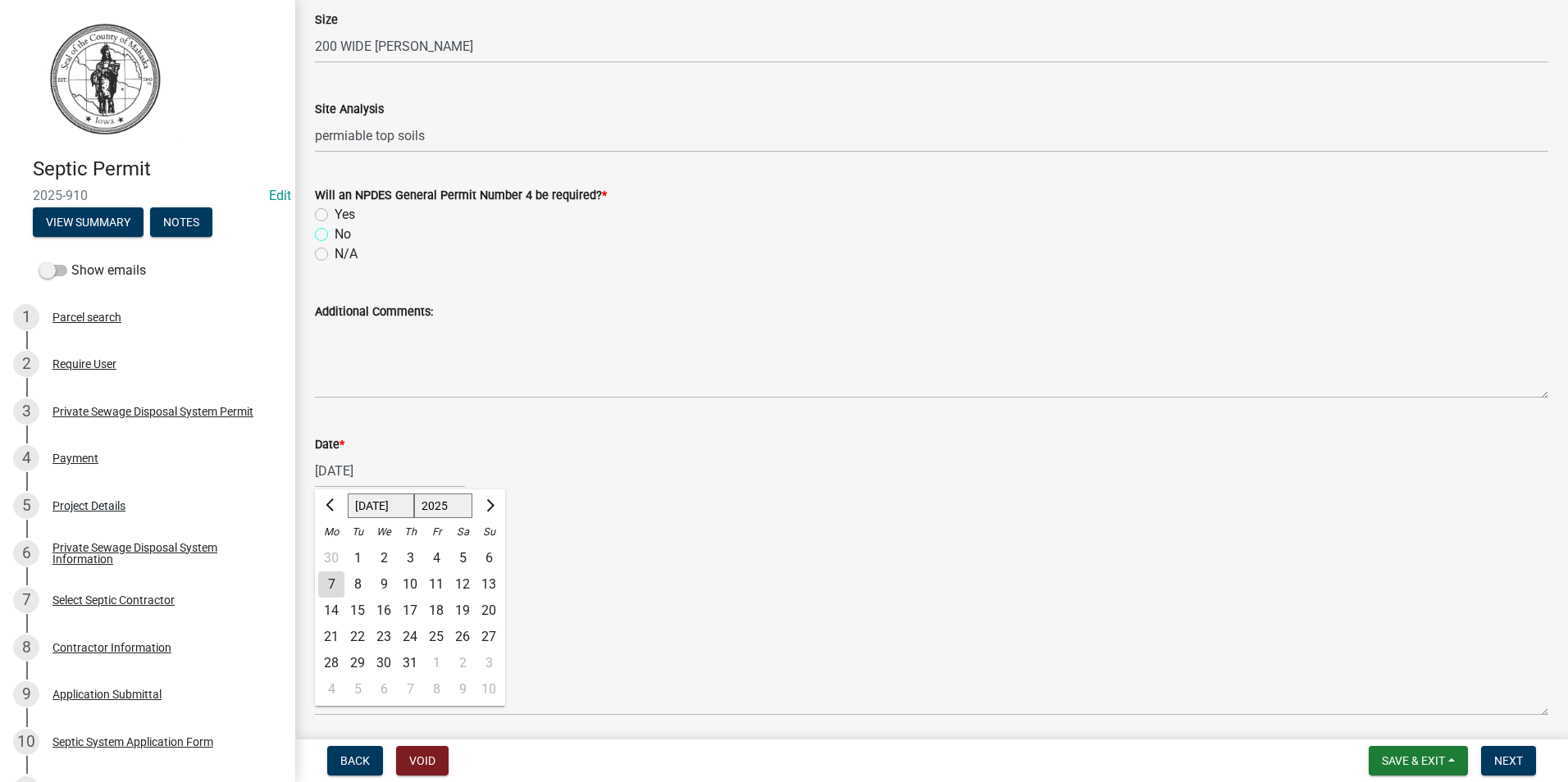 click on "No" at bounding box center [340, 230] 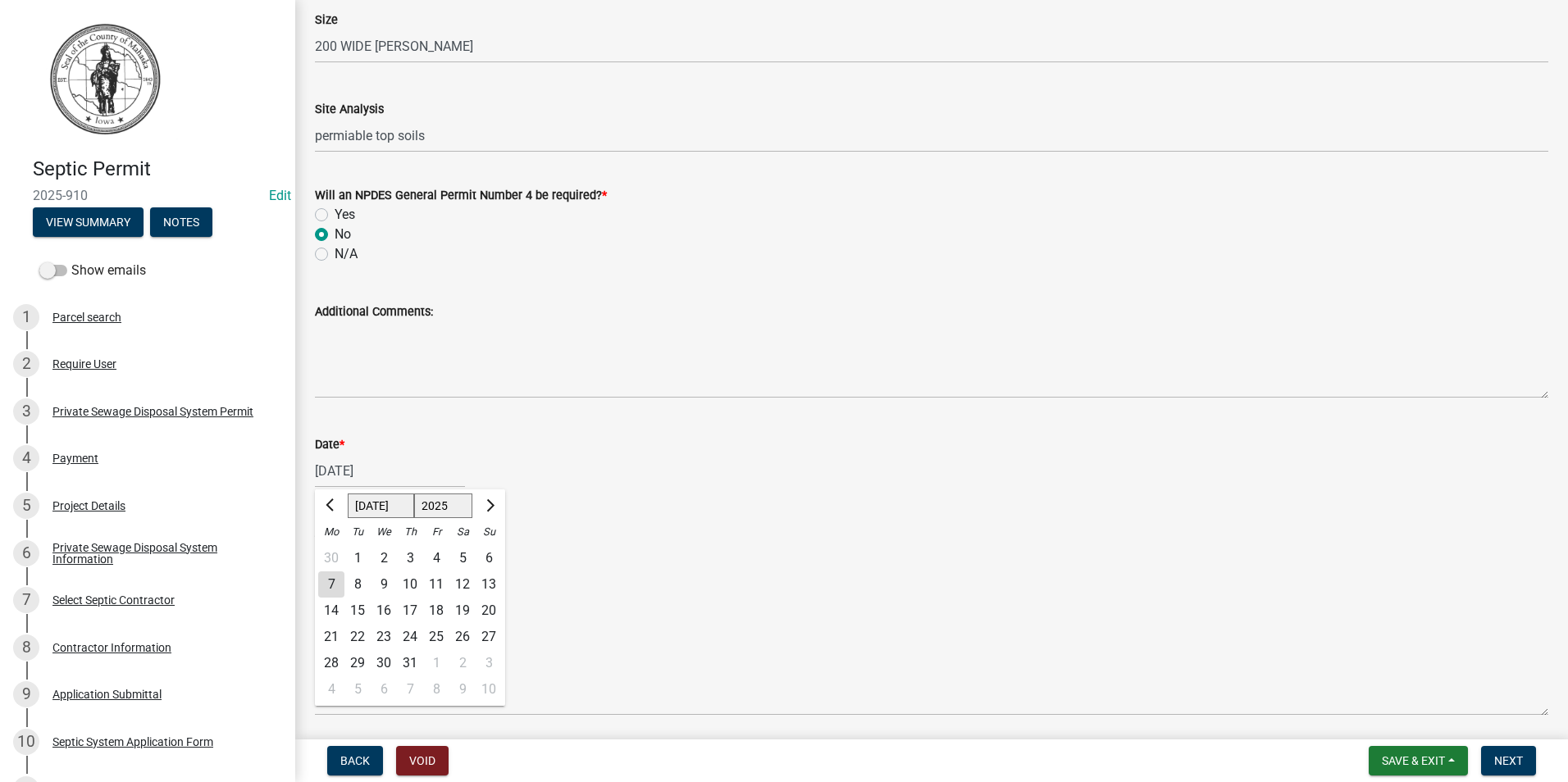 radio on "true" 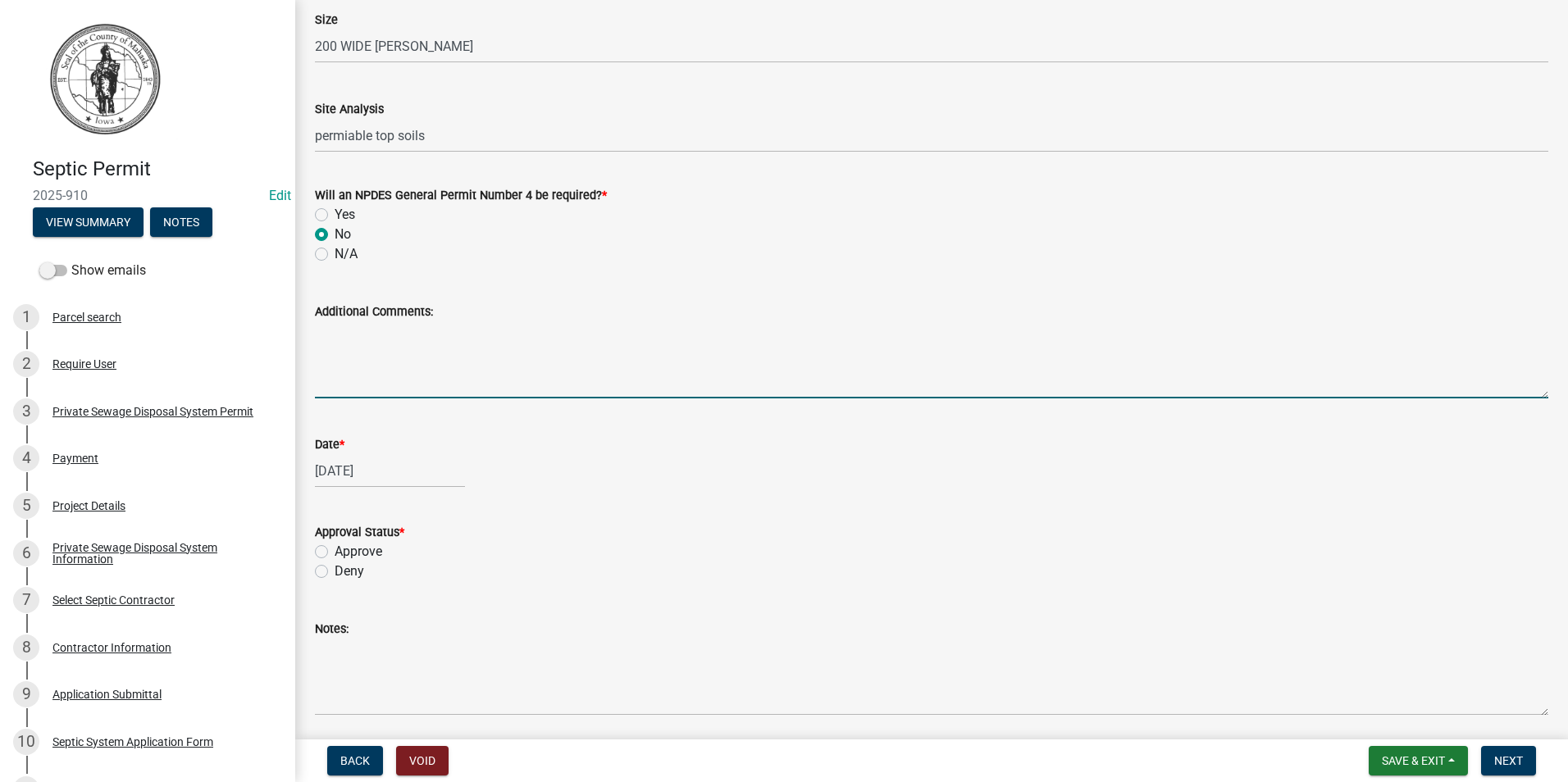 click on "Additional Comments:" at bounding box center [932, 360] 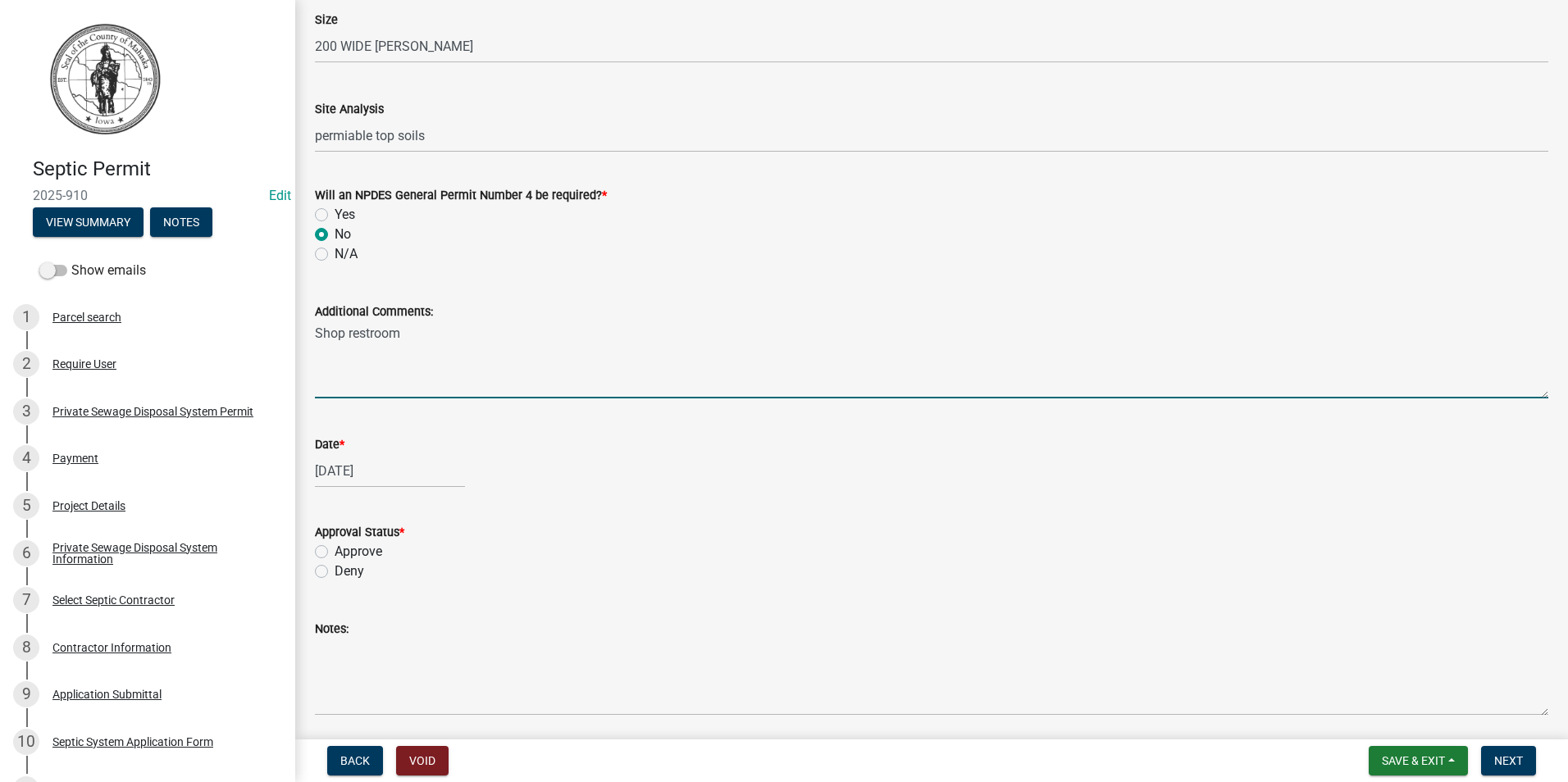 type on "Shop restroom" 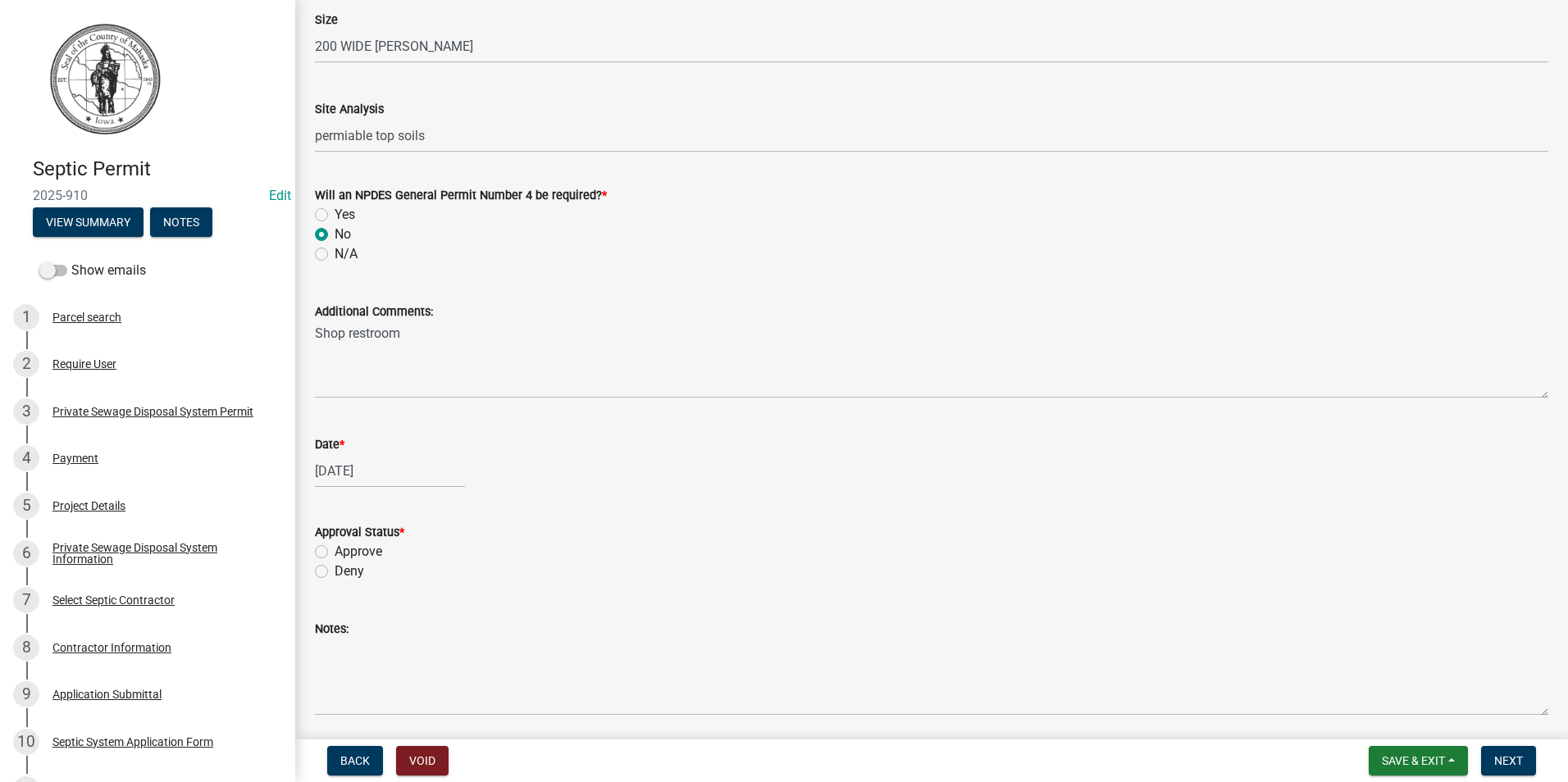 drag, startPoint x: 317, startPoint y: 552, endPoint x: 330, endPoint y: 550, distance: 13.152946 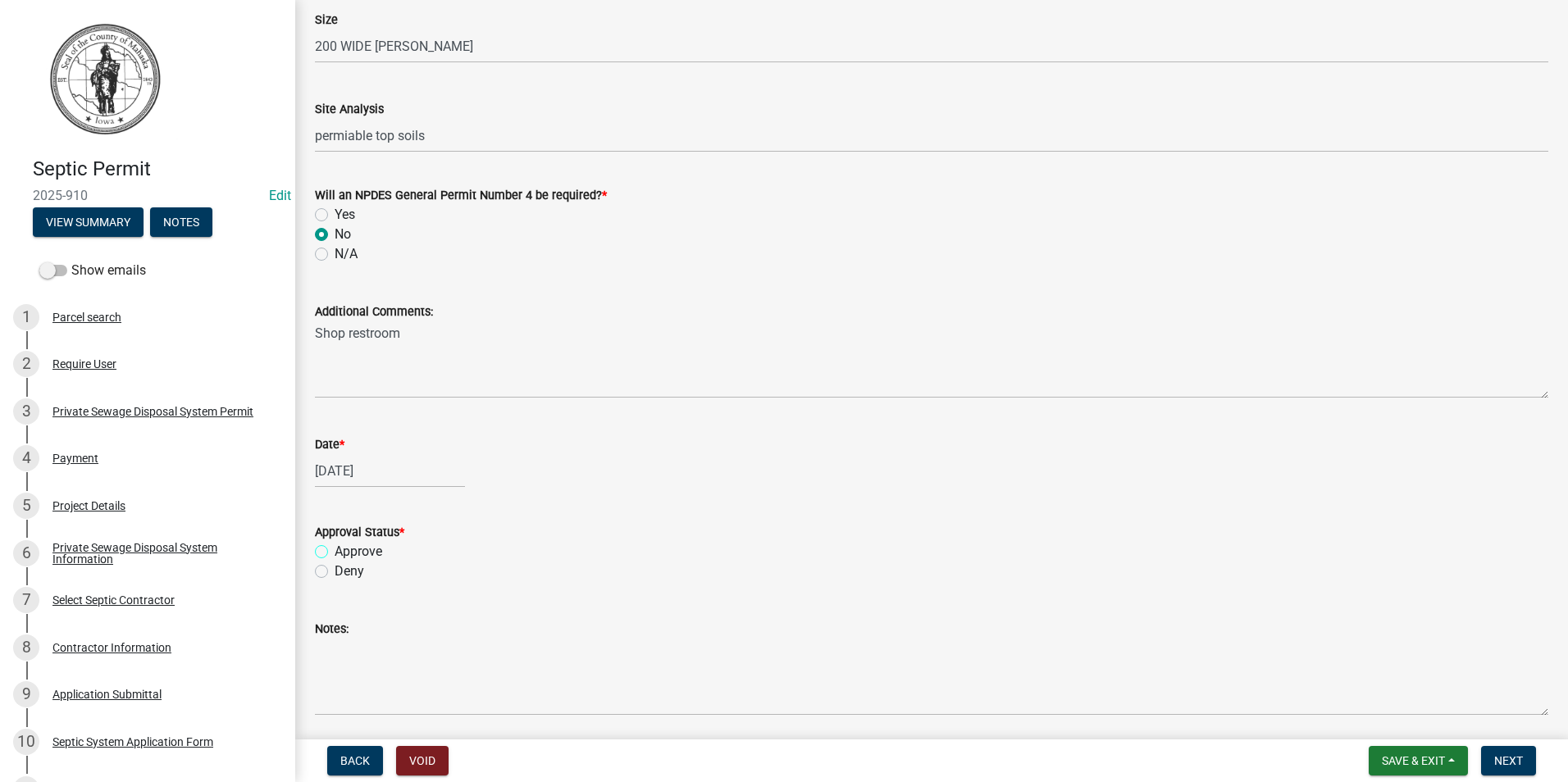 click on "Approve" at bounding box center [340, 547] 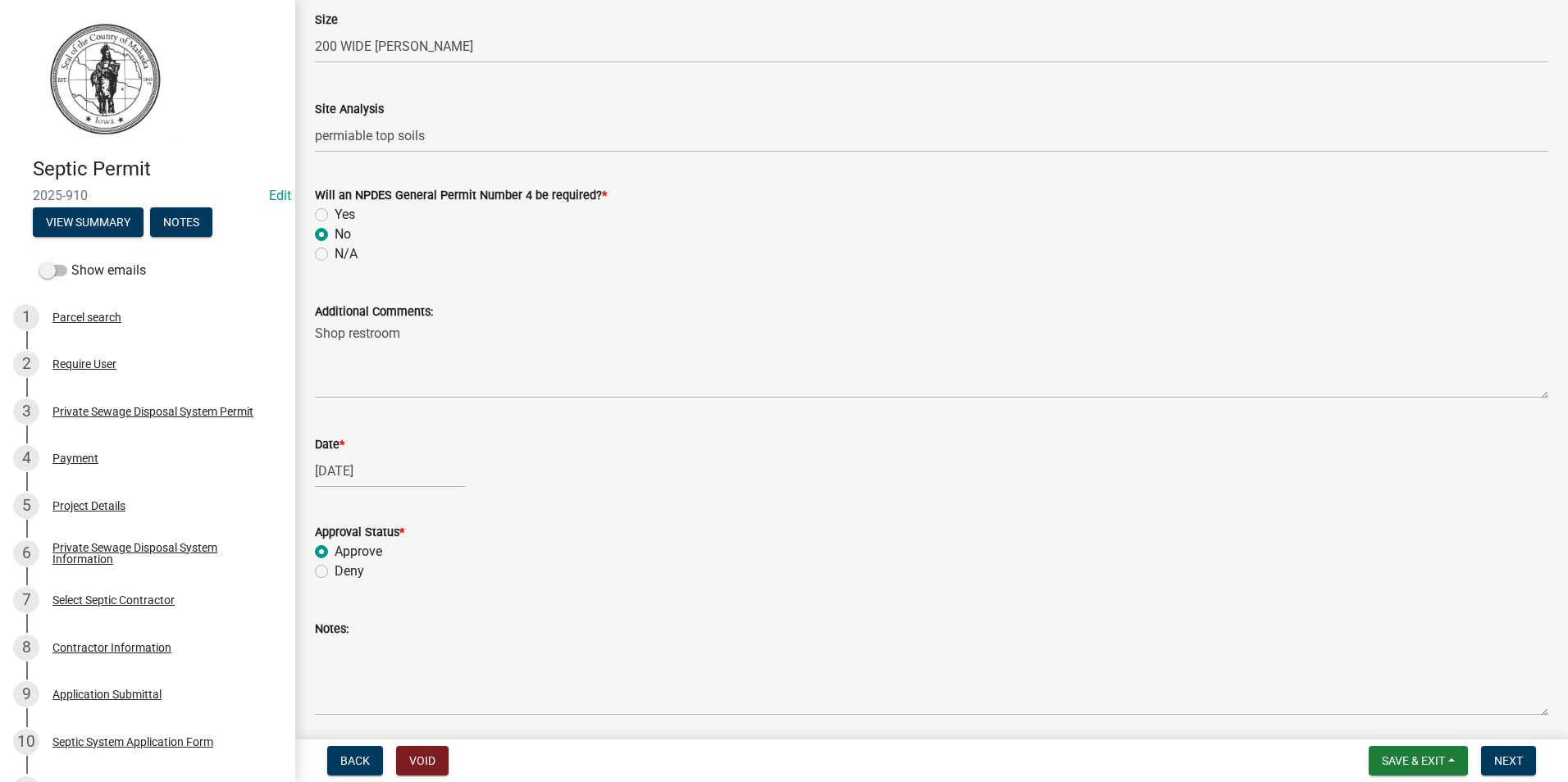 radio on "true" 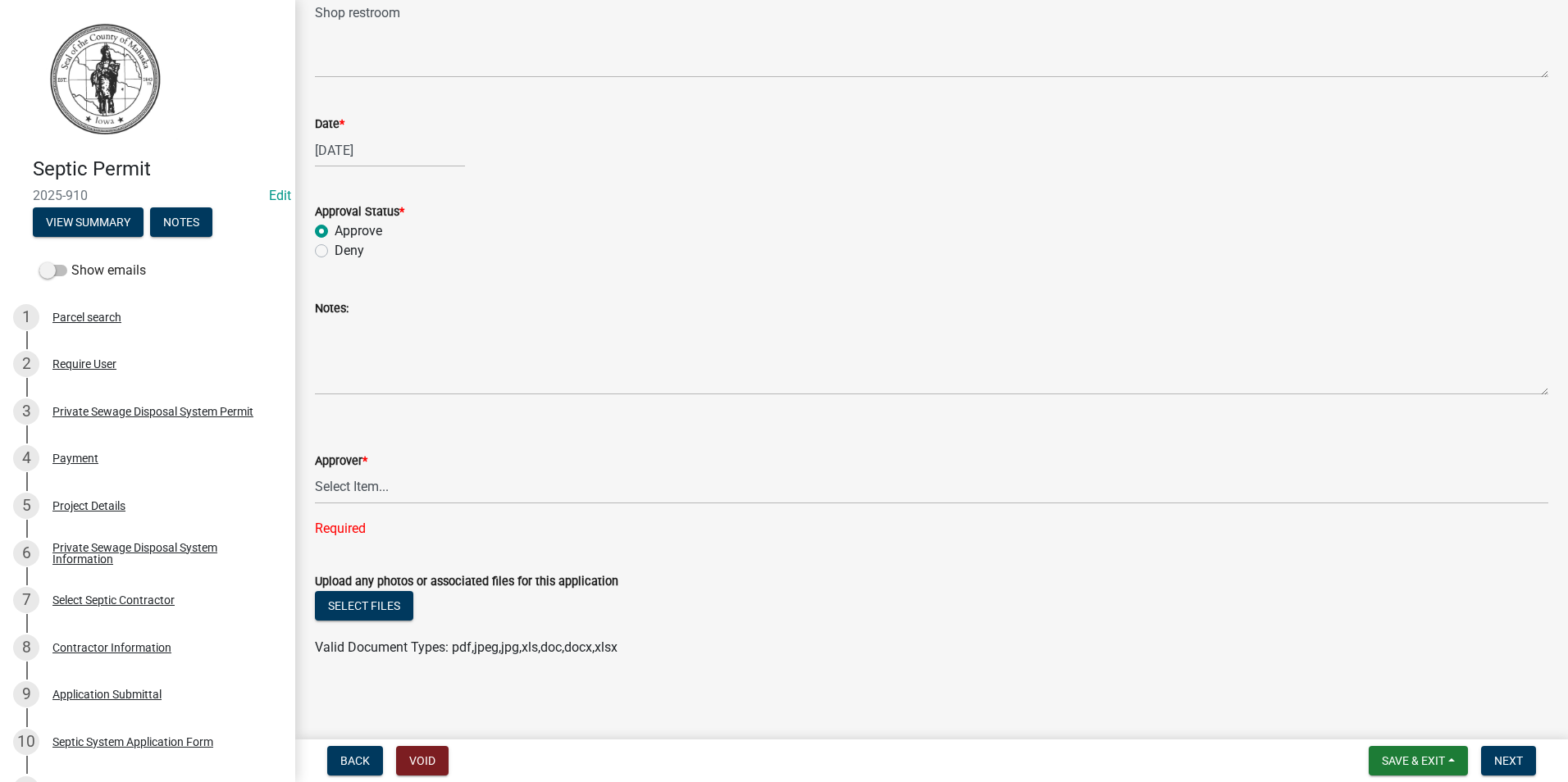 scroll, scrollTop: 2267, scrollLeft: 0, axis: vertical 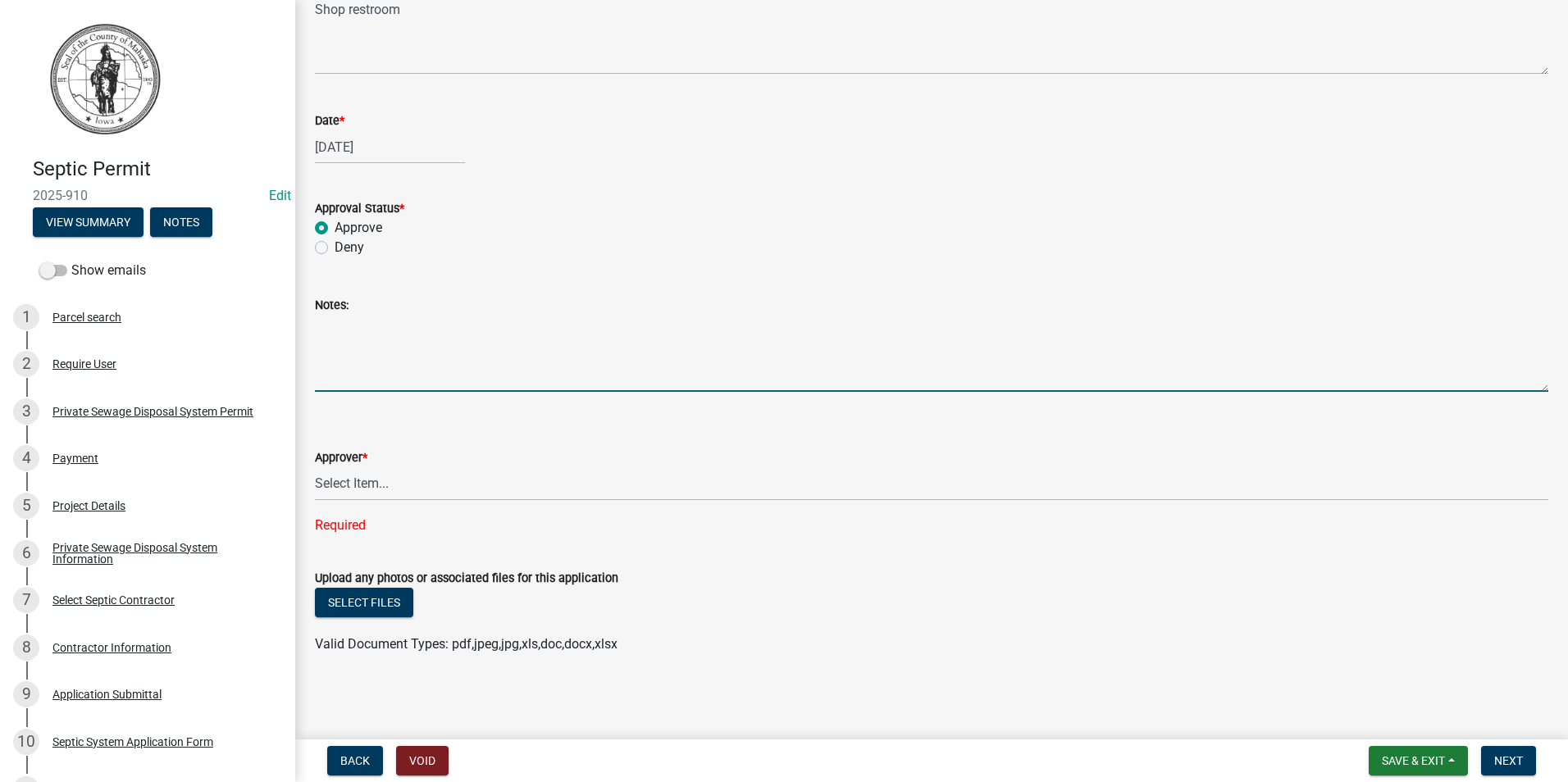 drag, startPoint x: 340, startPoint y: 370, endPoint x: 375, endPoint y: 370, distance: 35 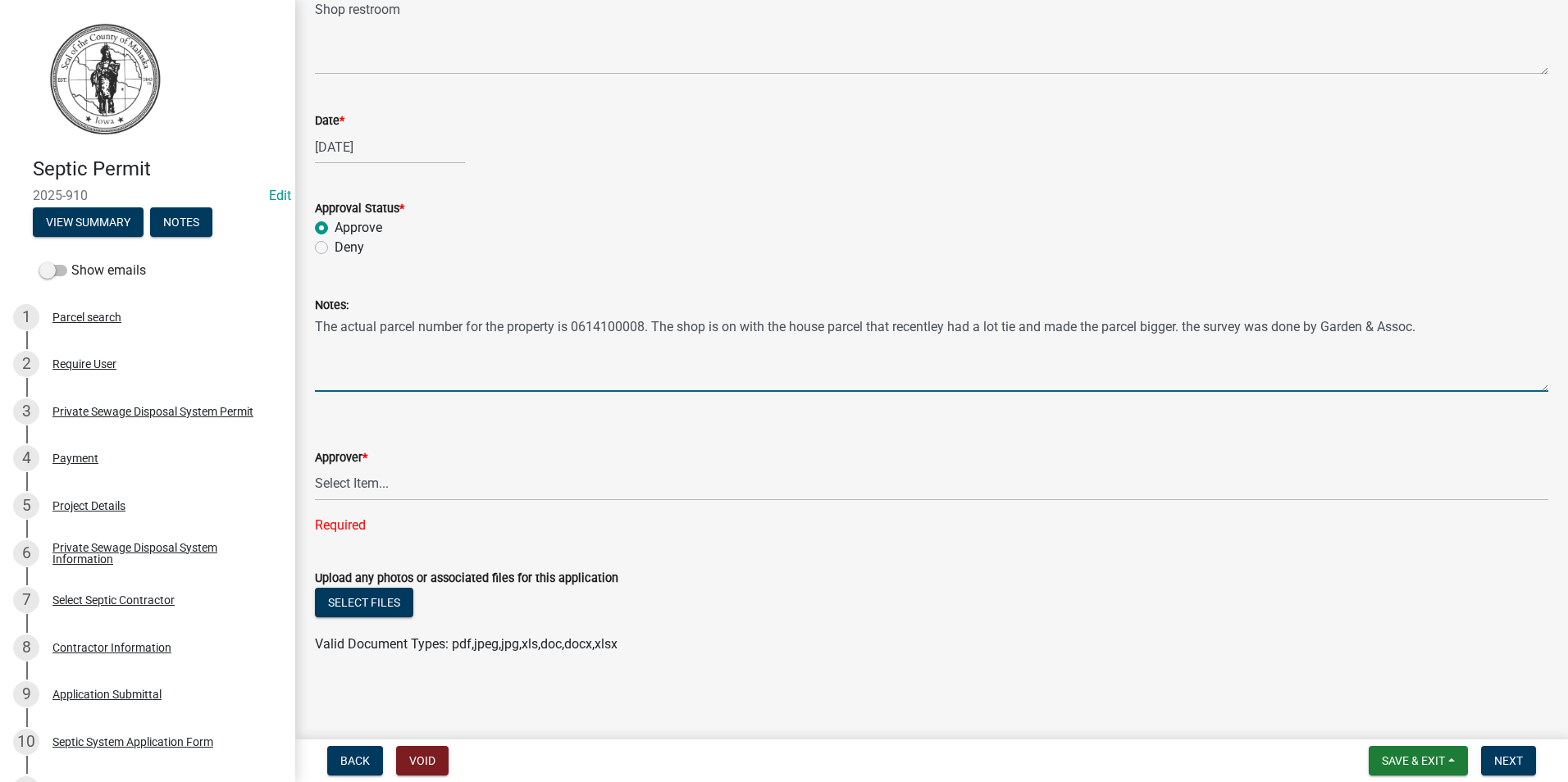drag, startPoint x: 989, startPoint y: 326, endPoint x: 1210, endPoint y: 447, distance: 251.95635 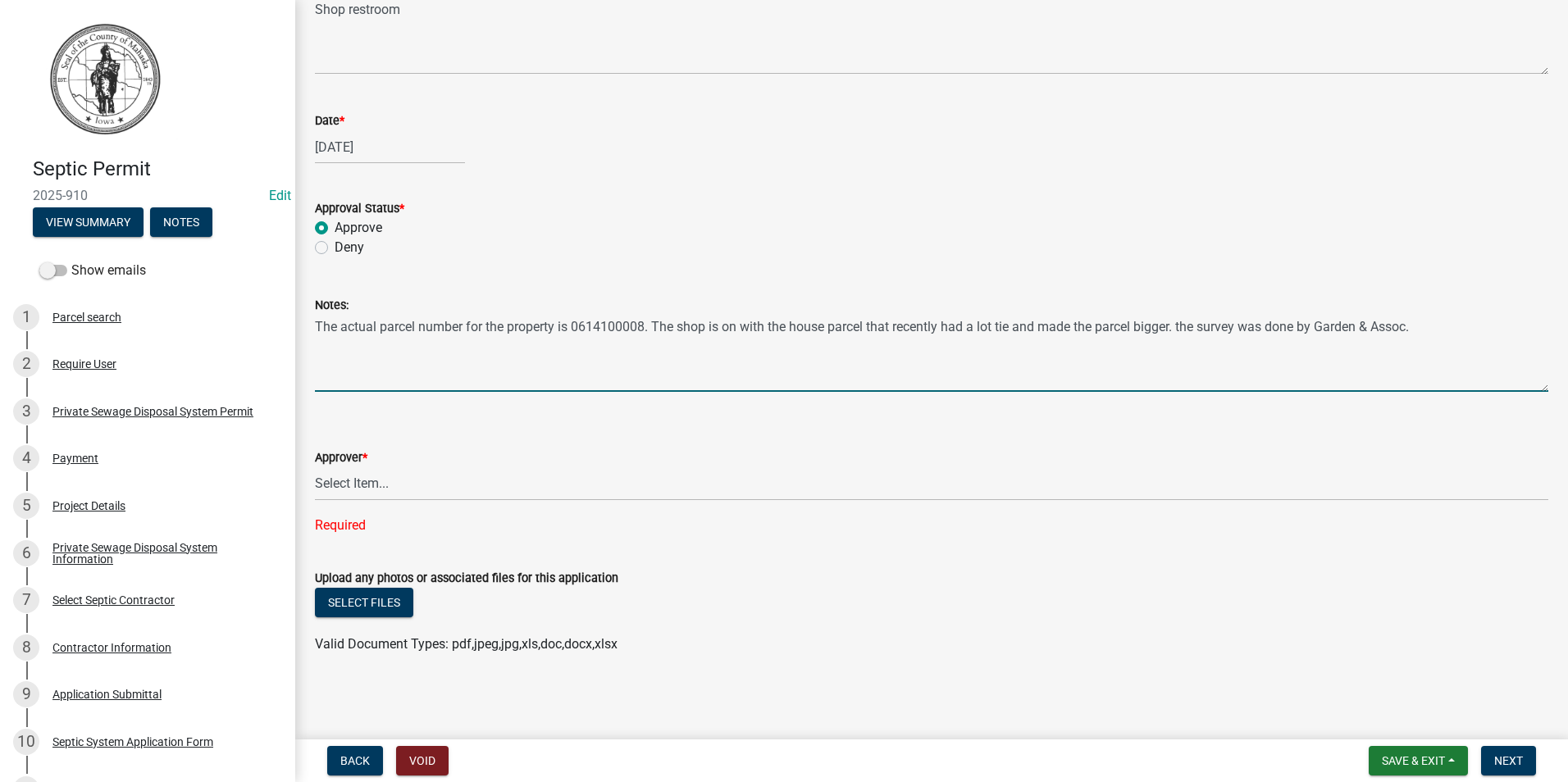 type on "The actual parcel number for the property is 0614100008. The shop is on with the house parcel that recently had a lot tie and made the parcel bigger. the survey was done by Garden & Assoc." 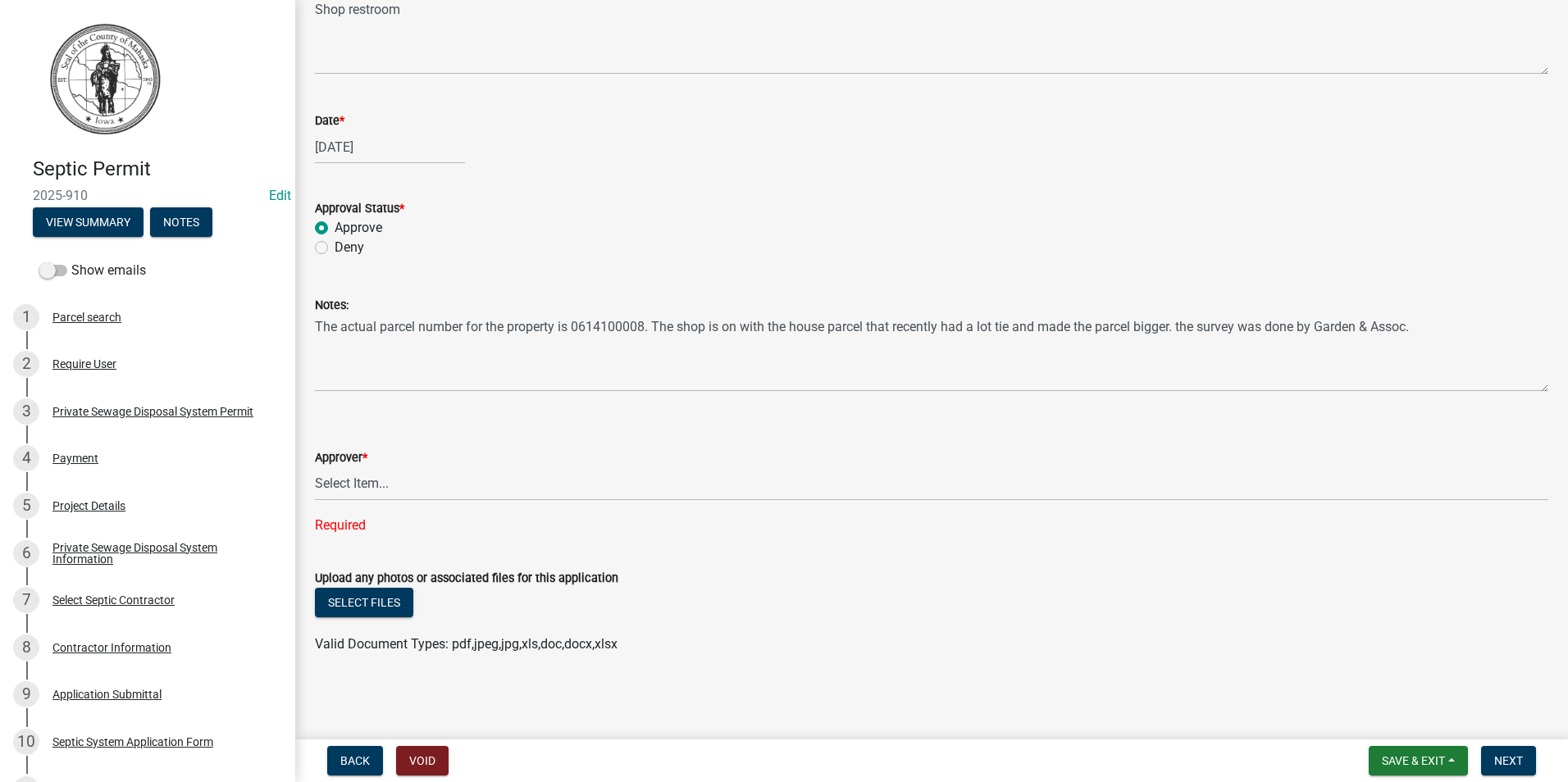 drag, startPoint x: 989, startPoint y: 327, endPoint x: 1229, endPoint y: 458, distance: 273.42458 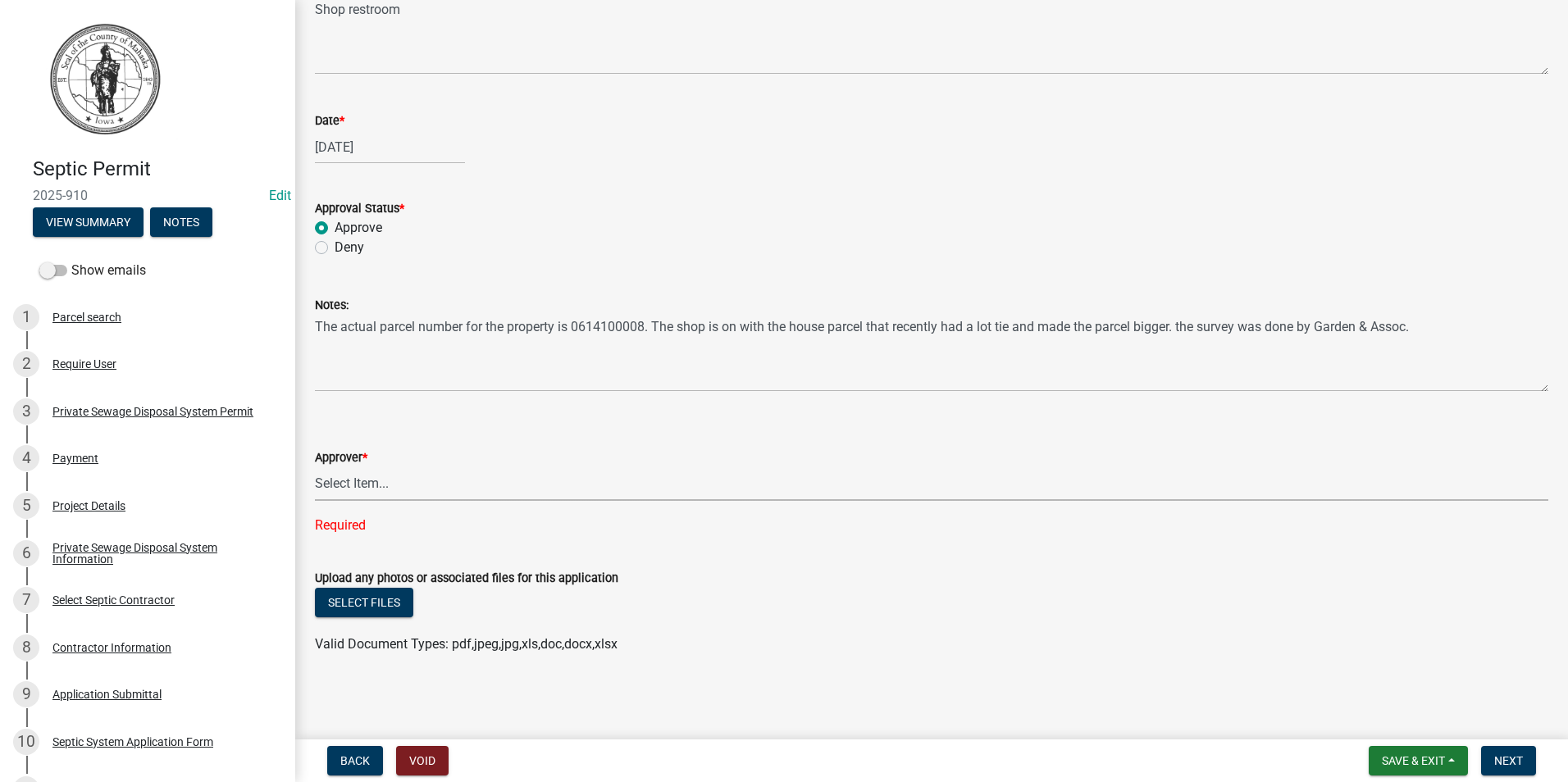 click on "Select Item...   [PERSON_NAME]" at bounding box center (932, 484) 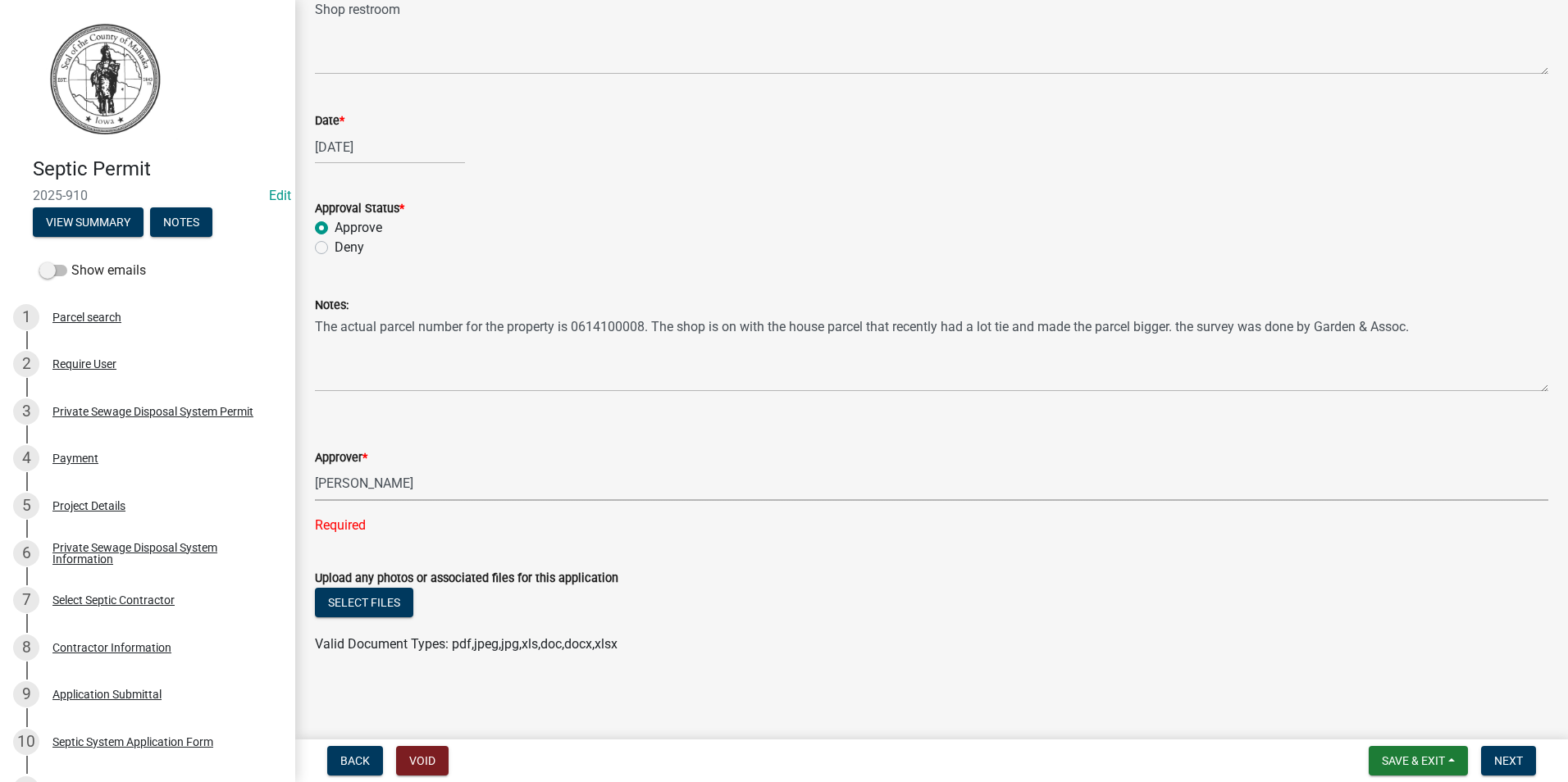click on "Select Item...   [PERSON_NAME]" at bounding box center (932, 484) 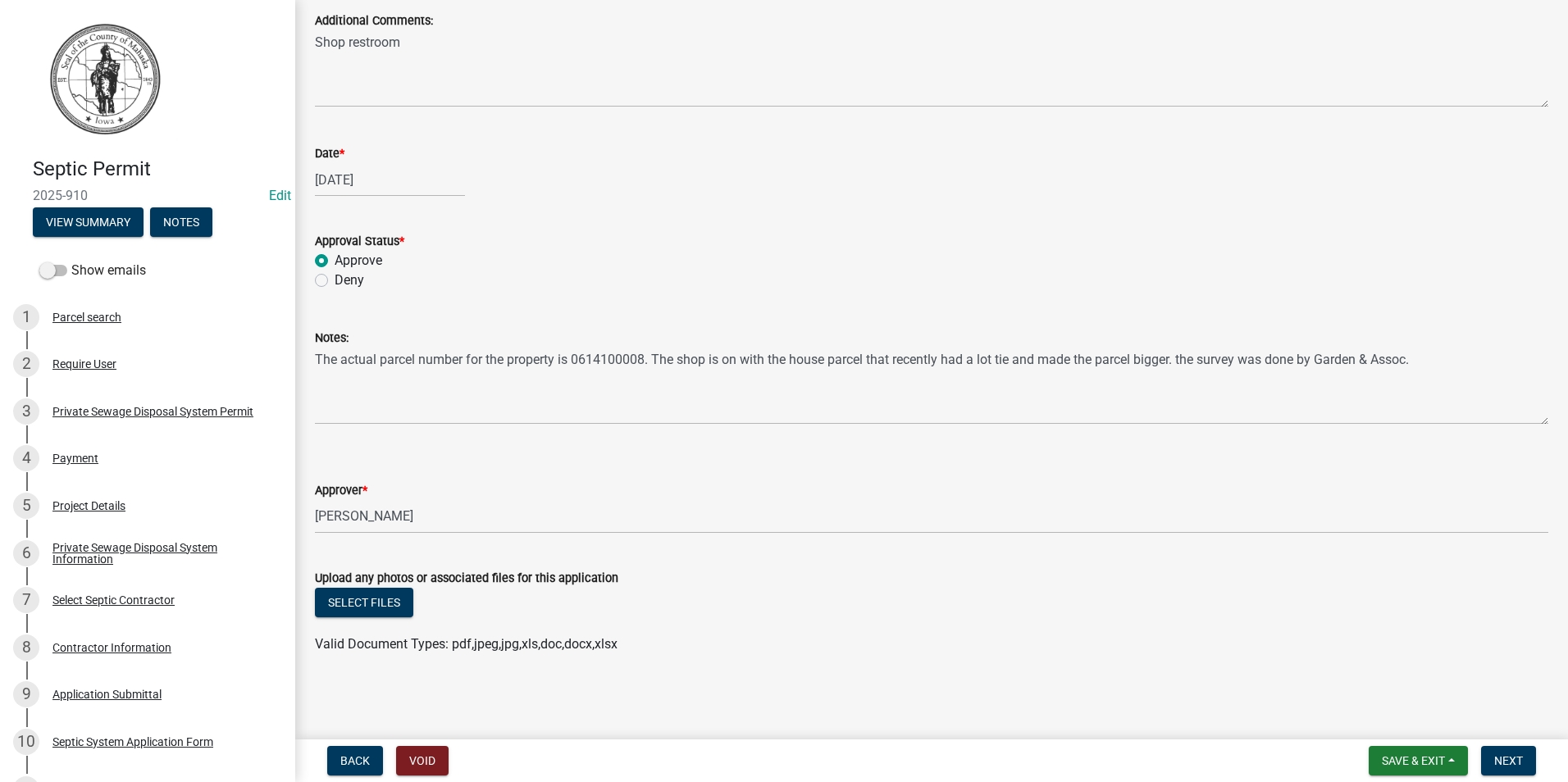click on "Approver  *" 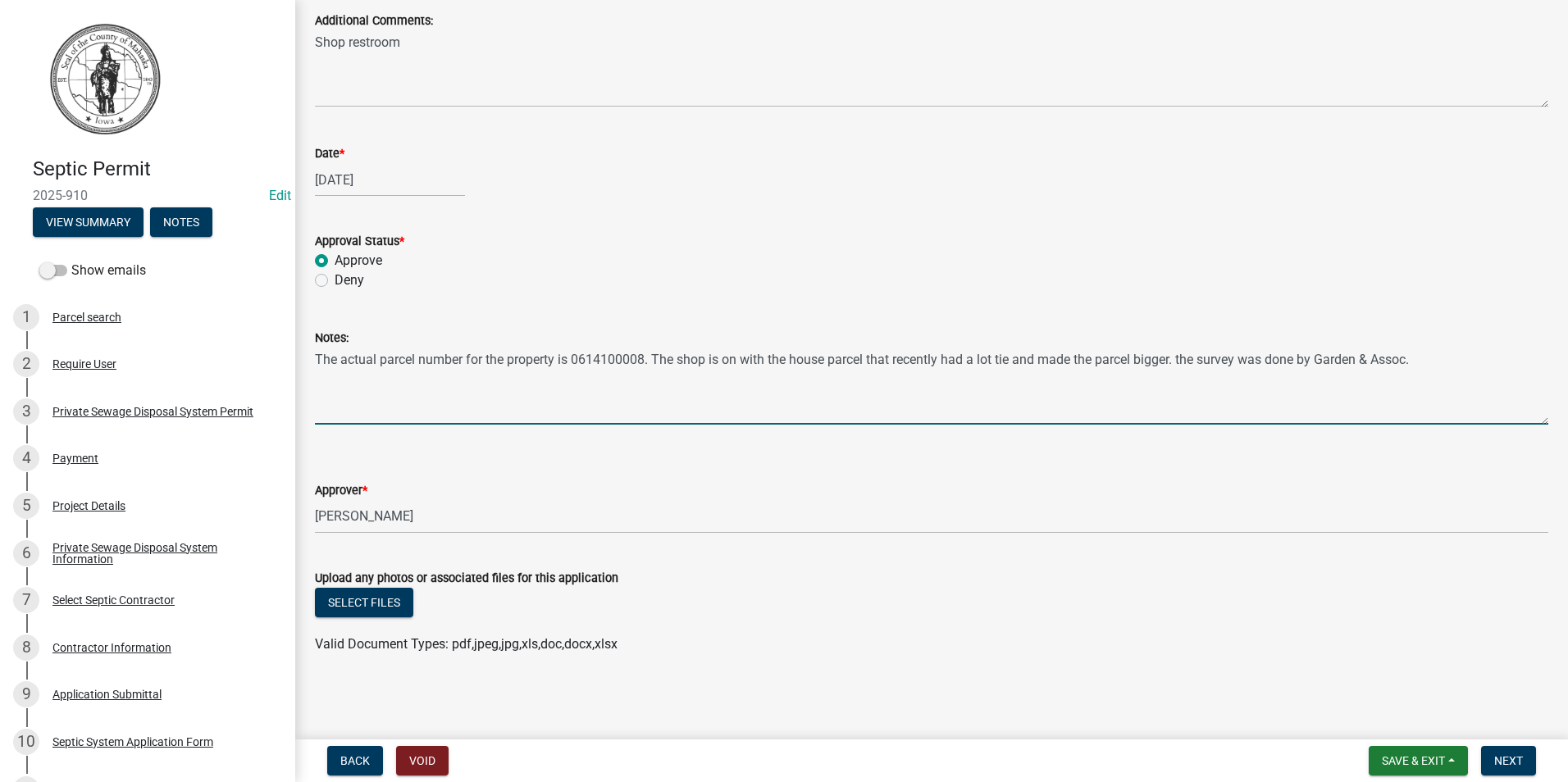 click on "The actual parcel number for the property is 0614100008. The shop is on with the house parcel that recently had a lot tie and made the parcel bigger. the survey was done by Garden & Assoc." at bounding box center [932, 386] 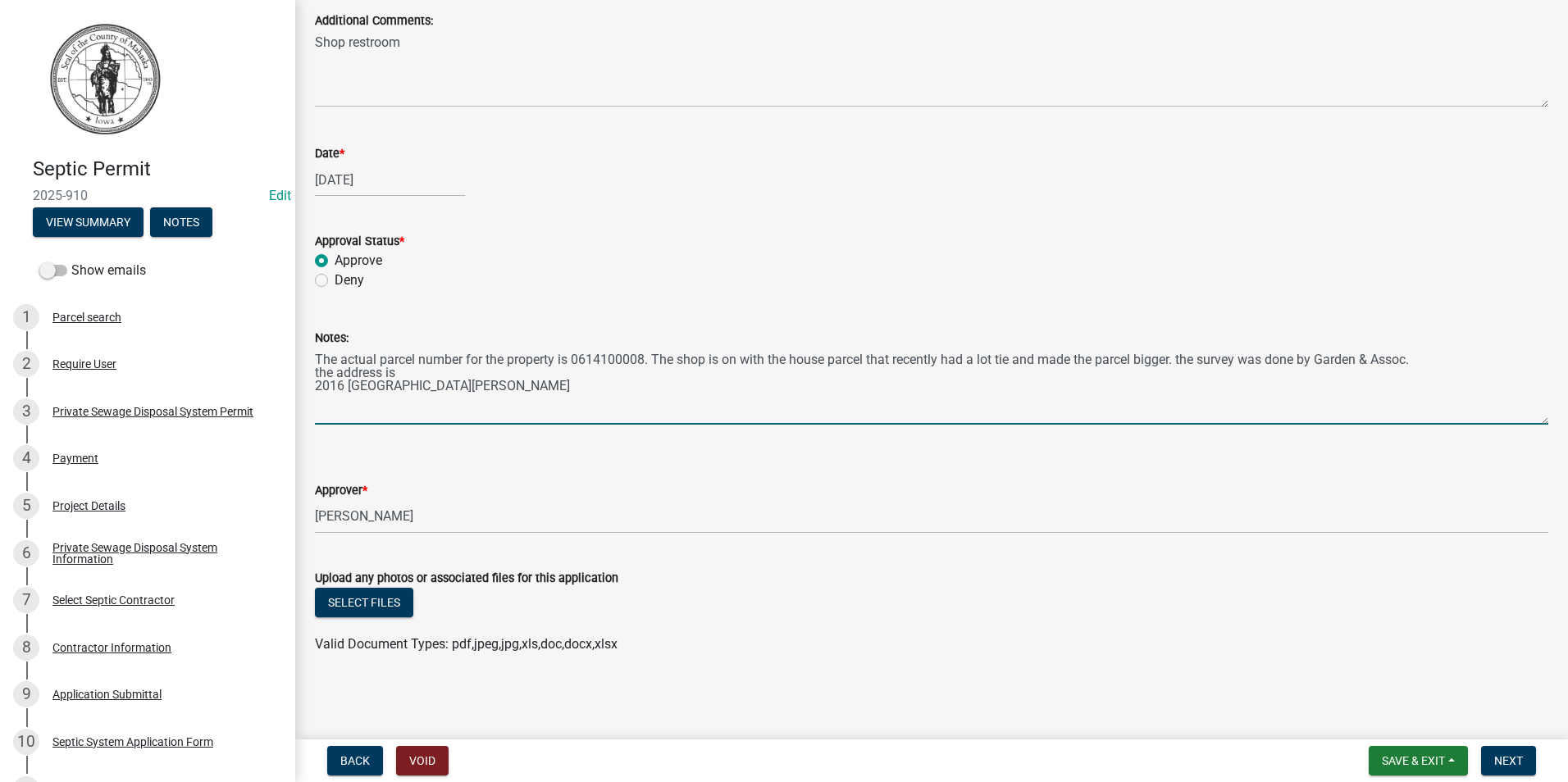 drag, startPoint x: 1283, startPoint y: 419, endPoint x: 1244, endPoint y: 445, distance: 46.872167 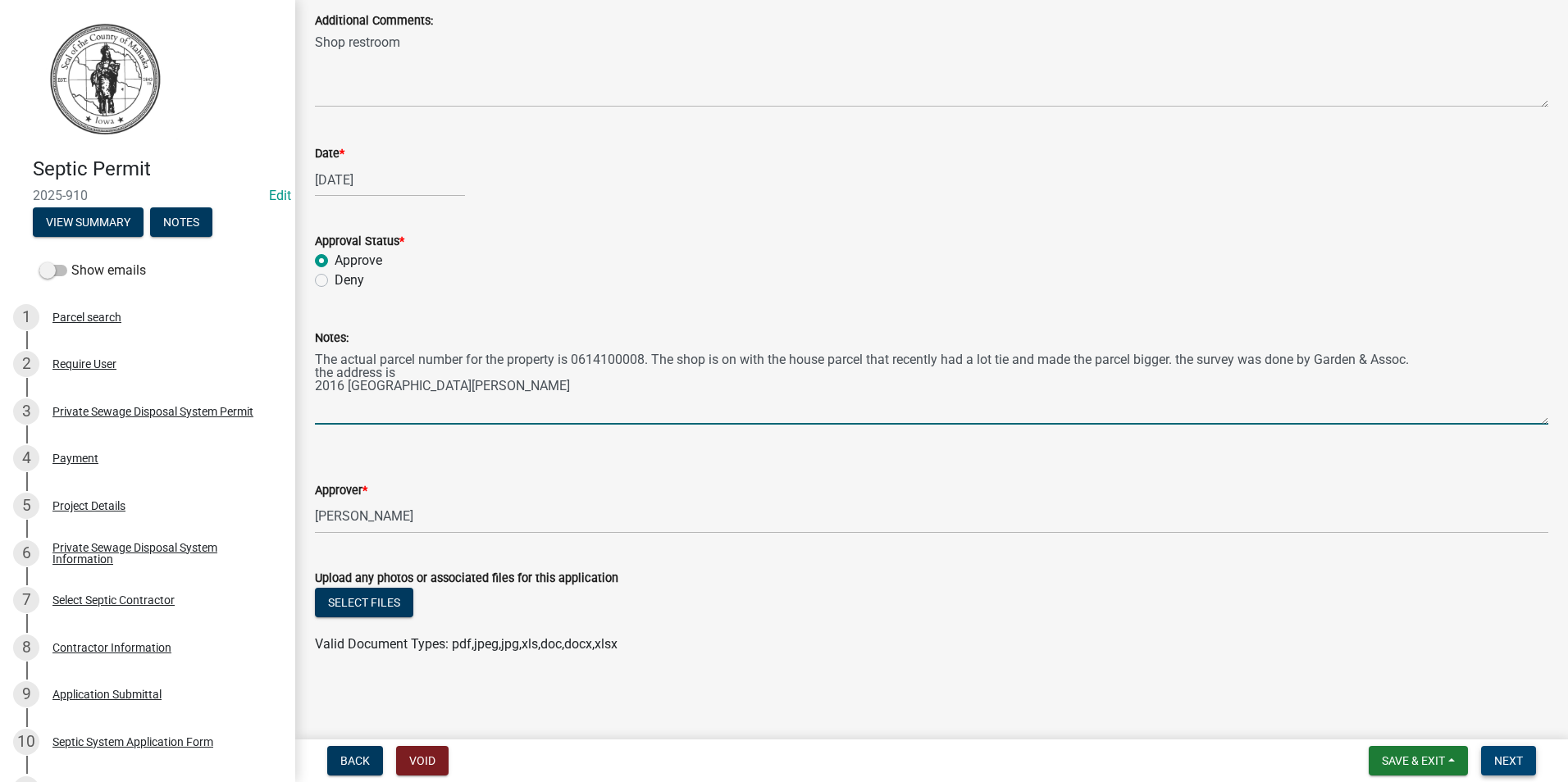 type on "The actual parcel number for the property is 0614100008. The shop is on with the house parcel that recently had a lot tie and made the parcel bigger. the survey was done by Garden & Assoc.
the address is
2016 [GEOGRAPHIC_DATA][PERSON_NAME]" 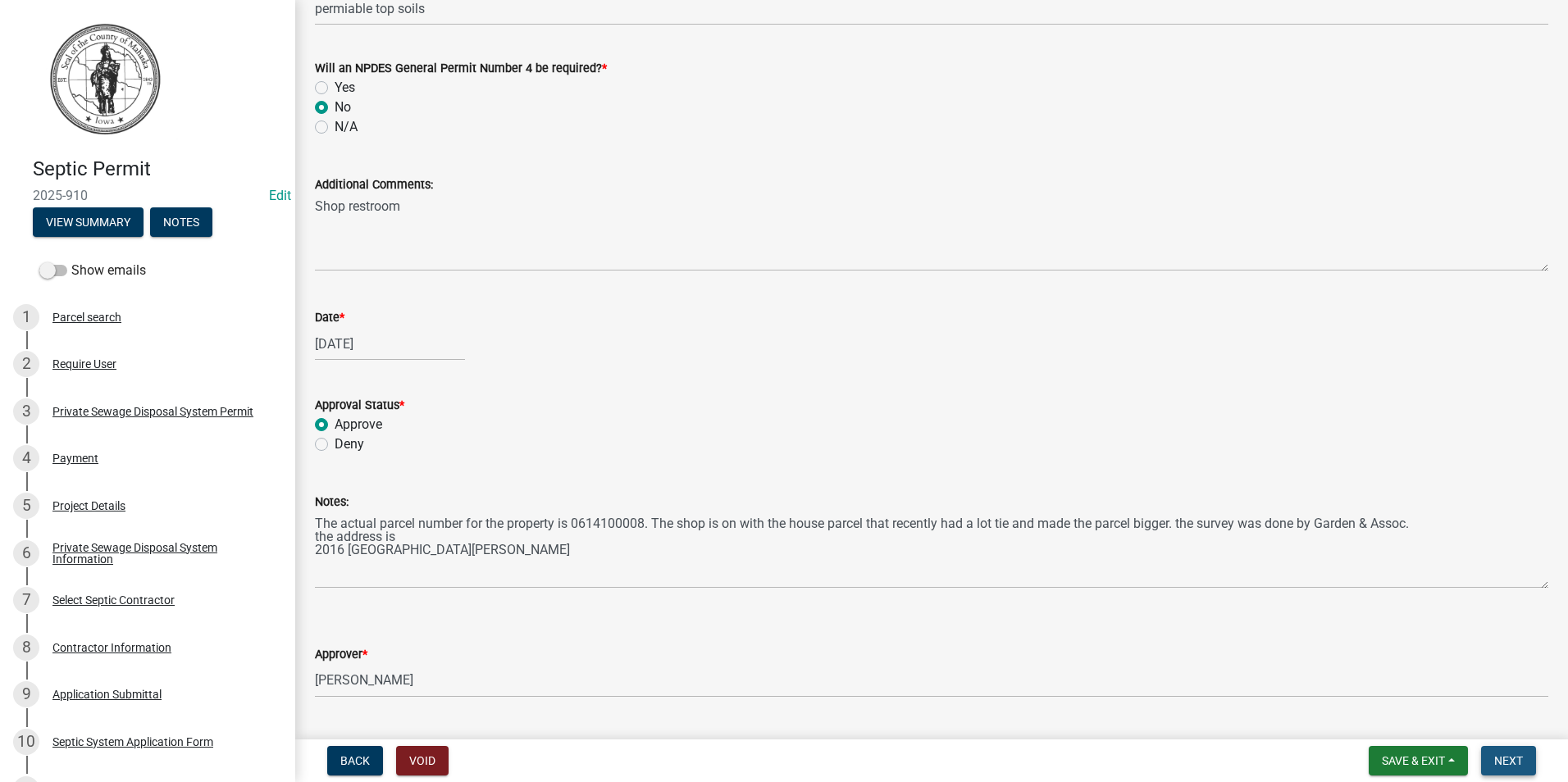 scroll, scrollTop: 2398, scrollLeft: 0, axis: vertical 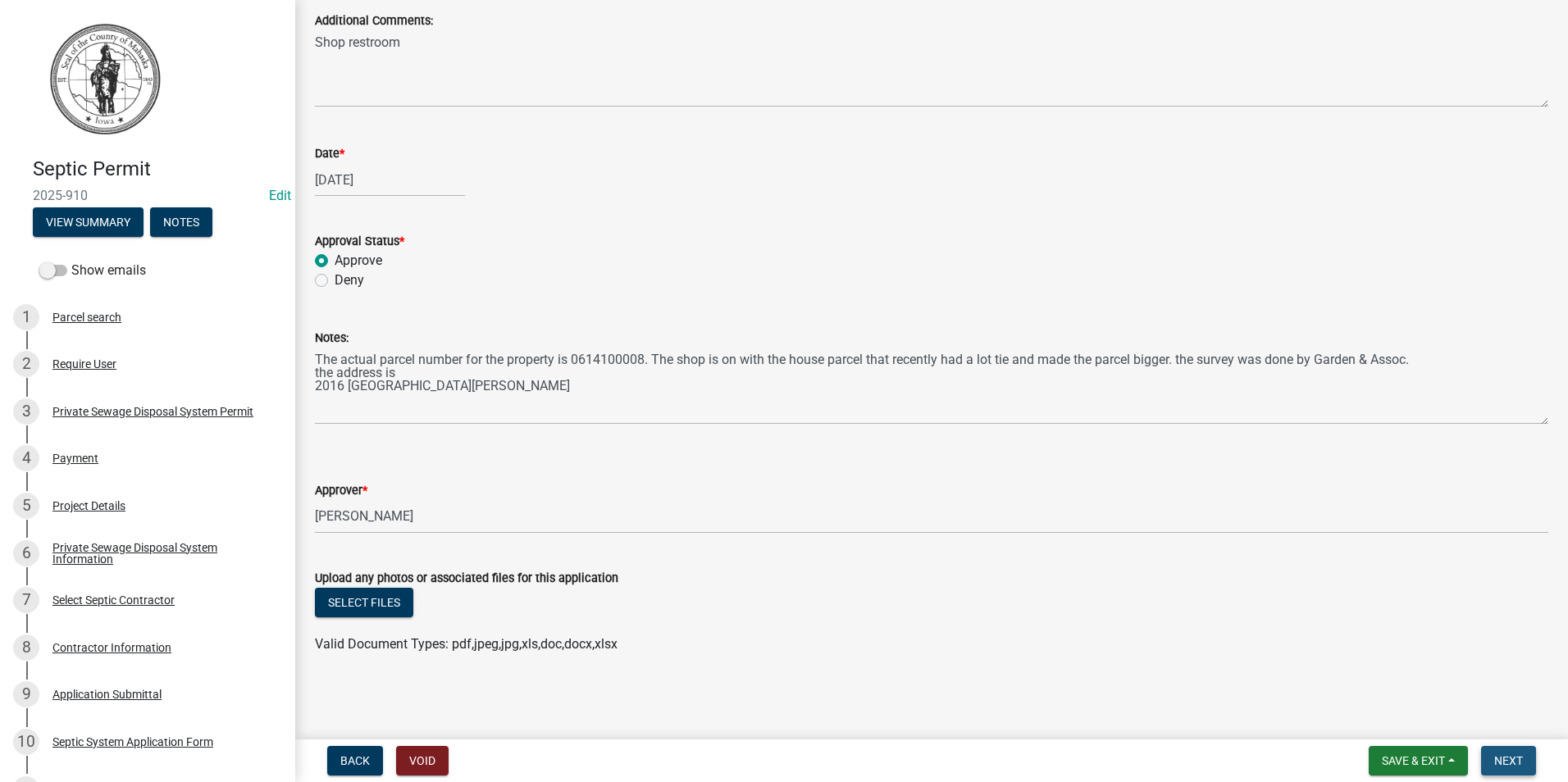click on "Next" at bounding box center (1508, 761) 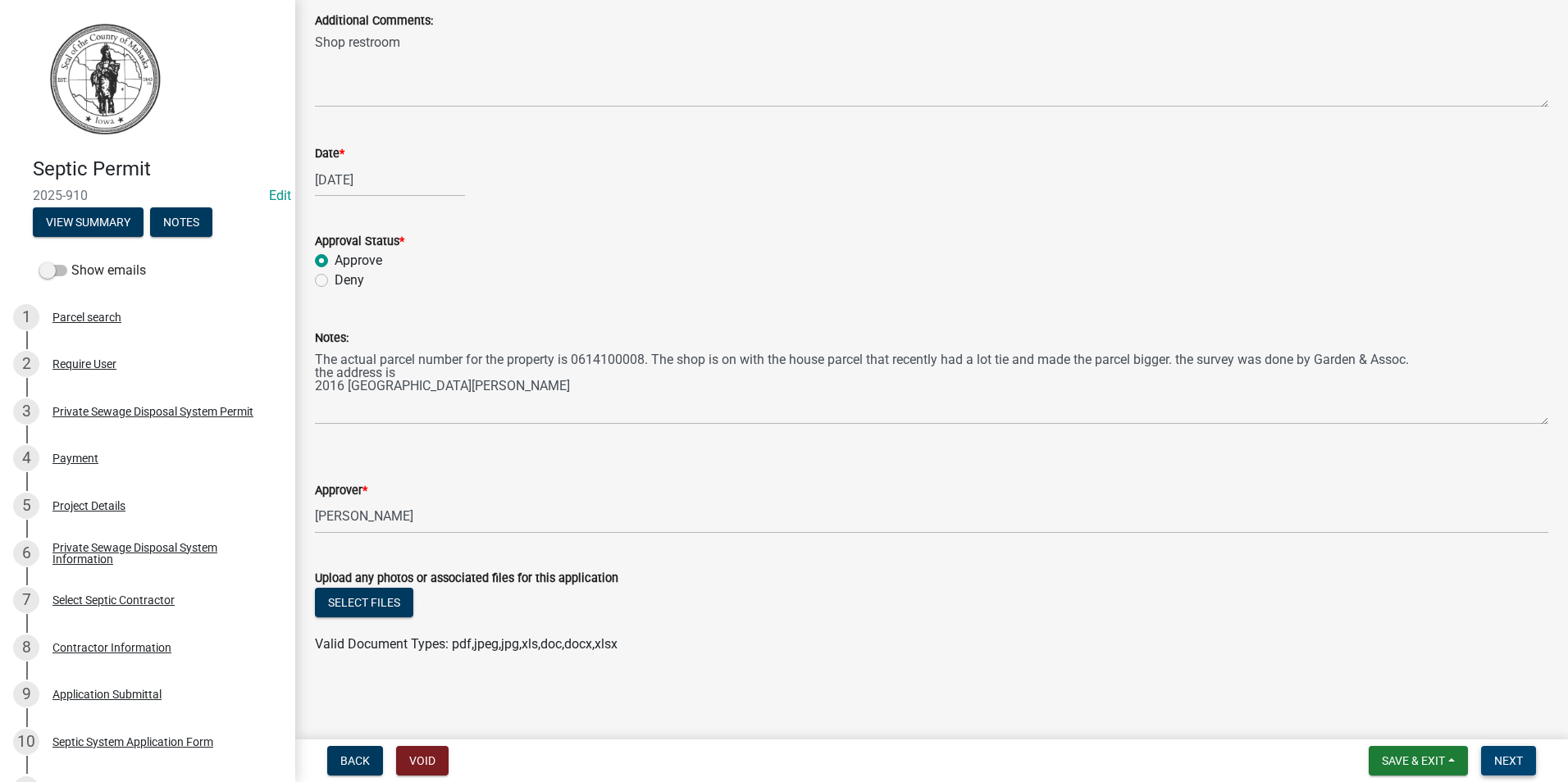 click on "Next" at bounding box center [1508, 761] 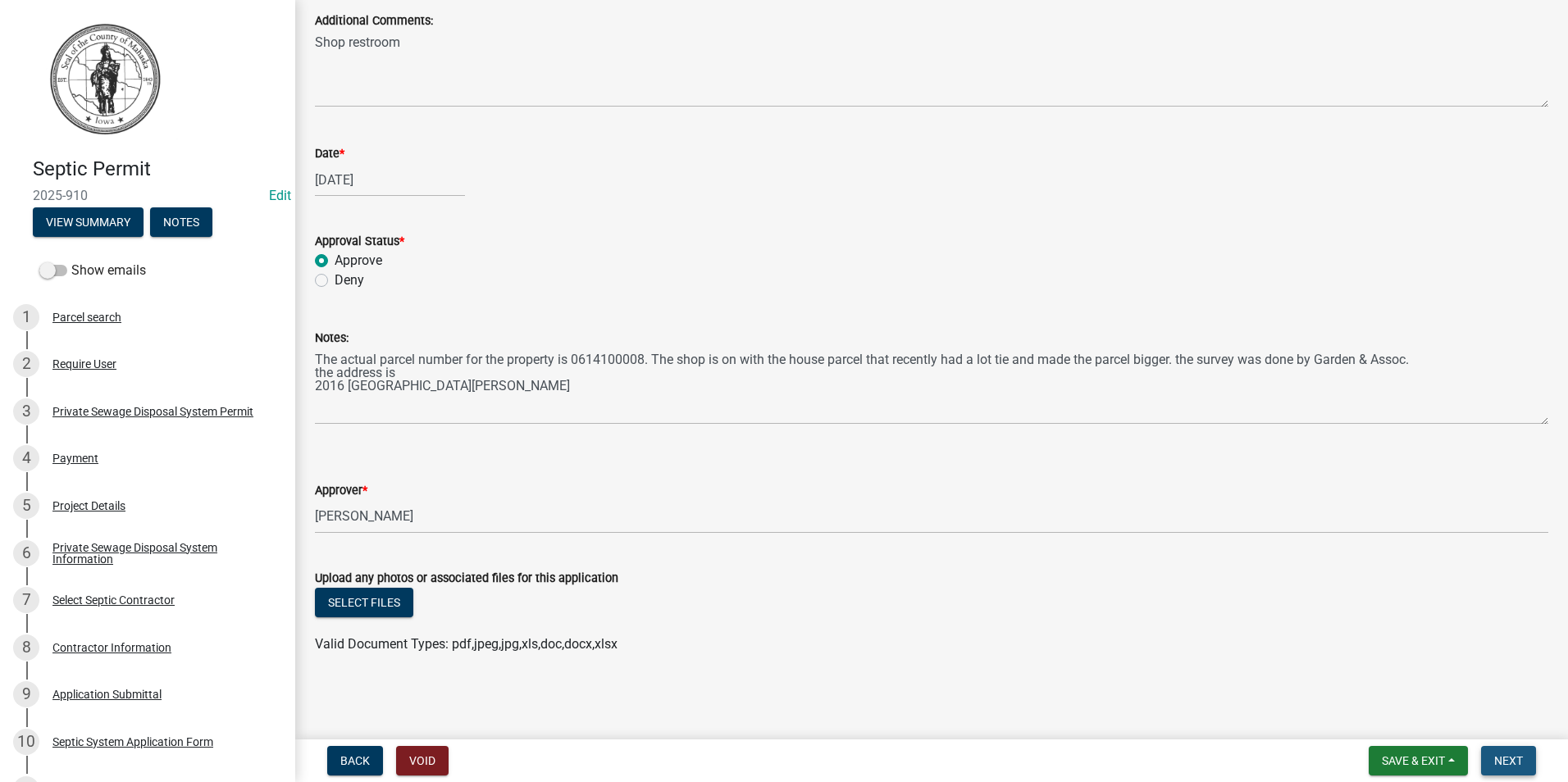click on "Next" at bounding box center (1508, 761) 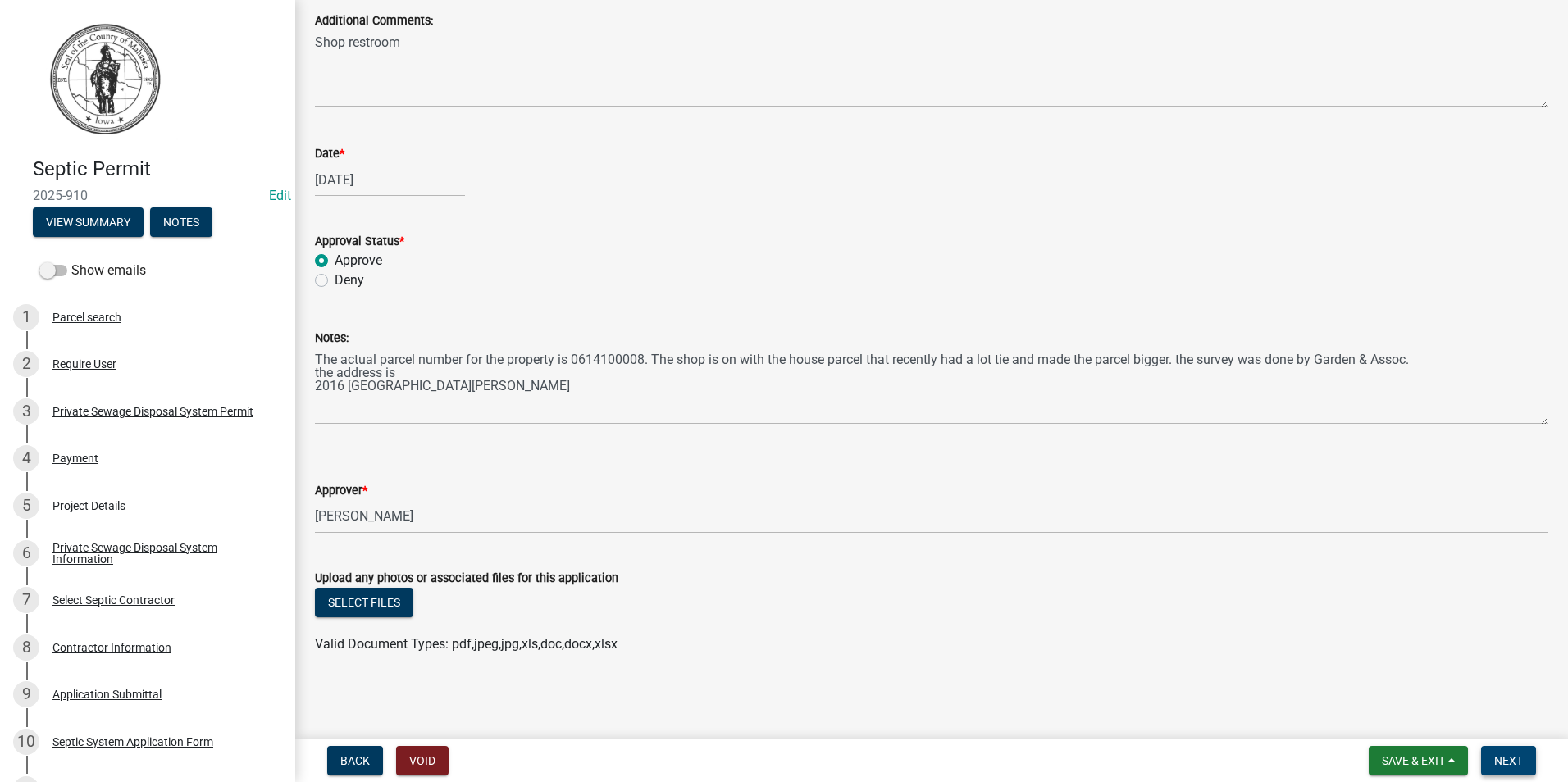 click on "Next" at bounding box center [1508, 761] 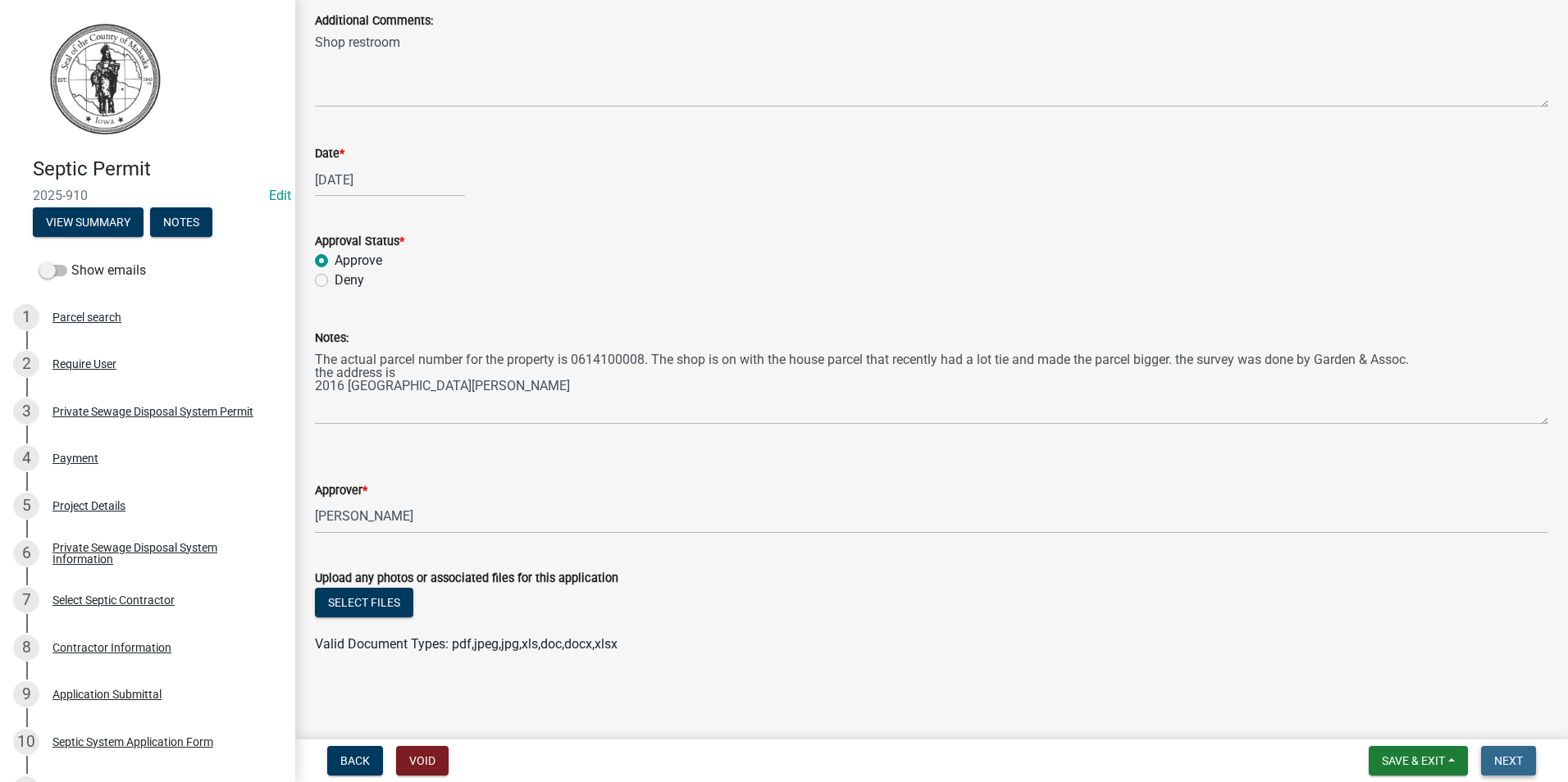 click on "Next" at bounding box center (1508, 761) 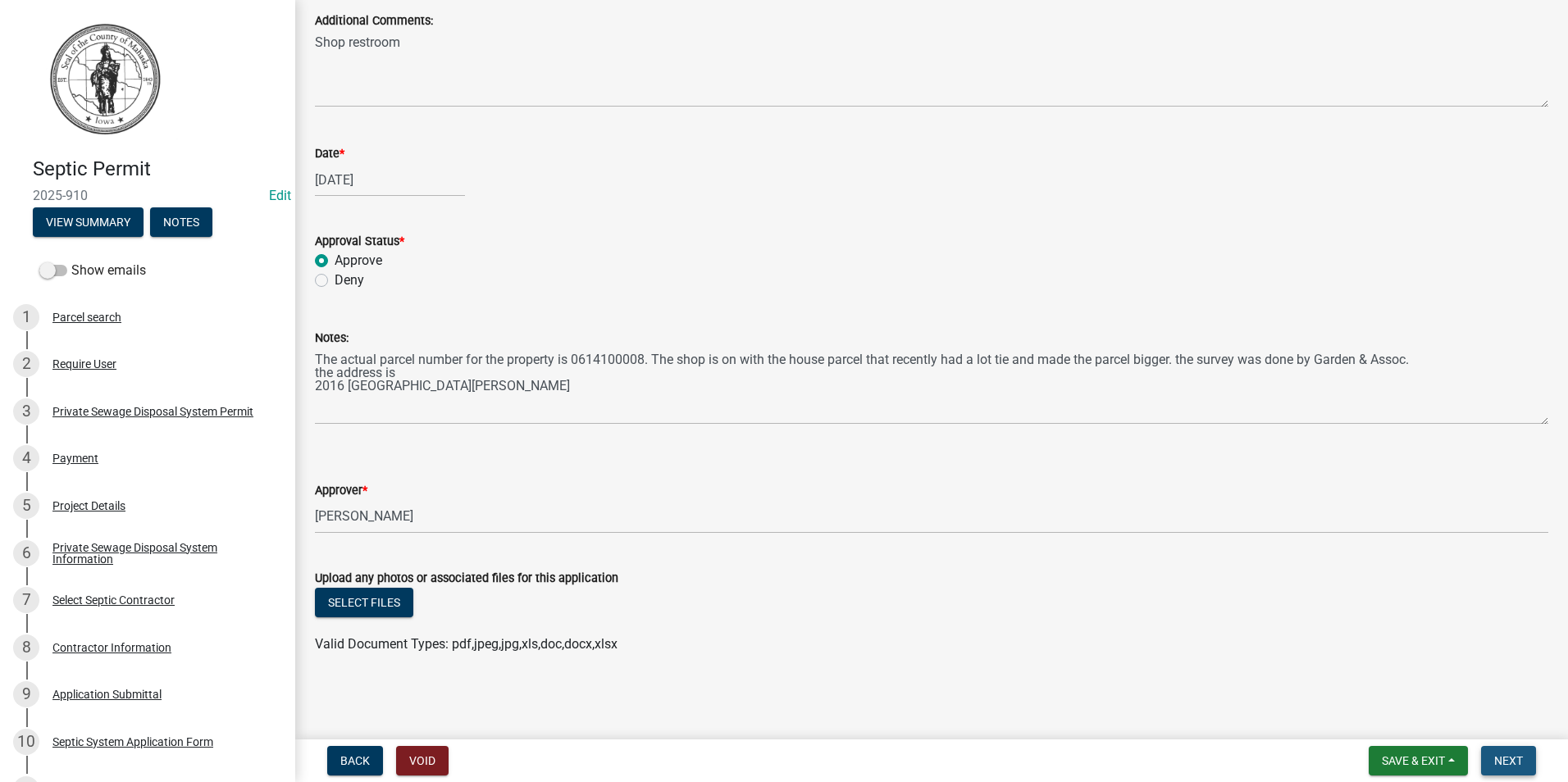 click on "Next" at bounding box center (1508, 761) 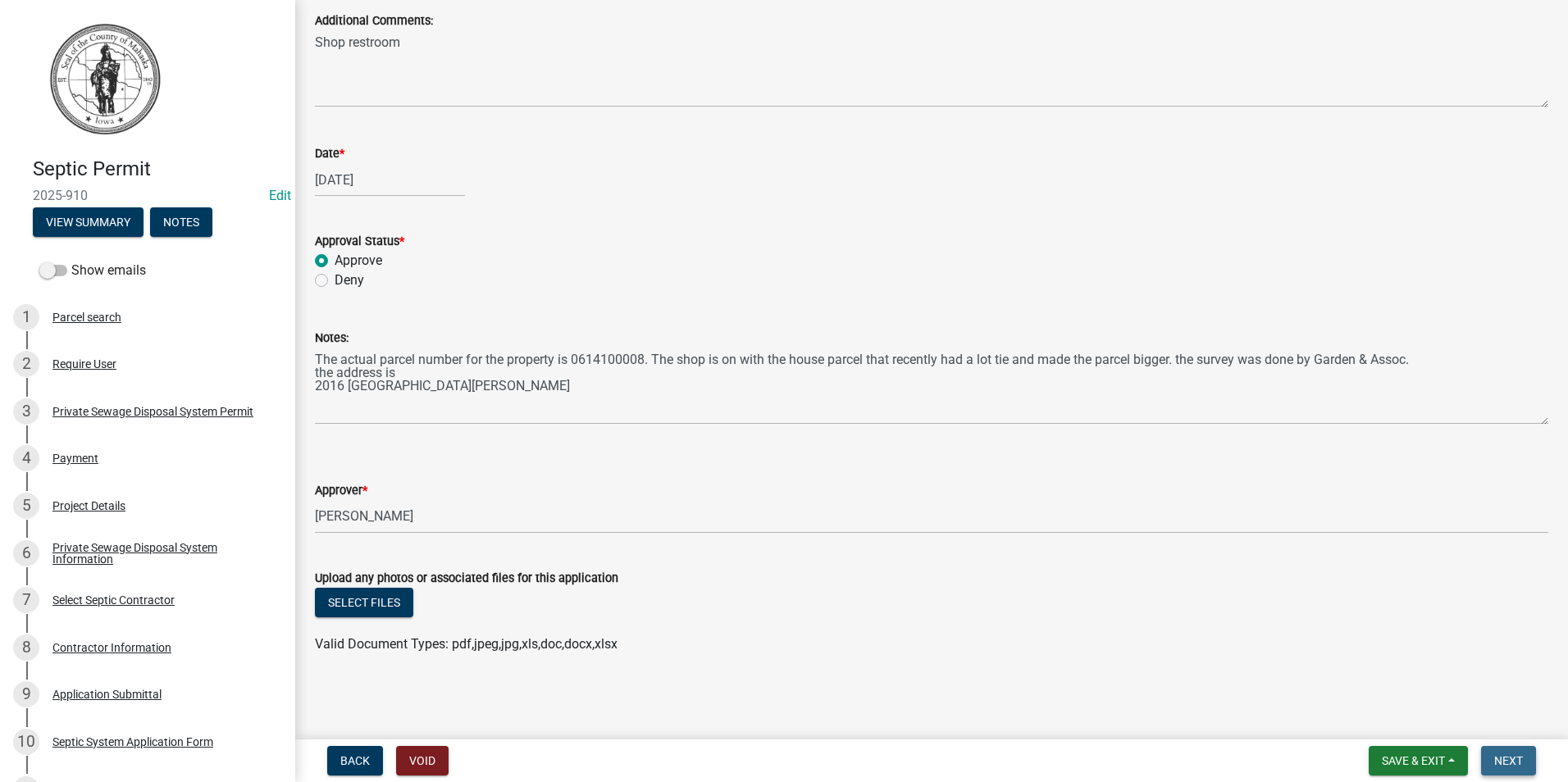 click on "Next" at bounding box center [1508, 761] 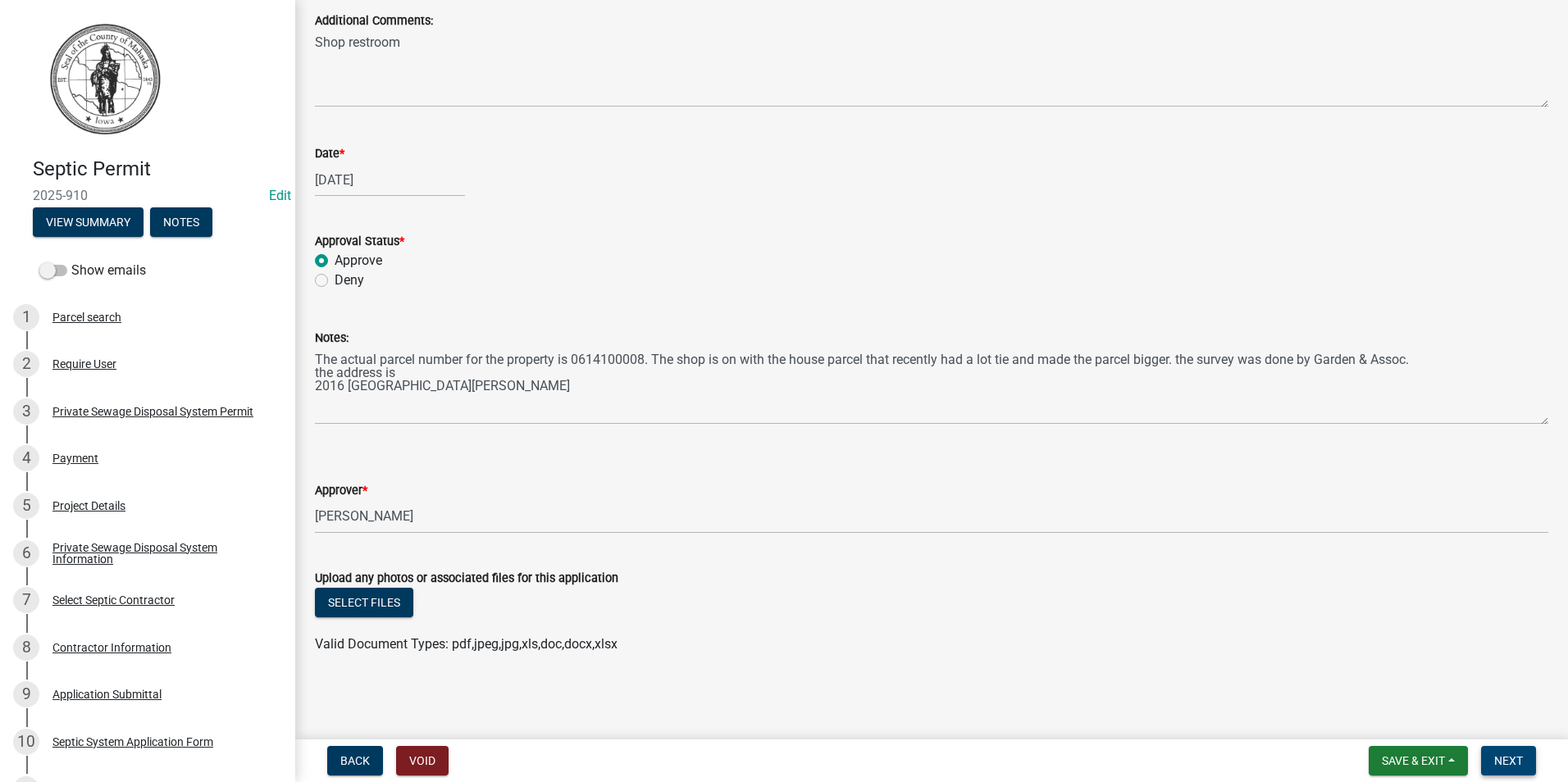 click on "Next" at bounding box center [1508, 761] 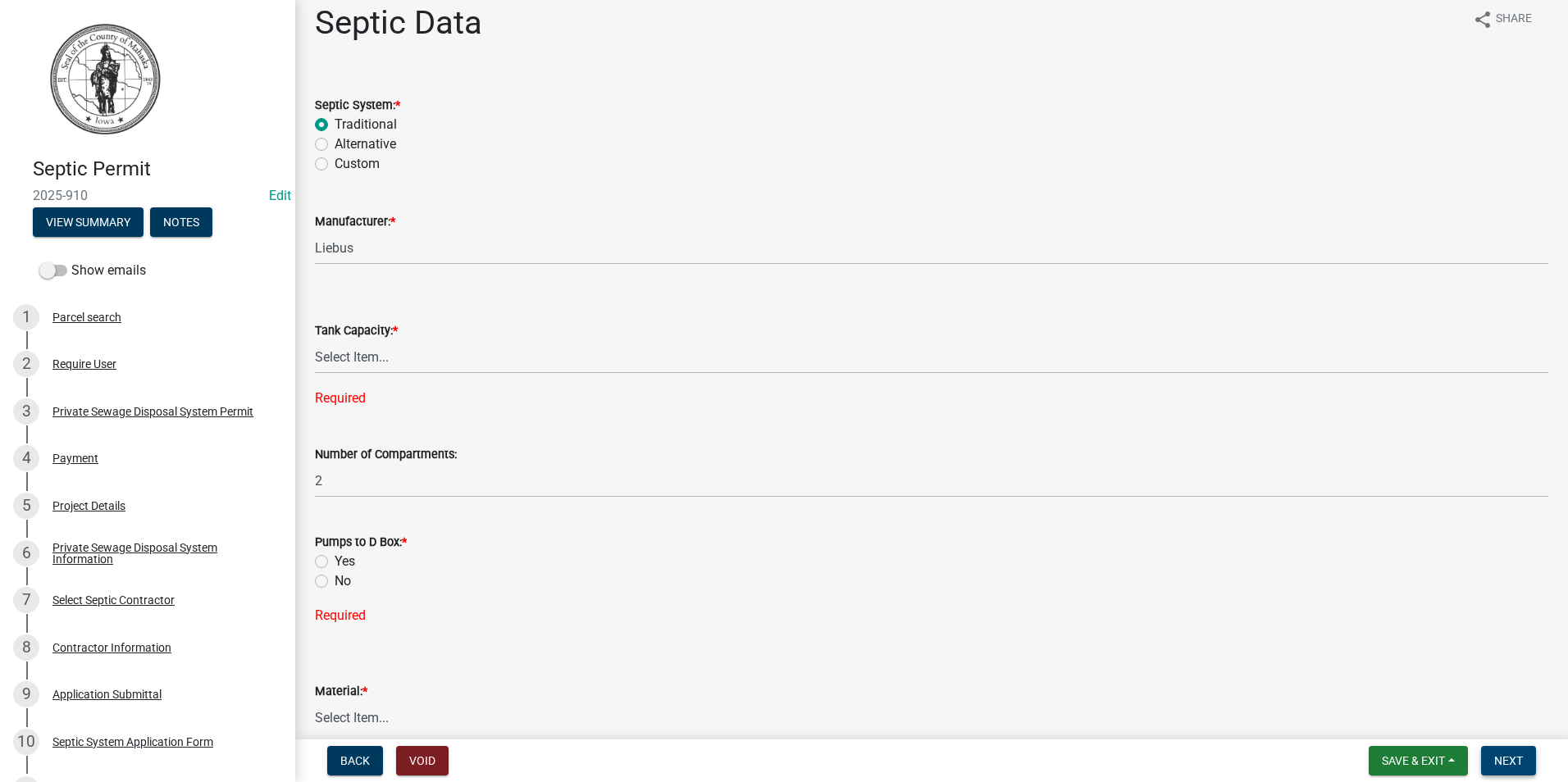 scroll, scrollTop: 0, scrollLeft: 0, axis: both 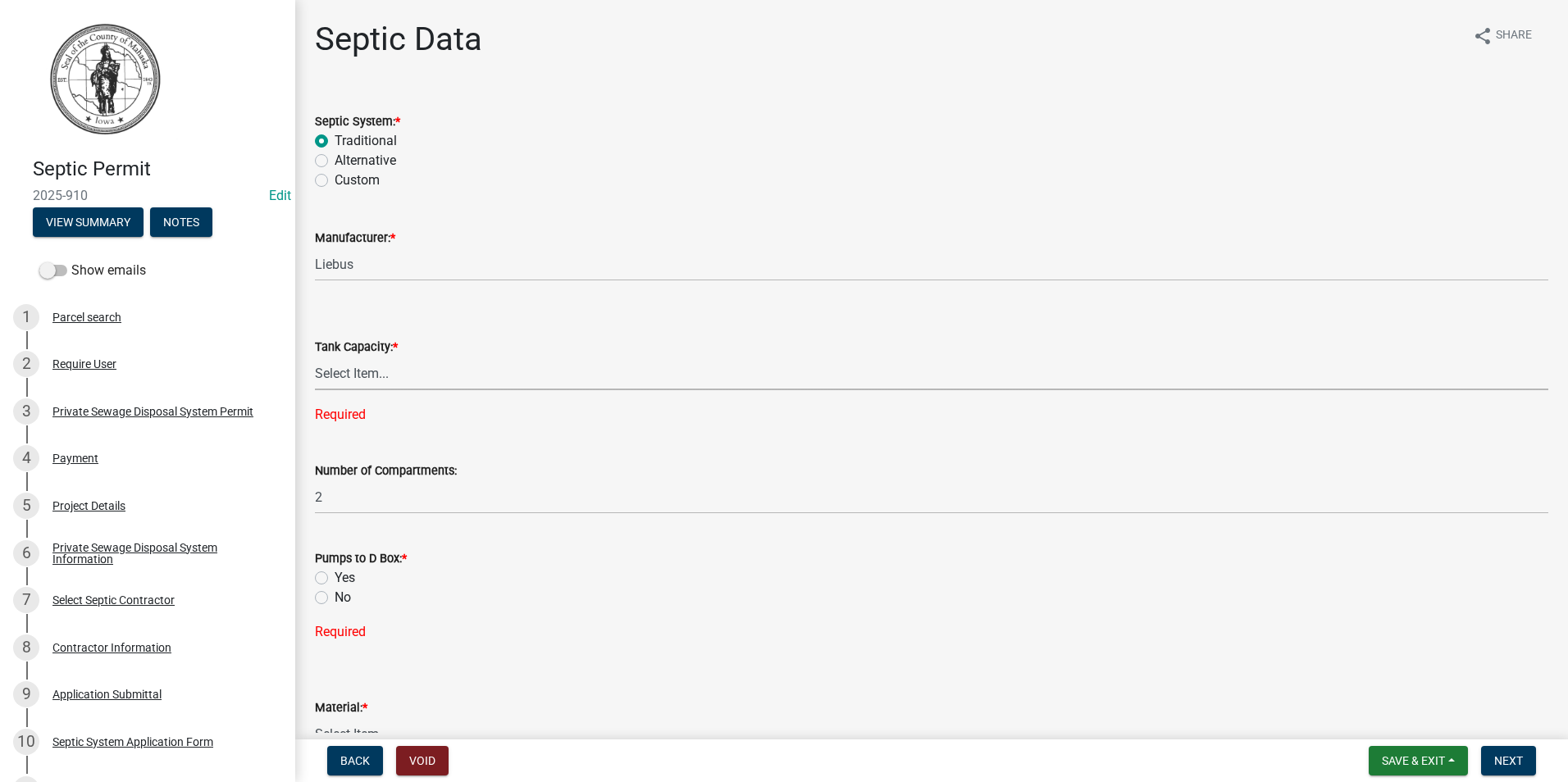 click on "Select Item...   500   1000   1250   1500   1750   2000   N/A" at bounding box center [932, 373] 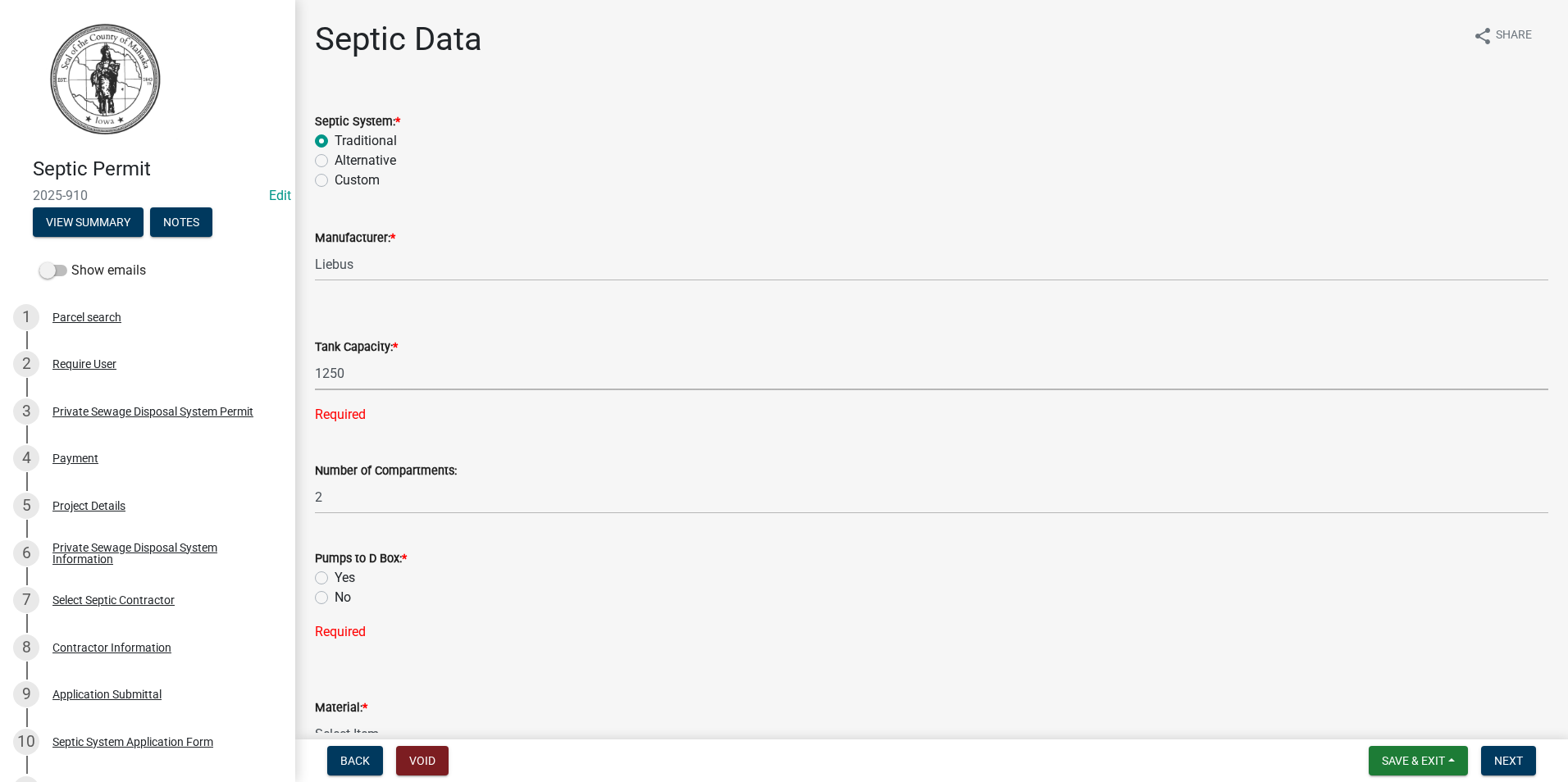 click on "Select Item...   500   1000   1250   1500   1750   2000   N/A" at bounding box center [932, 373] 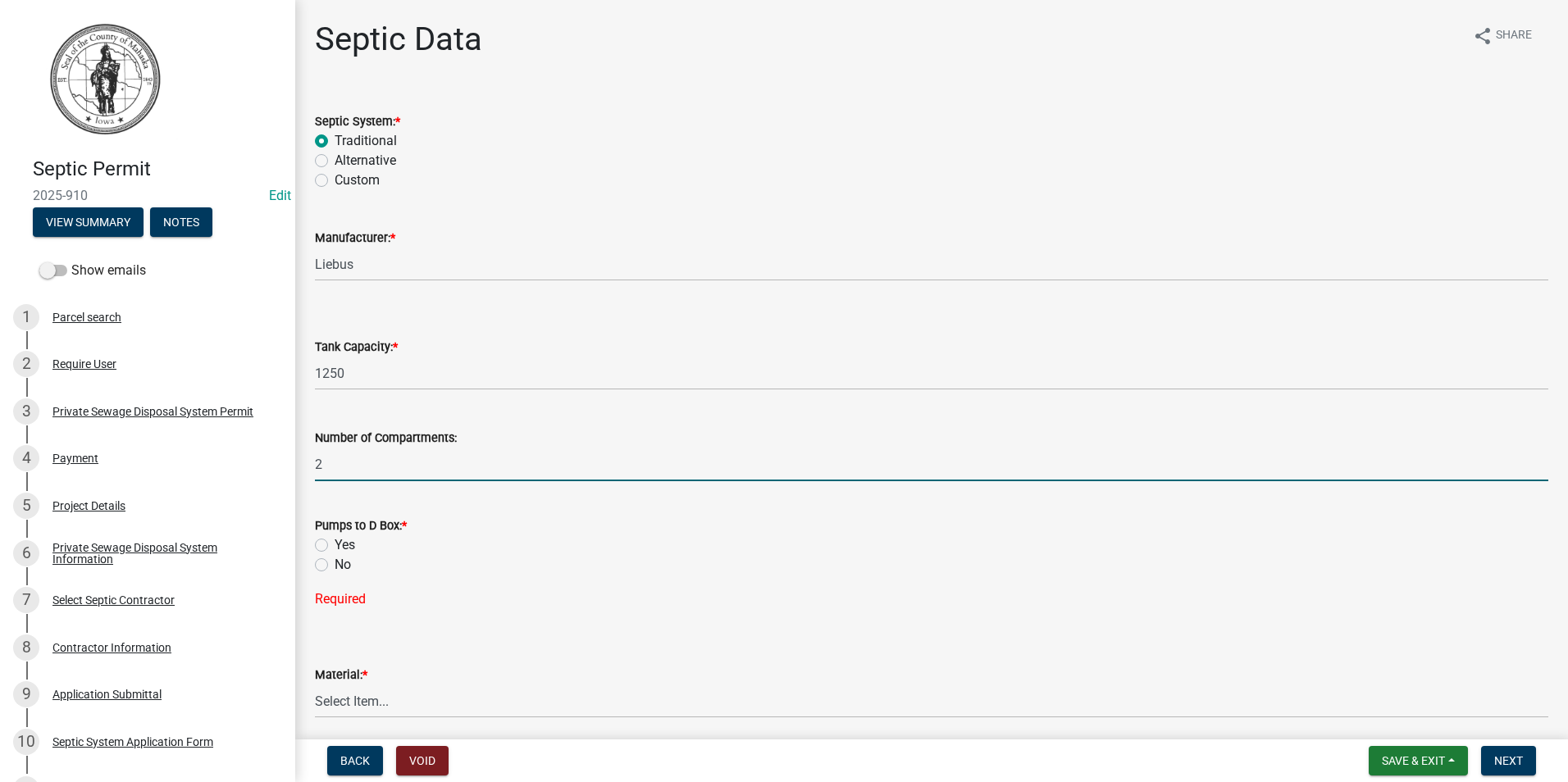 click on "2" 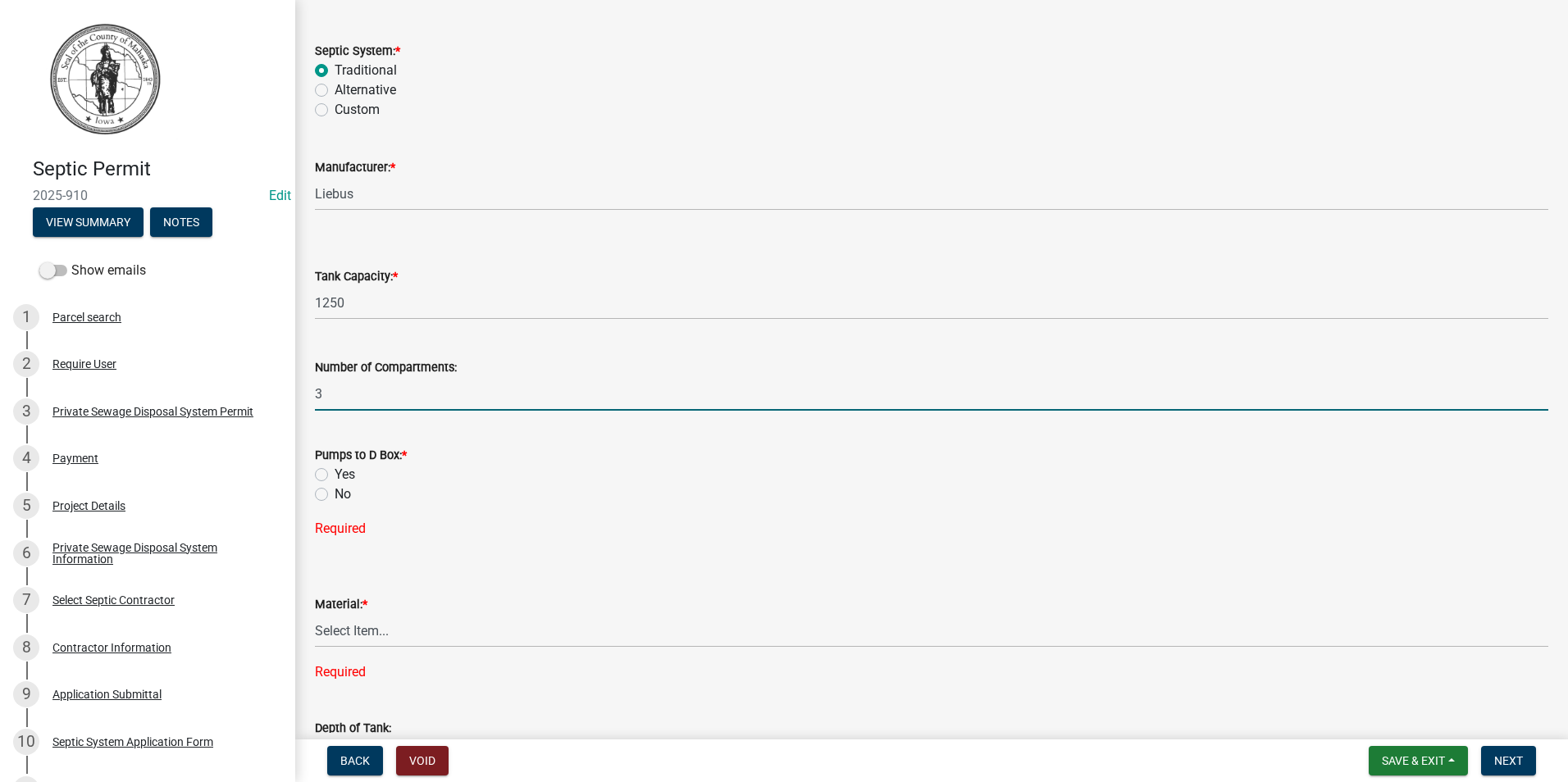 scroll, scrollTop: 246, scrollLeft: 0, axis: vertical 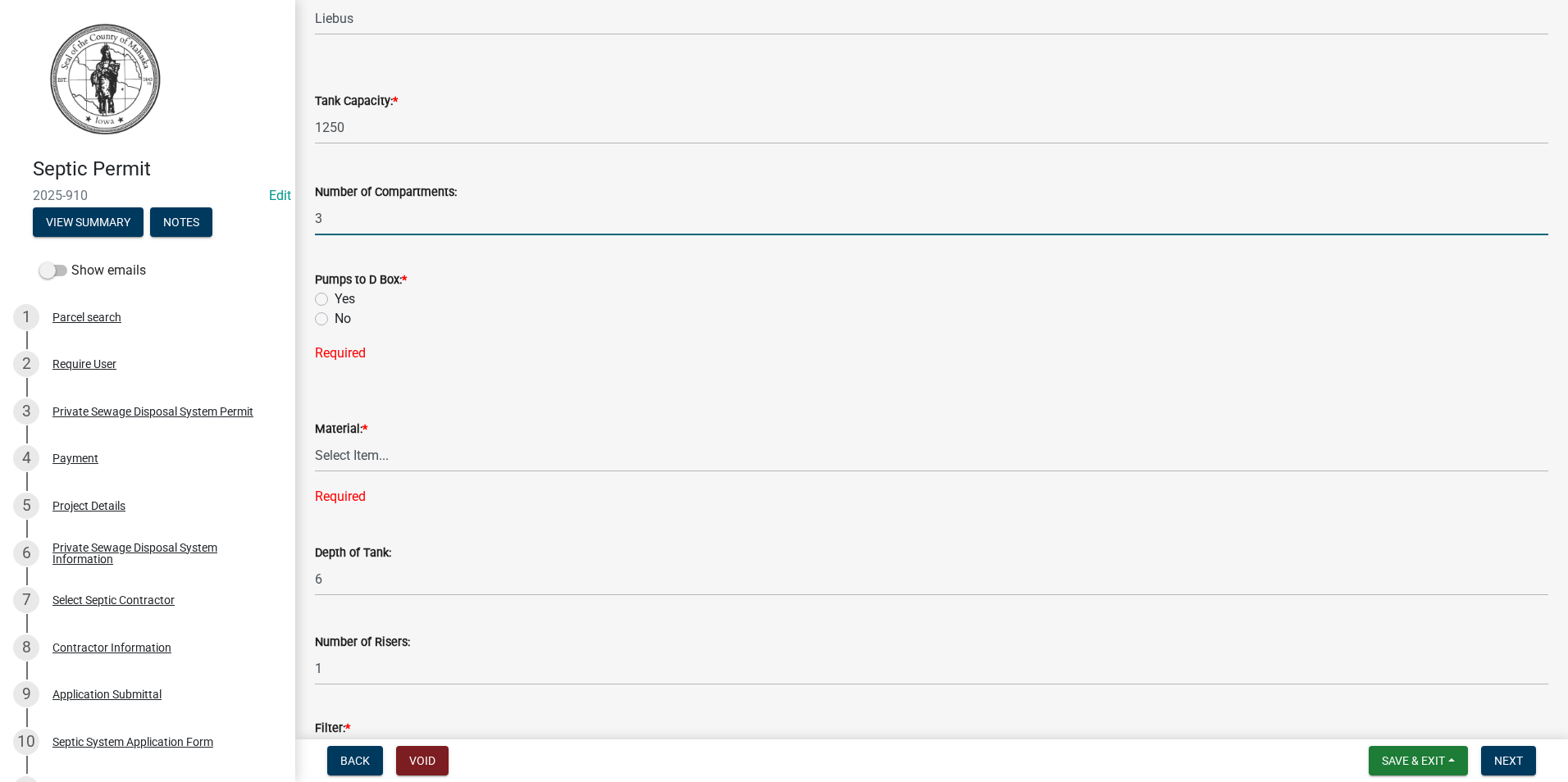 type on "3" 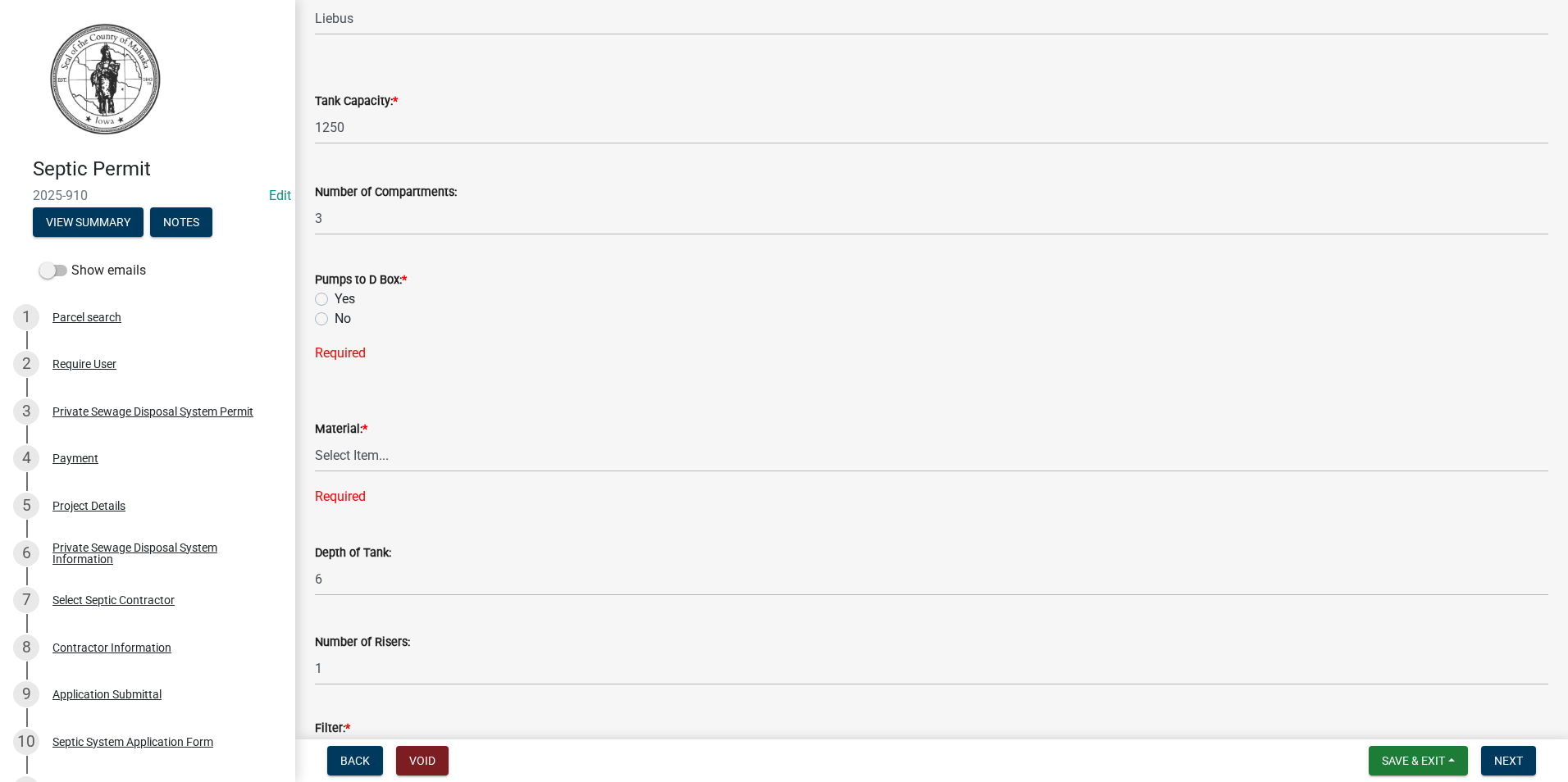 click on "Yes" 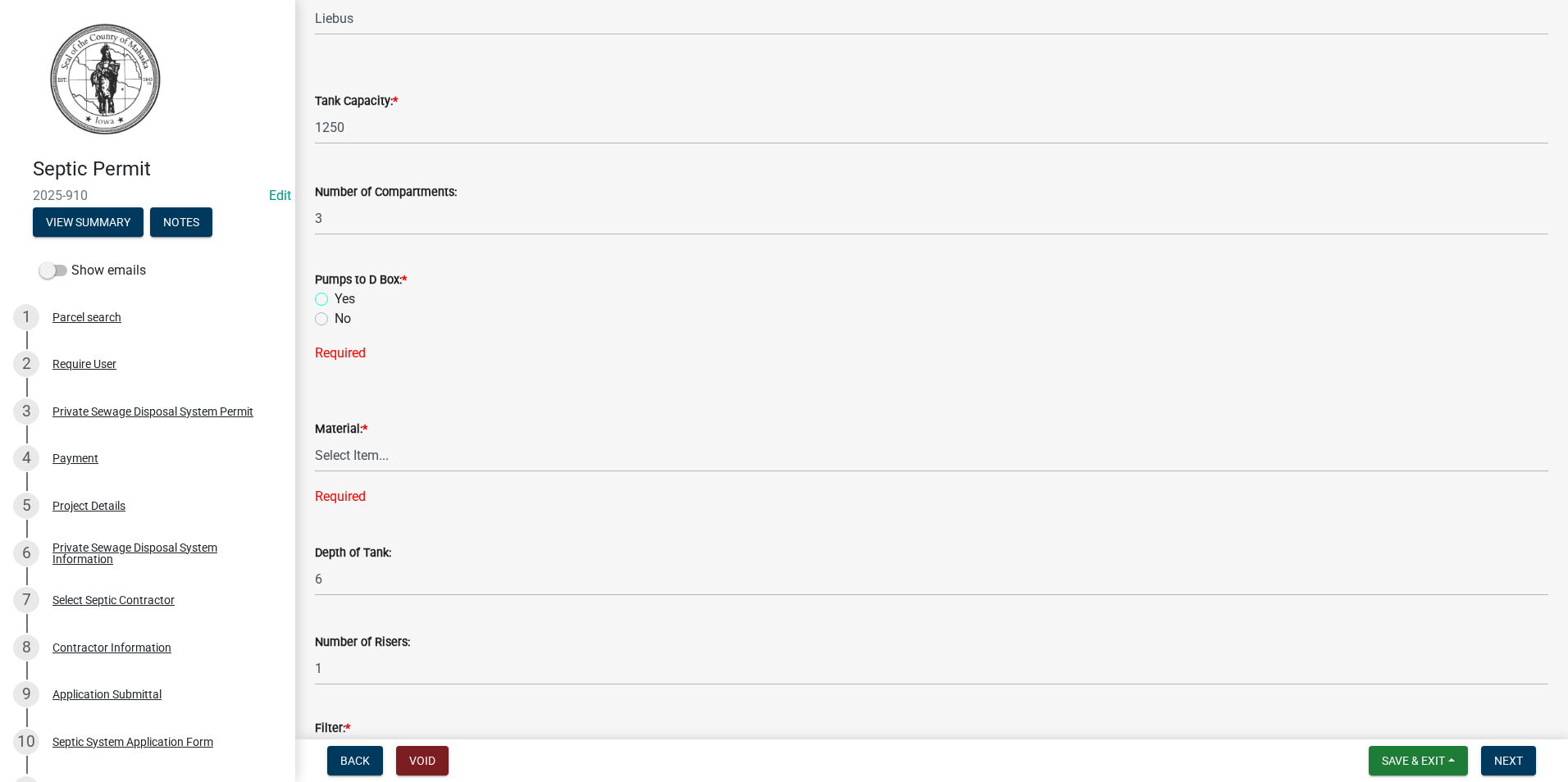 click on "Yes" at bounding box center [340, 294] 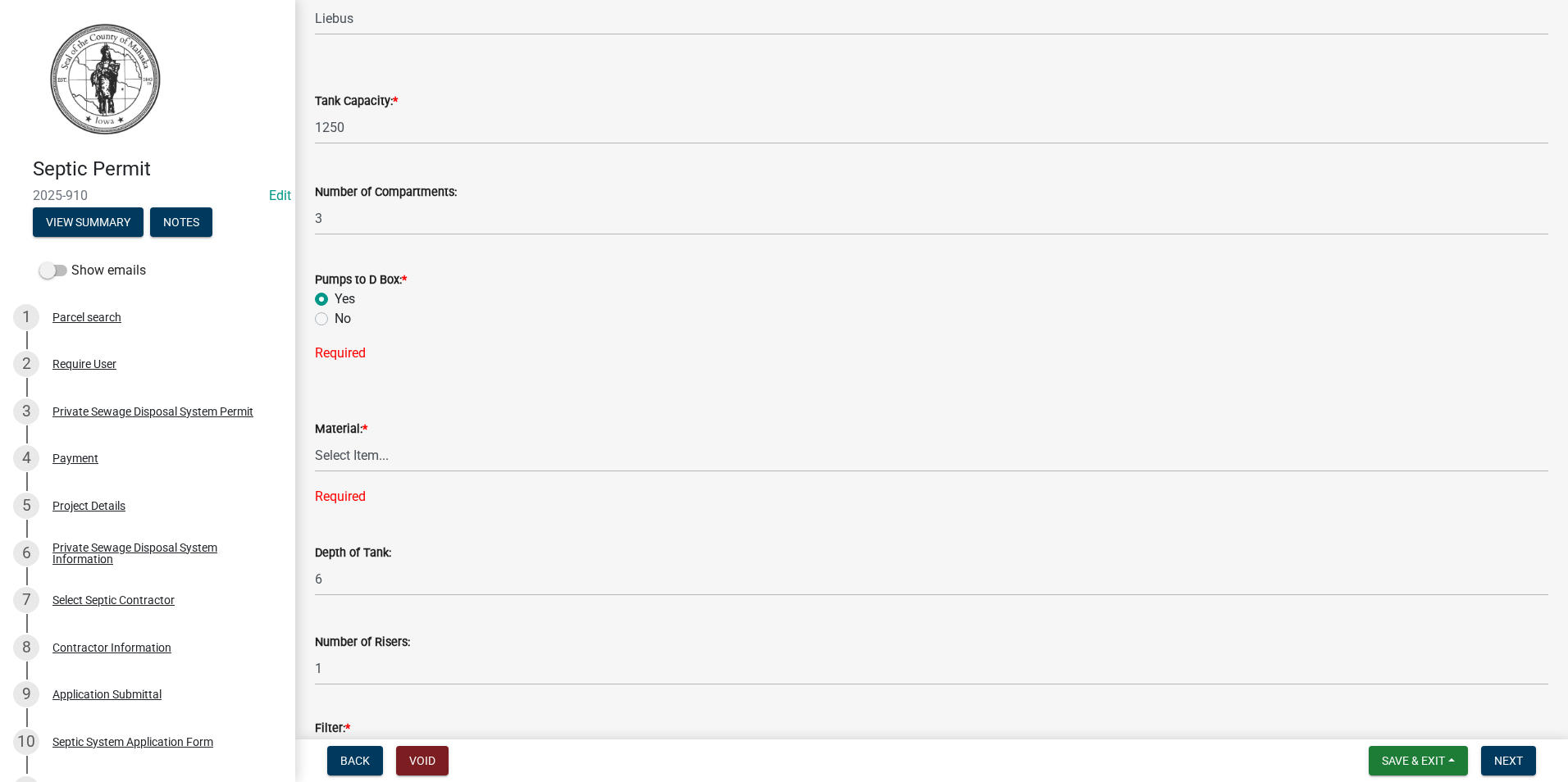 radio on "true" 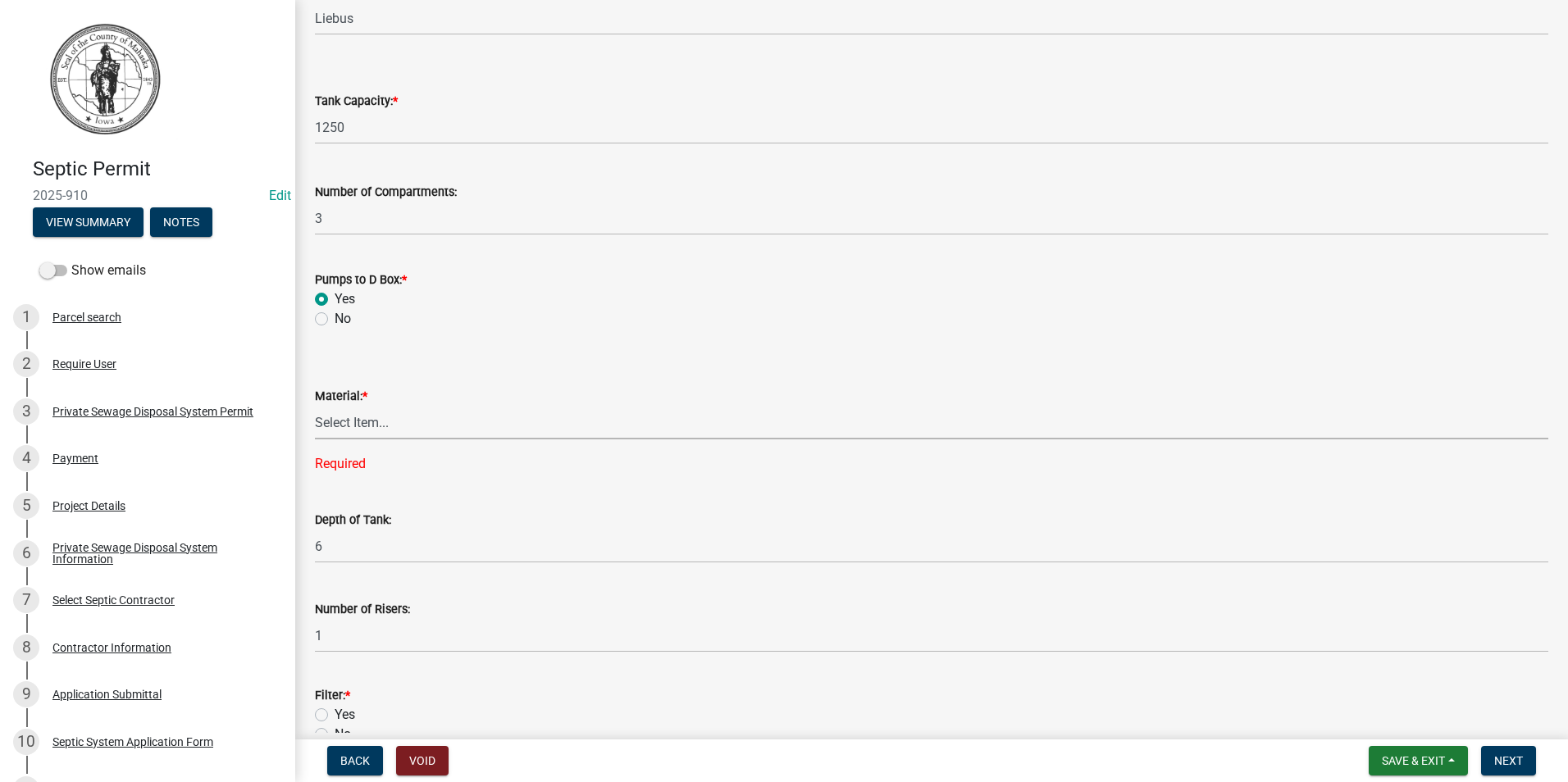 click on "Select Item...   Concrete   Plastic   Fiberglass   N/A" at bounding box center [932, 422] 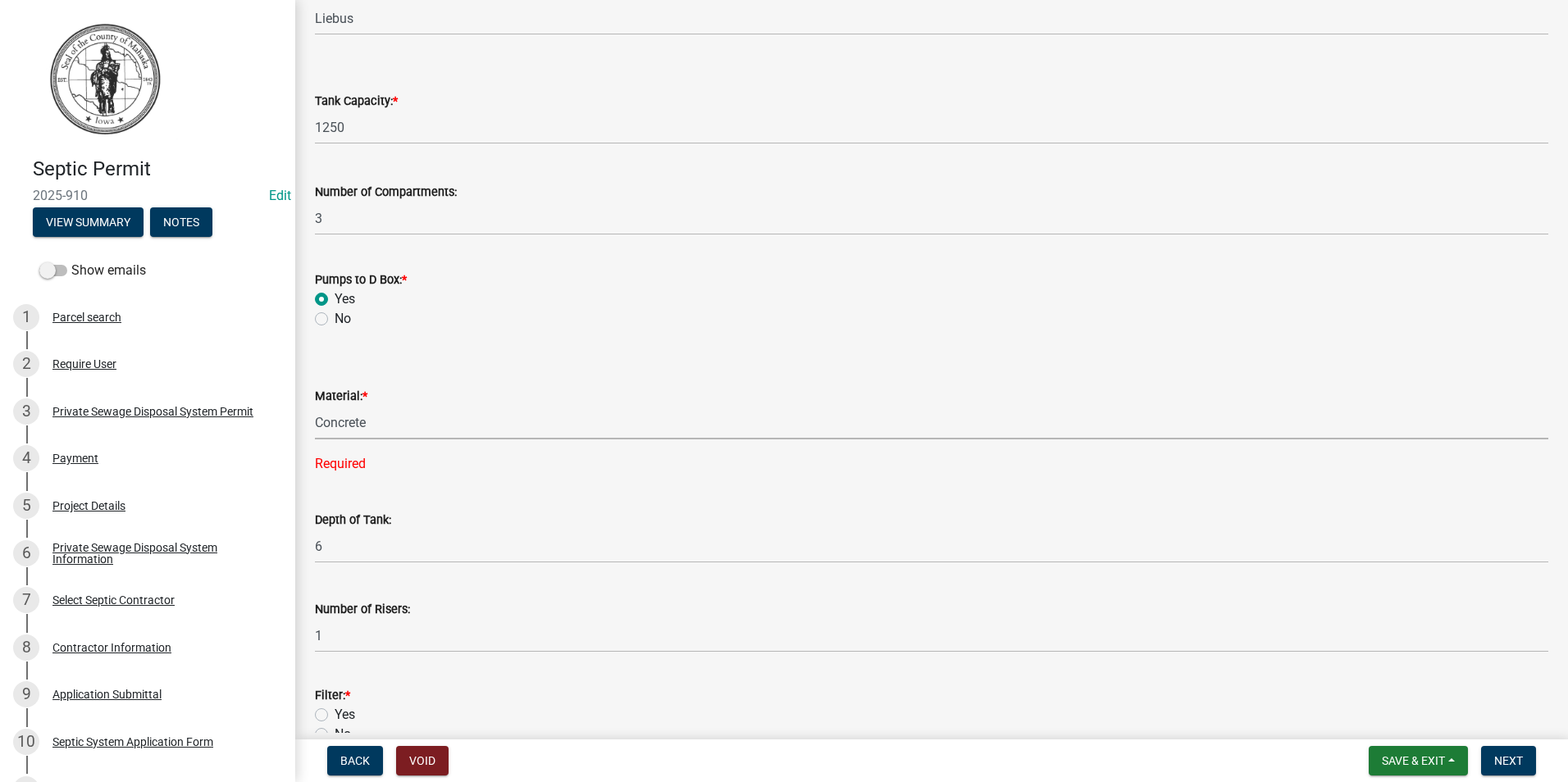 click on "Select Item...   Concrete   Plastic   Fiberglass   N/A" at bounding box center [932, 422] 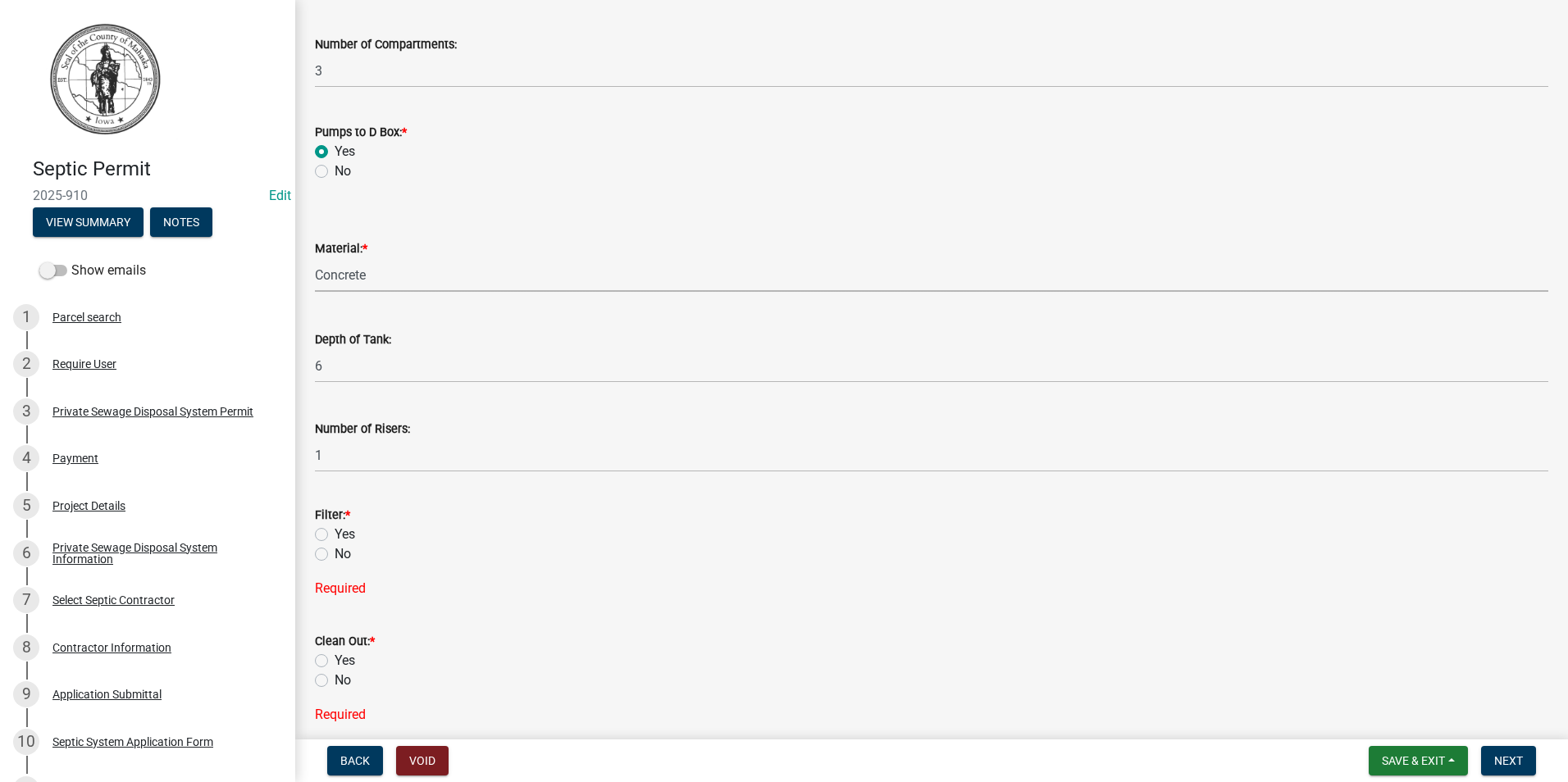 scroll, scrollTop: 492, scrollLeft: 0, axis: vertical 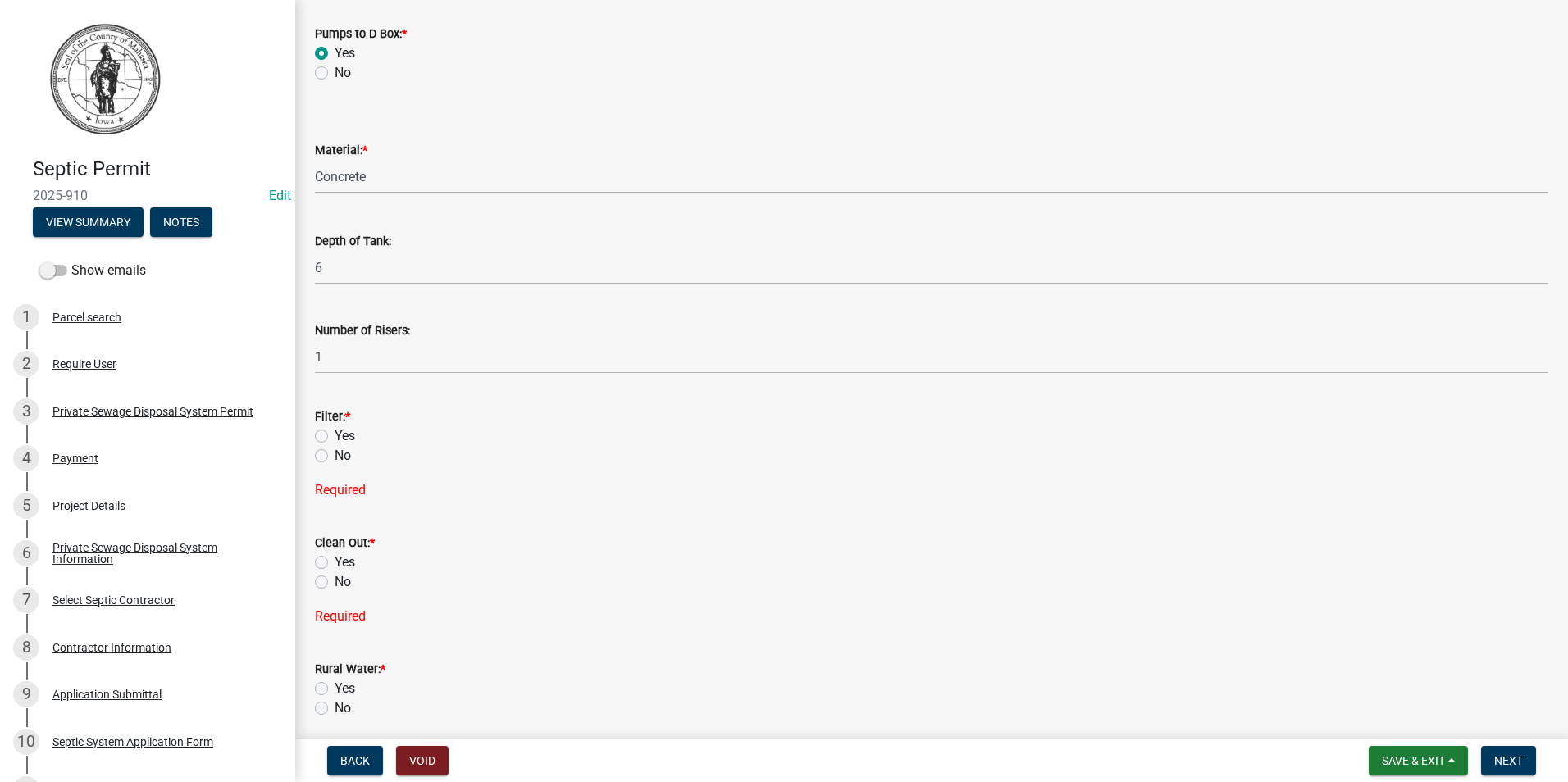 click on "Yes" 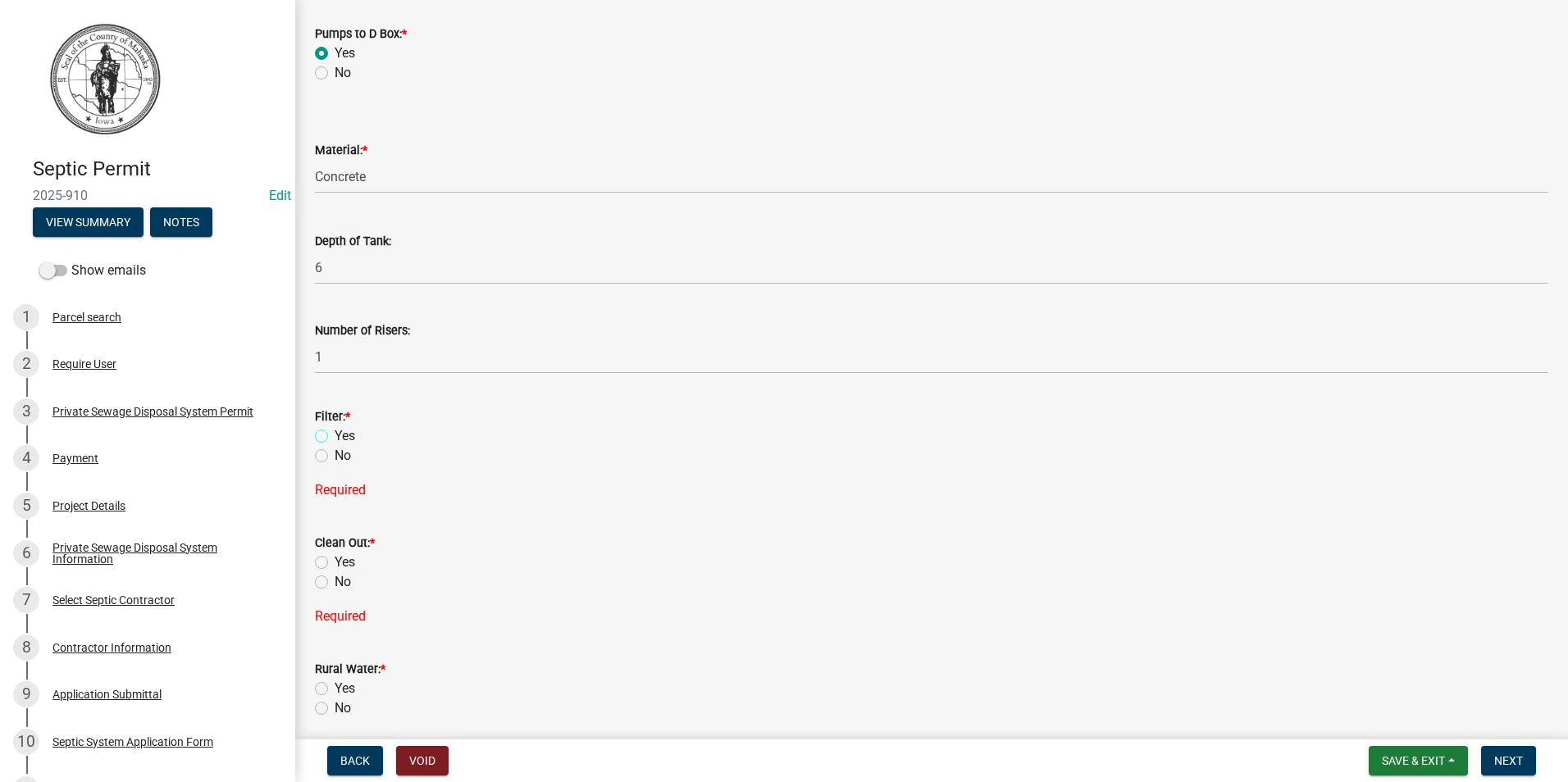 click on "Yes" at bounding box center (340, 431) 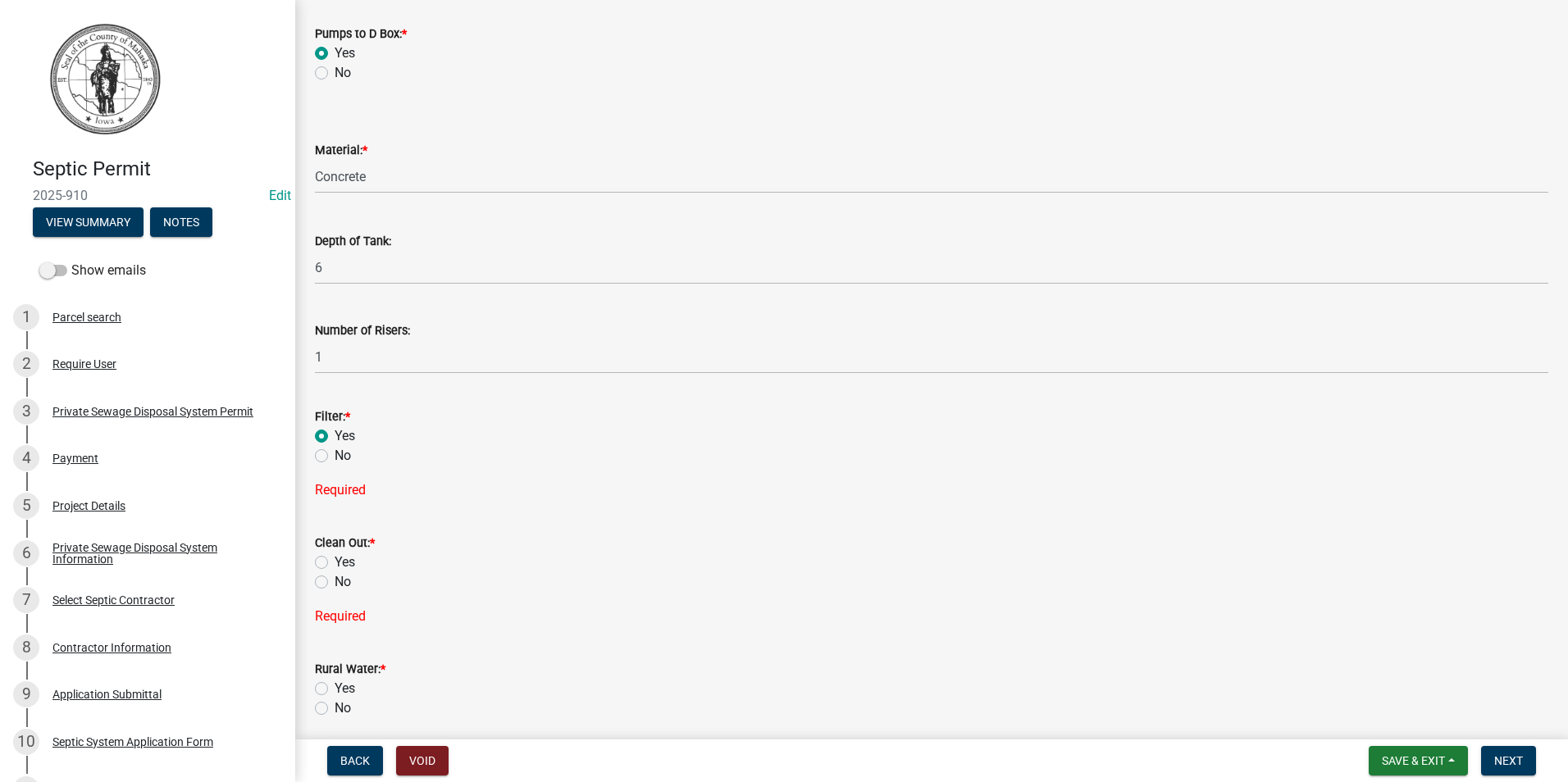 radio on "true" 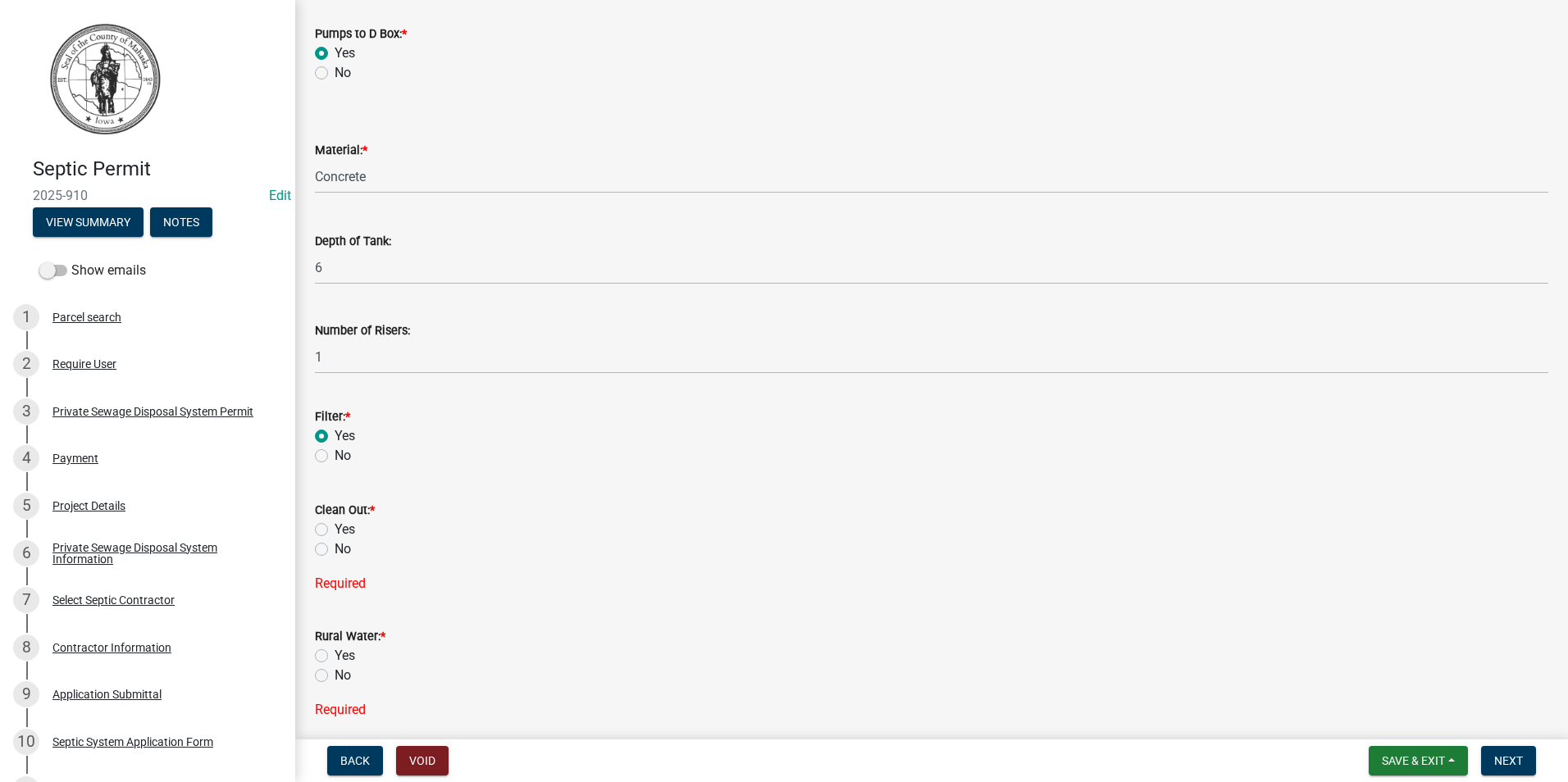 click on "Yes" 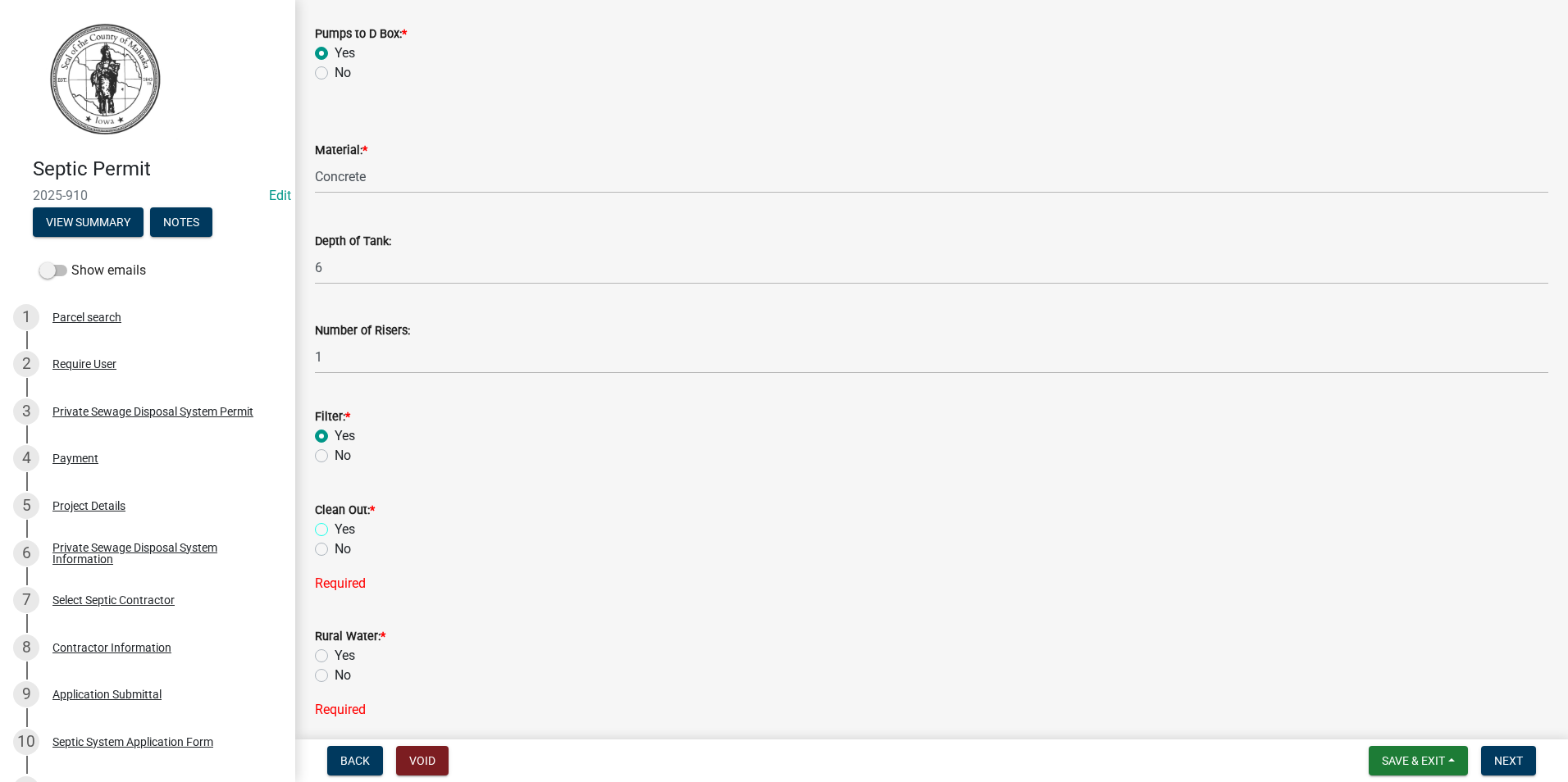 click on "Yes" at bounding box center [340, 525] 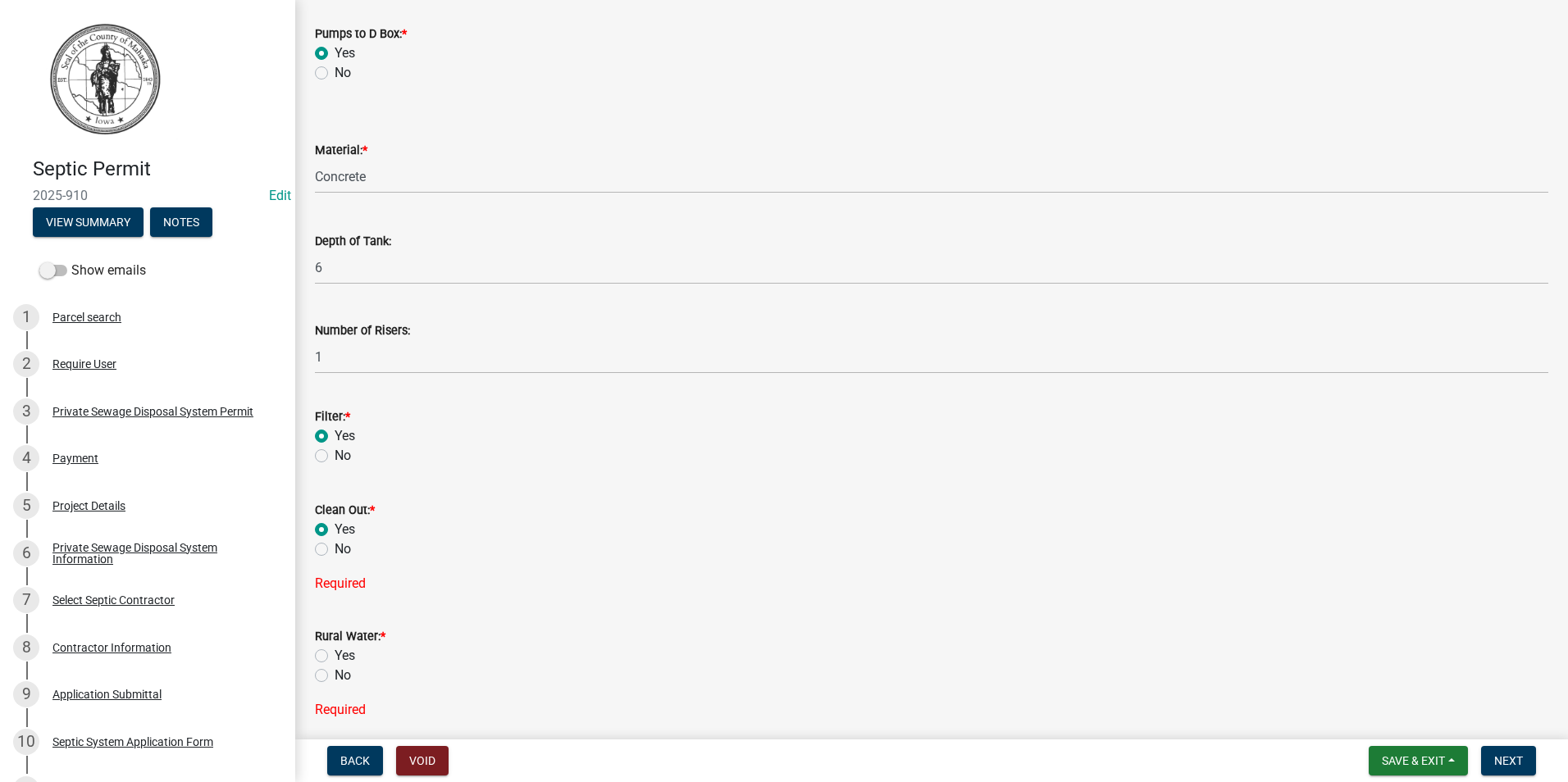 radio on "true" 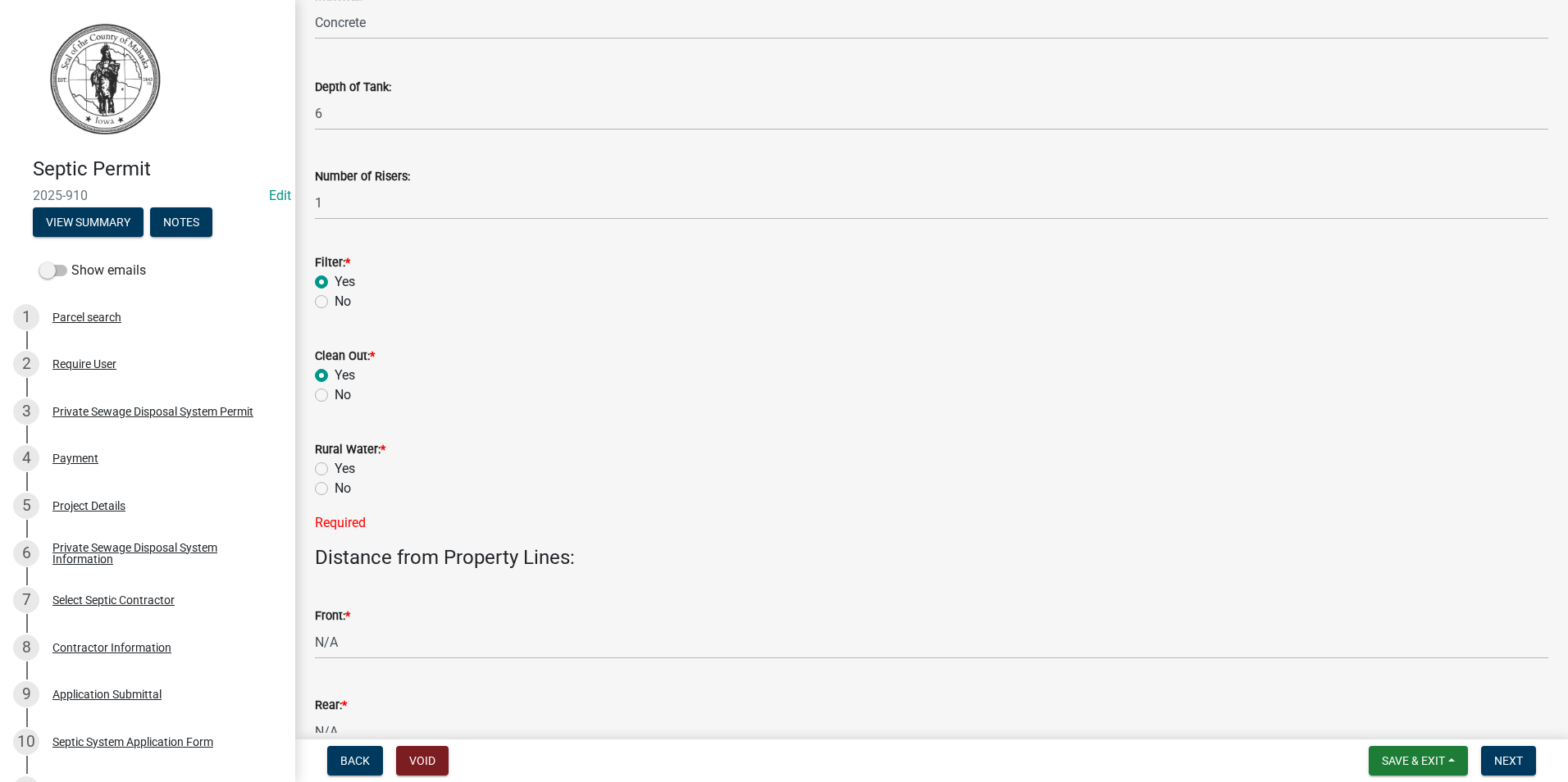 scroll, scrollTop: 656, scrollLeft: 0, axis: vertical 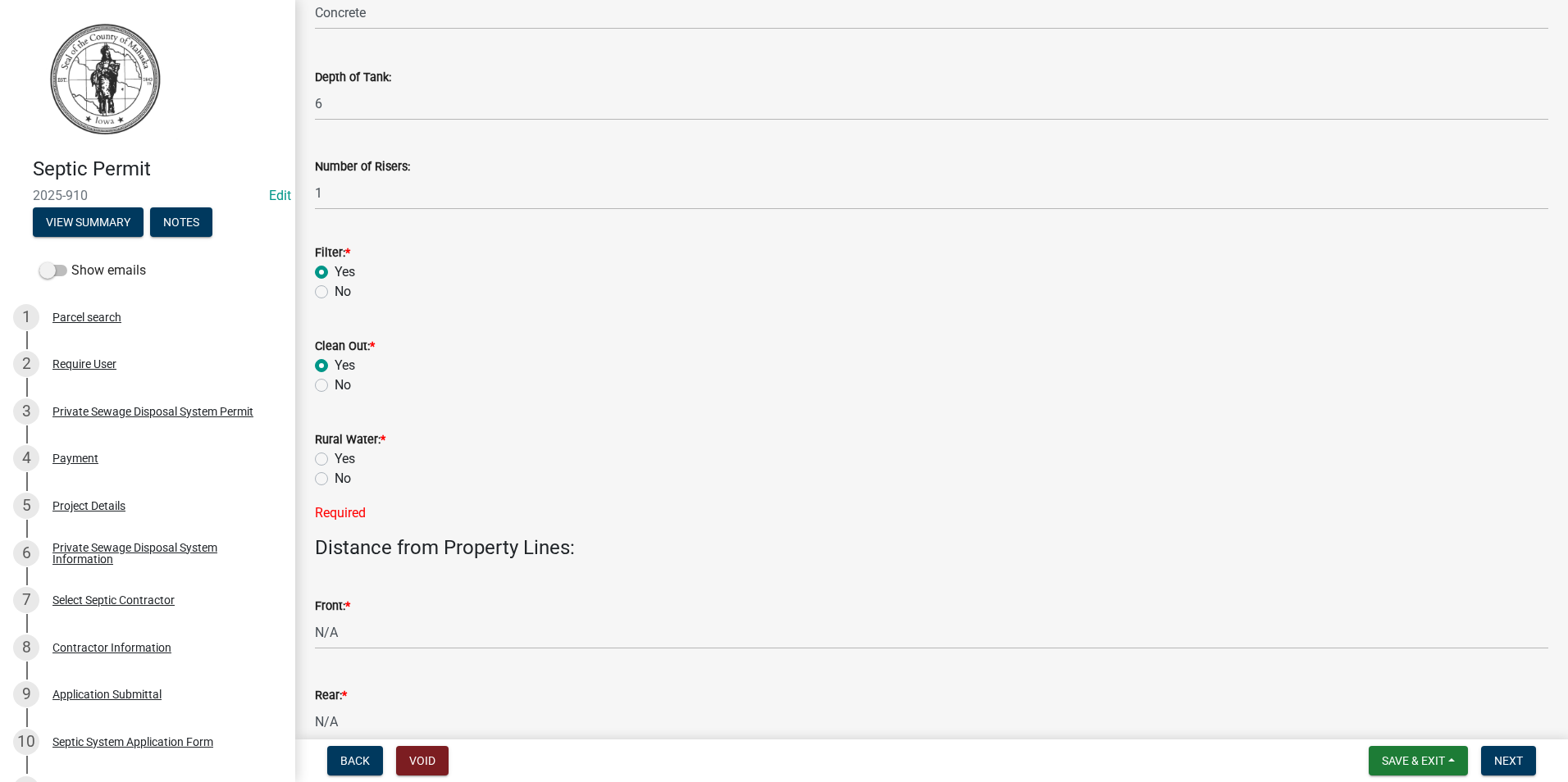 click on "Yes" 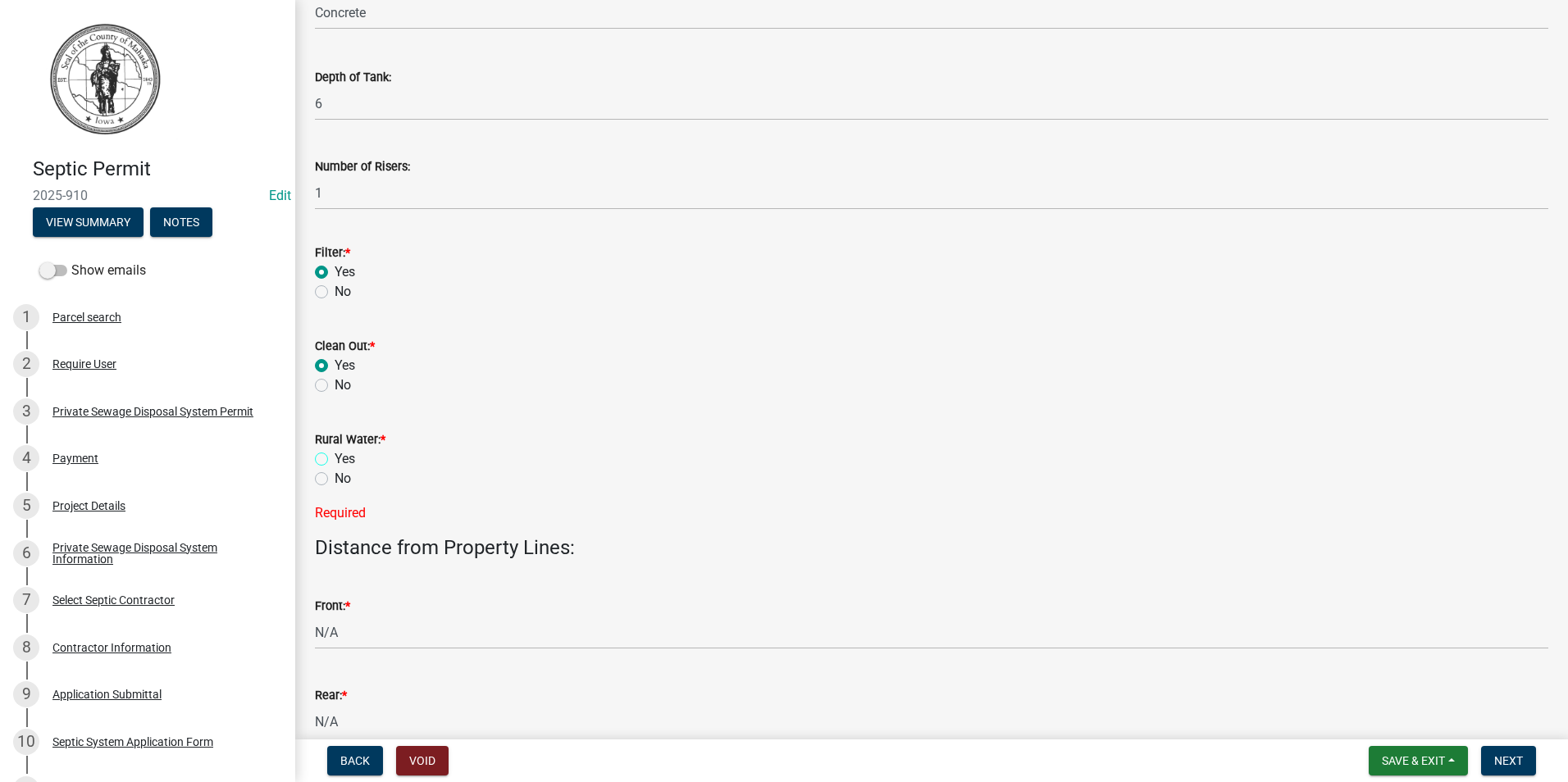 click on "Yes" at bounding box center (340, 454) 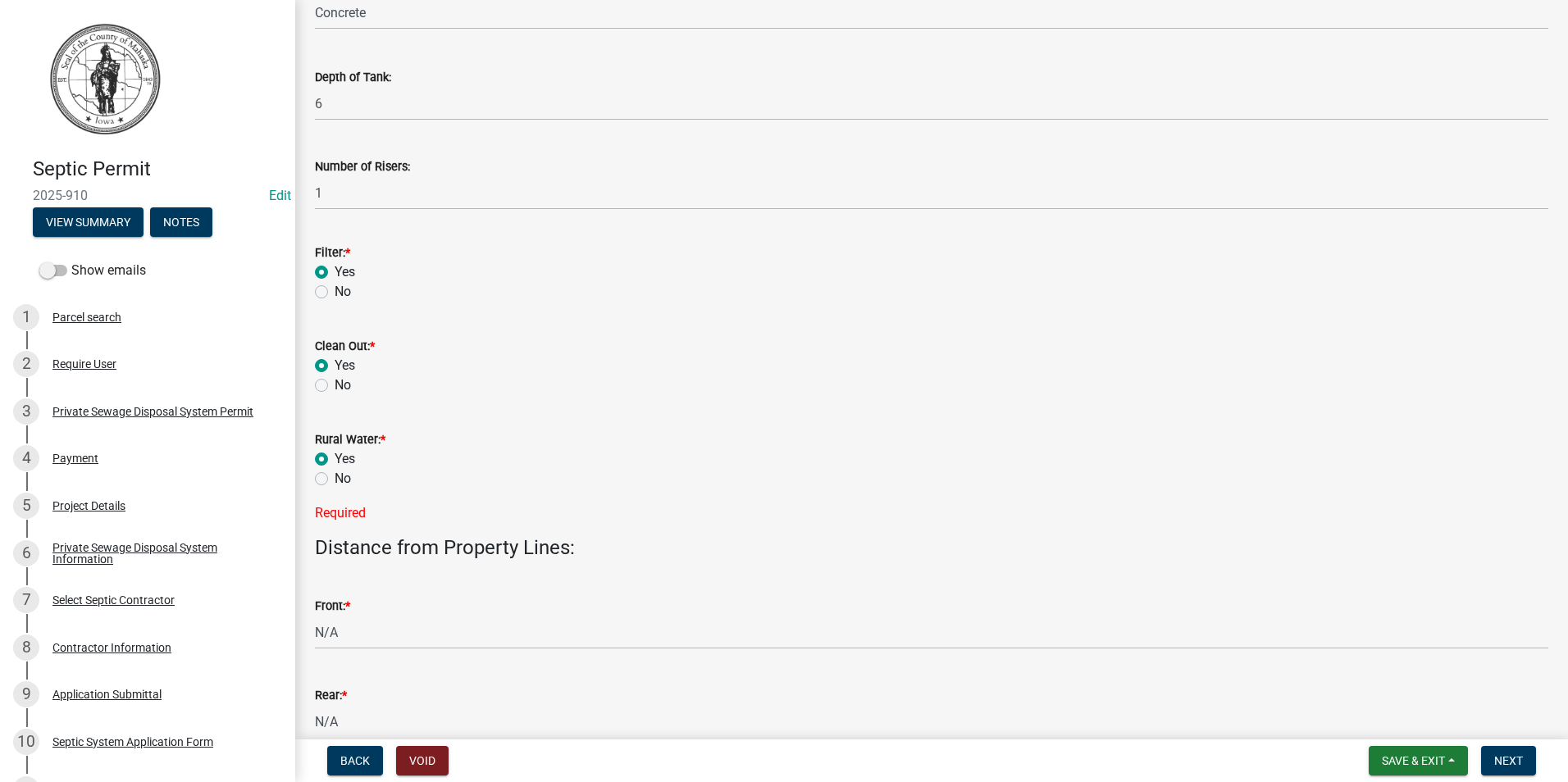 radio on "true" 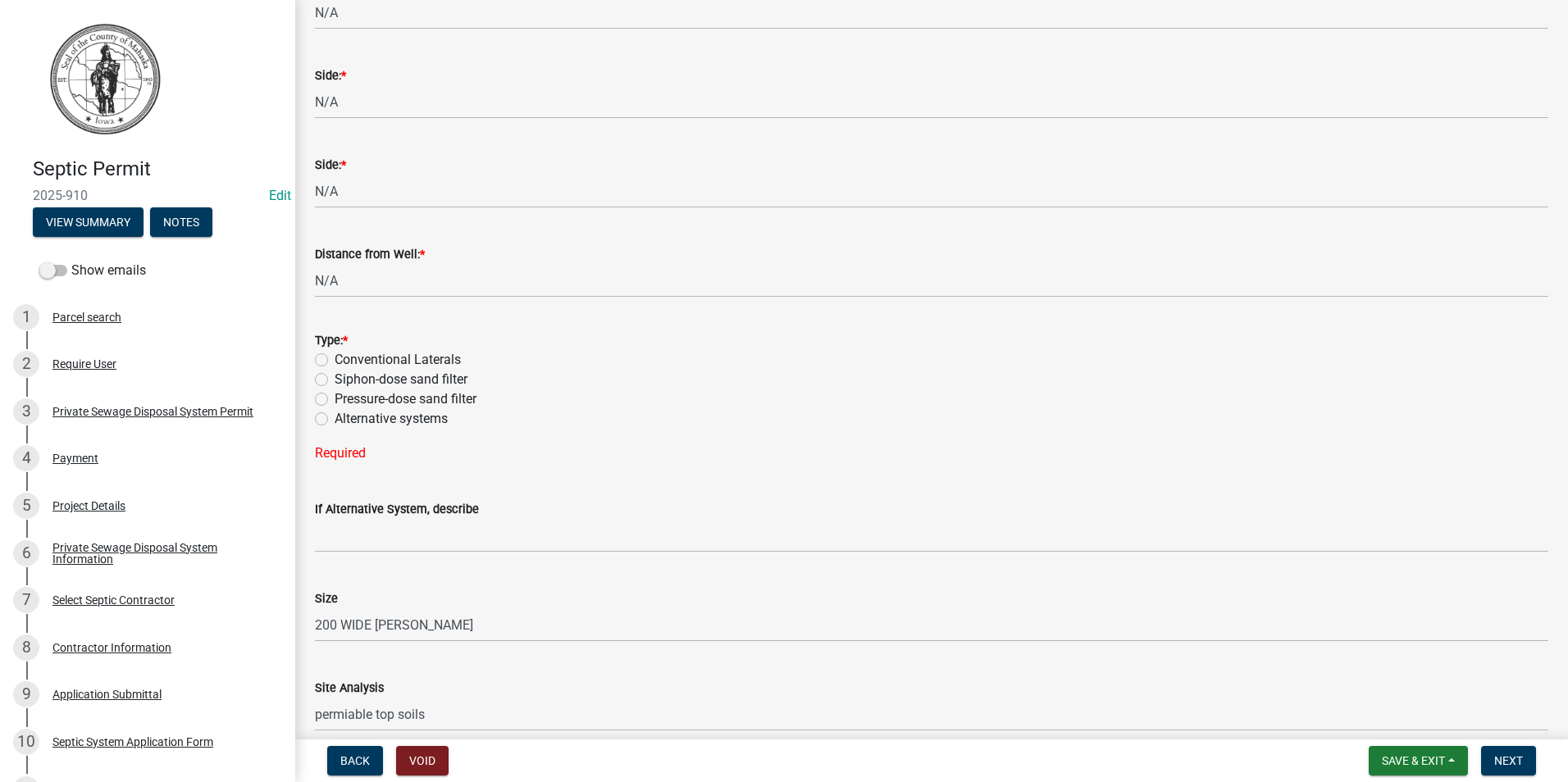 scroll, scrollTop: 1394, scrollLeft: 0, axis: vertical 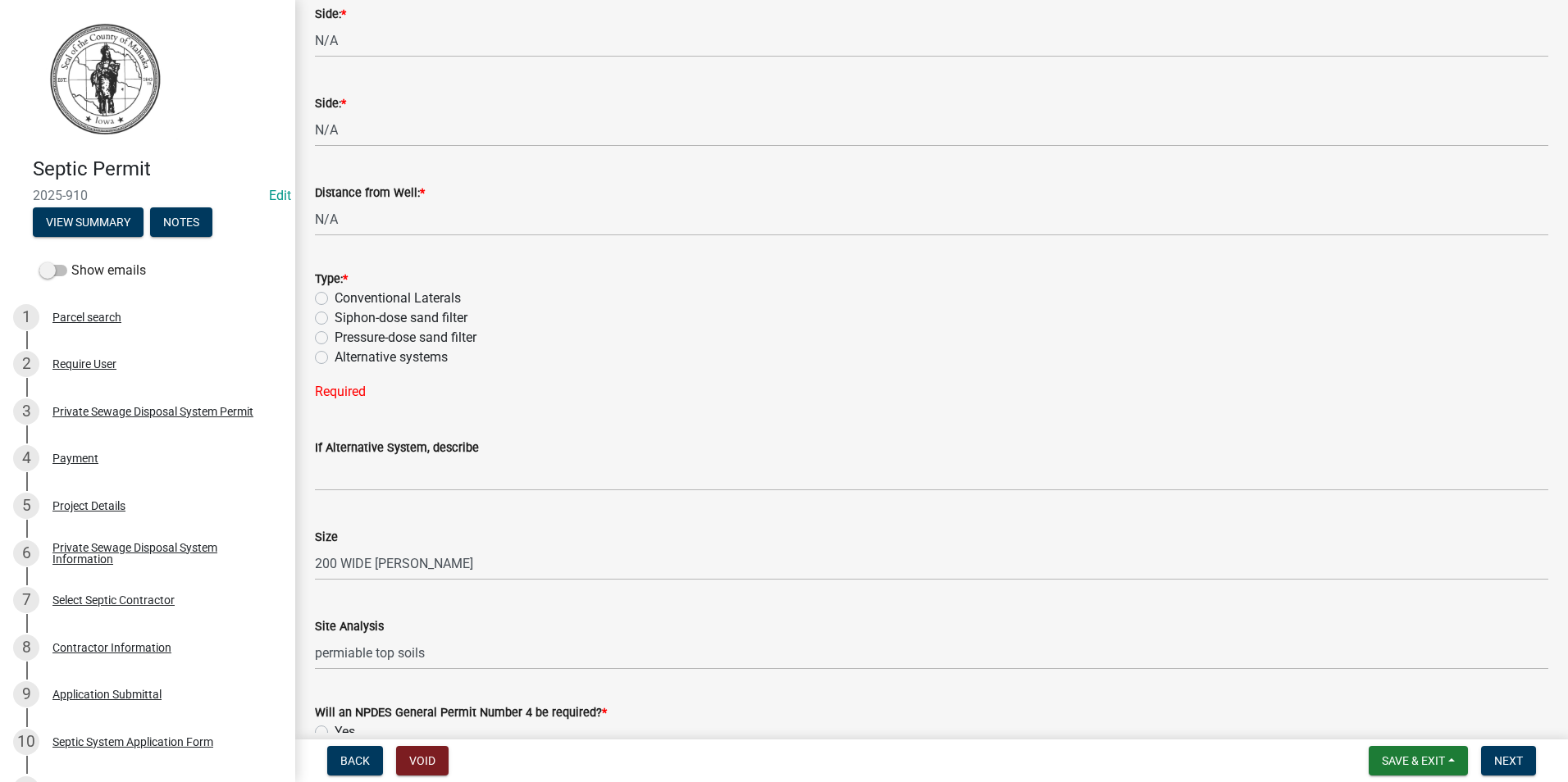click on "Conventional Laterals" 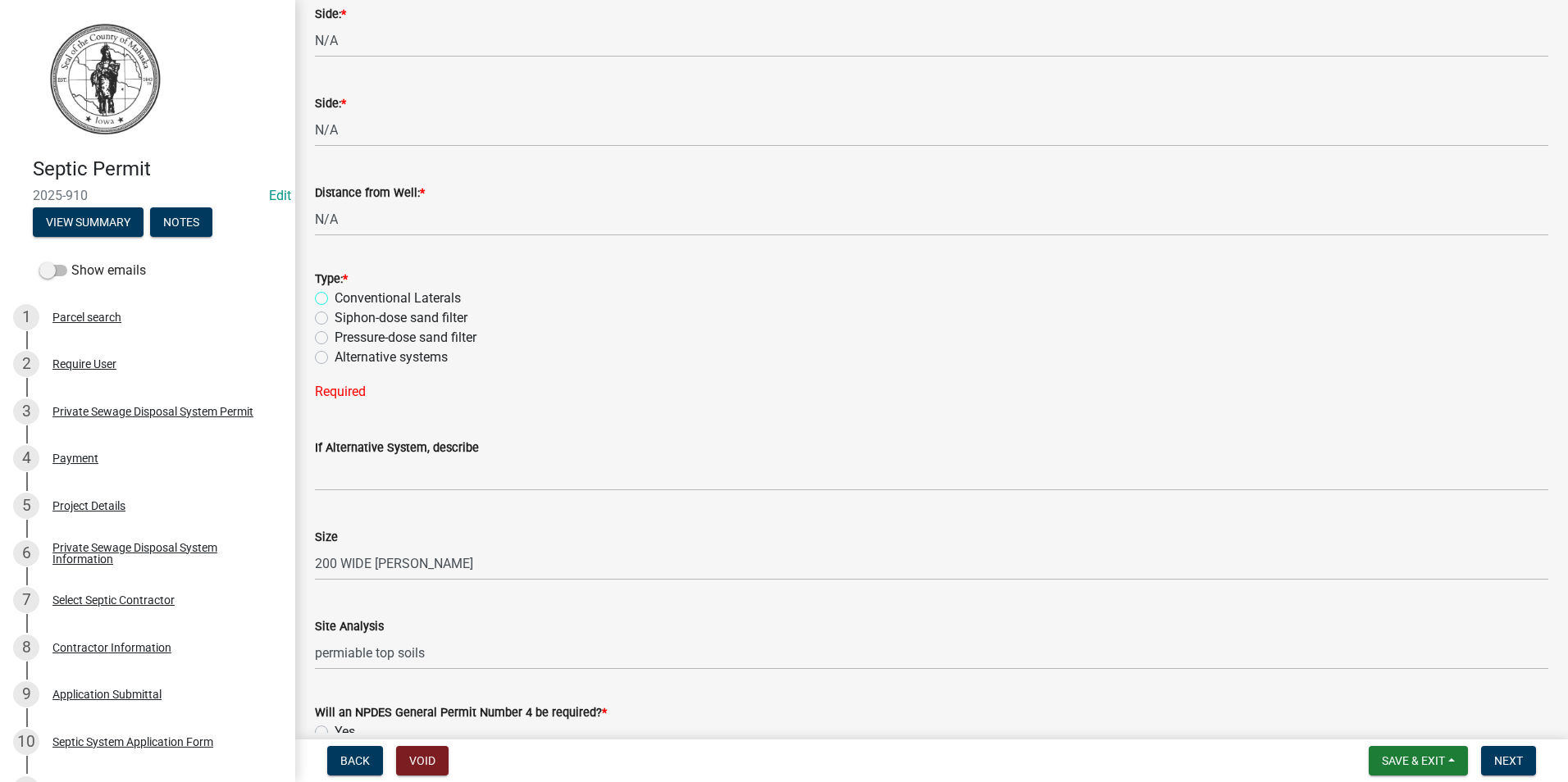 click on "Conventional Laterals" at bounding box center (340, 293) 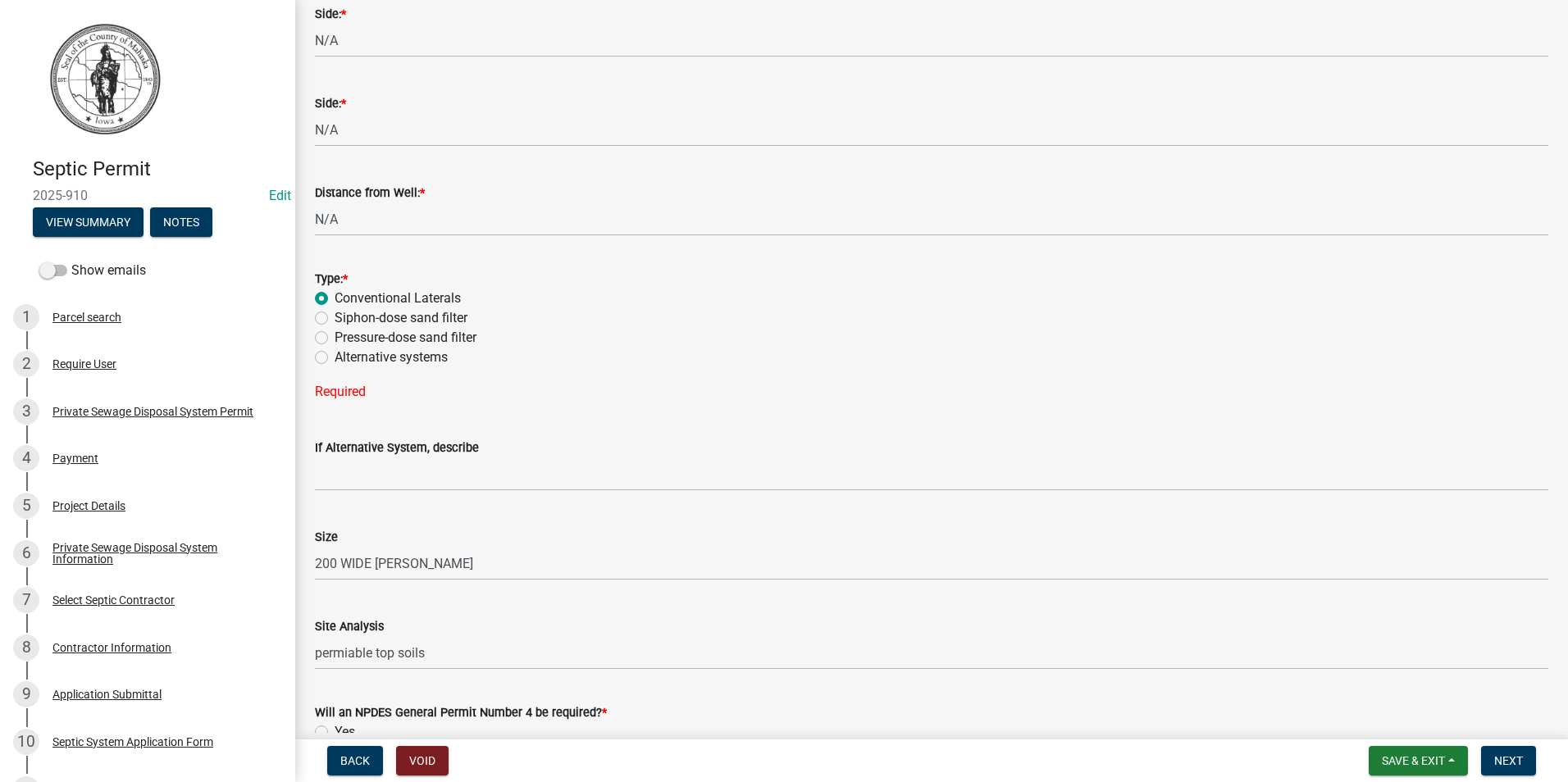 radio on "true" 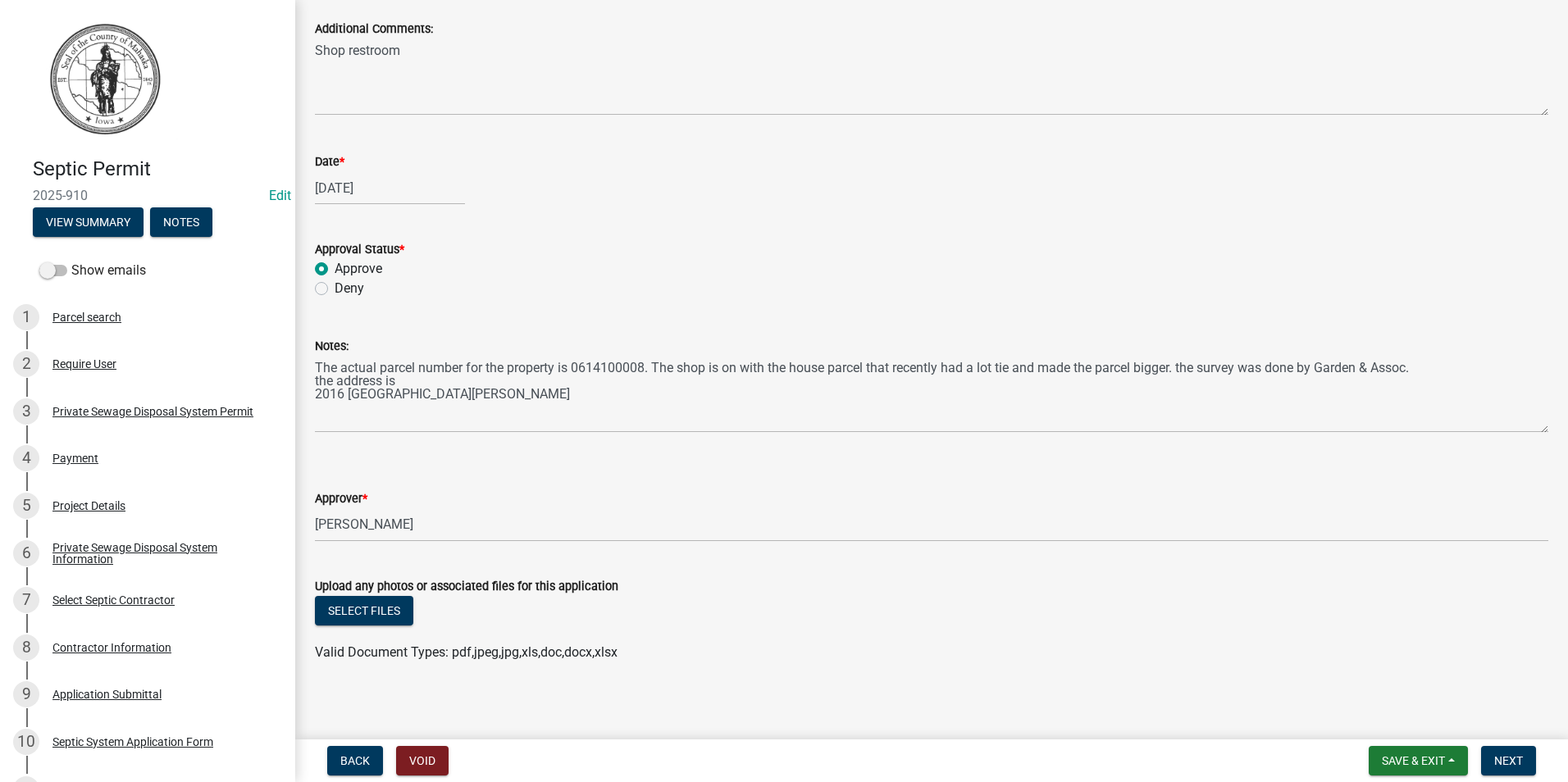 scroll, scrollTop: 2169, scrollLeft: 0, axis: vertical 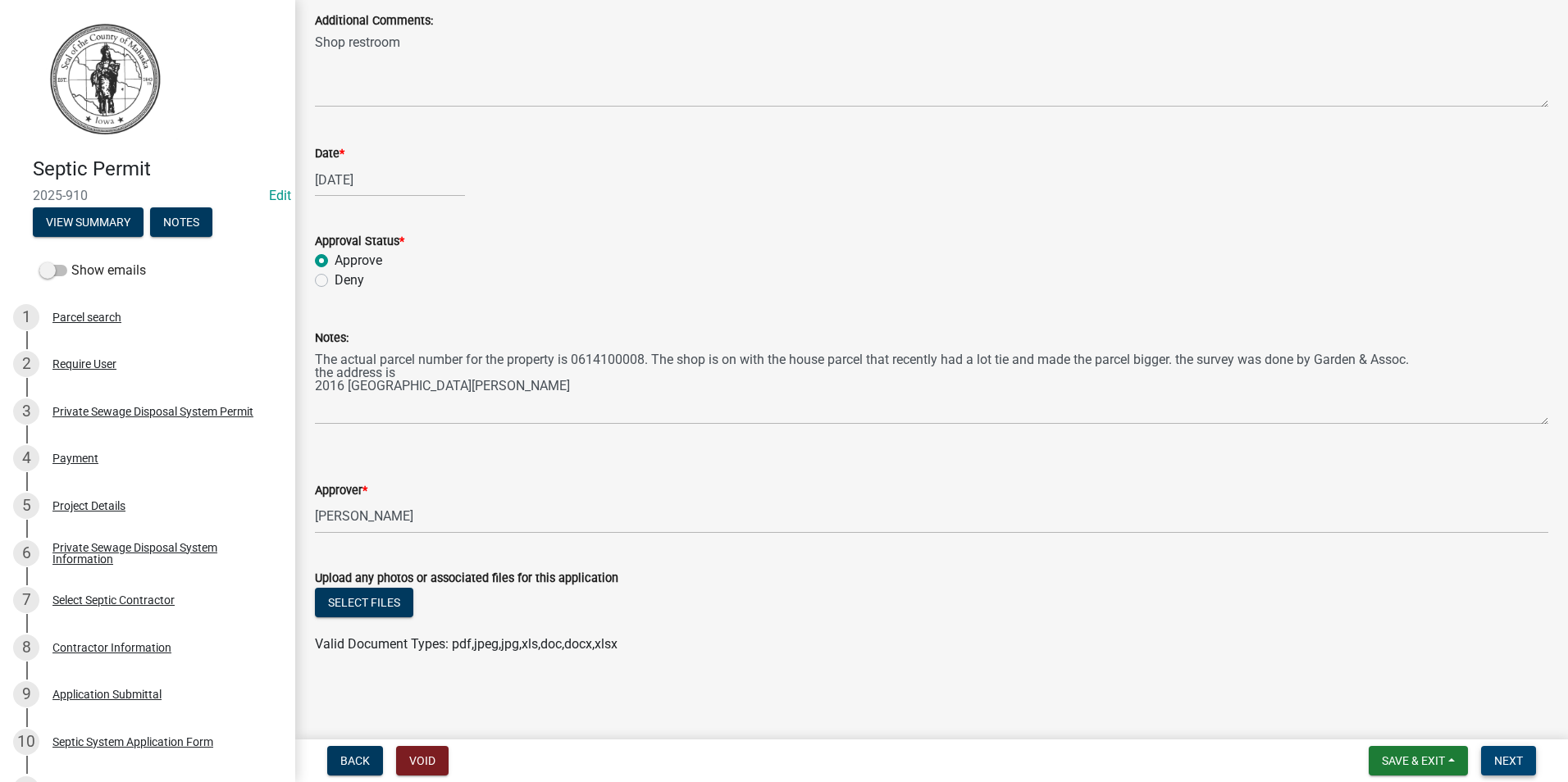 click on "Next" at bounding box center [1508, 761] 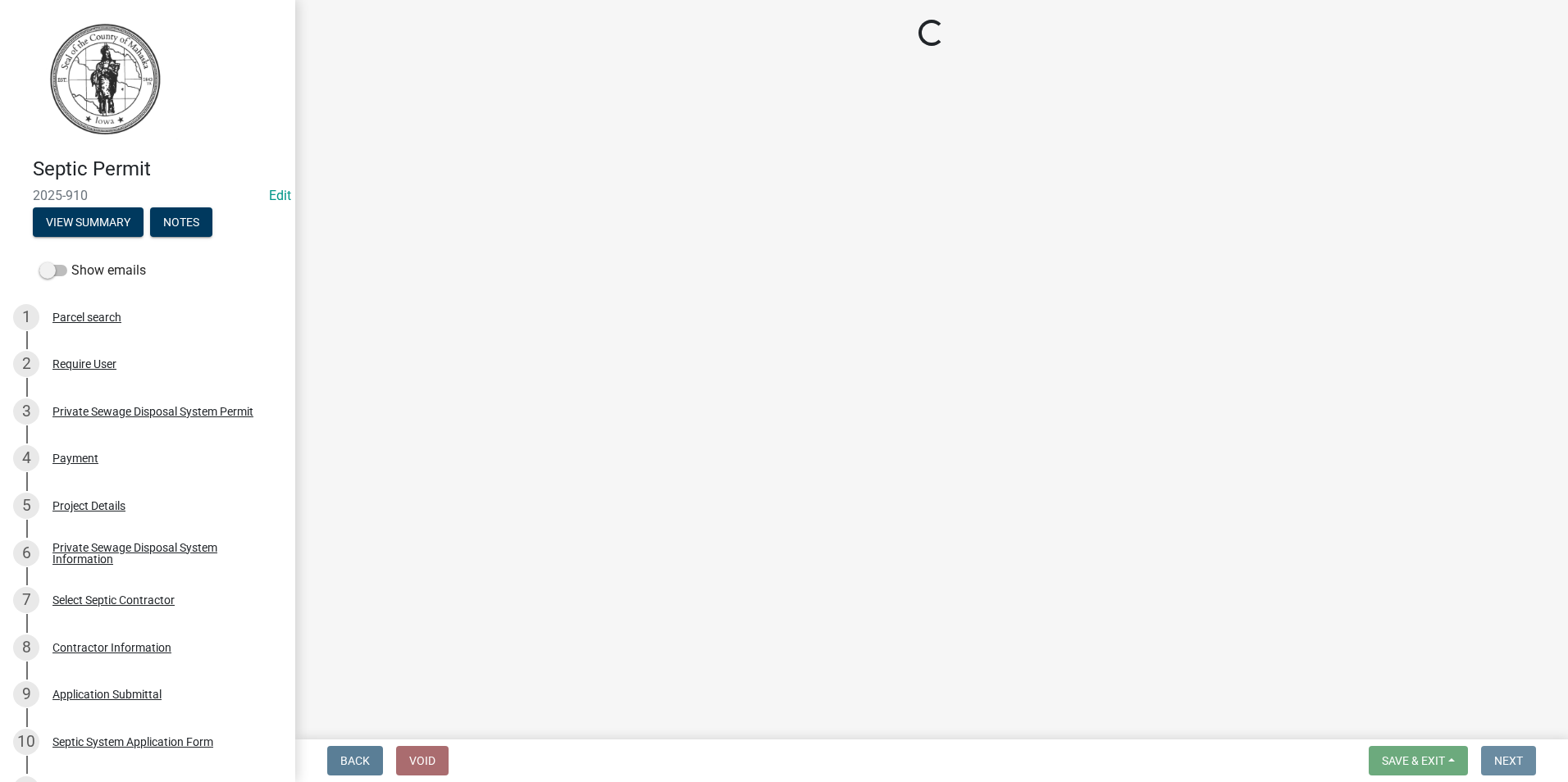 scroll, scrollTop: 0, scrollLeft: 0, axis: both 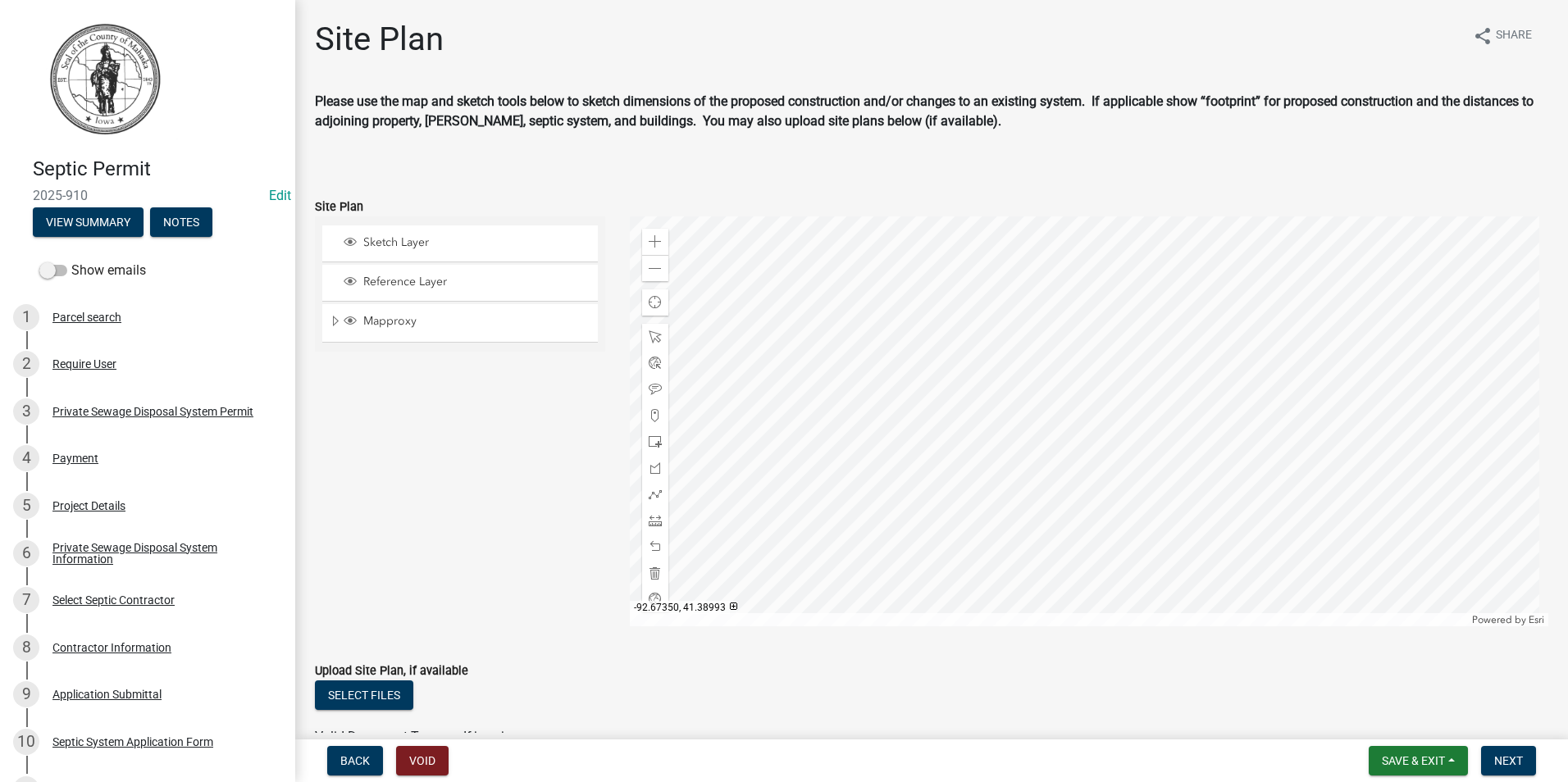 click 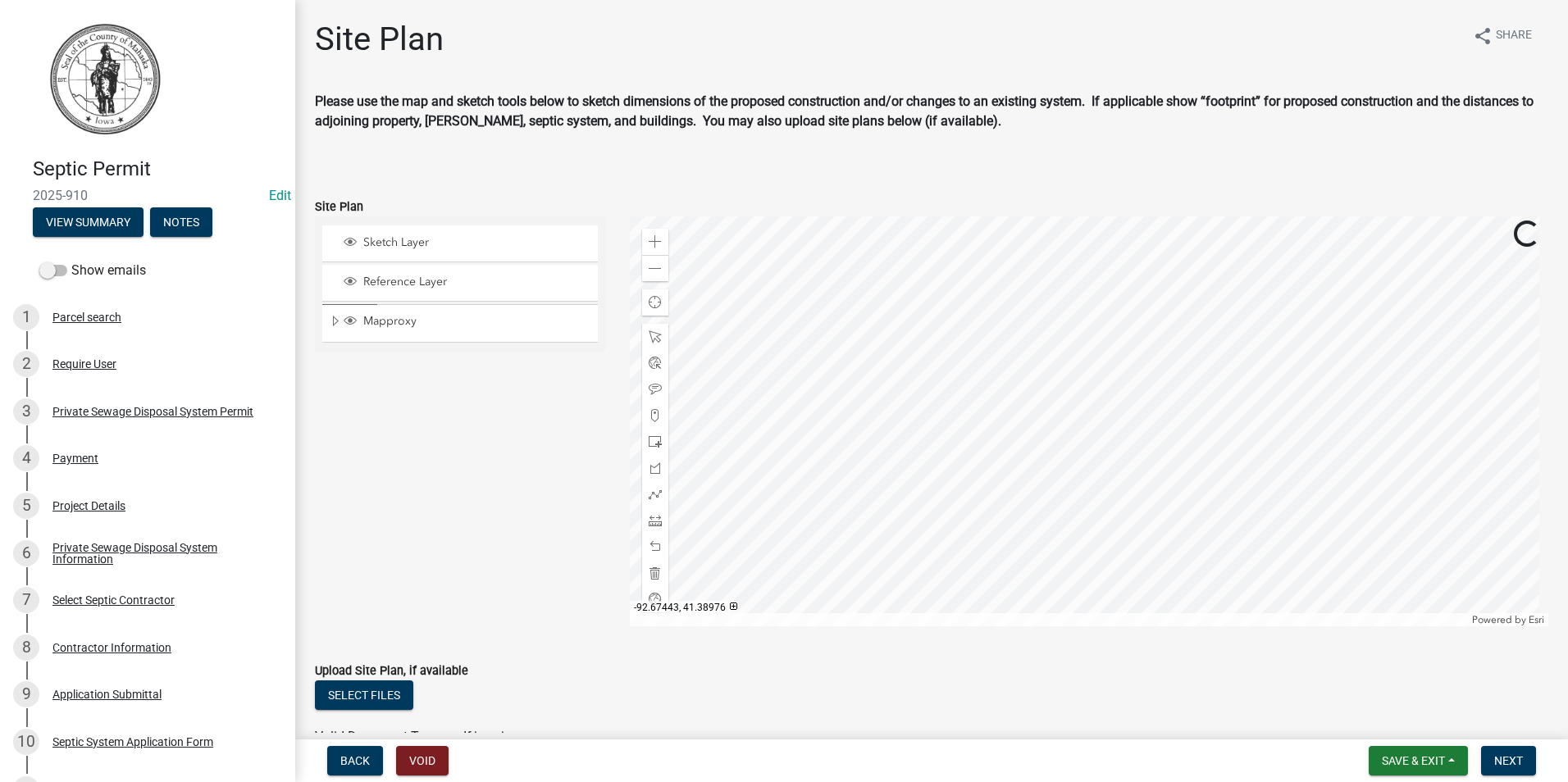 click 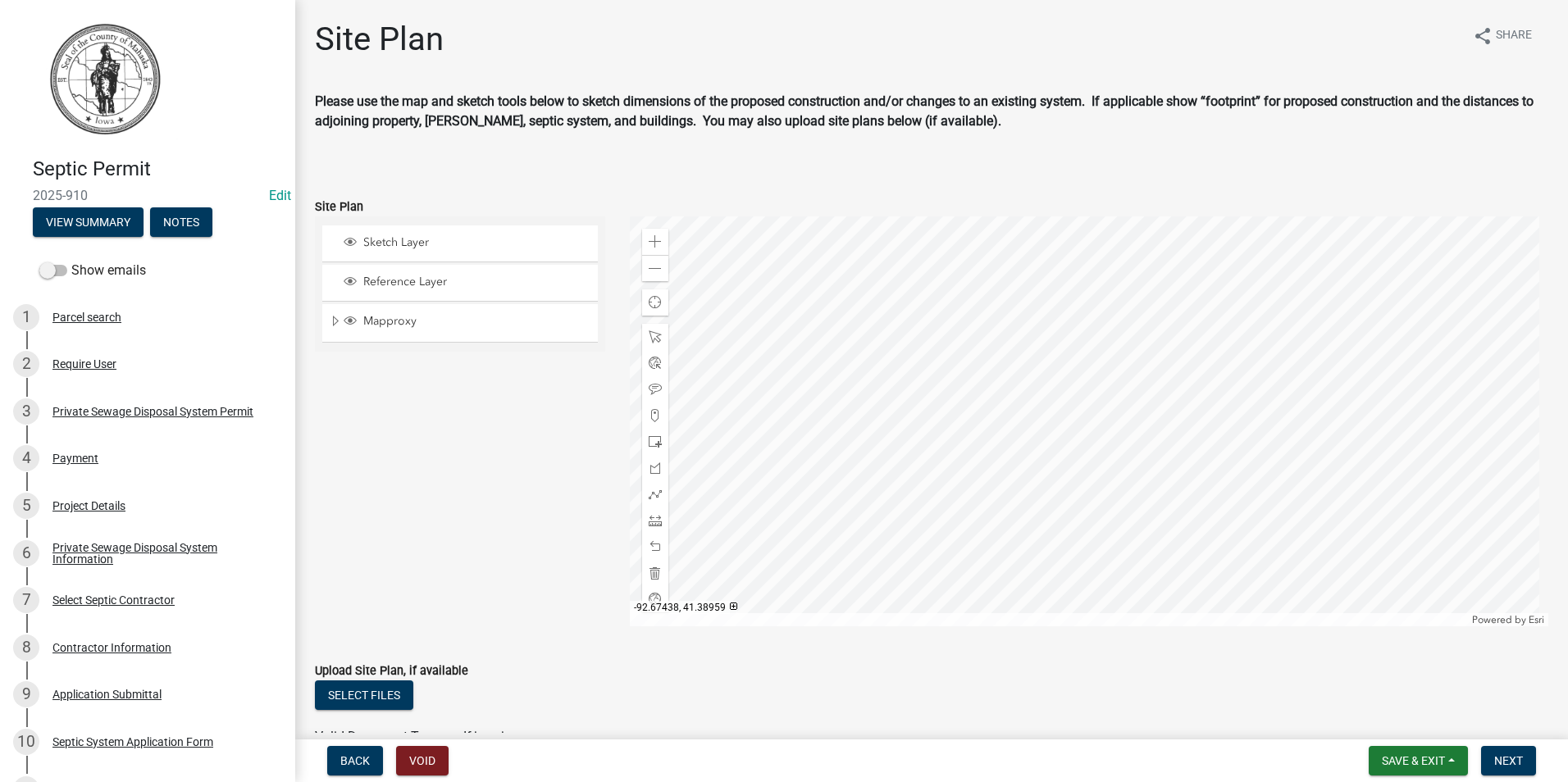 click 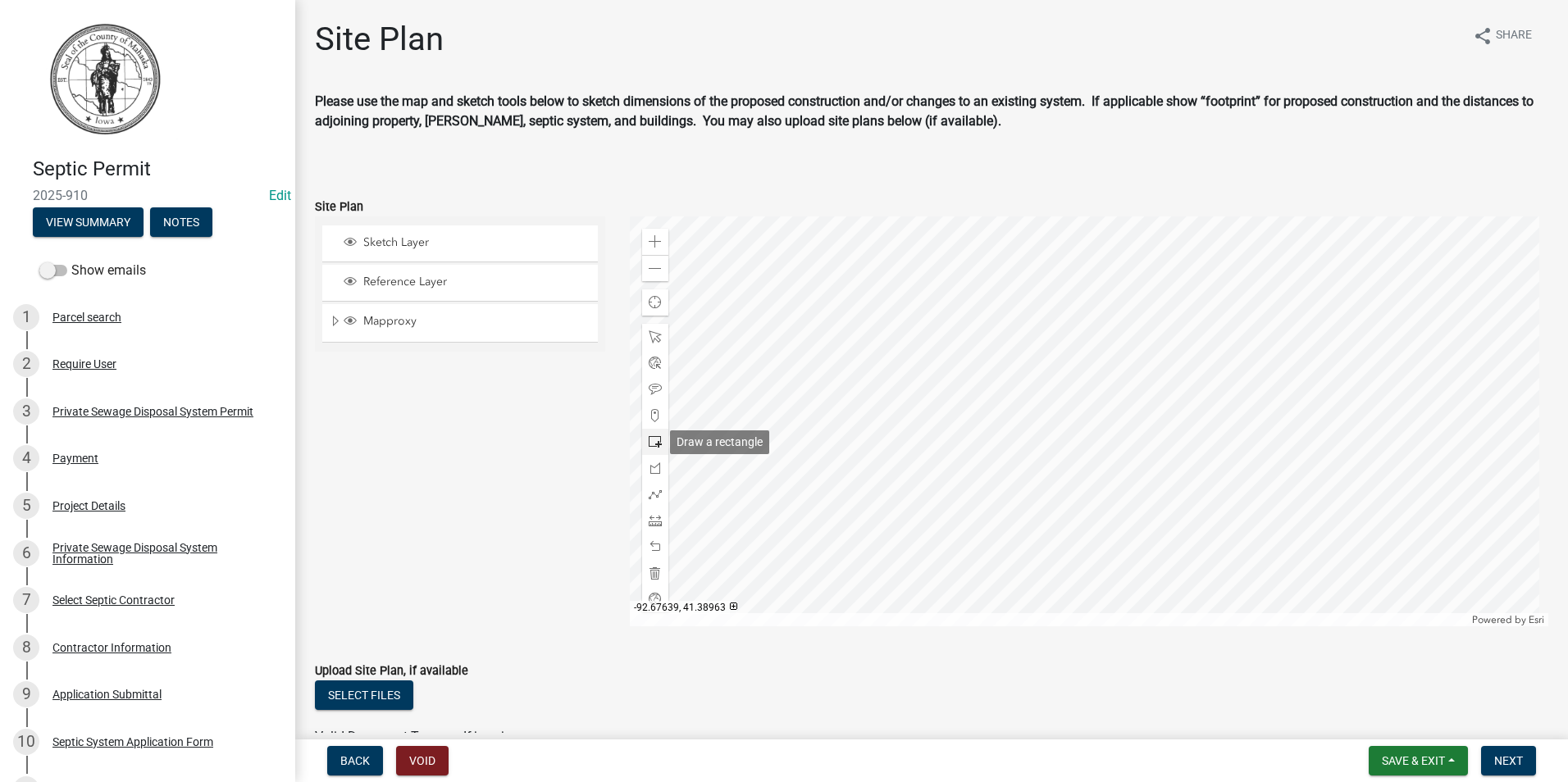 click 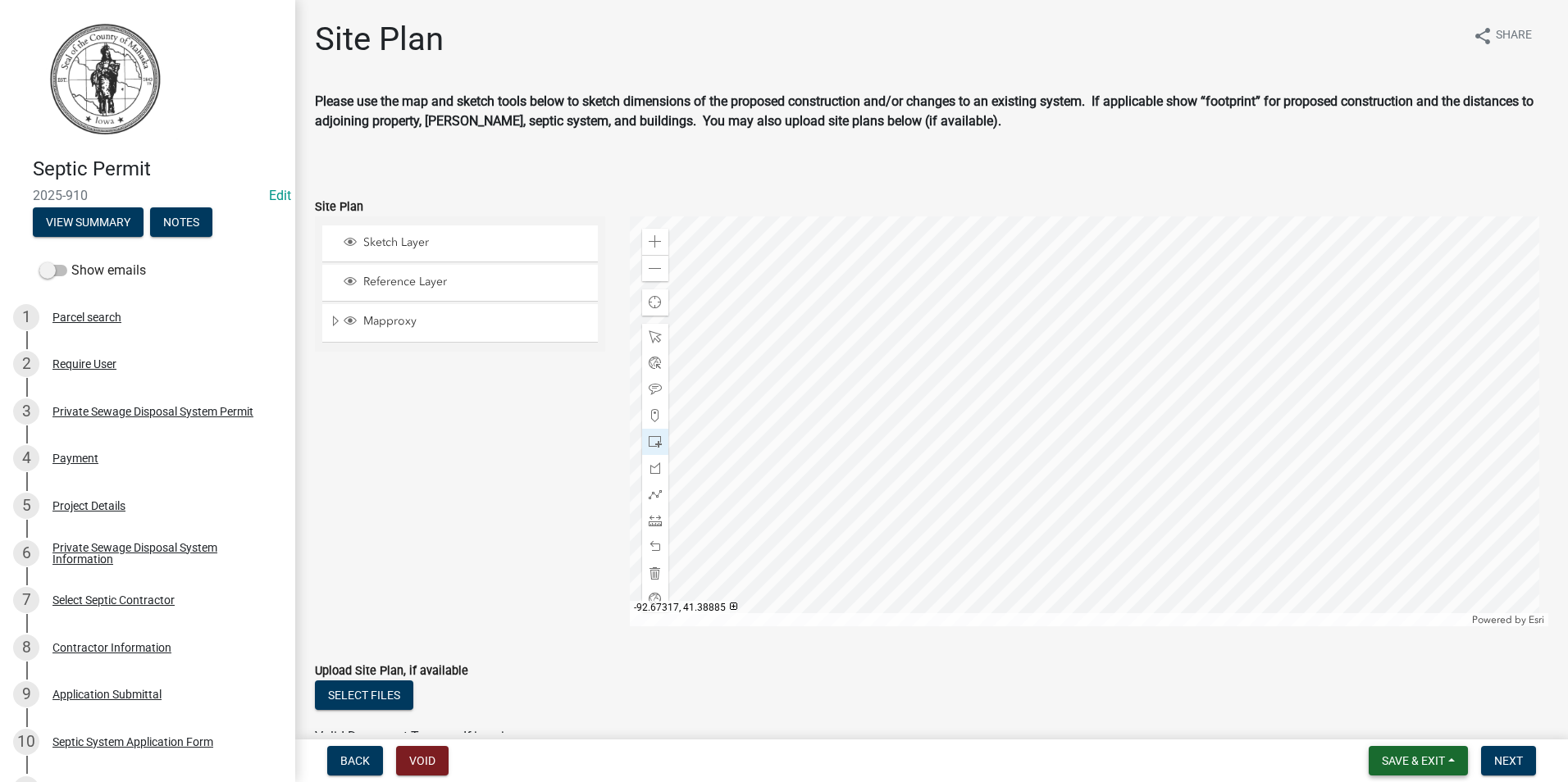 click on "Save & Exit" at bounding box center (1413, 761) 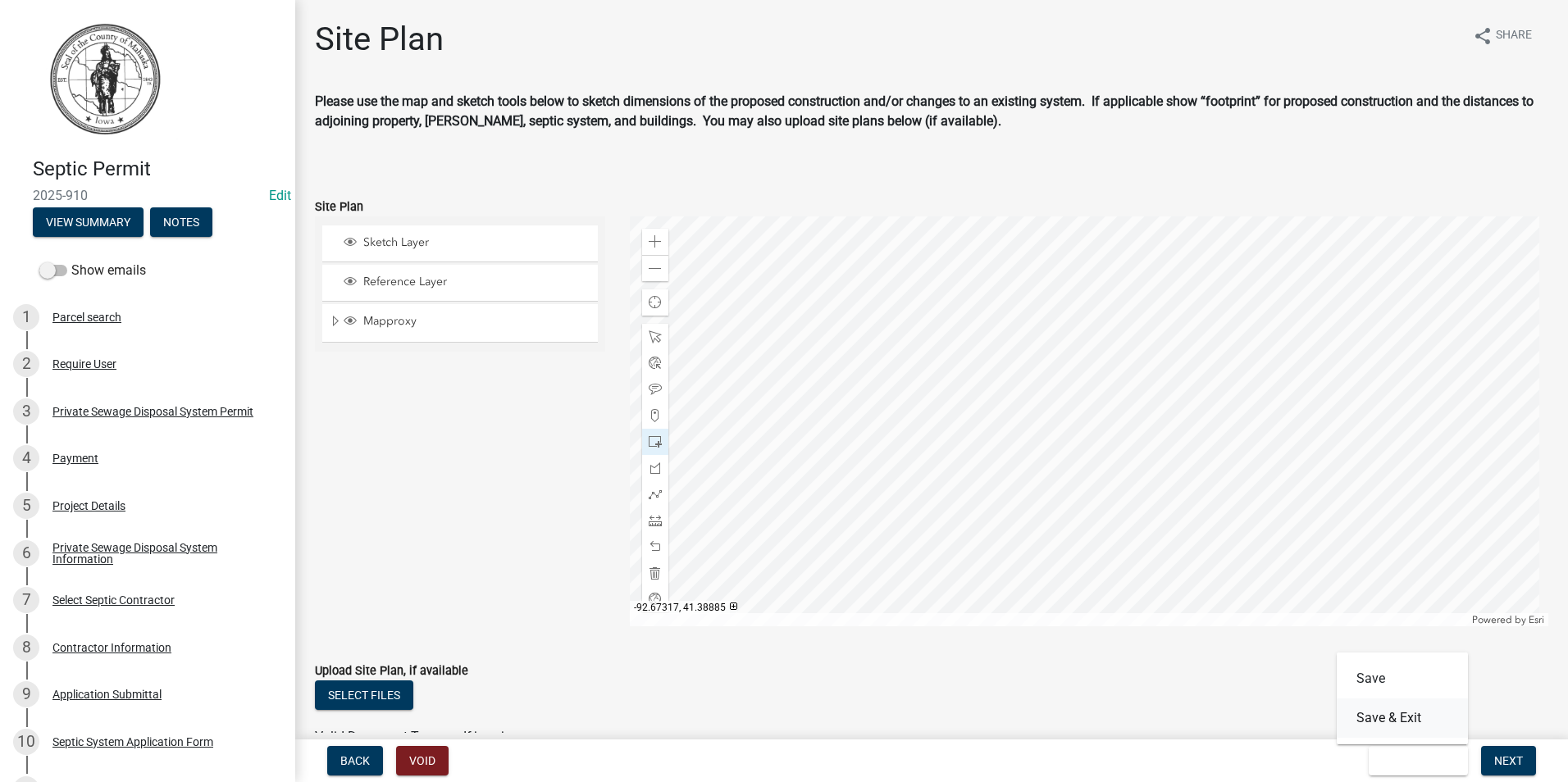click on "Save & Exit" at bounding box center (1402, 718) 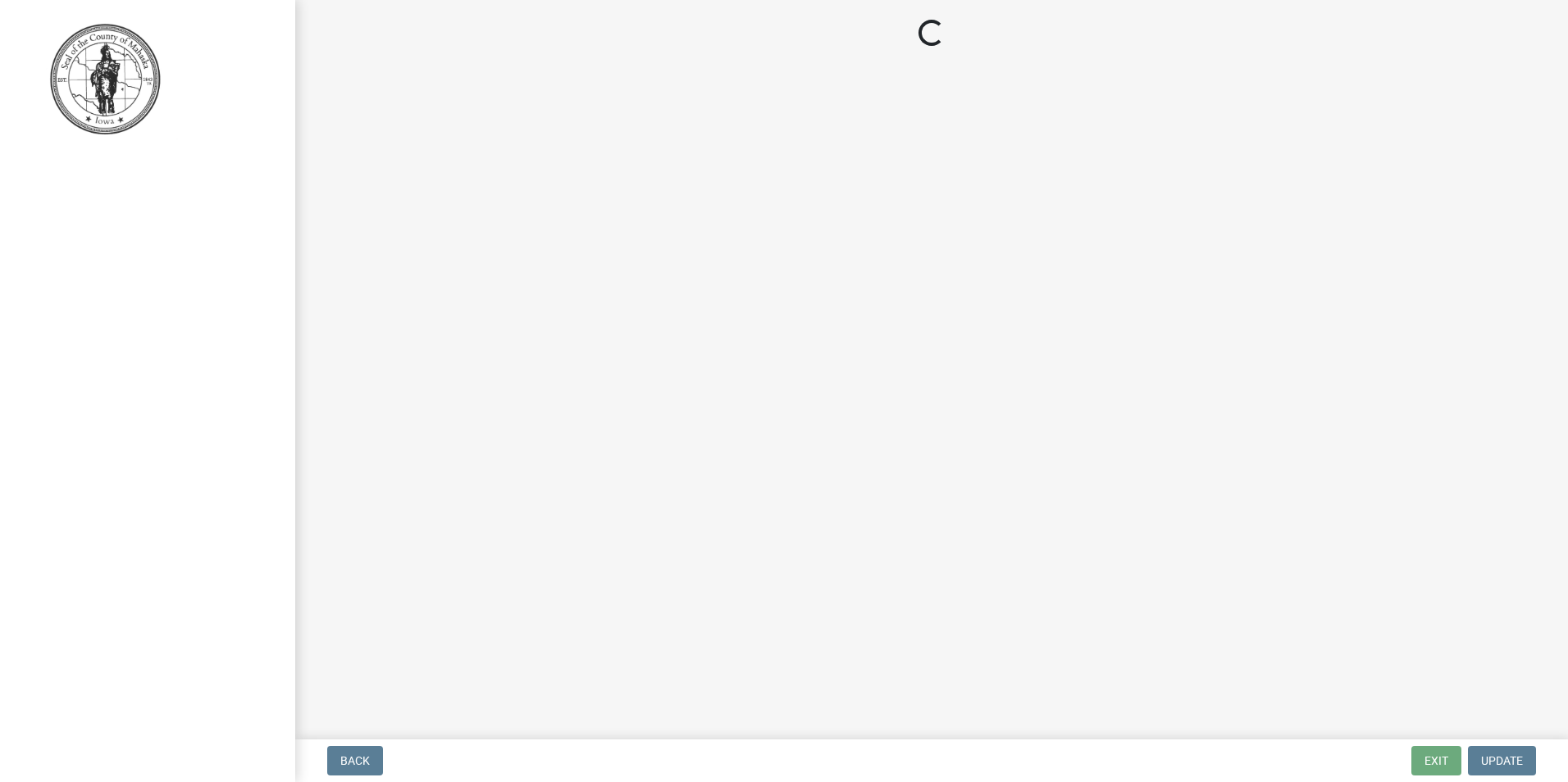 scroll, scrollTop: 0, scrollLeft: 0, axis: both 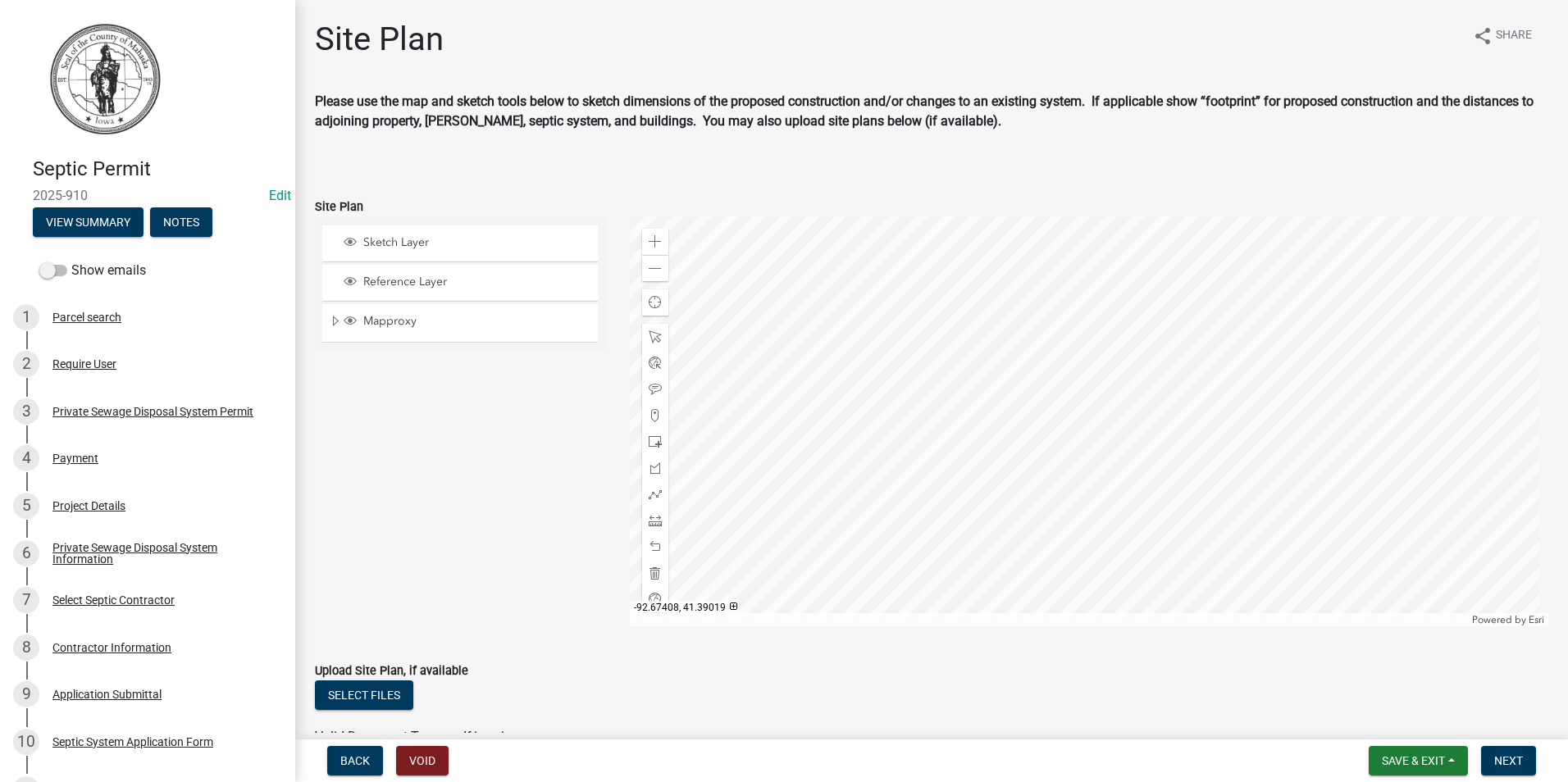 click 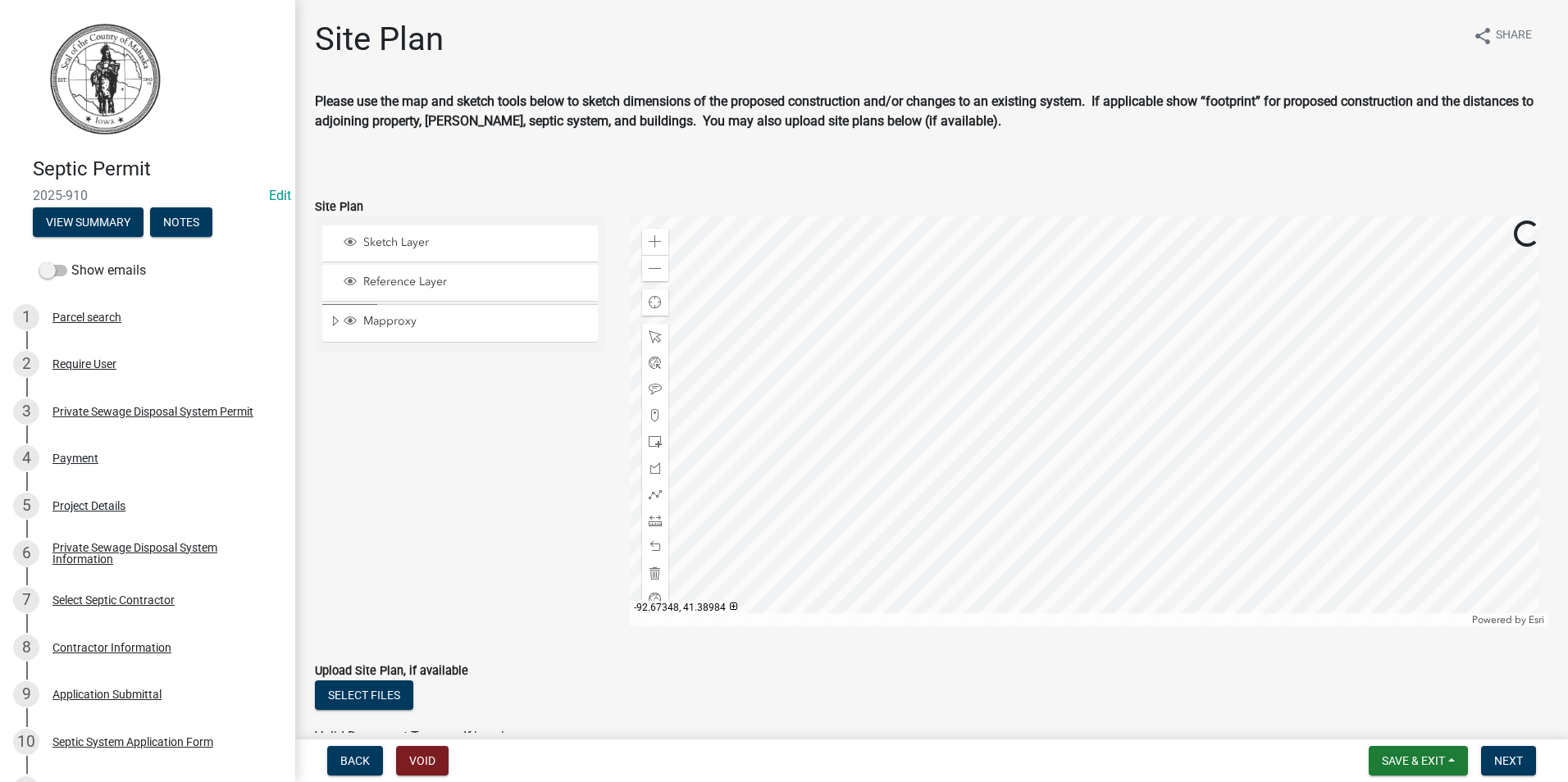 click 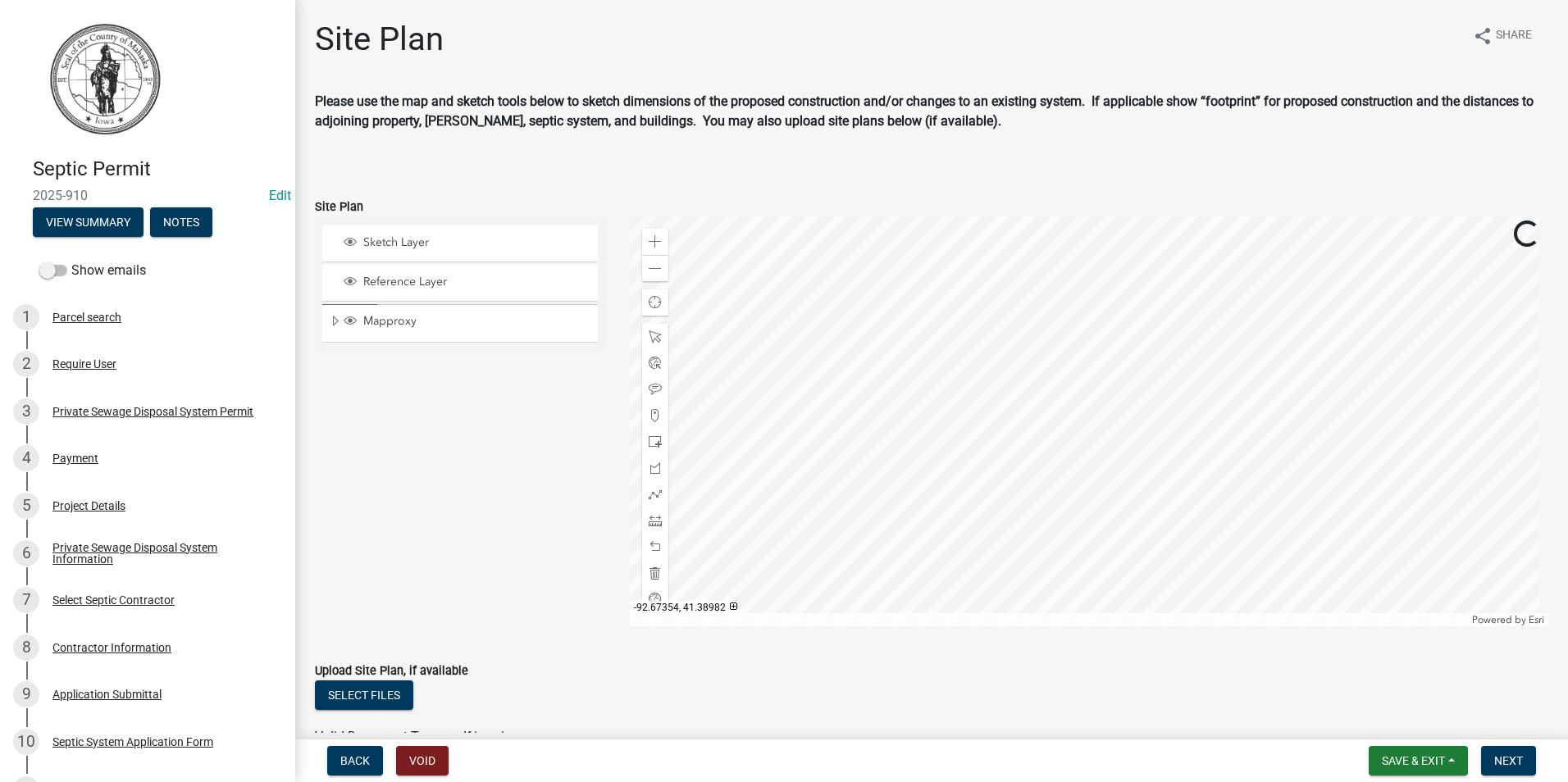 click 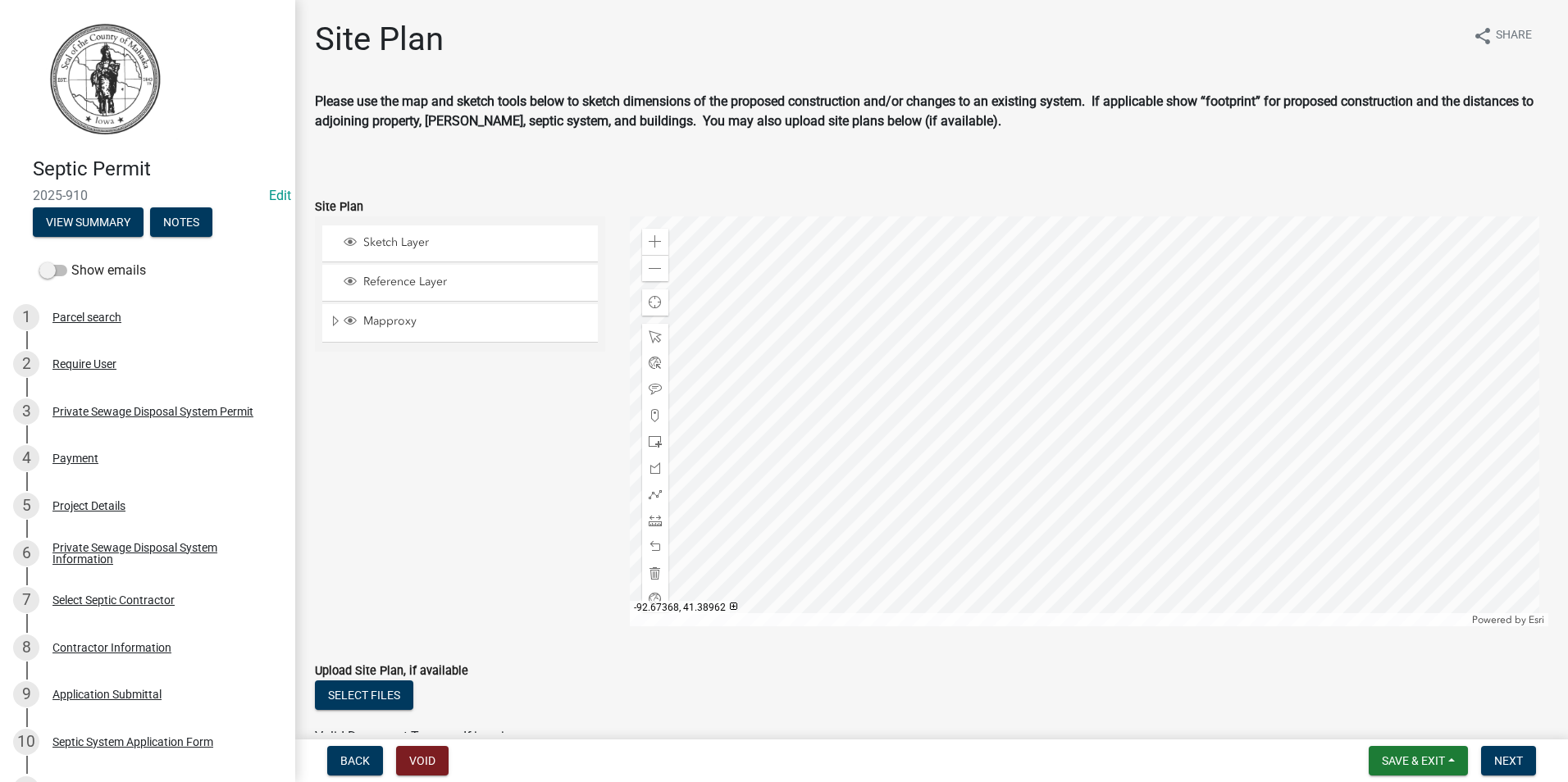 click 